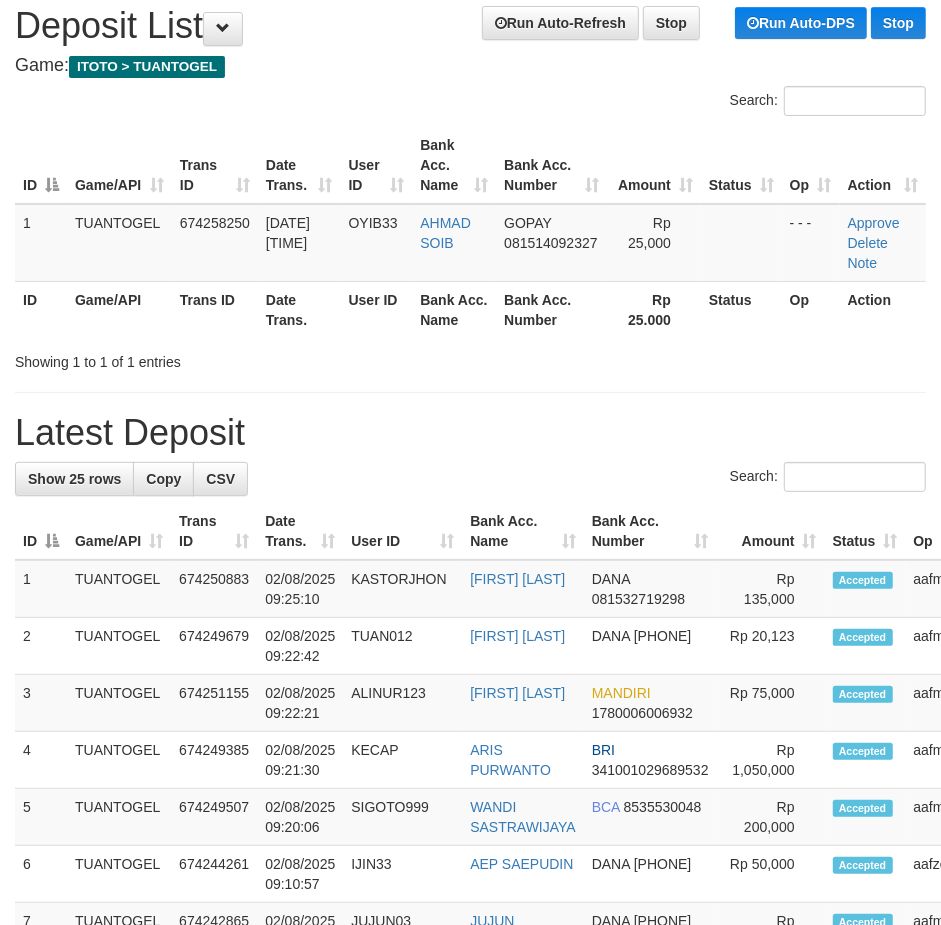 scroll, scrollTop: 125, scrollLeft: 0, axis: vertical 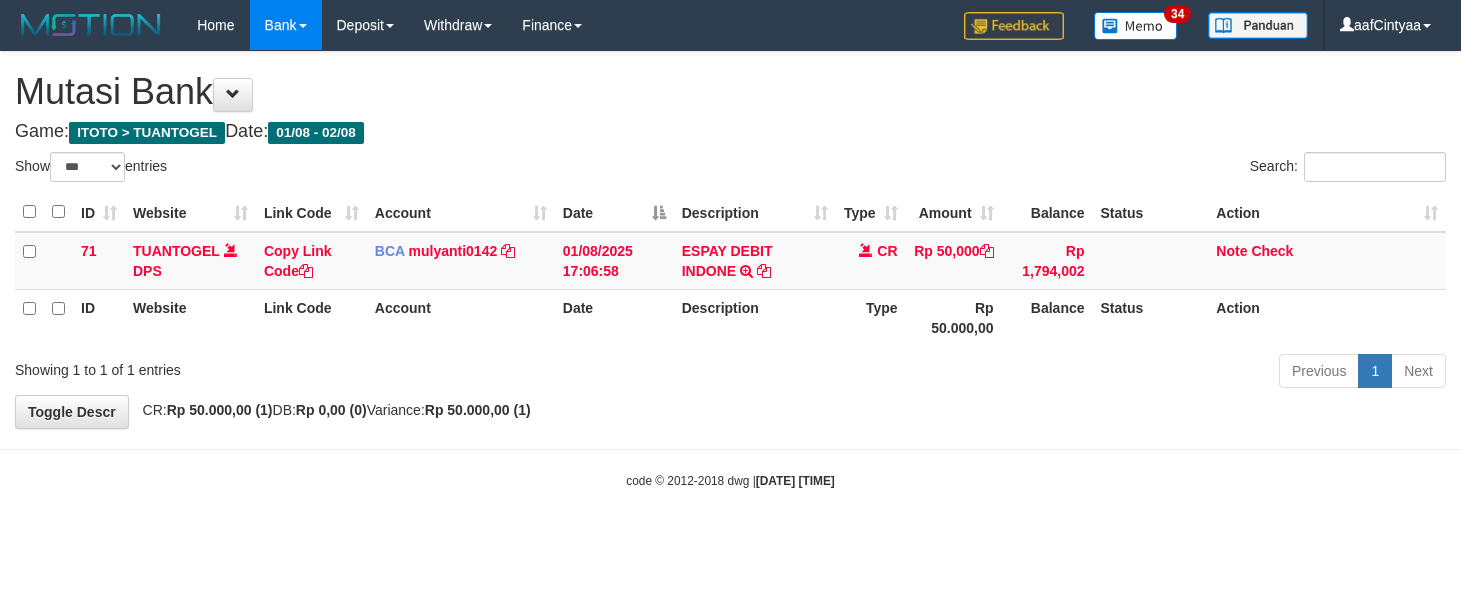 select on "***" 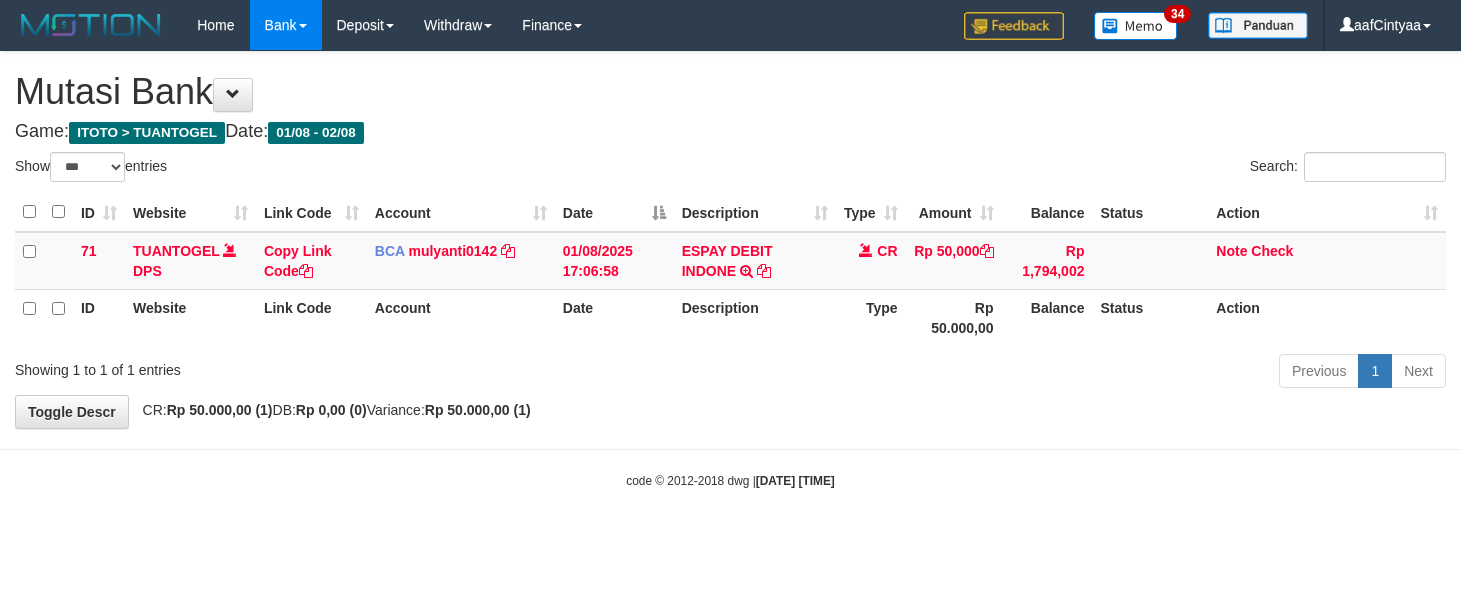 scroll, scrollTop: 0, scrollLeft: 0, axis: both 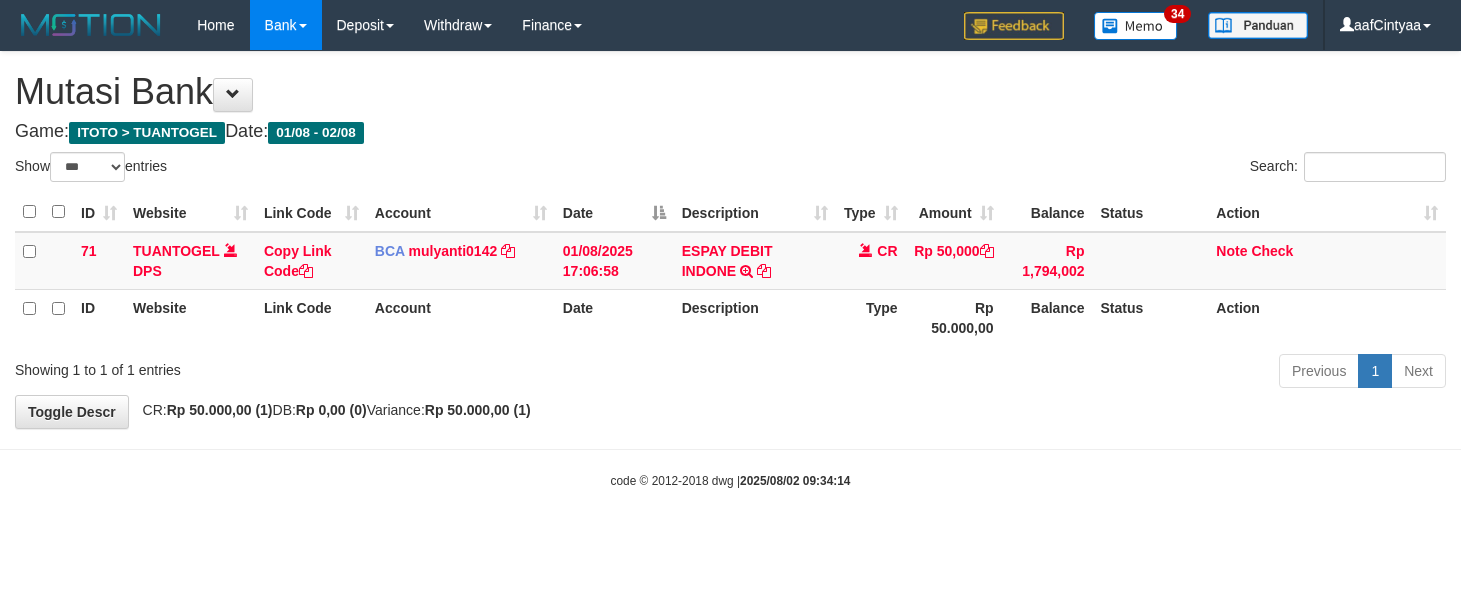 select on "***" 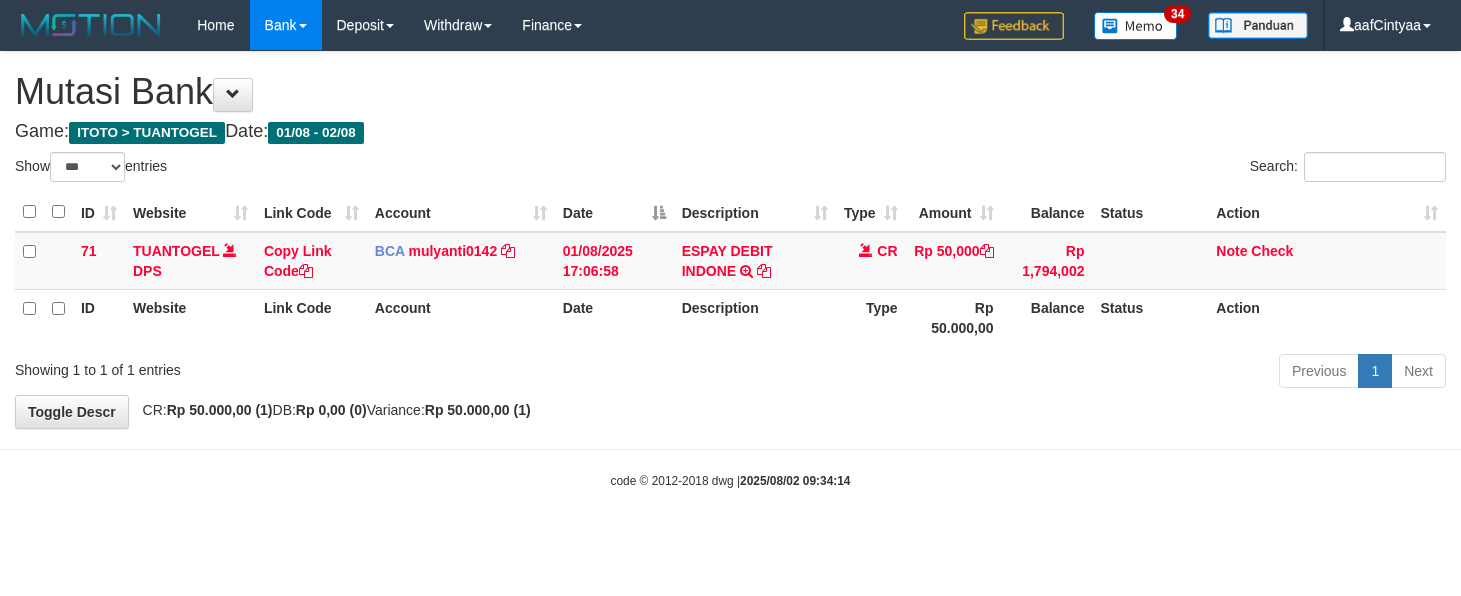 scroll, scrollTop: 0, scrollLeft: 0, axis: both 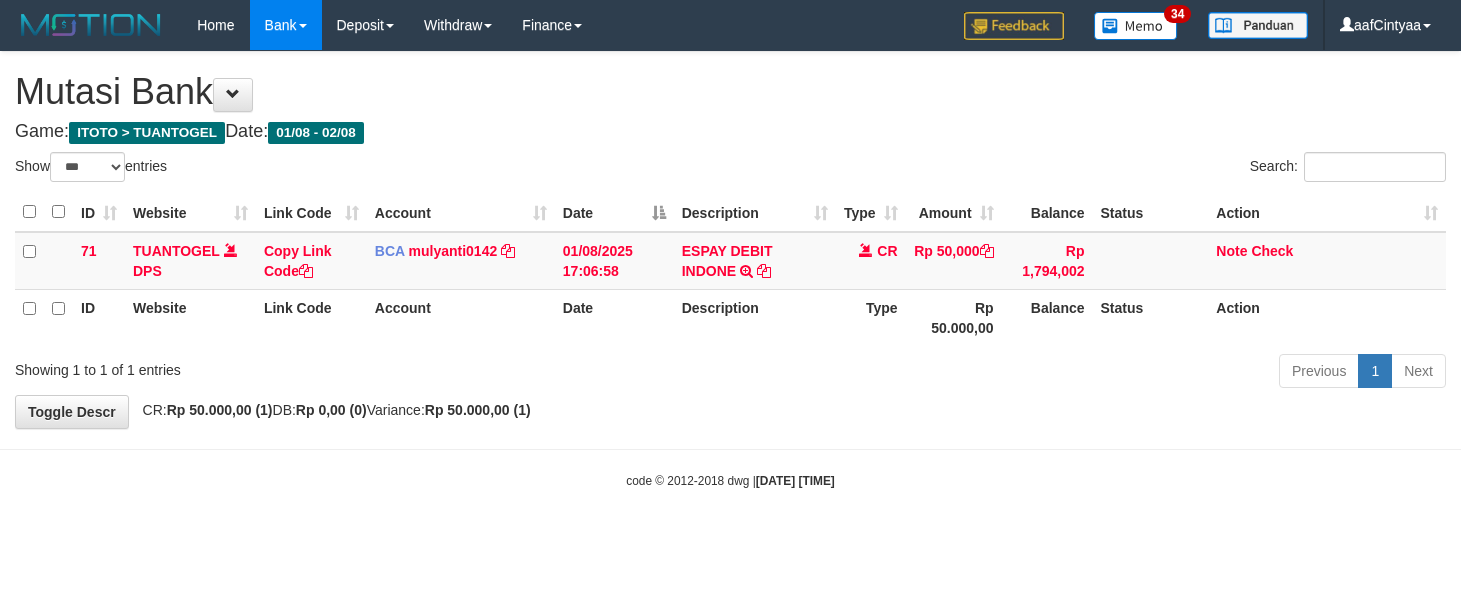 select on "***" 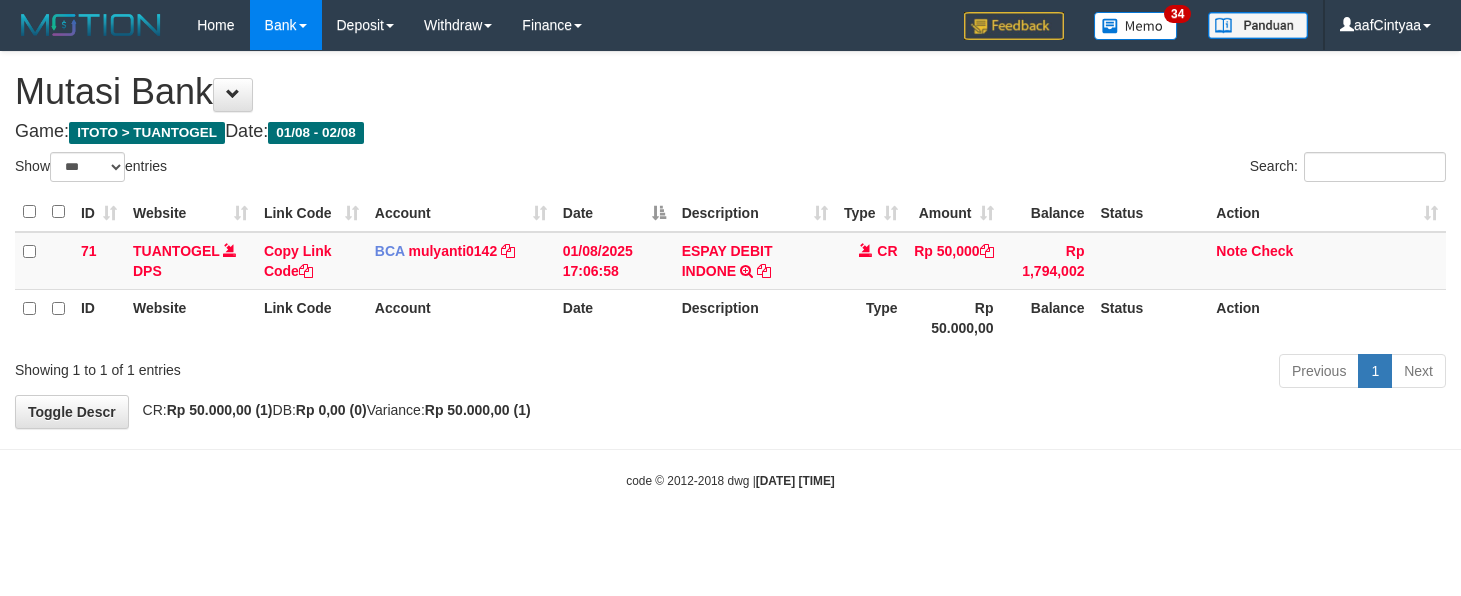 scroll, scrollTop: 0, scrollLeft: 0, axis: both 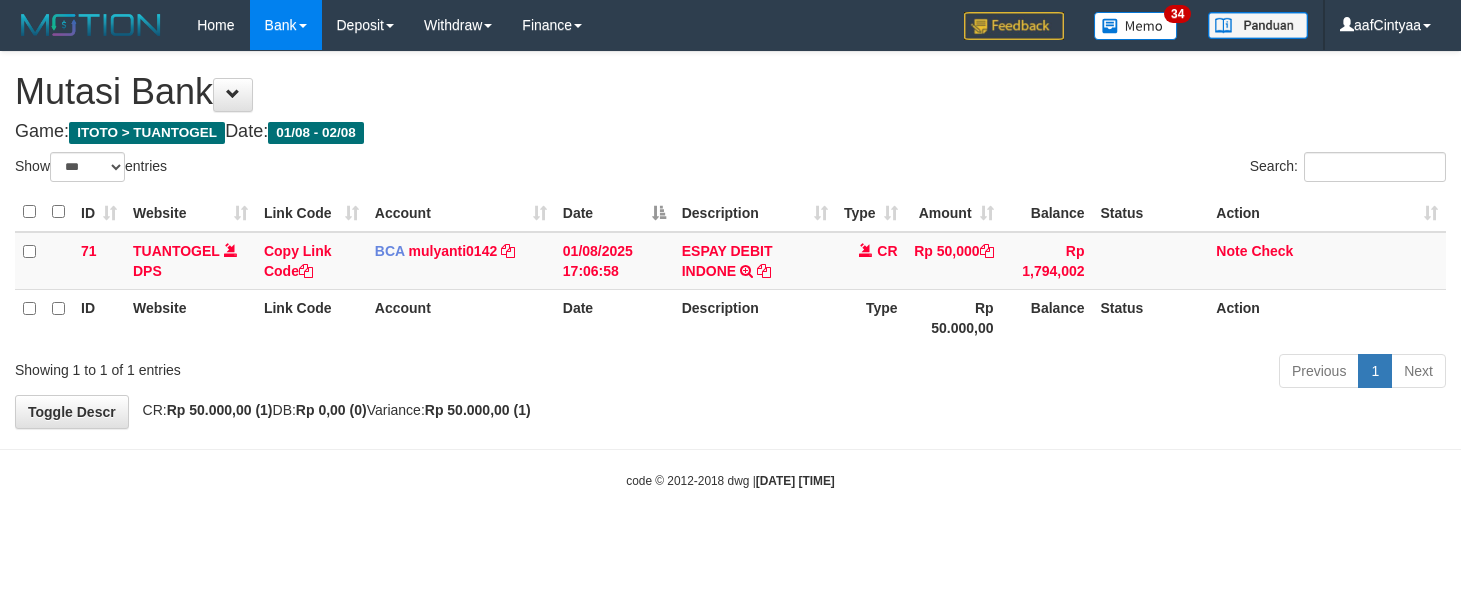 select on "***" 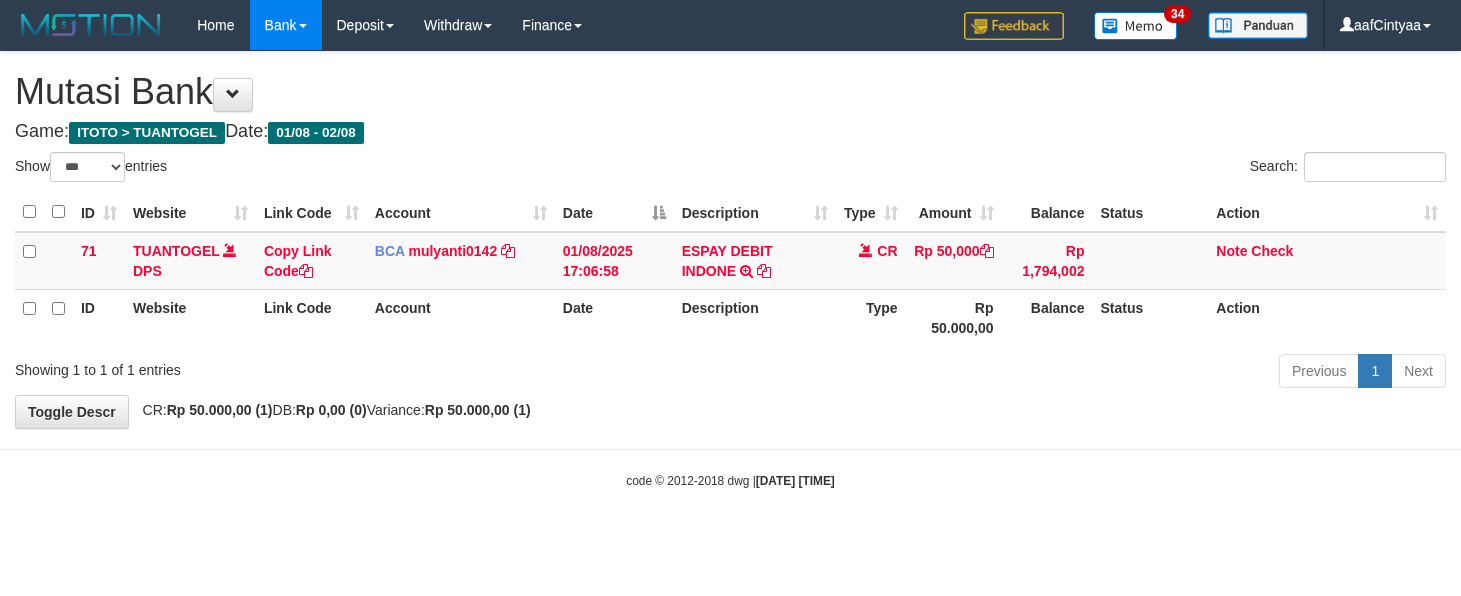 scroll, scrollTop: 0, scrollLeft: 0, axis: both 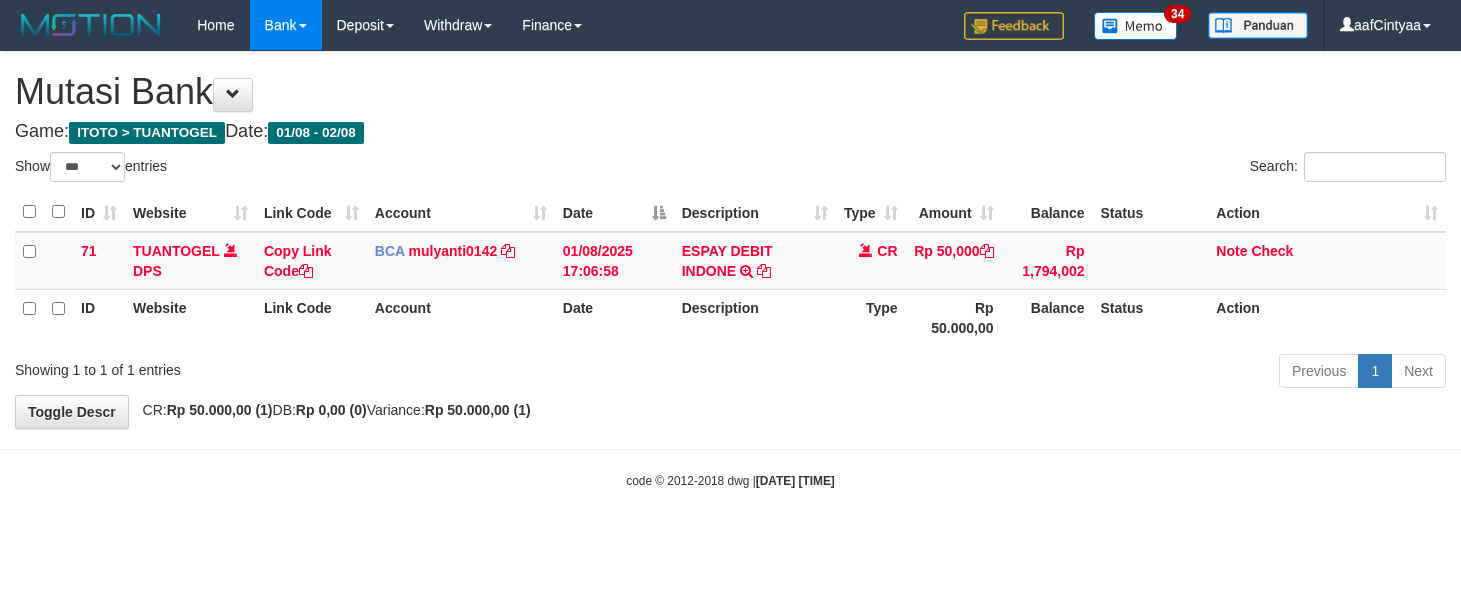 select on "***" 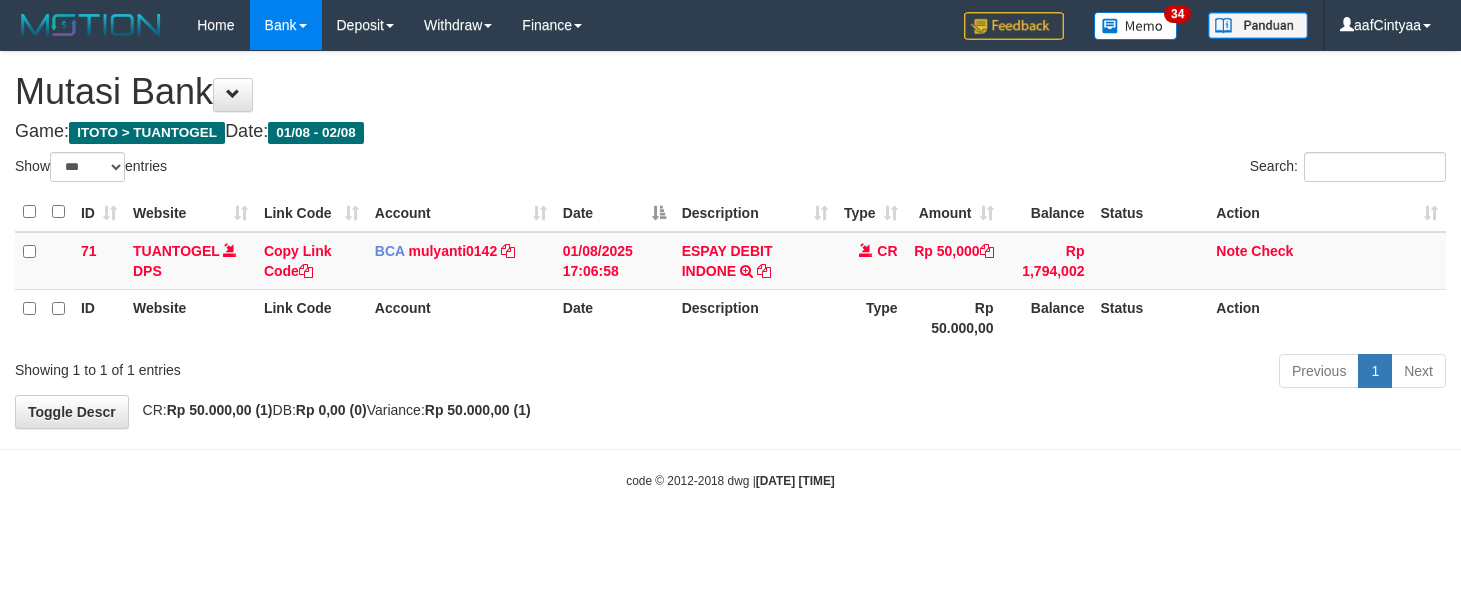 scroll, scrollTop: 0, scrollLeft: 0, axis: both 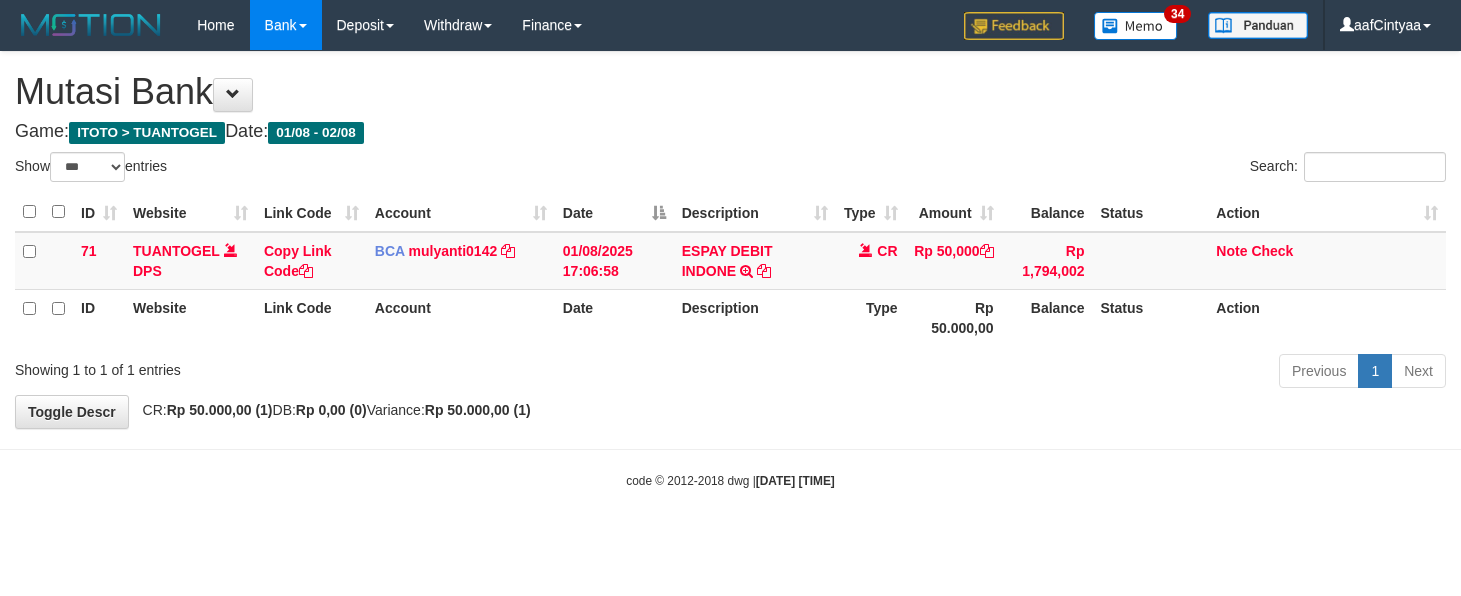 select on "***" 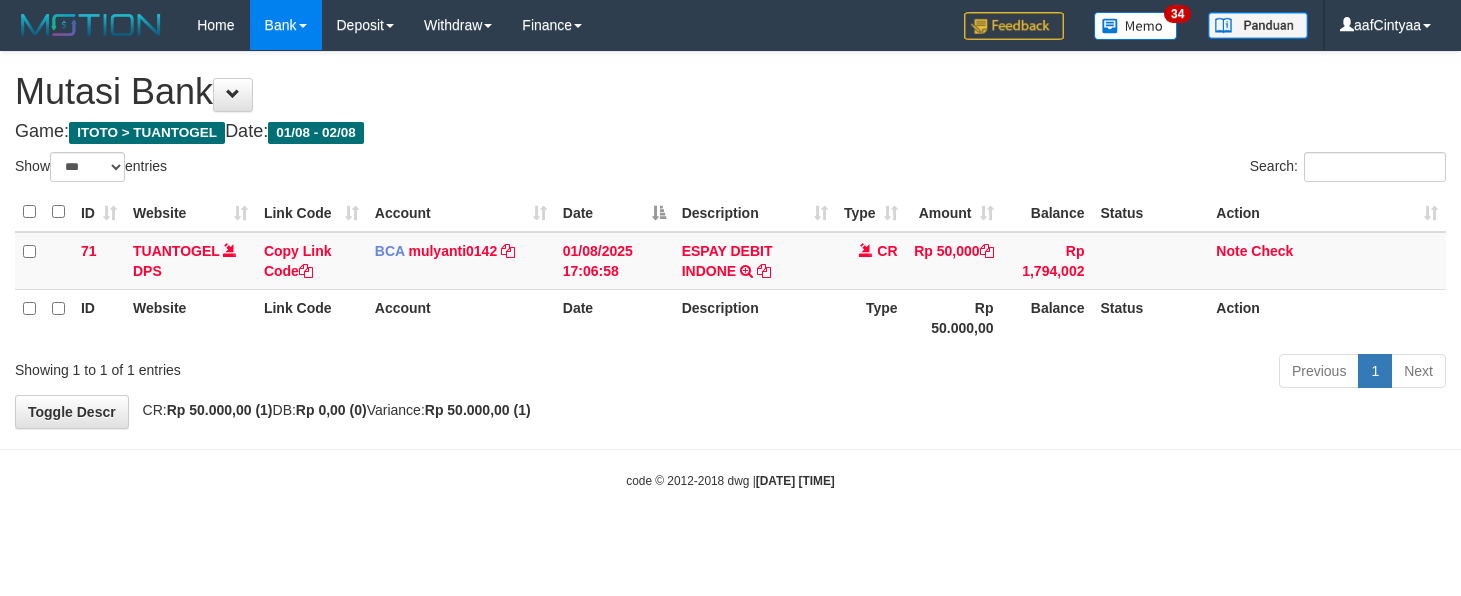 scroll, scrollTop: 0, scrollLeft: 0, axis: both 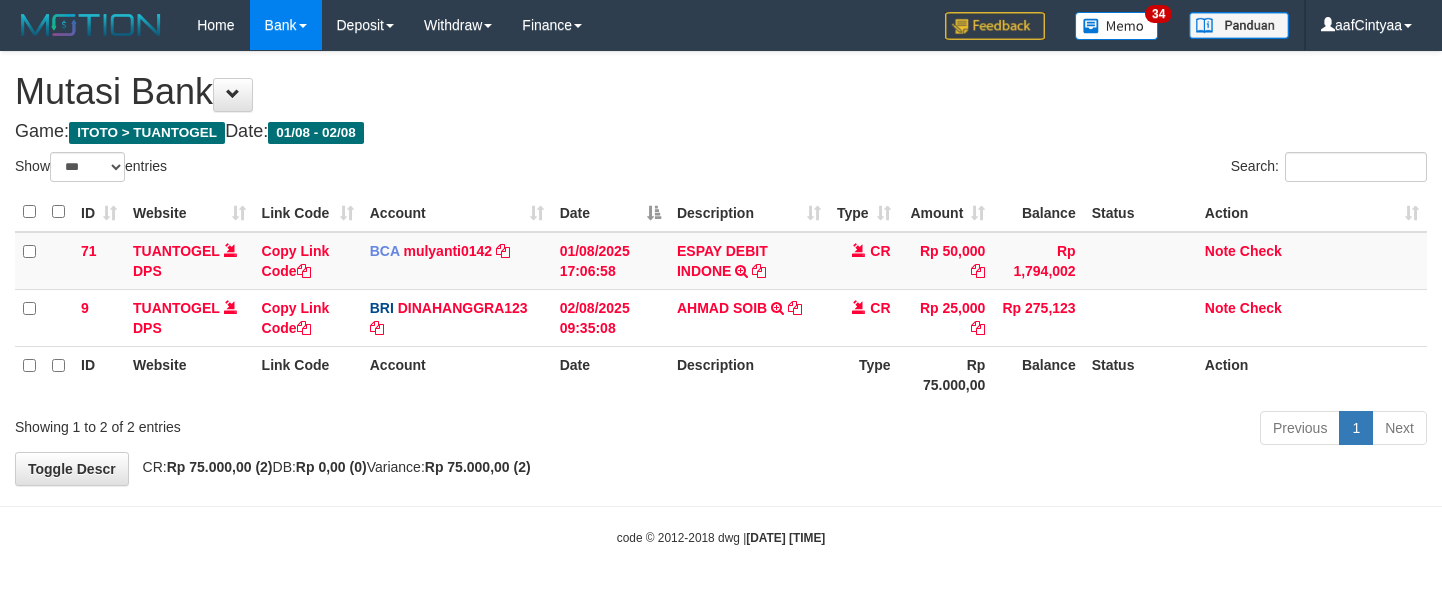 select on "***" 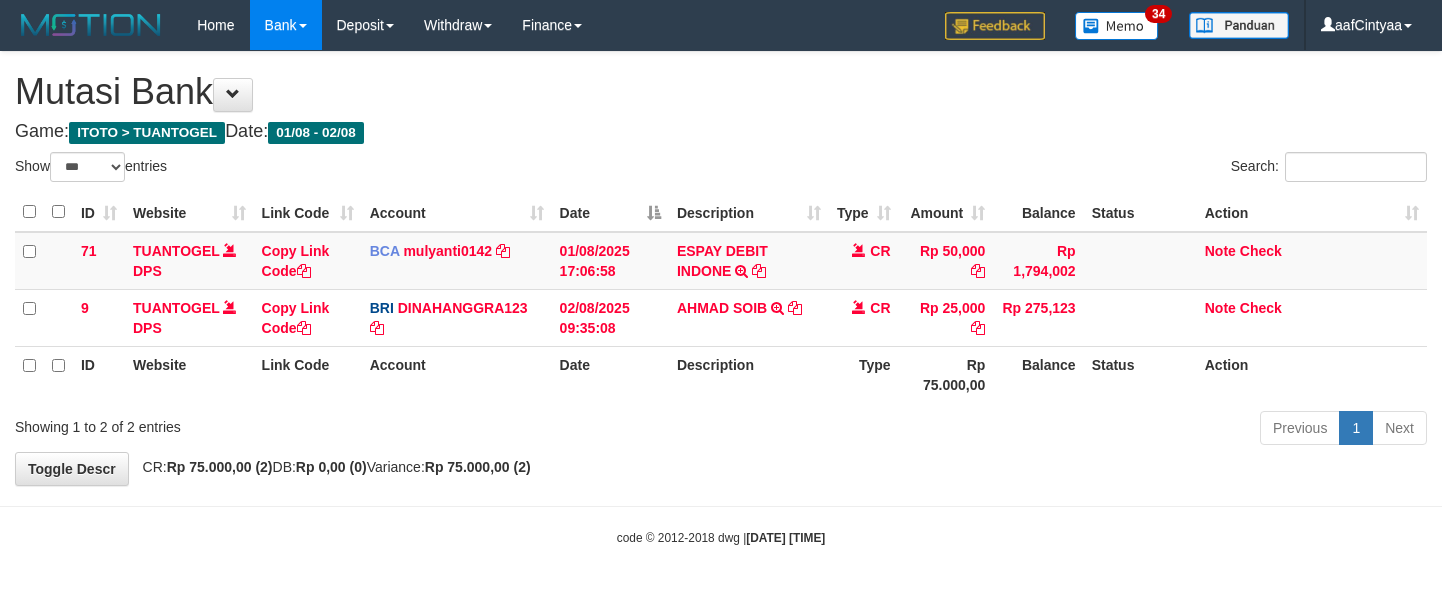 scroll, scrollTop: 0, scrollLeft: 0, axis: both 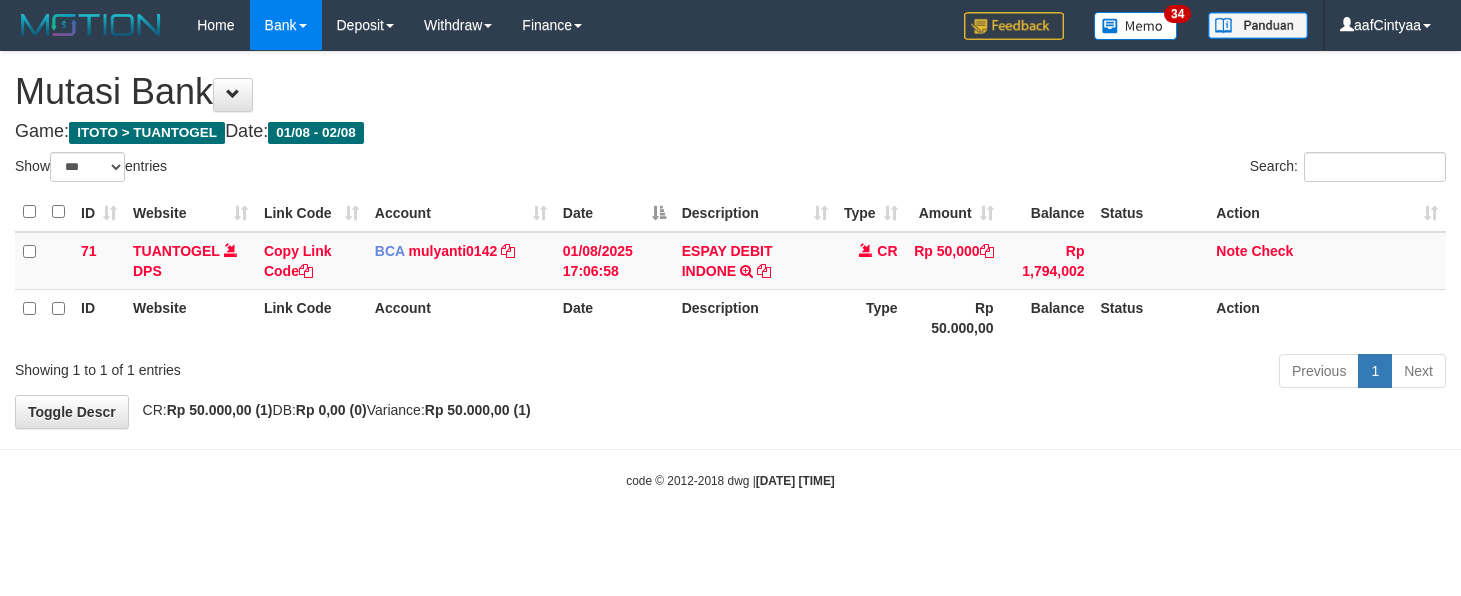 select on "***" 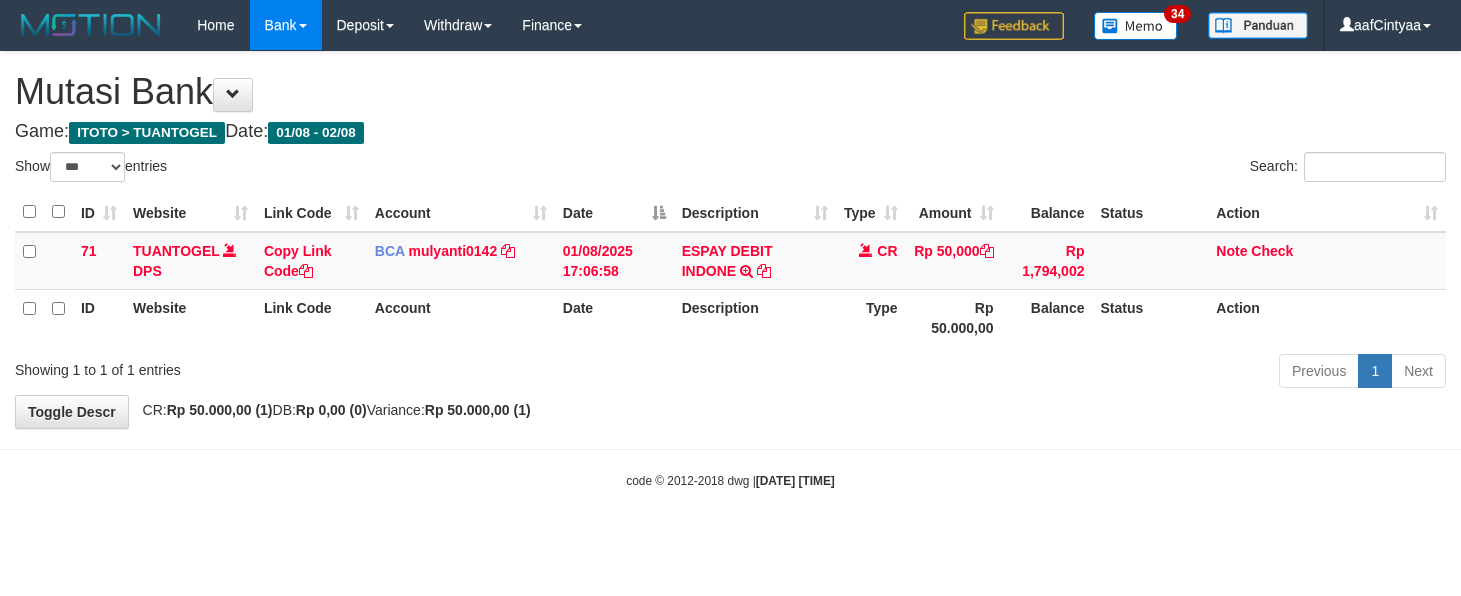 scroll, scrollTop: 0, scrollLeft: 0, axis: both 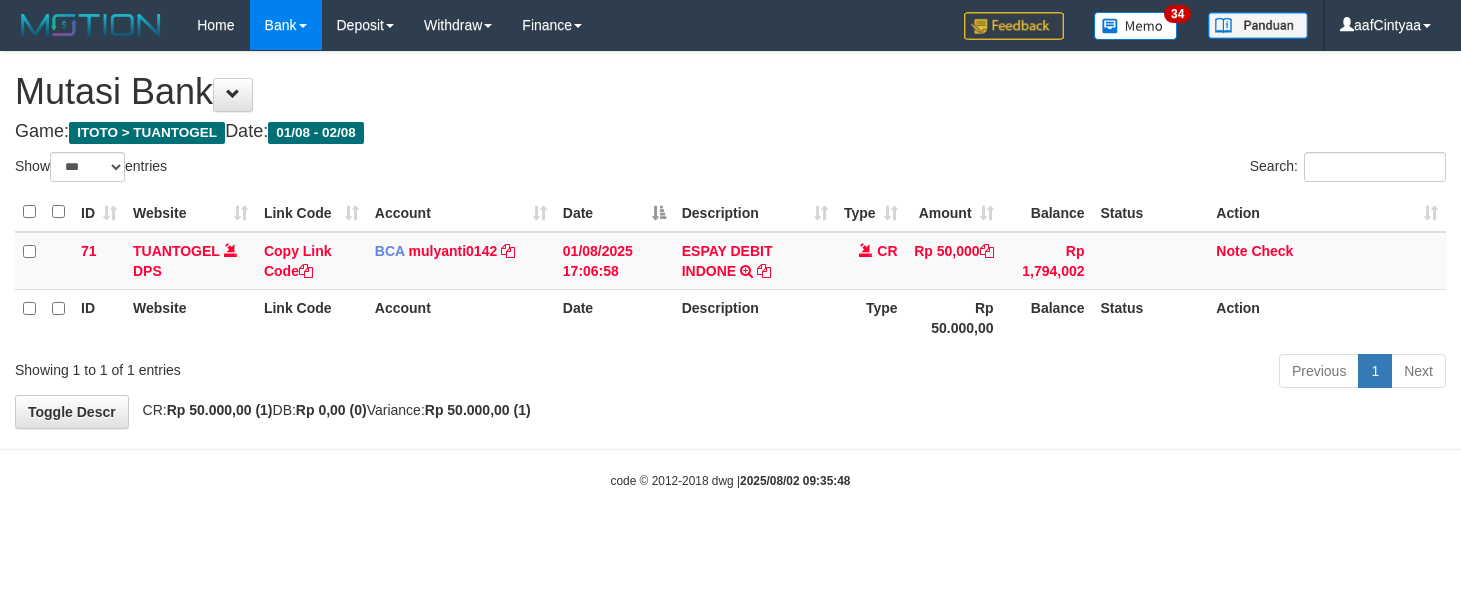 select on "***" 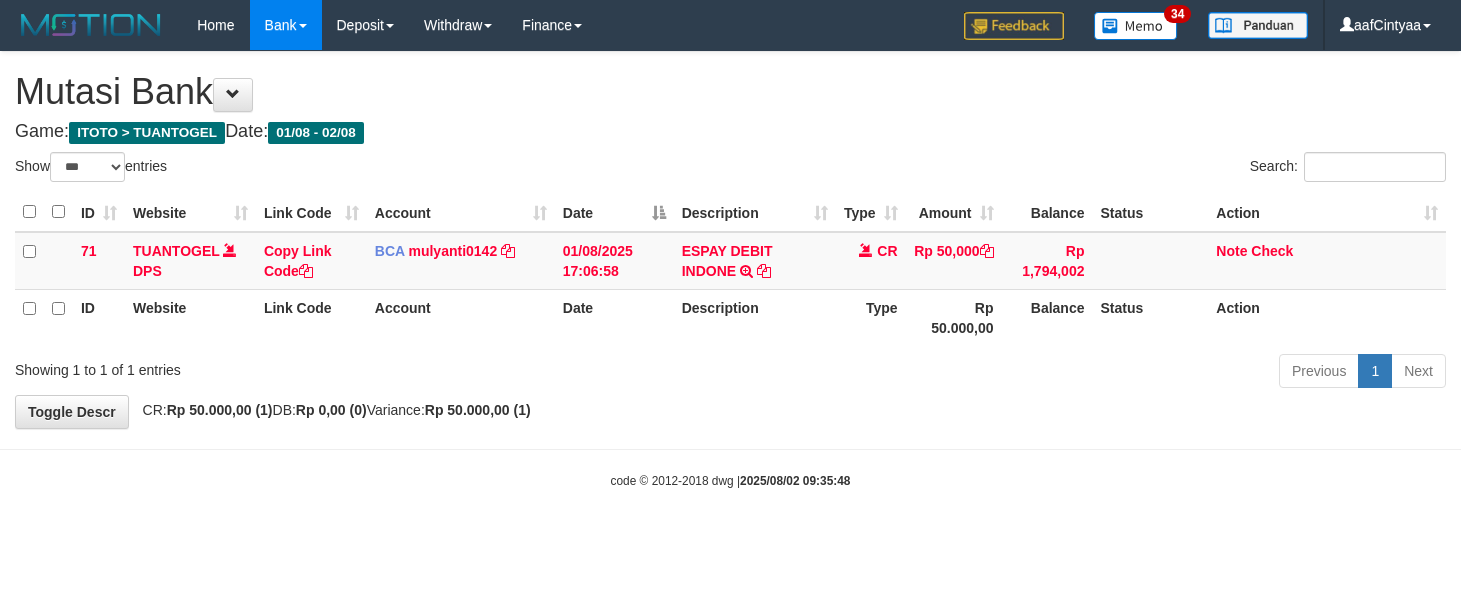 scroll, scrollTop: 0, scrollLeft: 0, axis: both 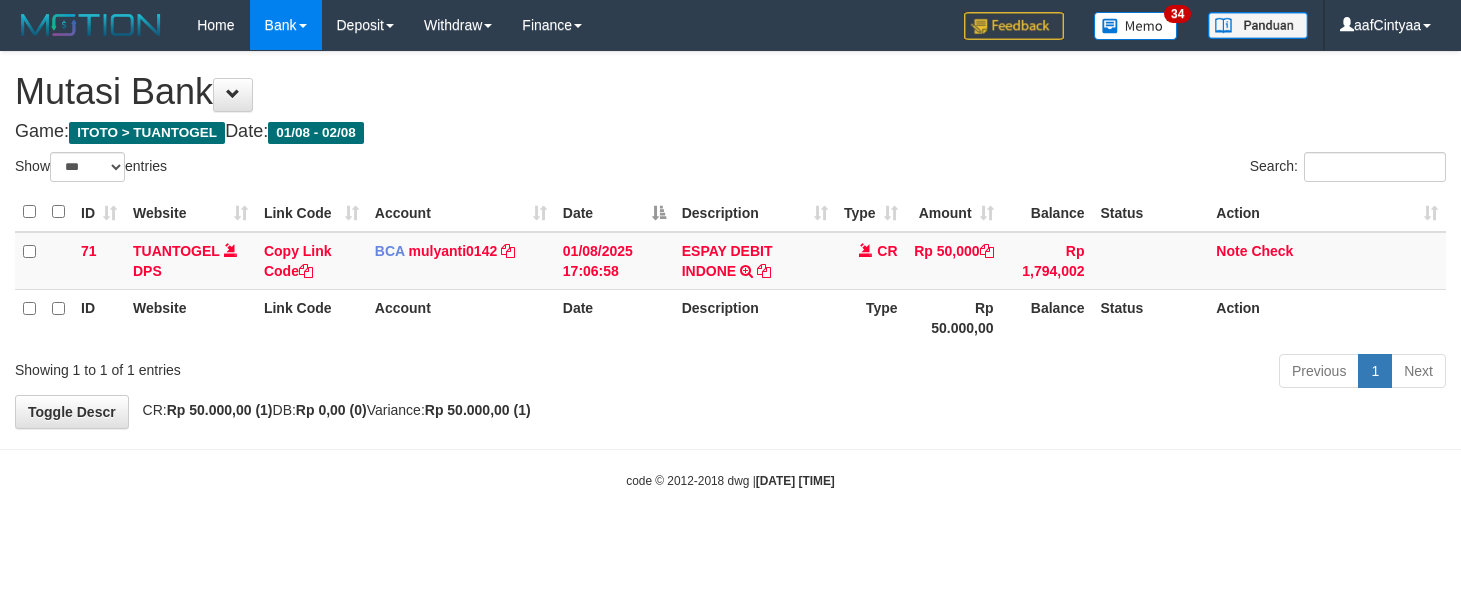 select on "***" 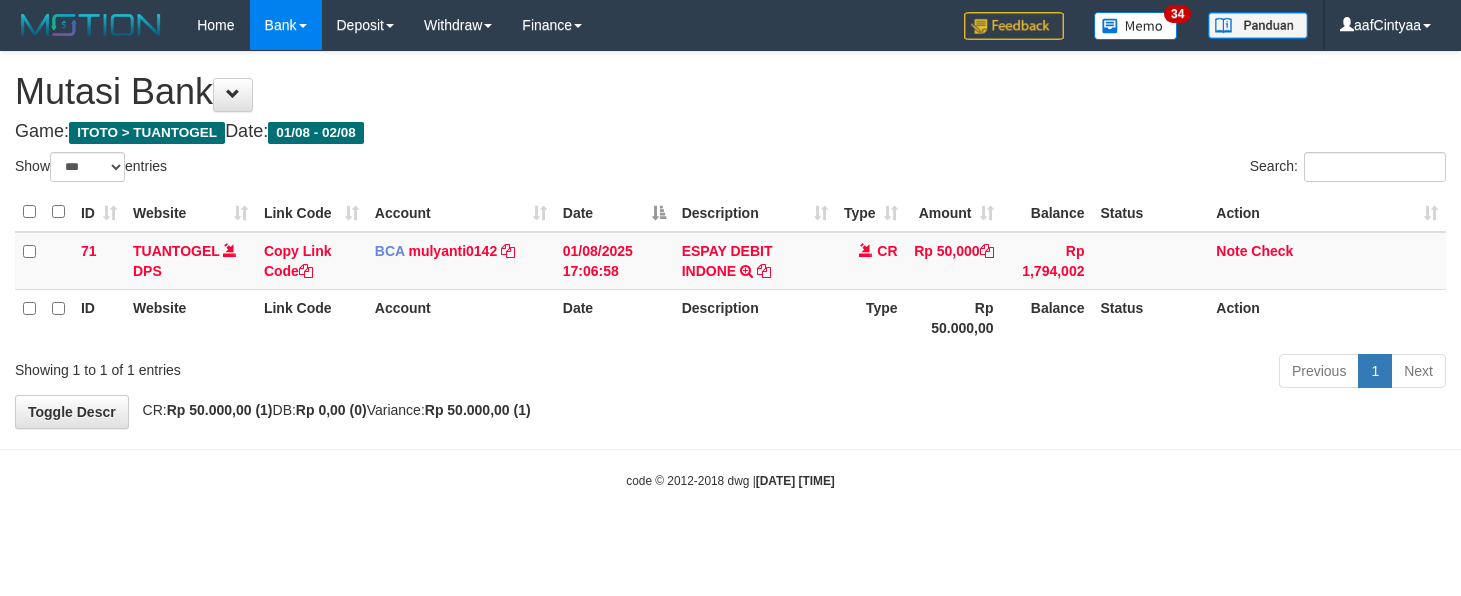 scroll, scrollTop: 0, scrollLeft: 0, axis: both 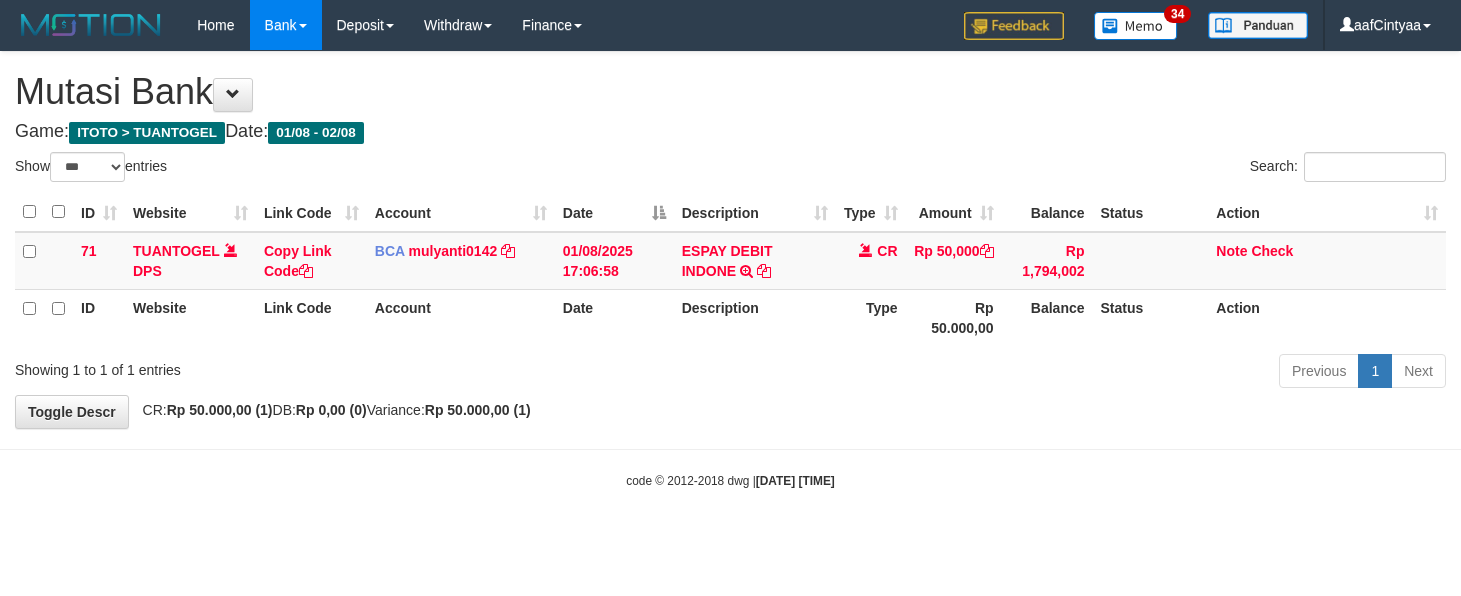select on "***" 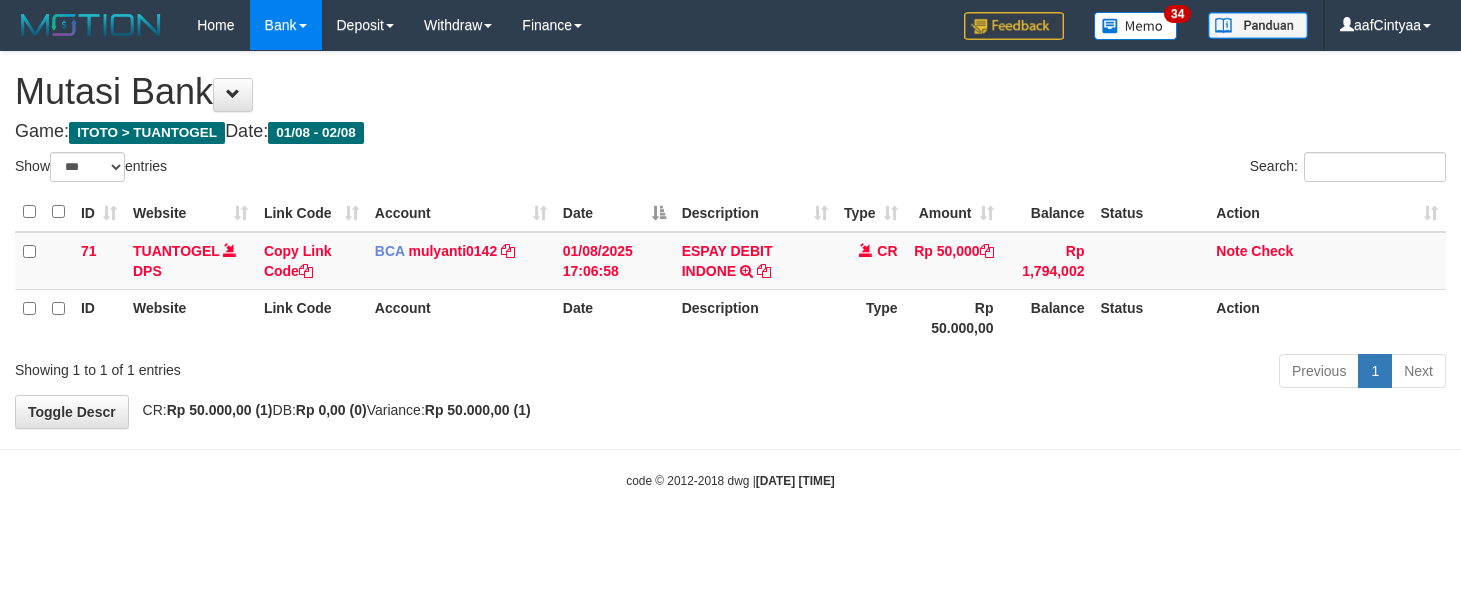 scroll, scrollTop: 0, scrollLeft: 0, axis: both 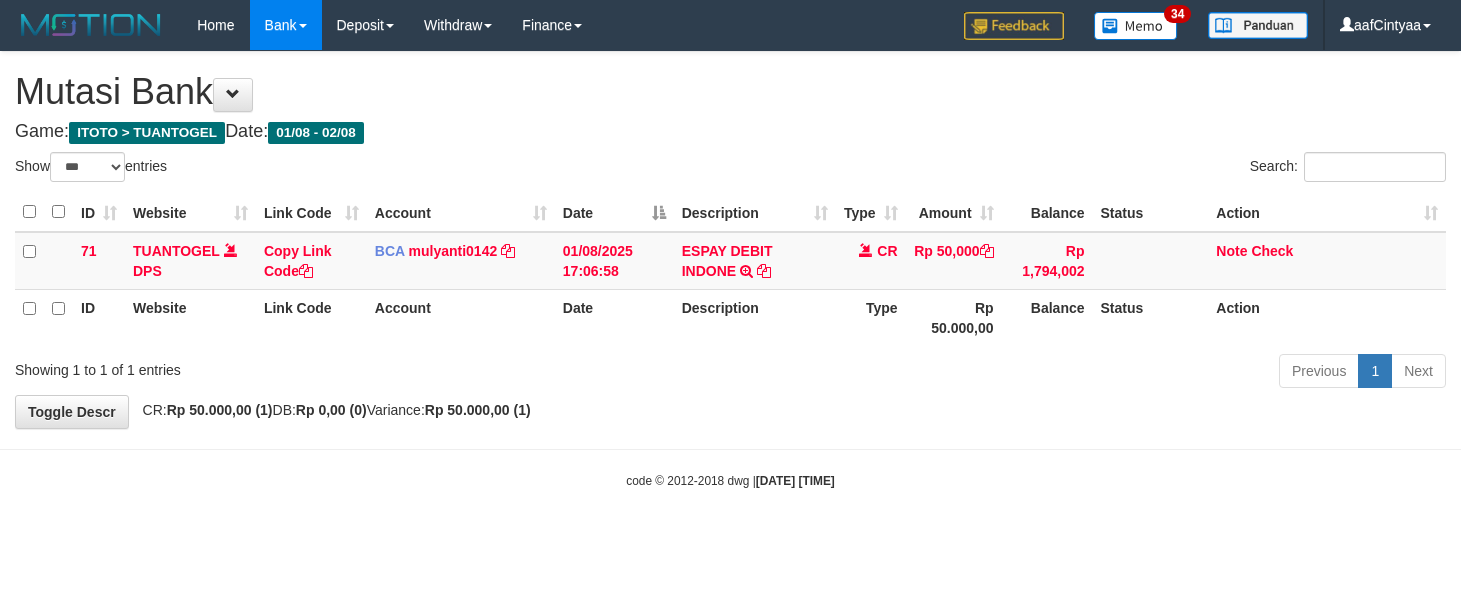 select on "***" 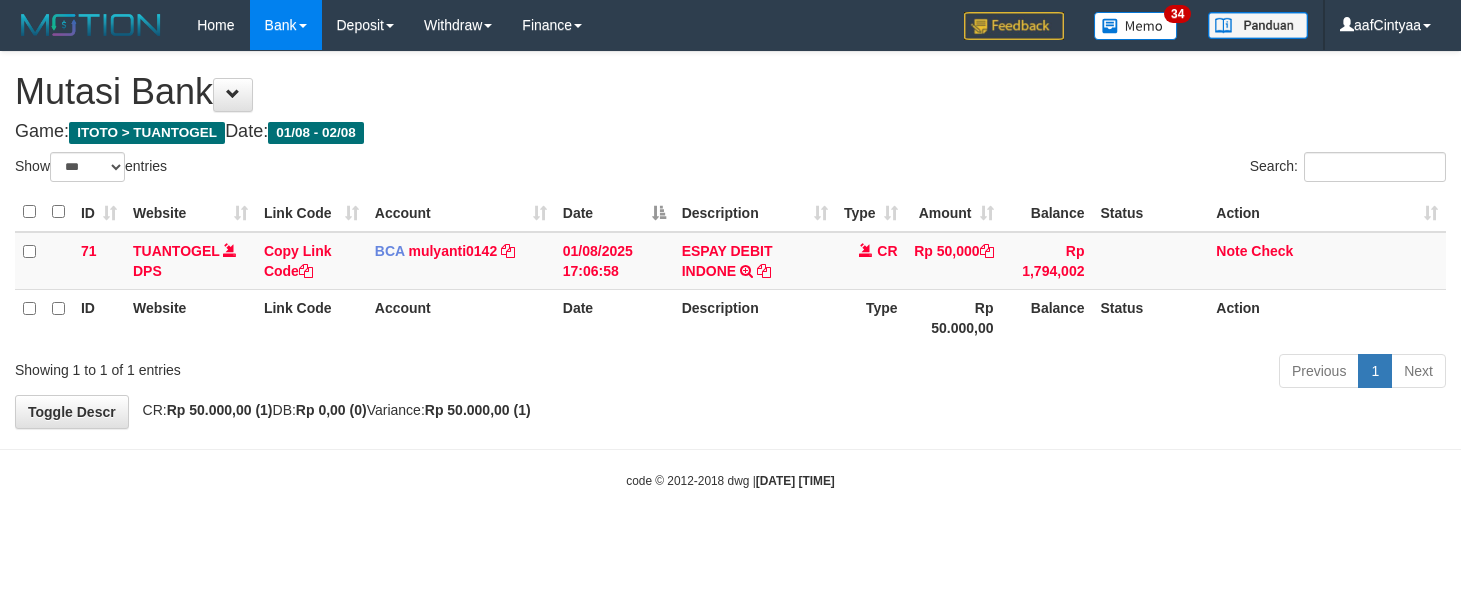 scroll, scrollTop: 0, scrollLeft: 0, axis: both 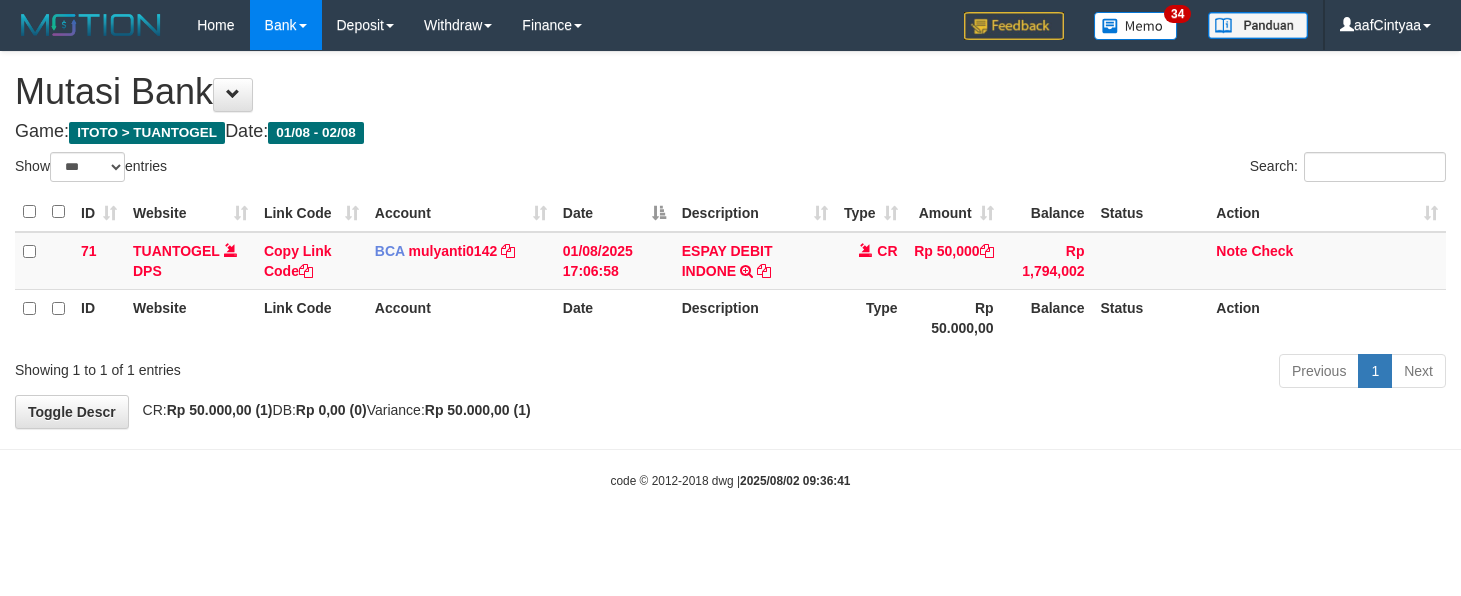 select on "***" 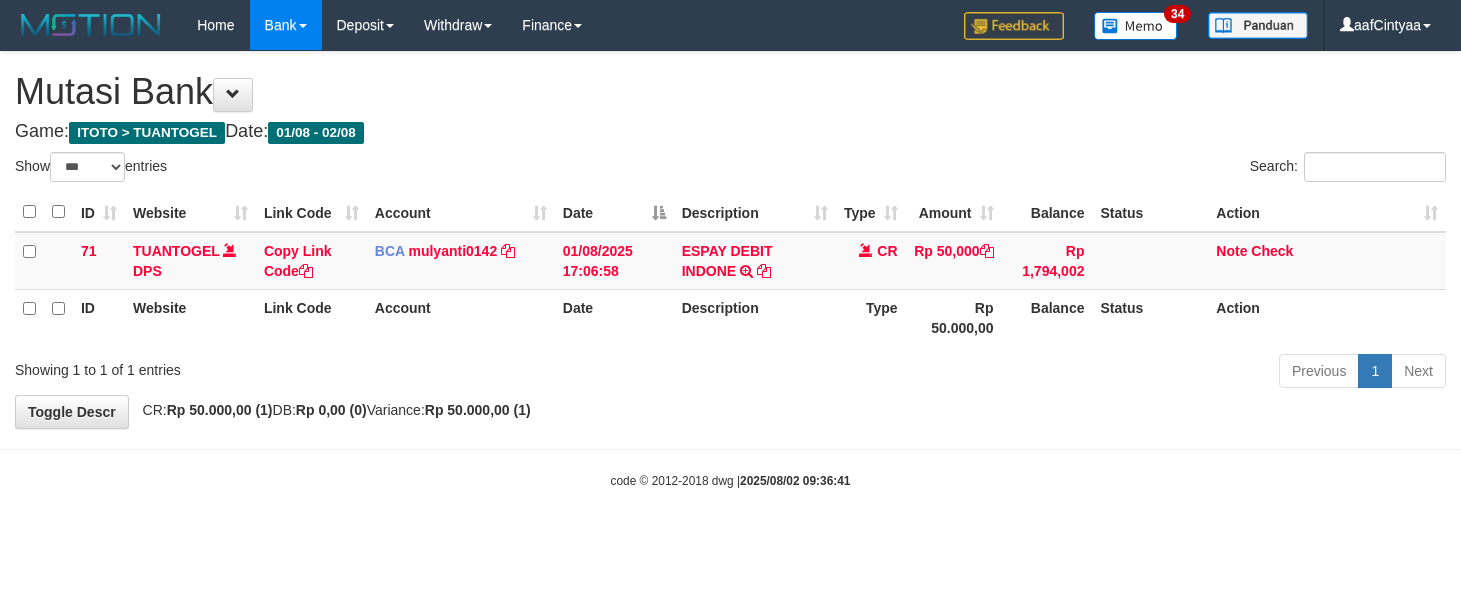 scroll, scrollTop: 0, scrollLeft: 0, axis: both 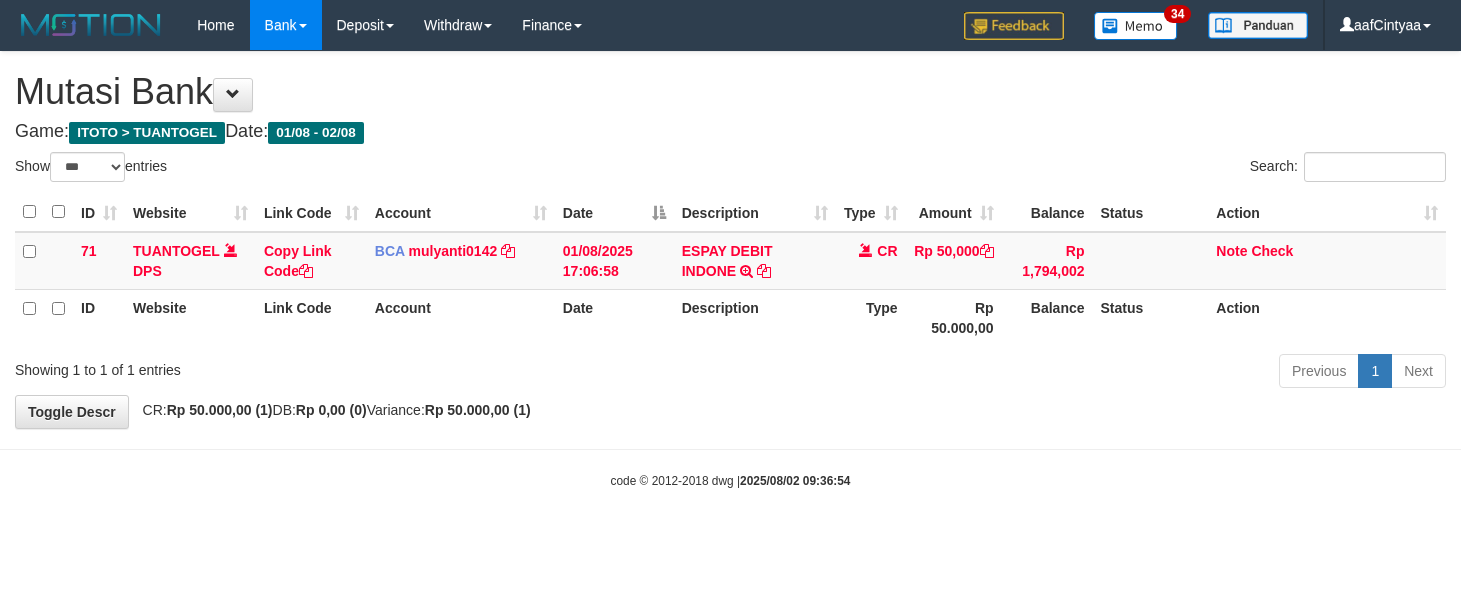 select on "***" 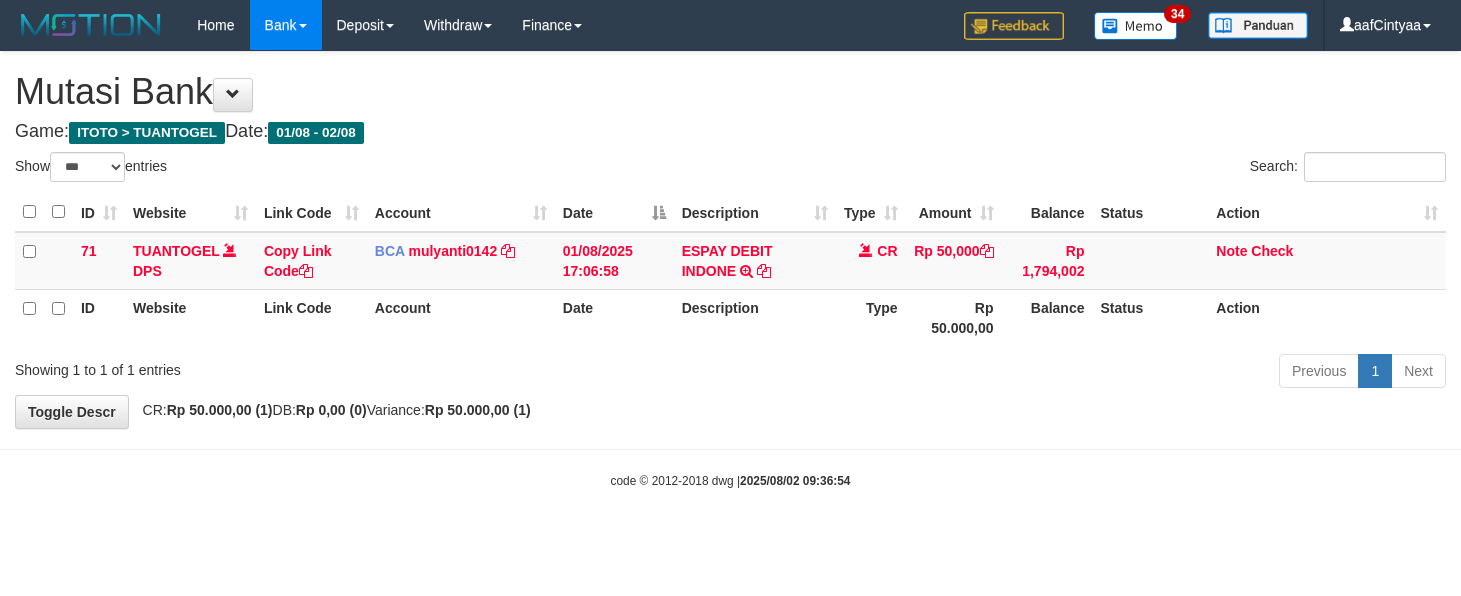 scroll, scrollTop: 0, scrollLeft: 0, axis: both 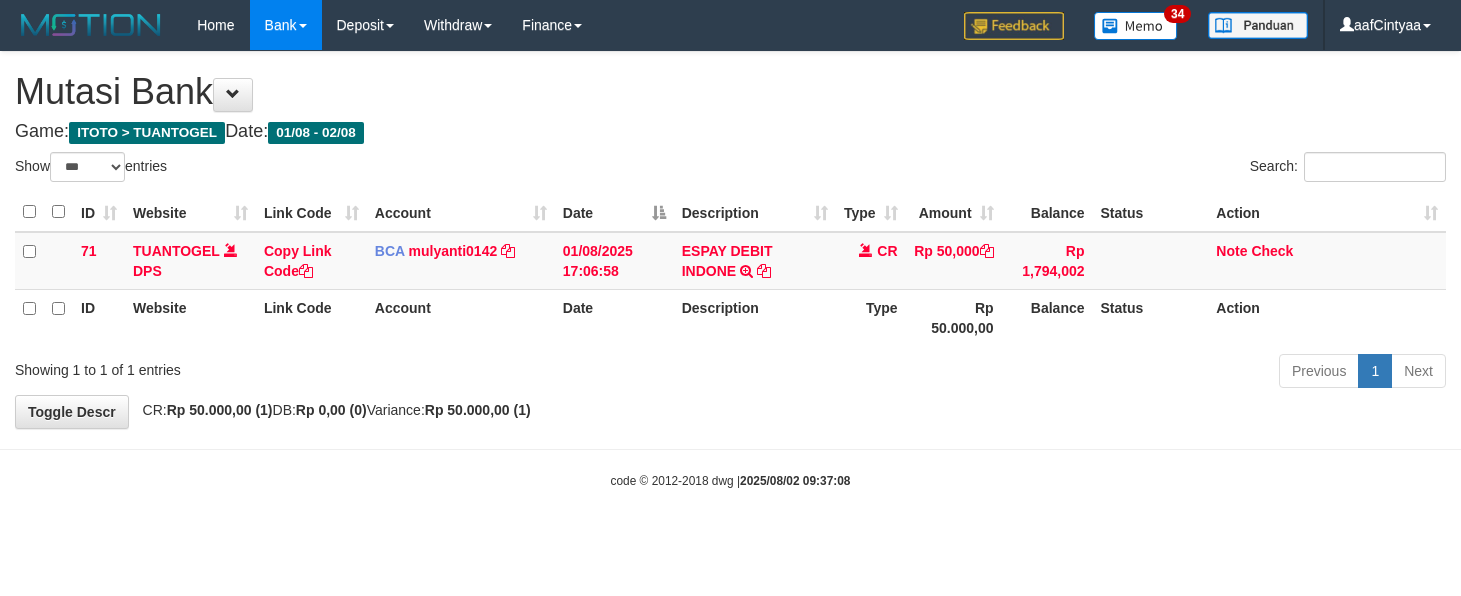 select on "***" 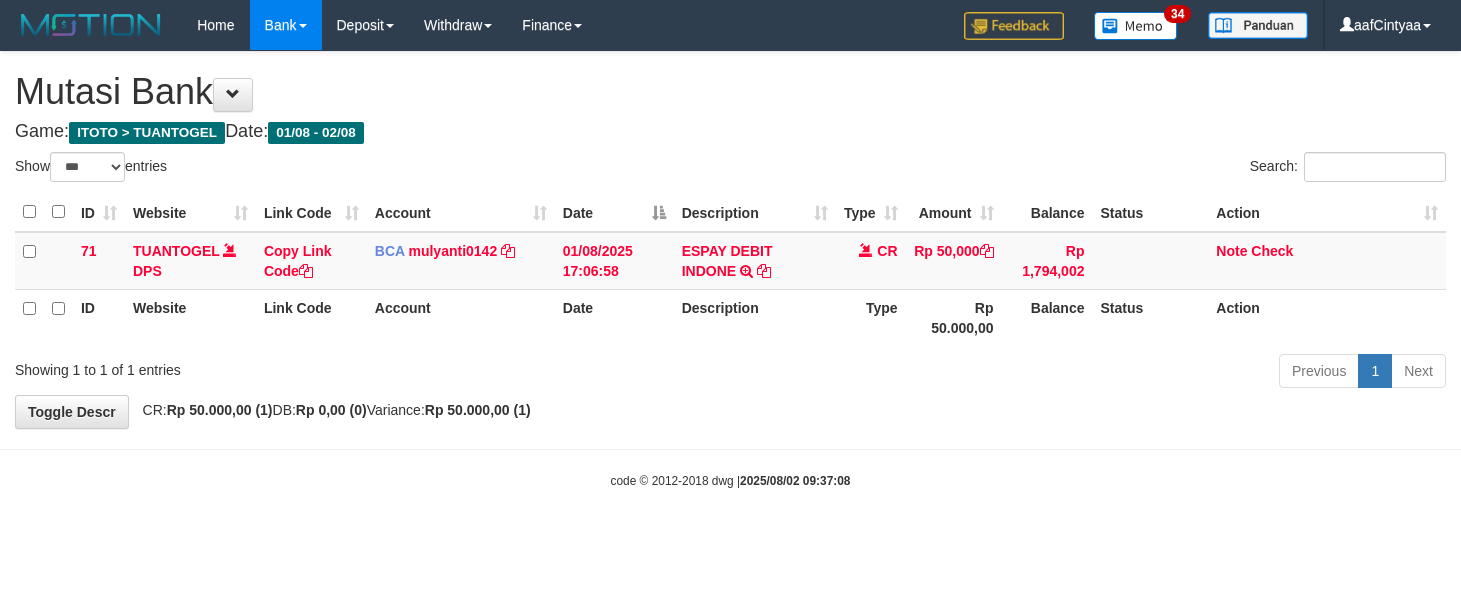 scroll, scrollTop: 0, scrollLeft: 0, axis: both 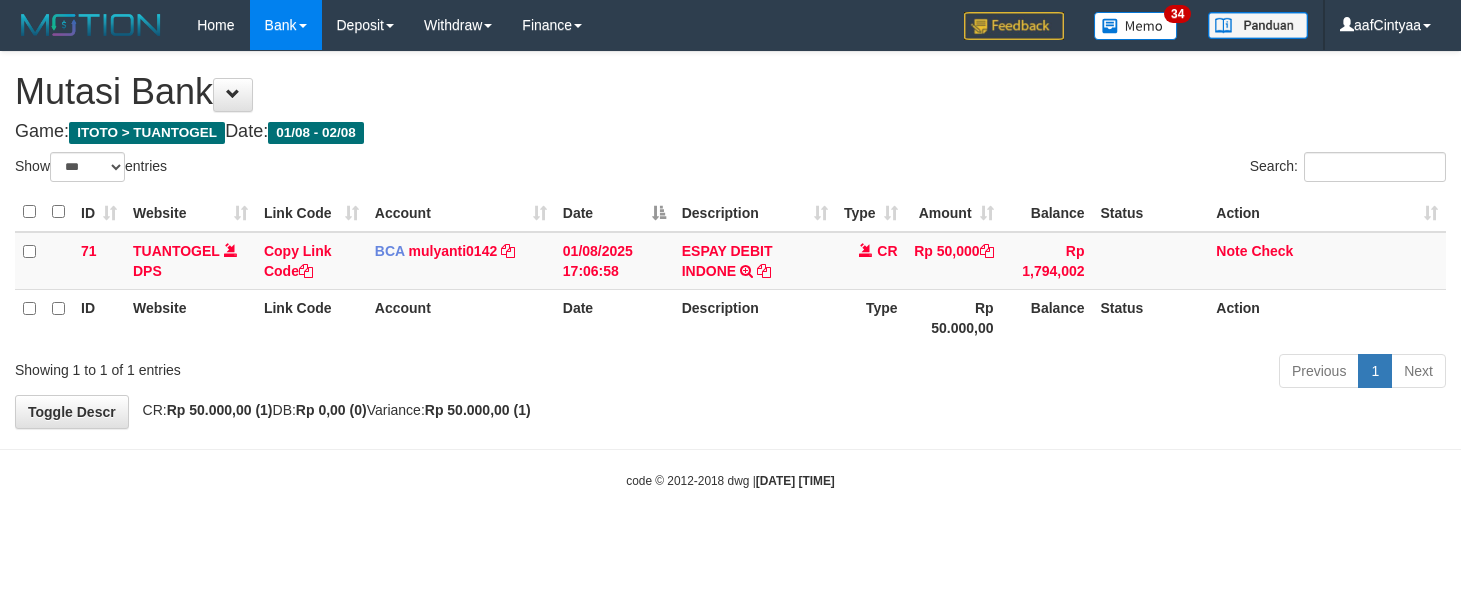 select on "***" 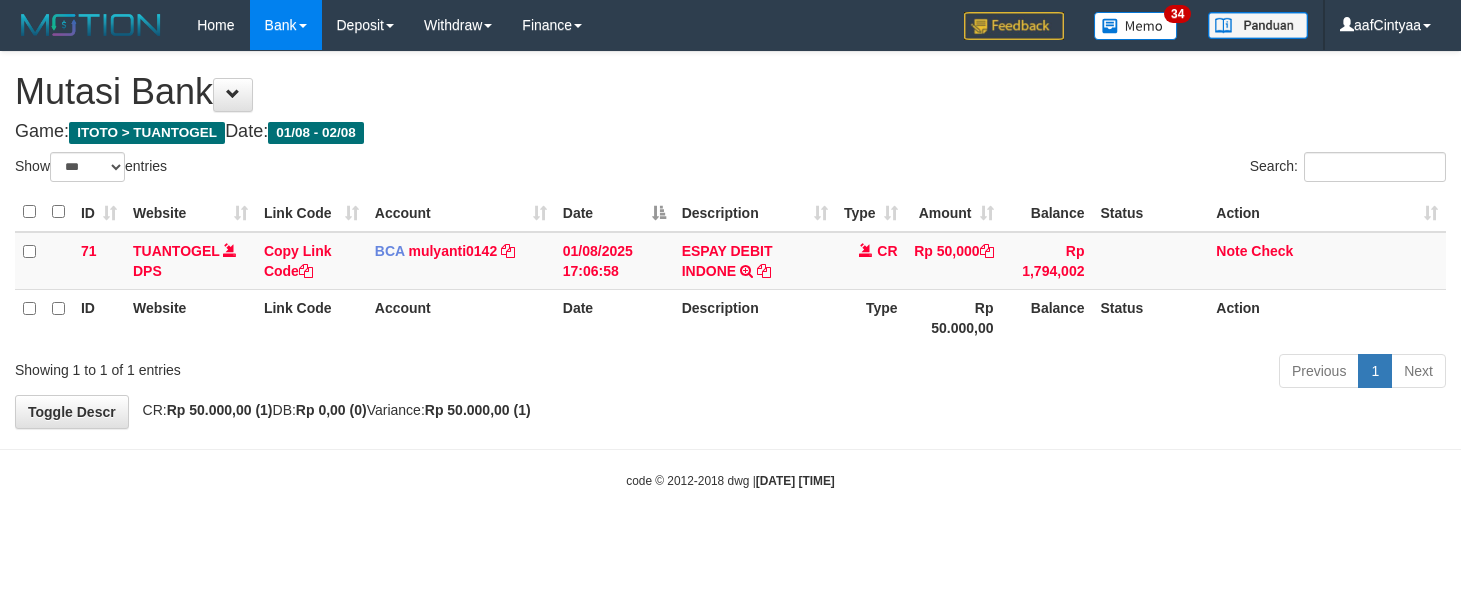 scroll, scrollTop: 0, scrollLeft: 0, axis: both 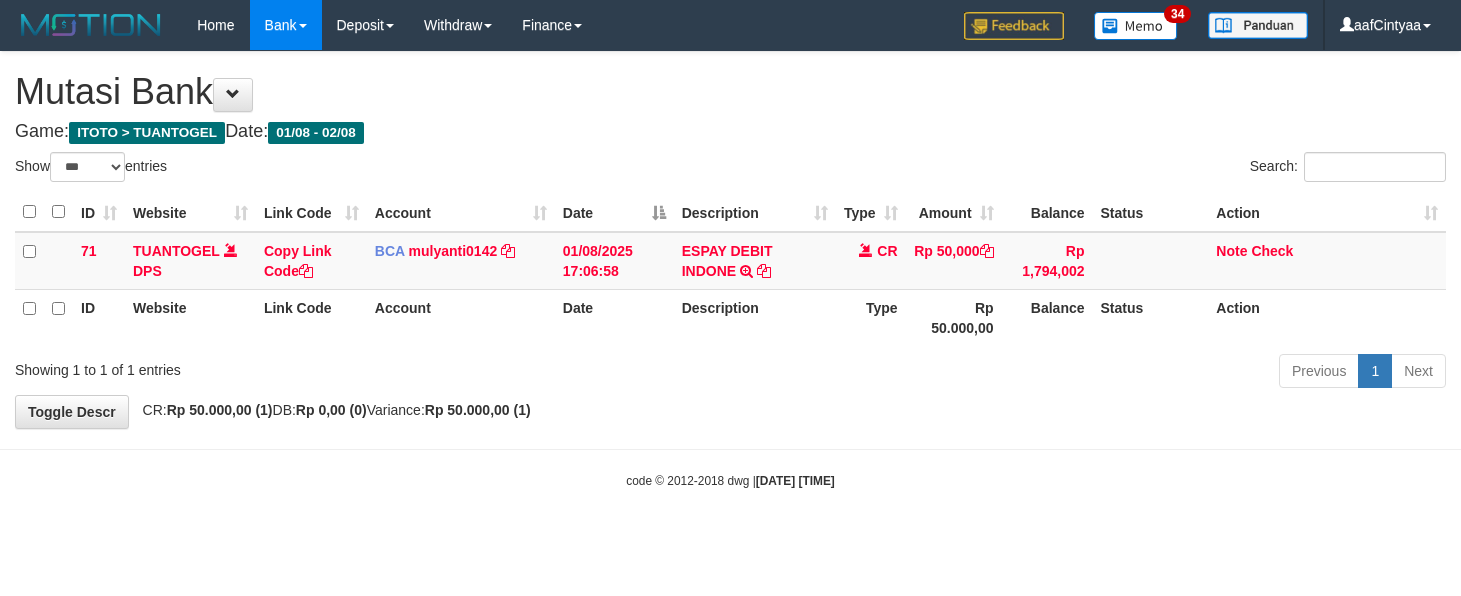 select on "***" 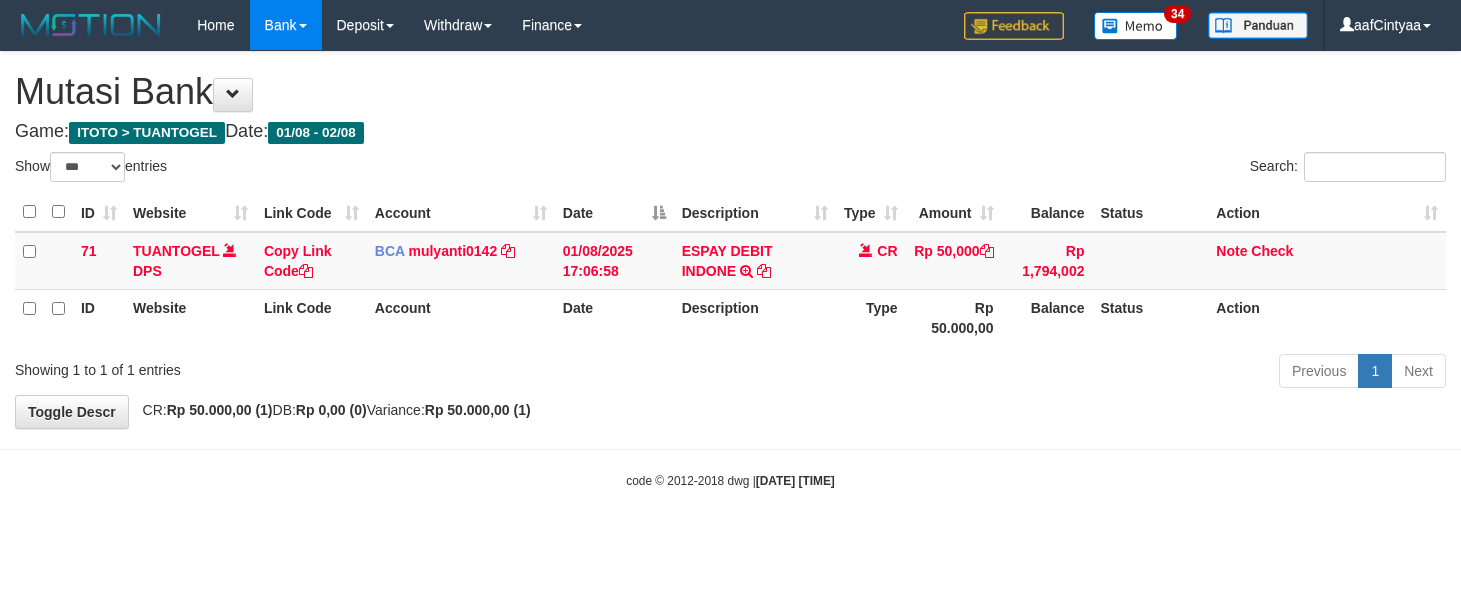scroll, scrollTop: 0, scrollLeft: 0, axis: both 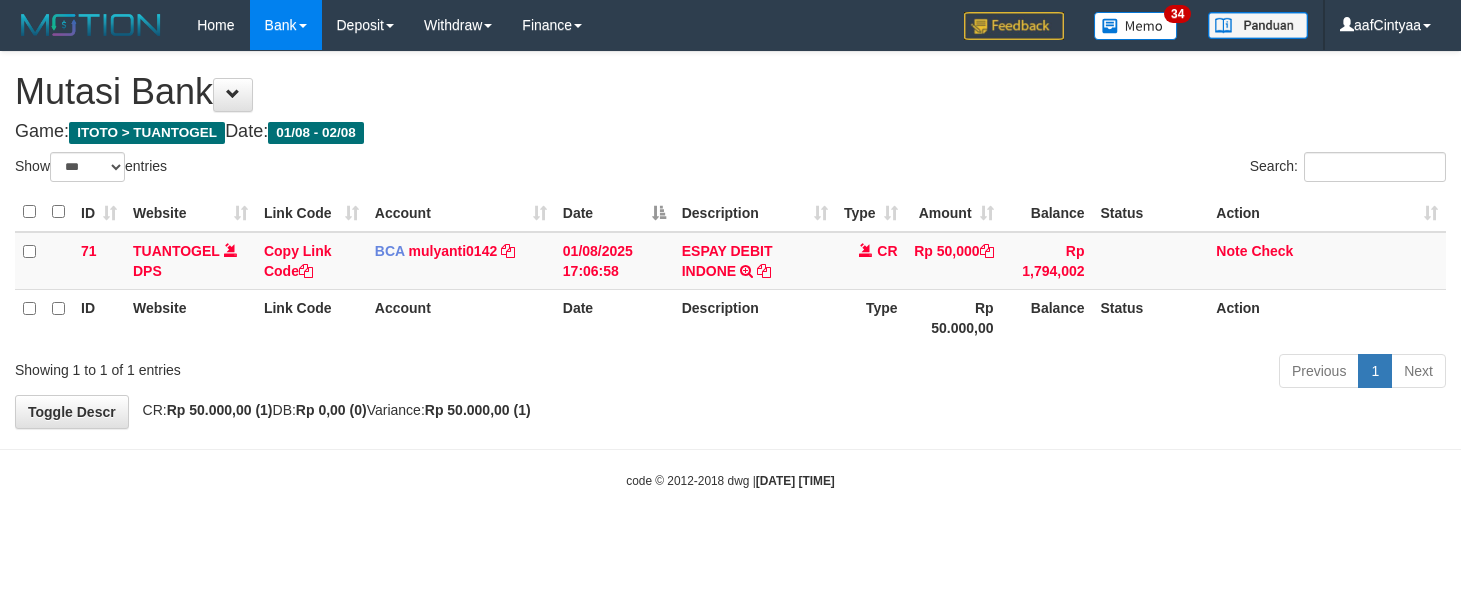select on "***" 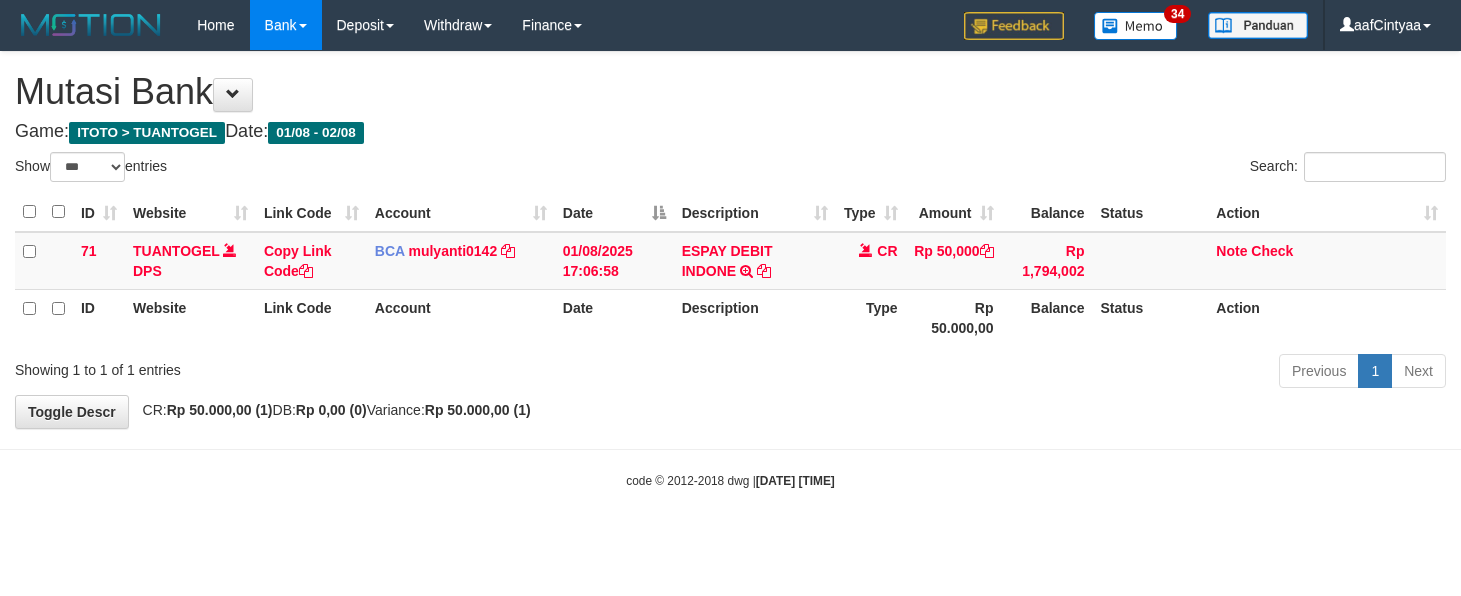 scroll, scrollTop: 0, scrollLeft: 0, axis: both 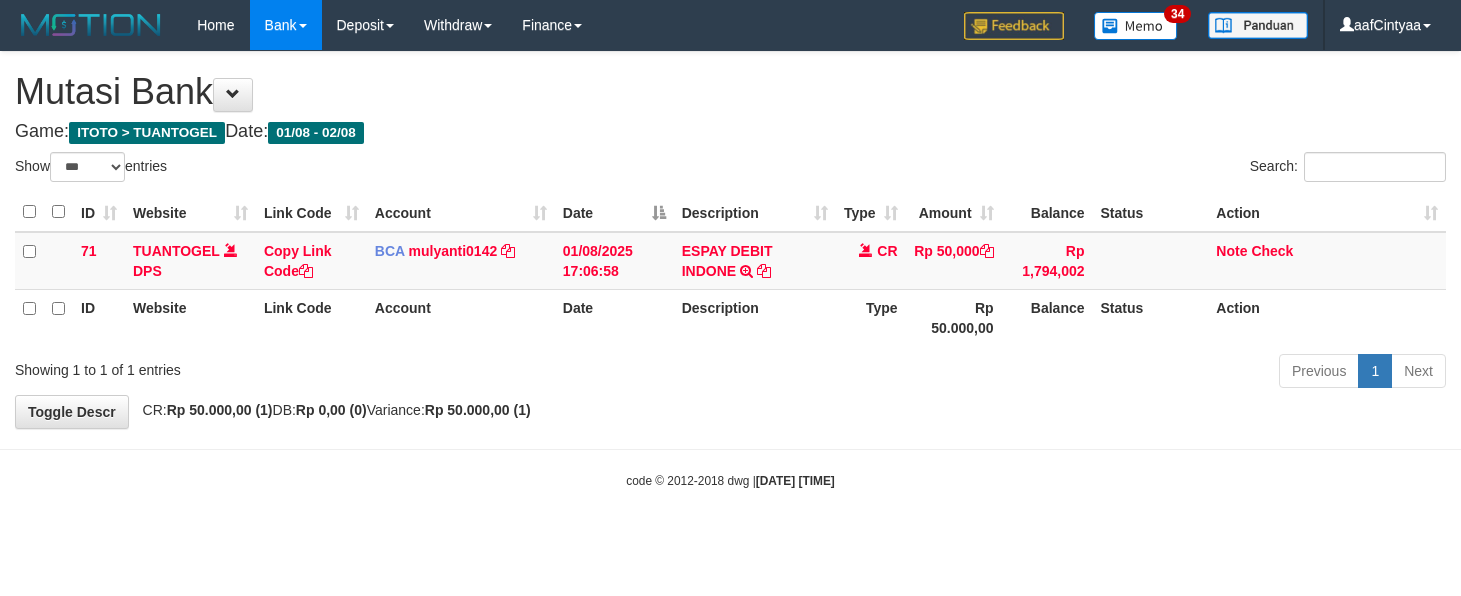select on "***" 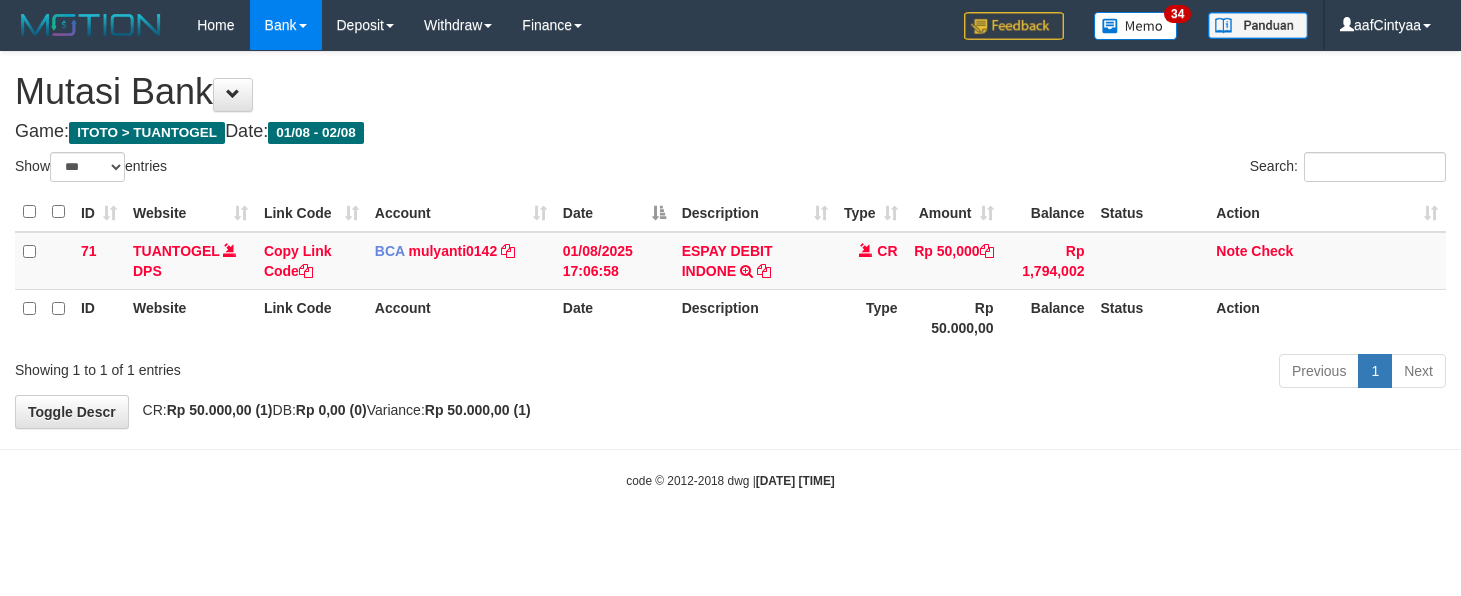 scroll, scrollTop: 0, scrollLeft: 0, axis: both 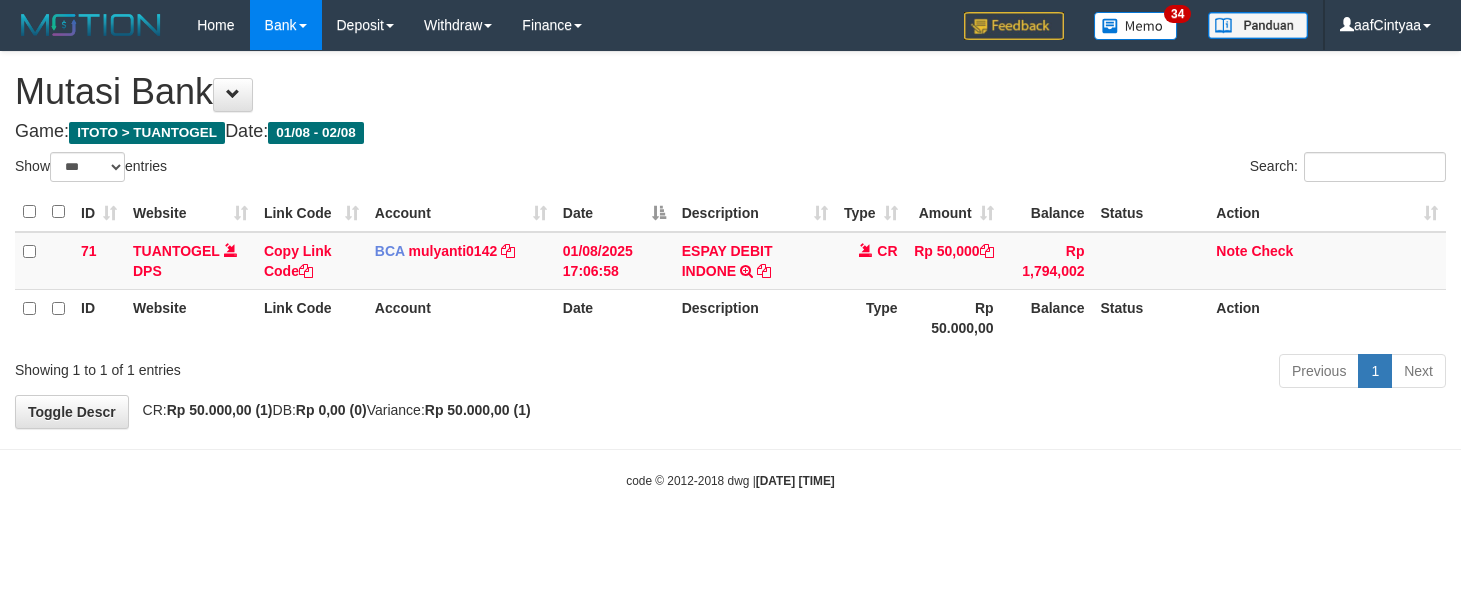select on "***" 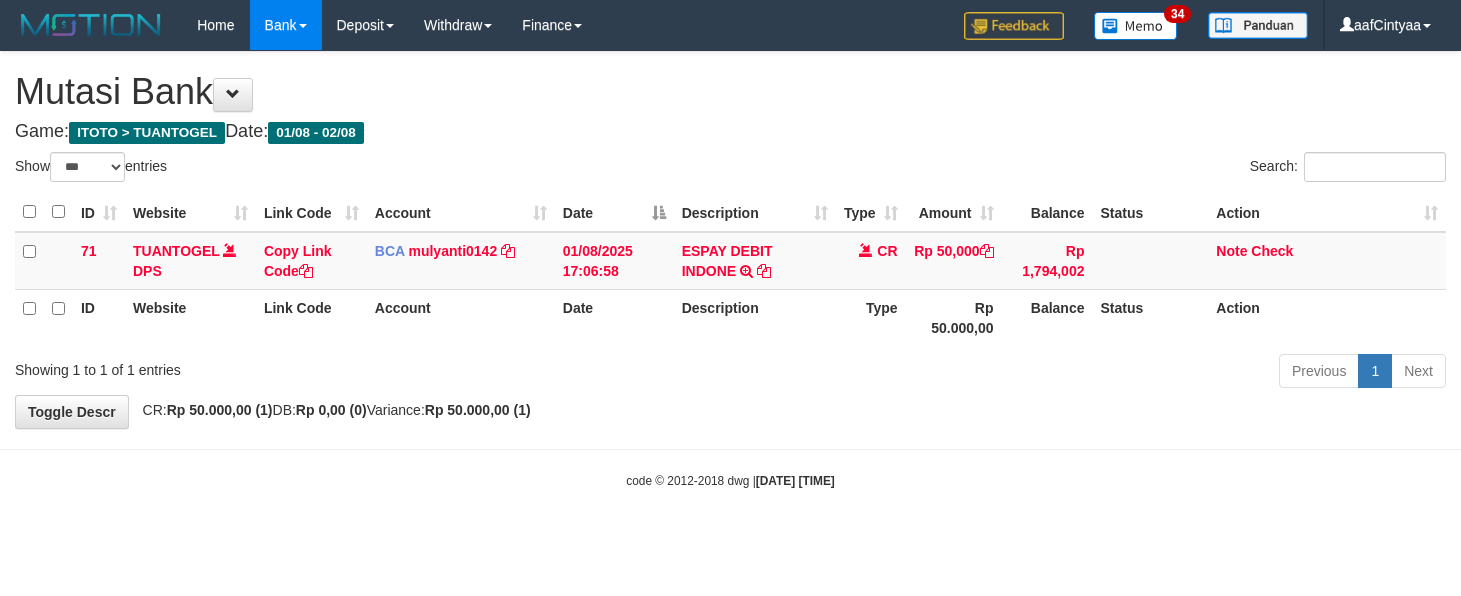 scroll, scrollTop: 0, scrollLeft: 0, axis: both 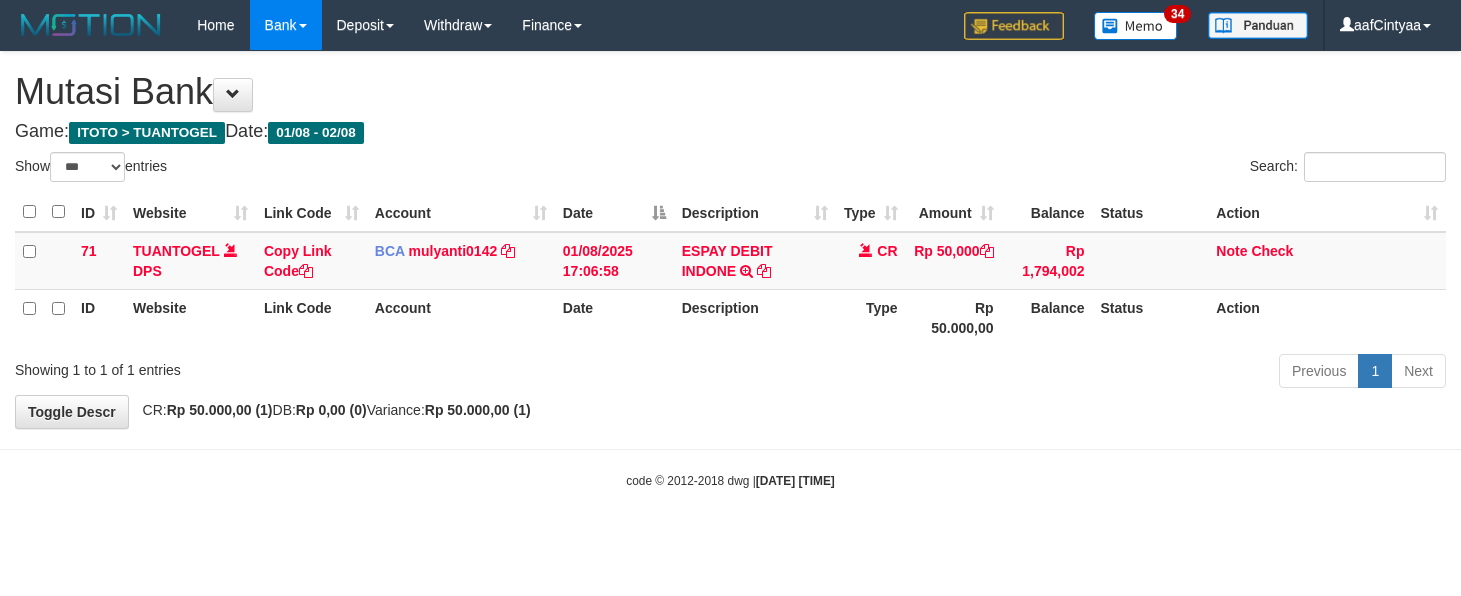select on "***" 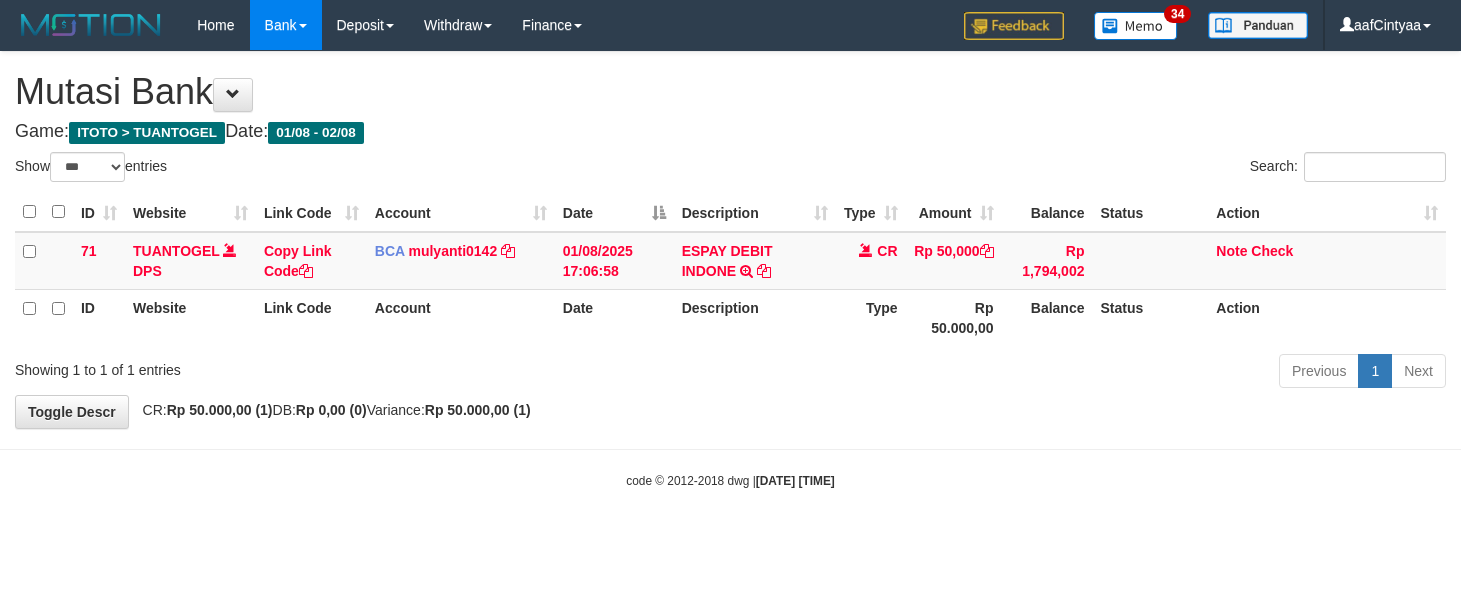 scroll, scrollTop: 0, scrollLeft: 0, axis: both 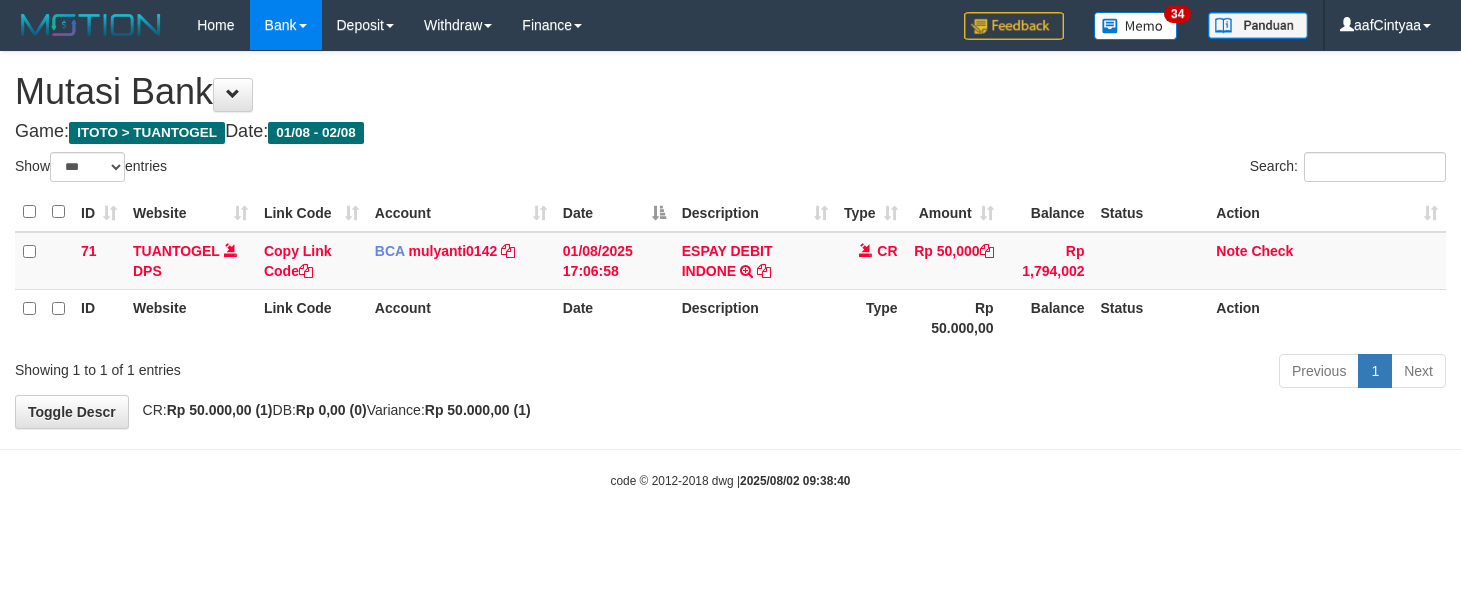 select on "***" 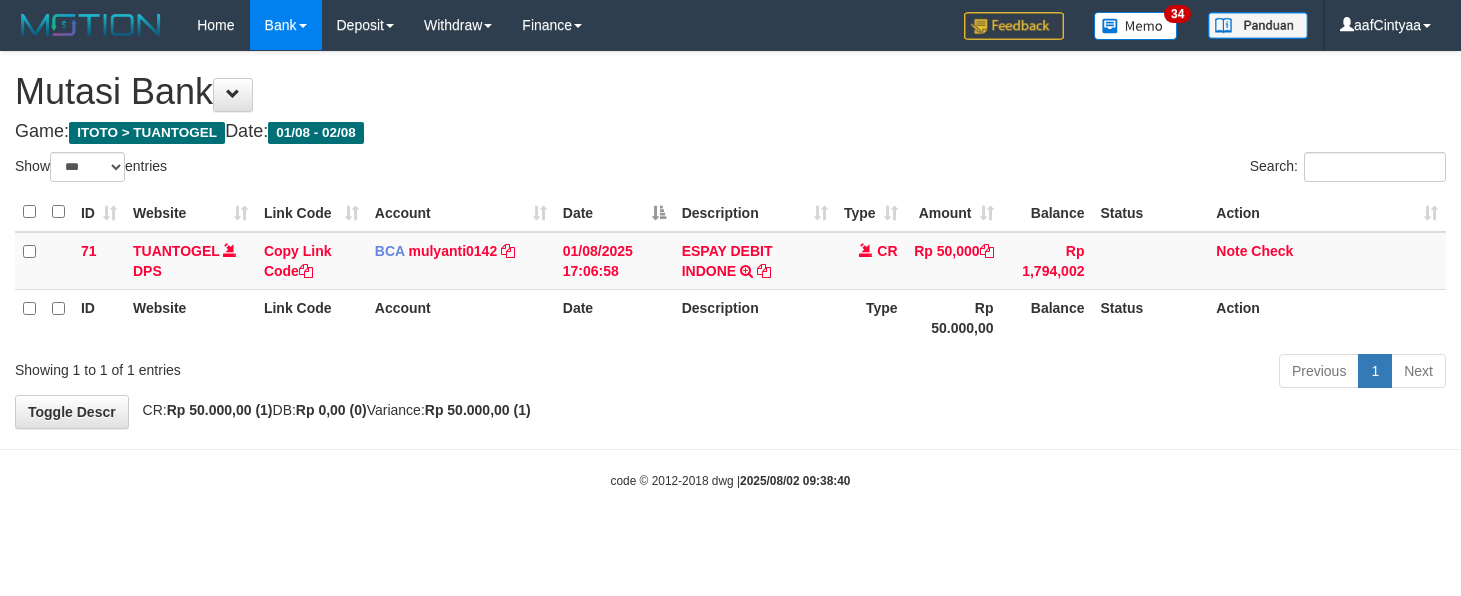 scroll, scrollTop: 0, scrollLeft: 0, axis: both 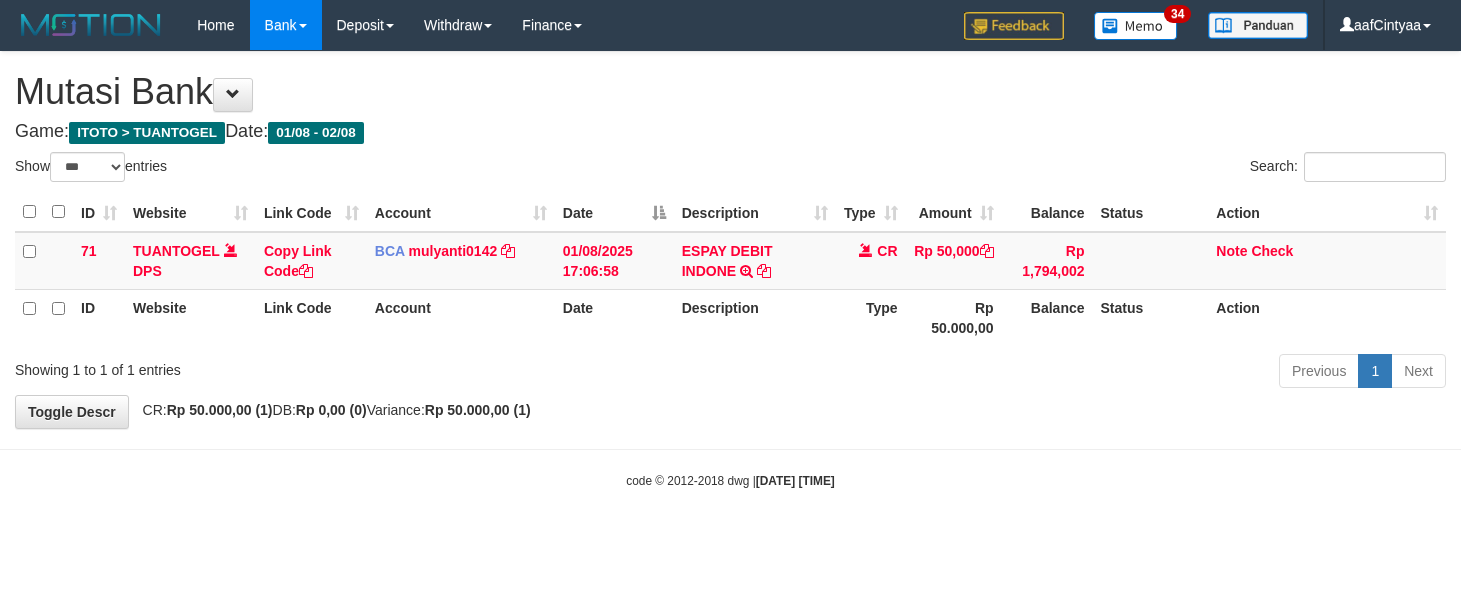 select on "***" 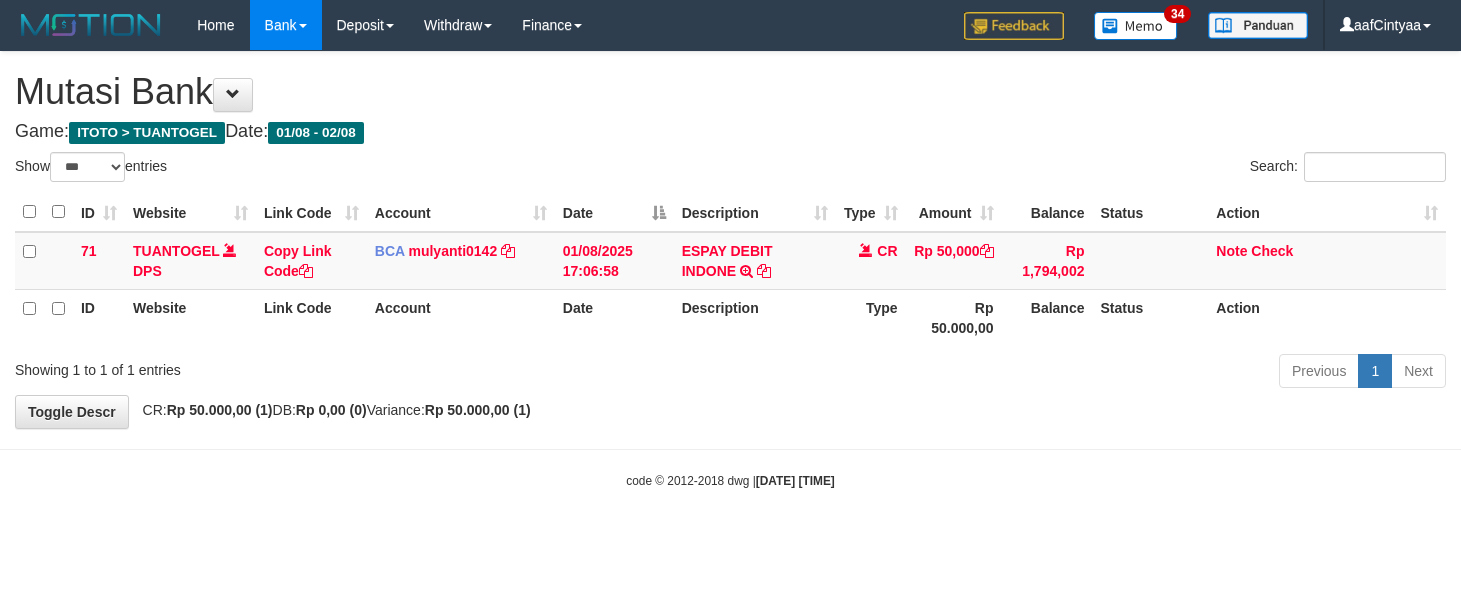 scroll, scrollTop: 0, scrollLeft: 0, axis: both 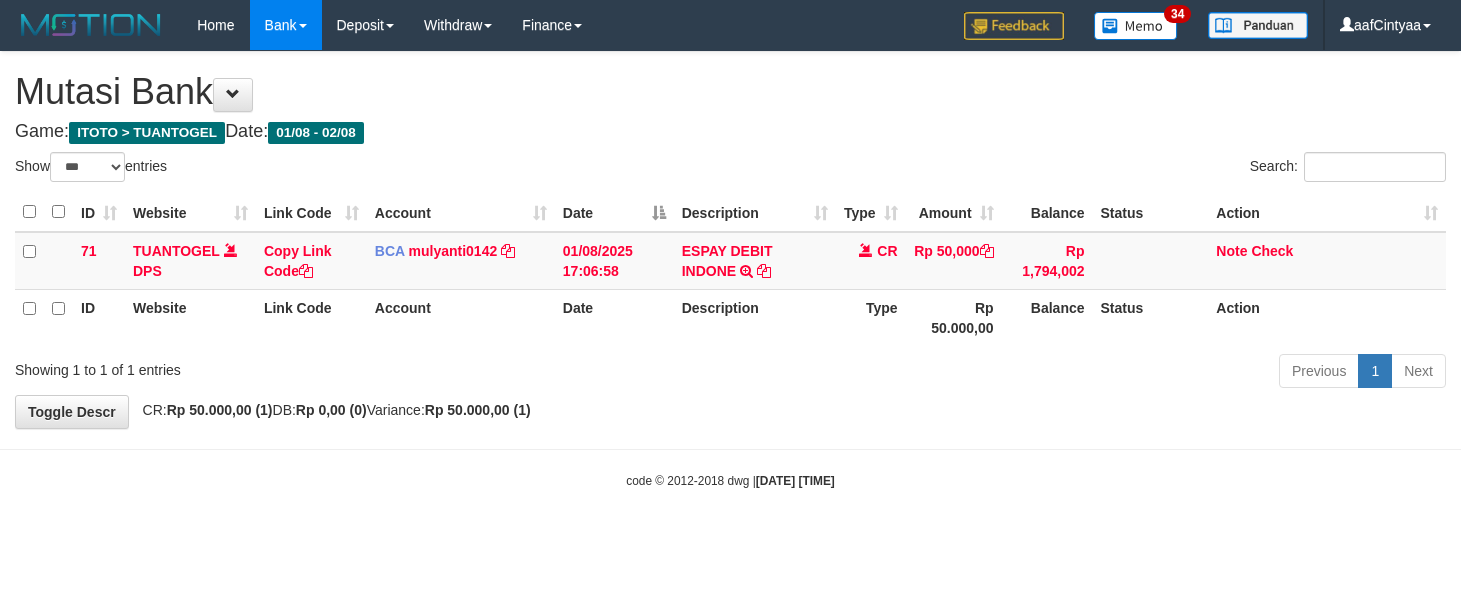 select on "***" 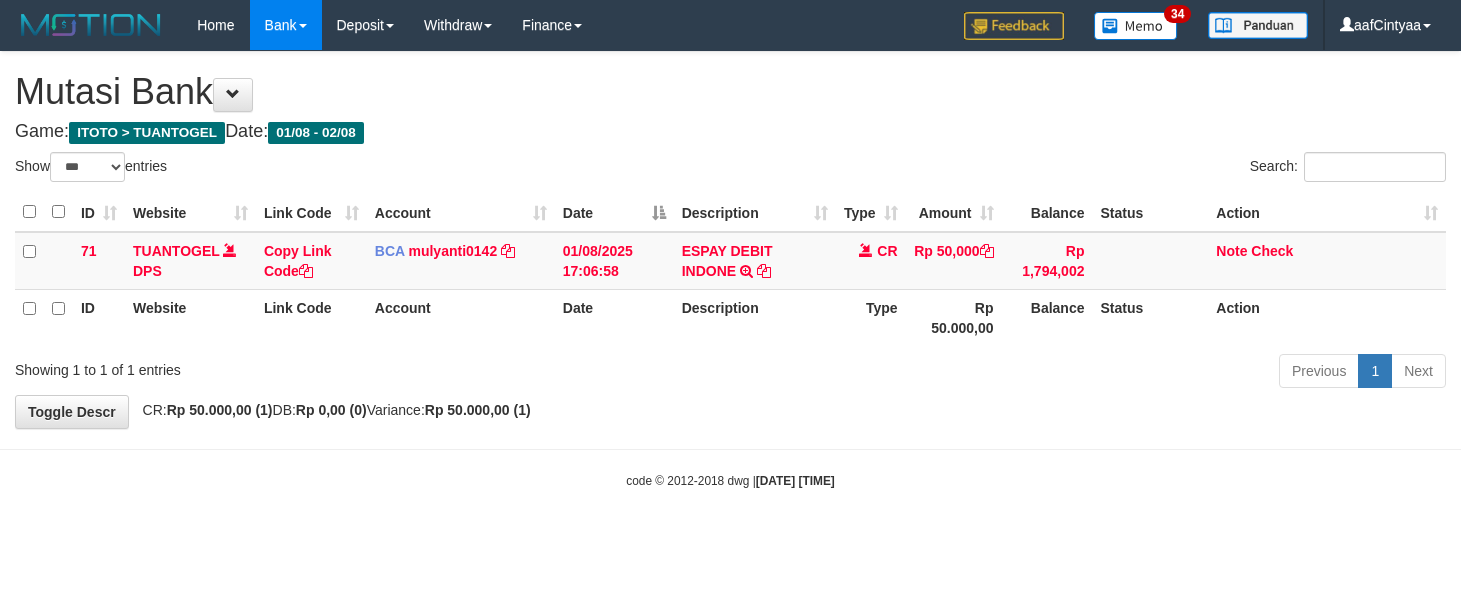 scroll, scrollTop: 0, scrollLeft: 0, axis: both 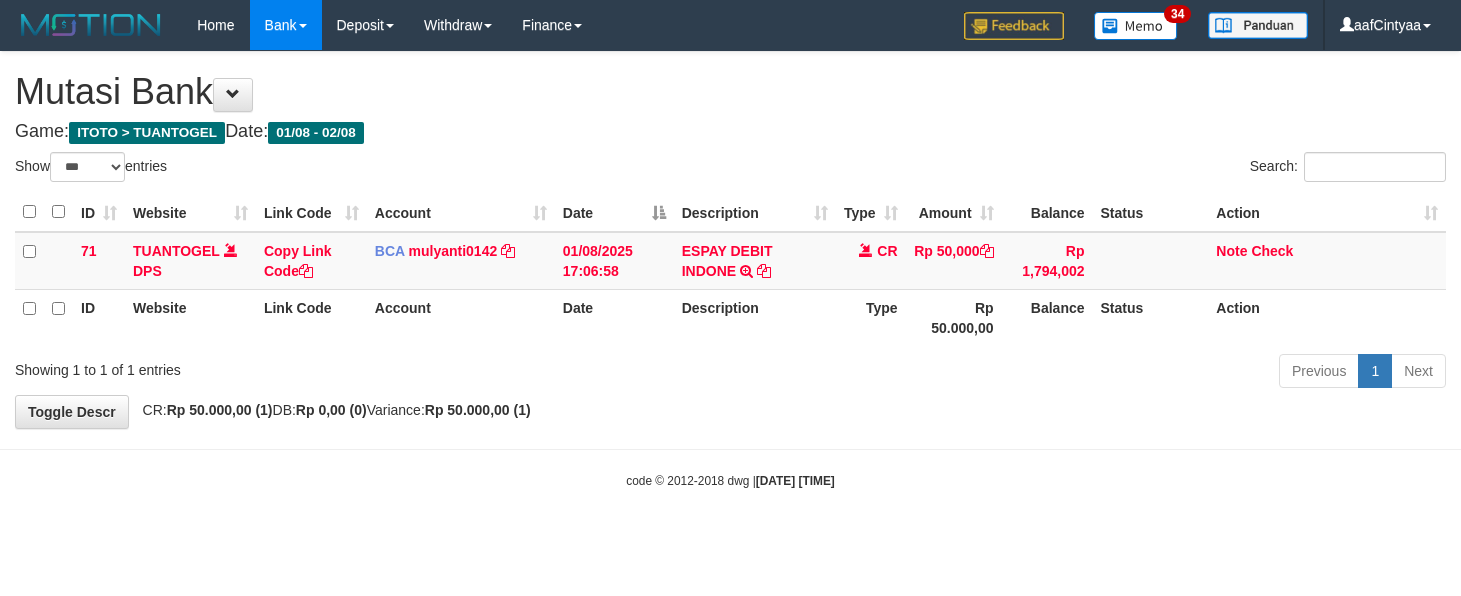select on "***" 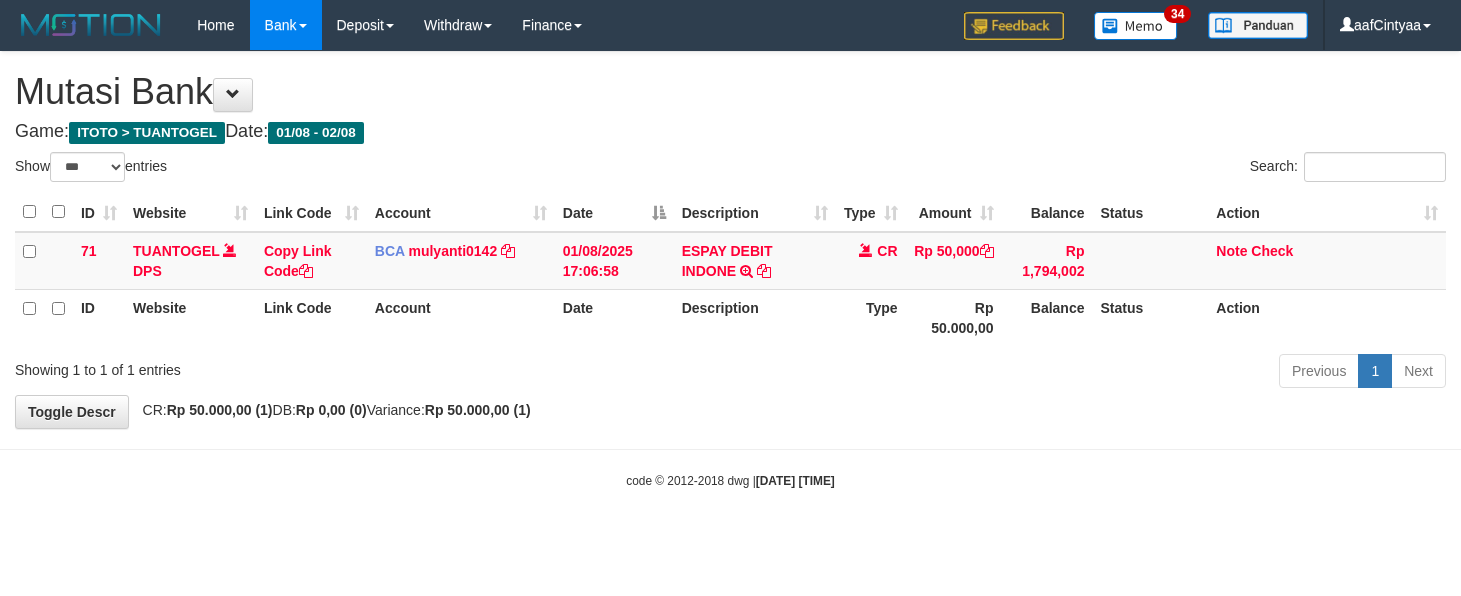 scroll, scrollTop: 0, scrollLeft: 0, axis: both 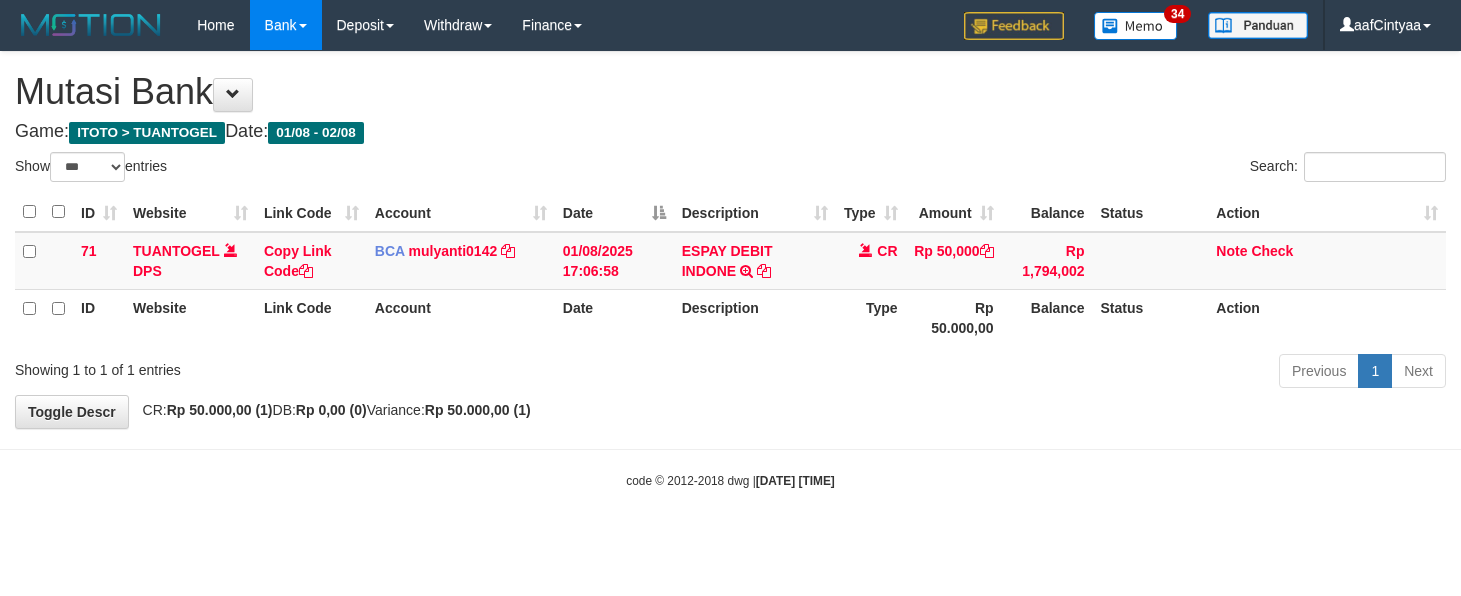 select on "***" 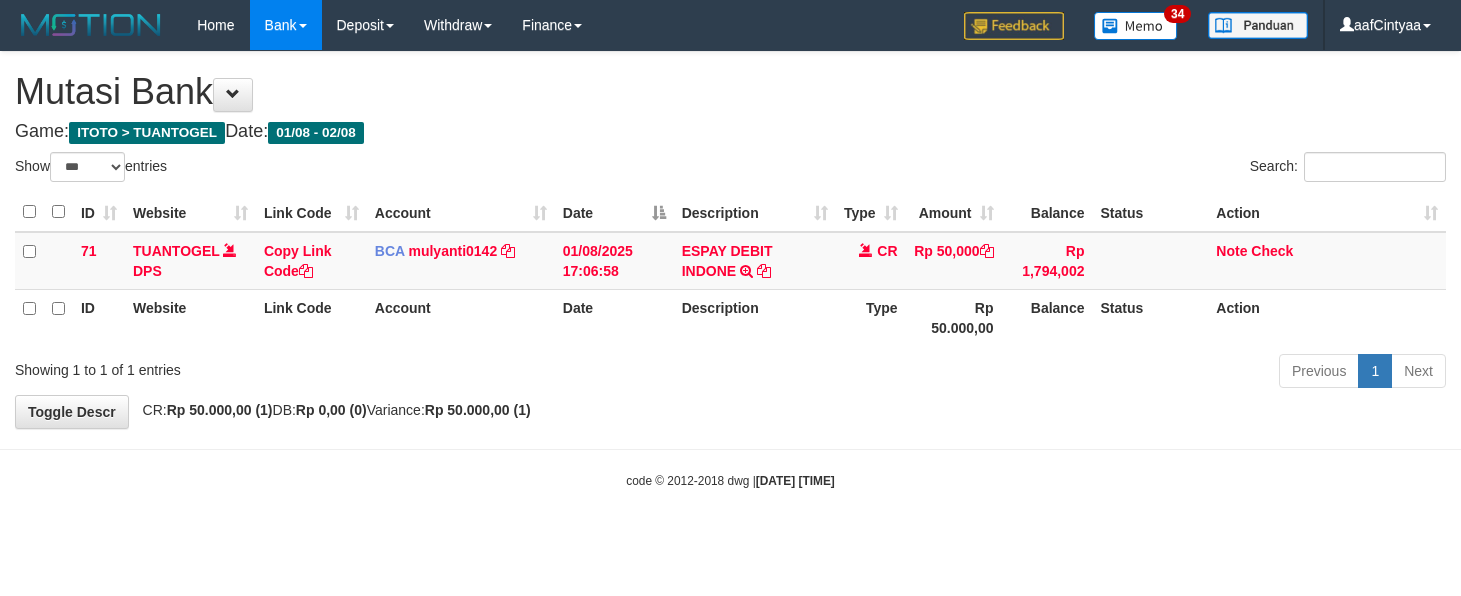 scroll, scrollTop: 0, scrollLeft: 0, axis: both 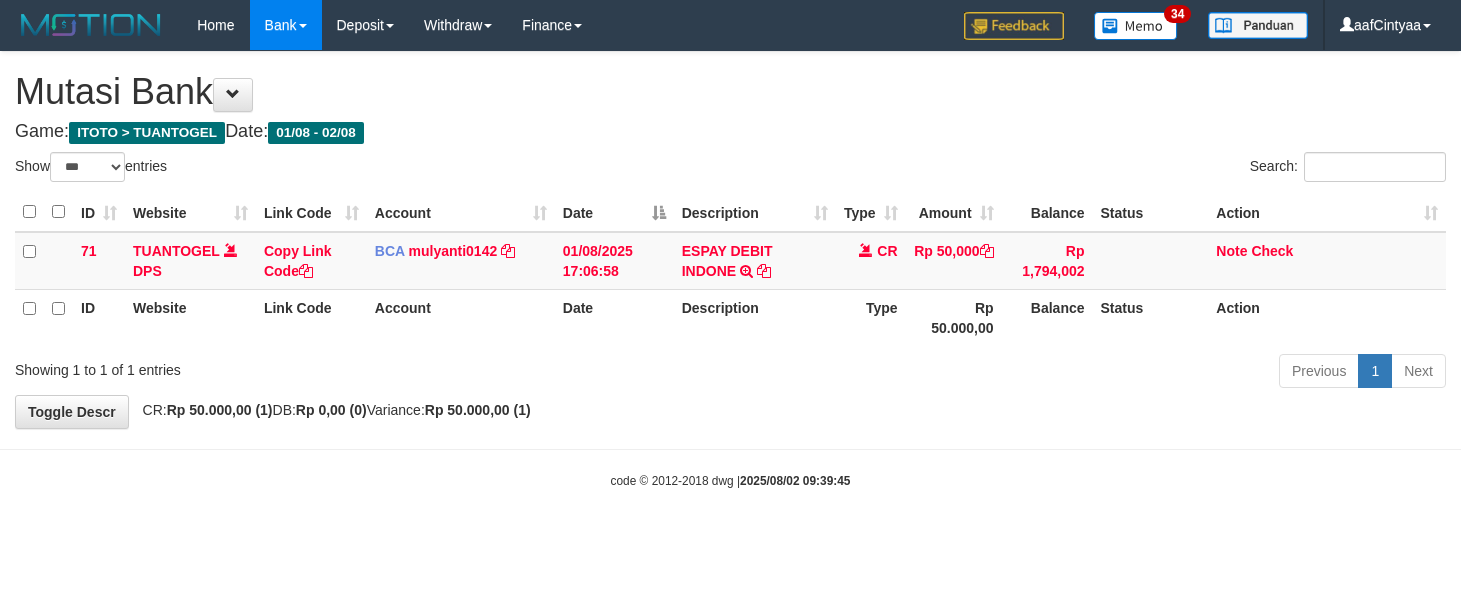 select on "***" 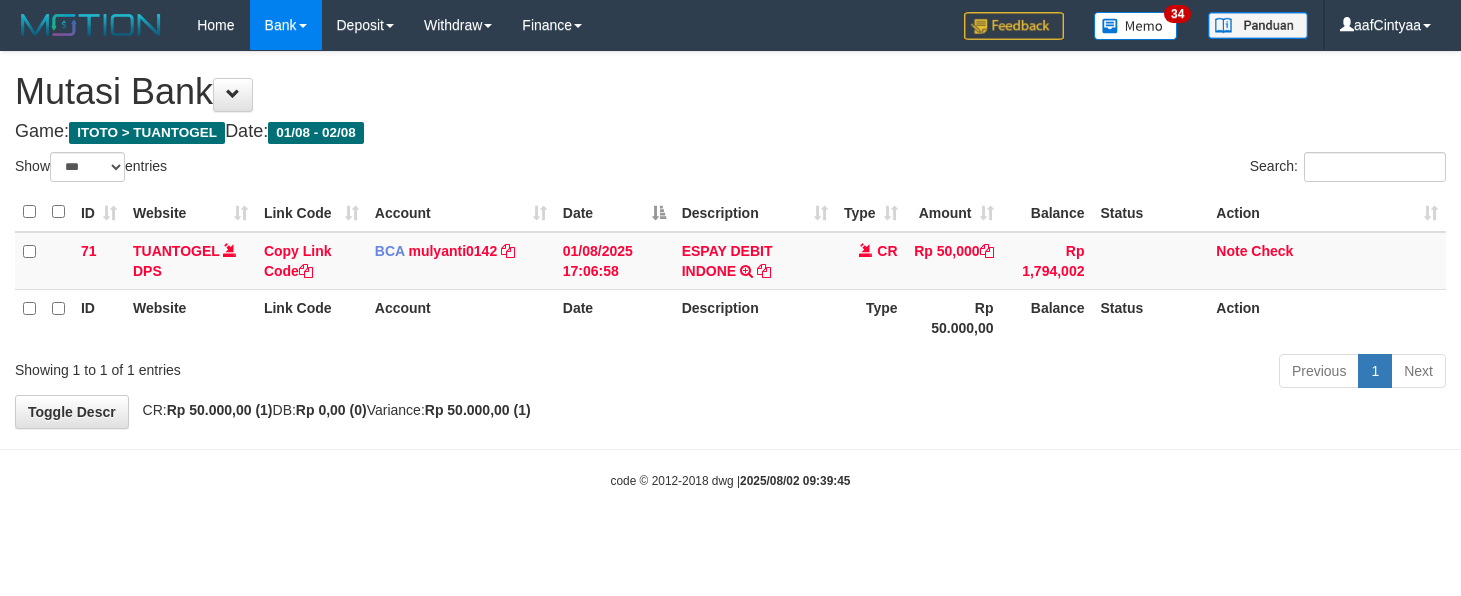 scroll, scrollTop: 0, scrollLeft: 0, axis: both 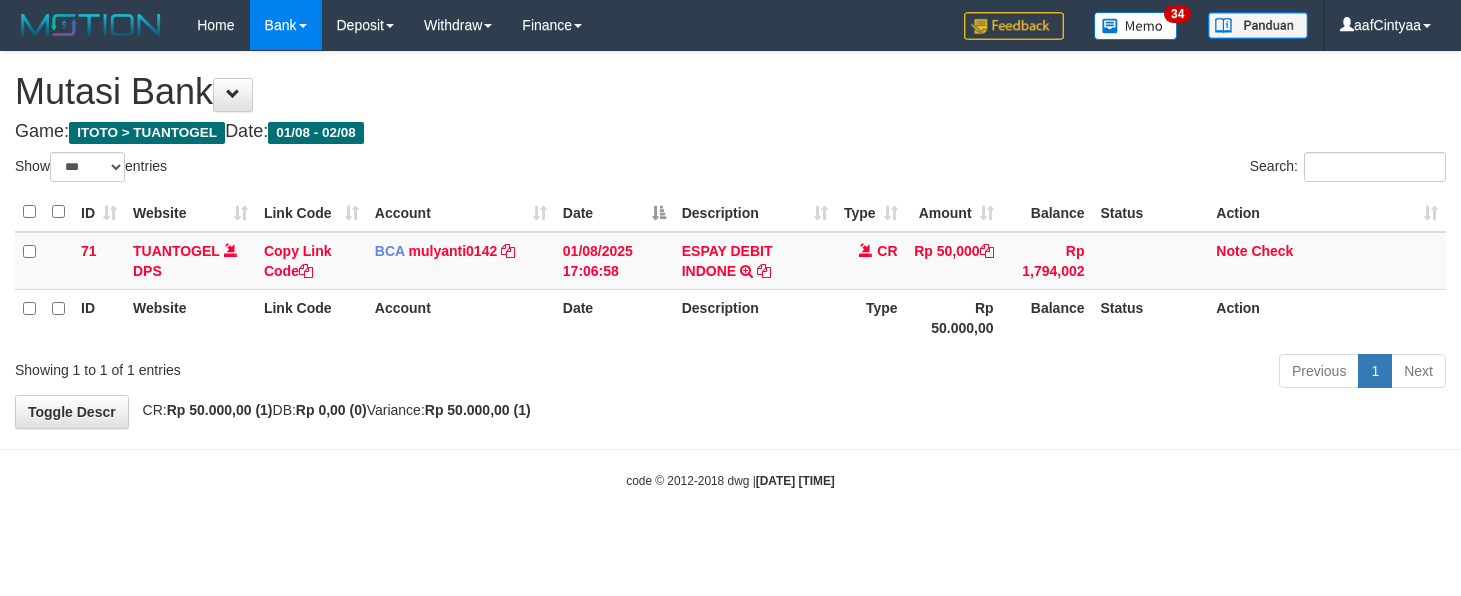 select on "***" 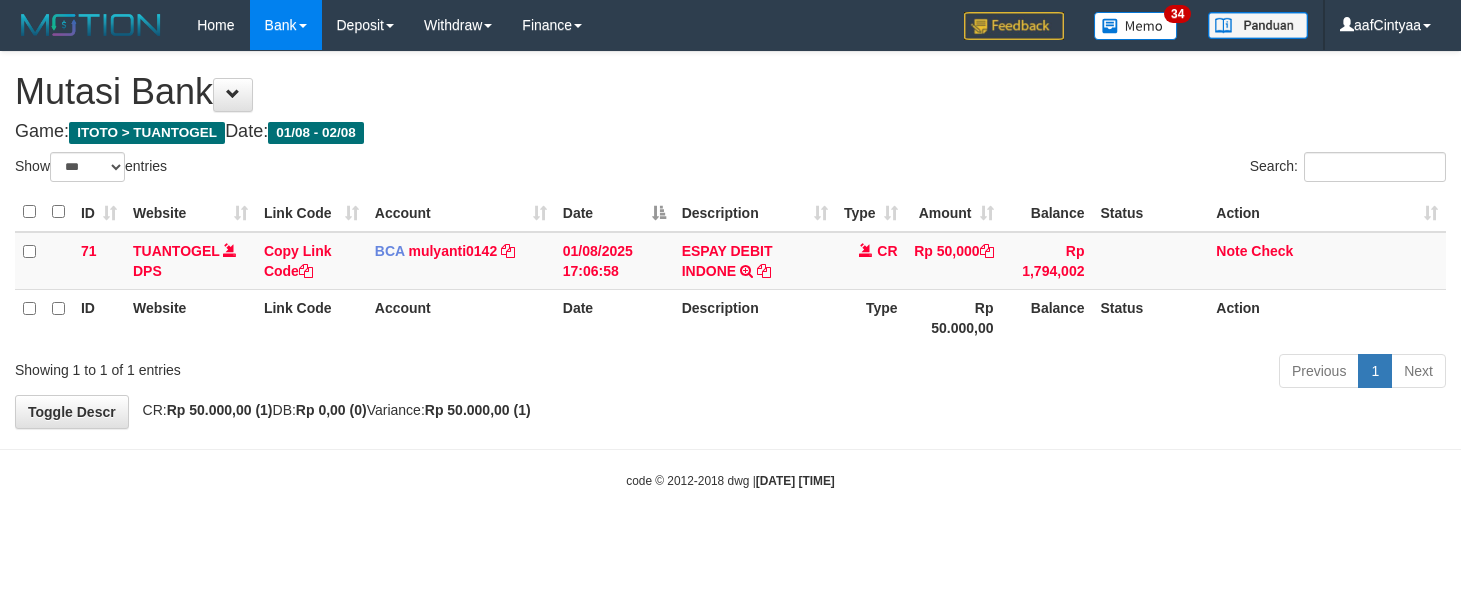 scroll, scrollTop: 0, scrollLeft: 0, axis: both 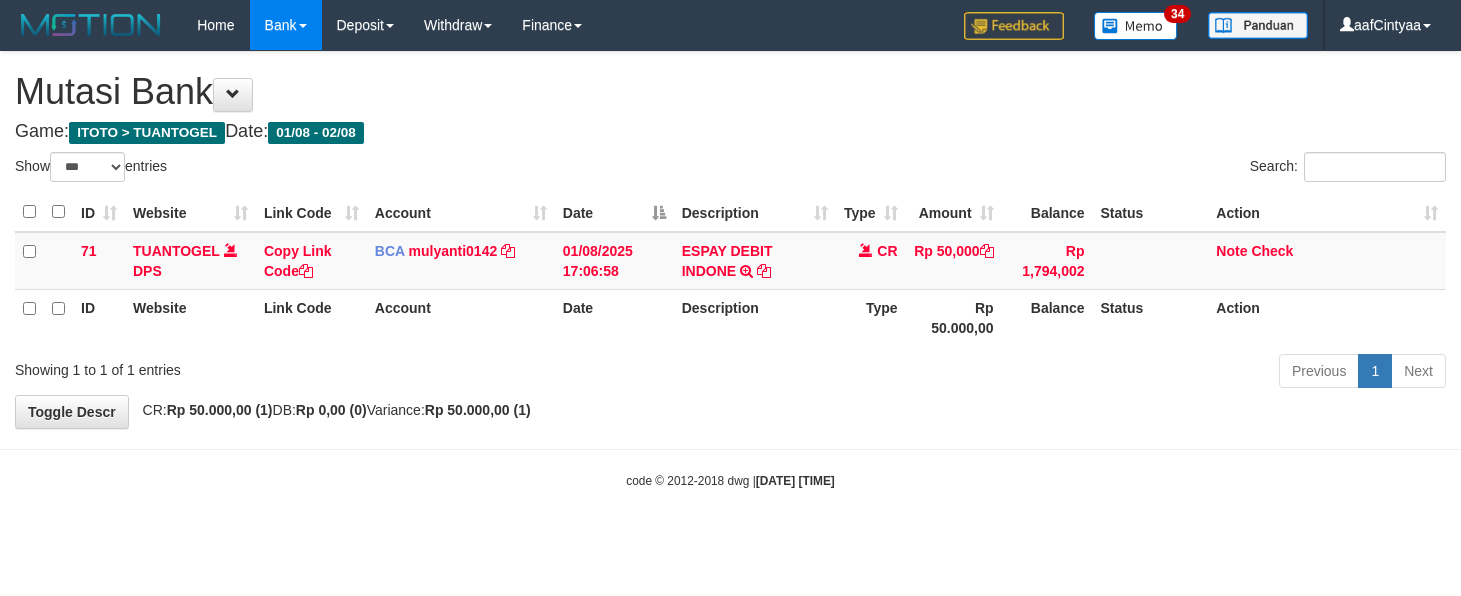 select on "***" 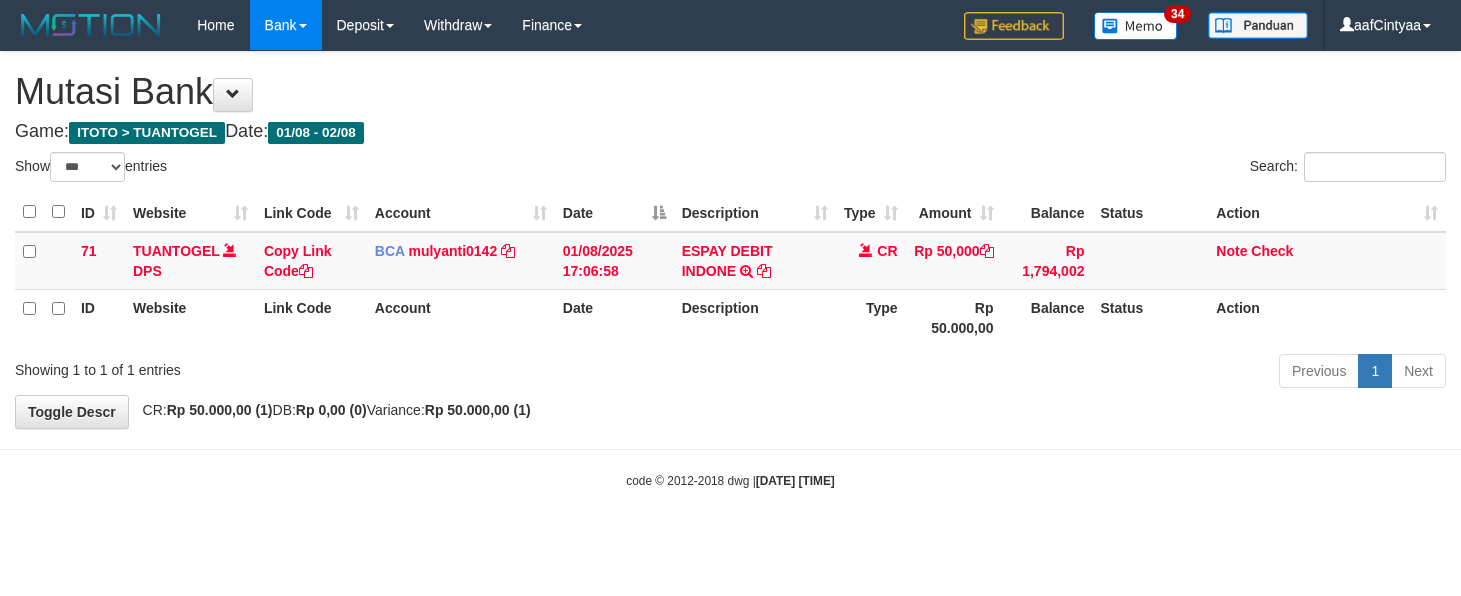 scroll, scrollTop: 0, scrollLeft: 0, axis: both 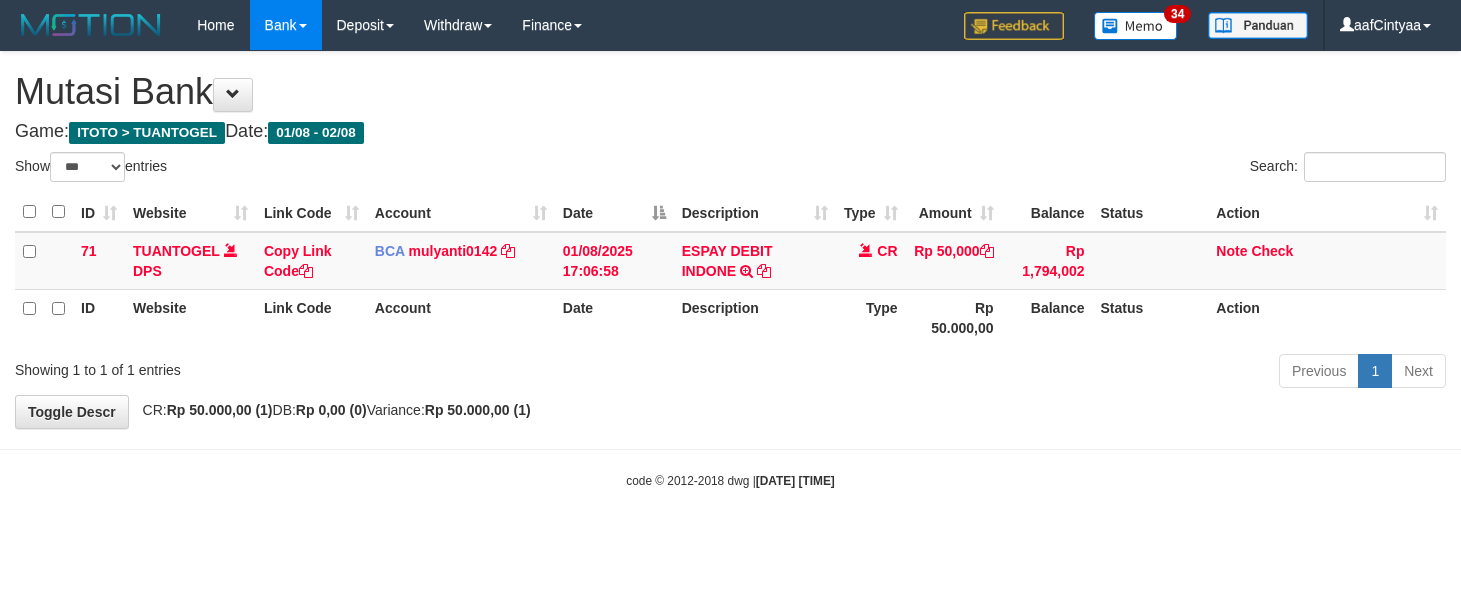 select on "***" 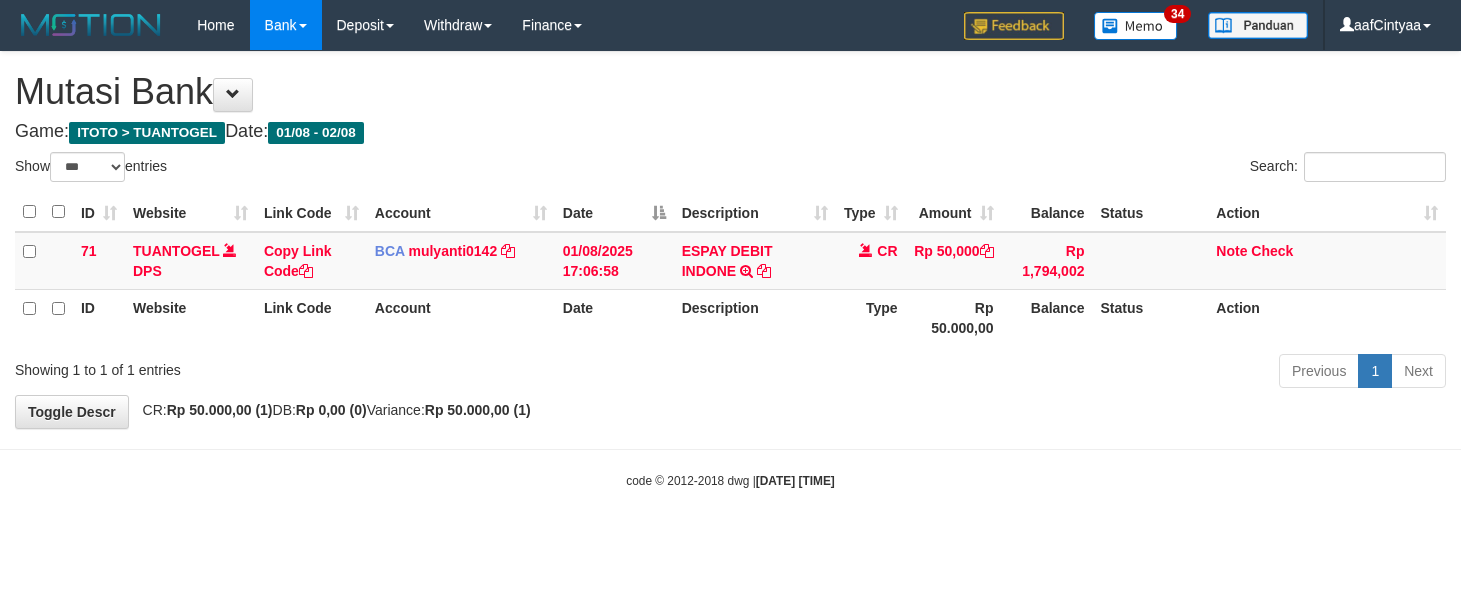 scroll, scrollTop: 0, scrollLeft: 0, axis: both 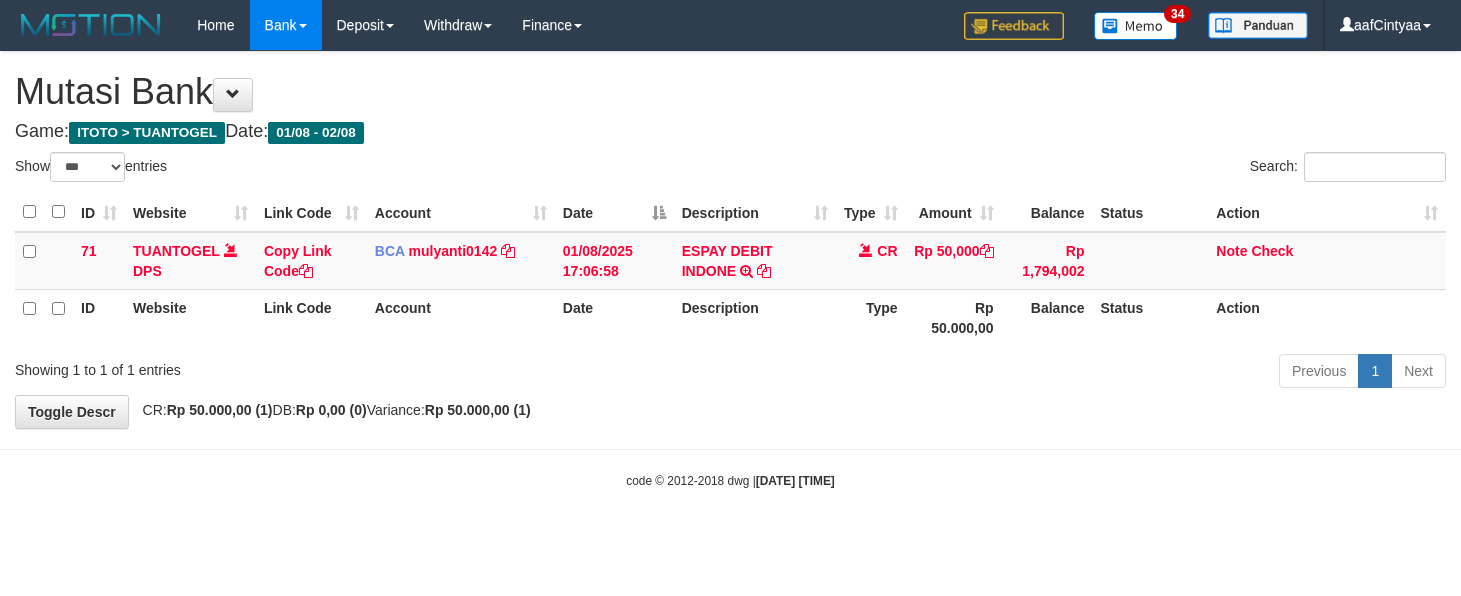 select on "***" 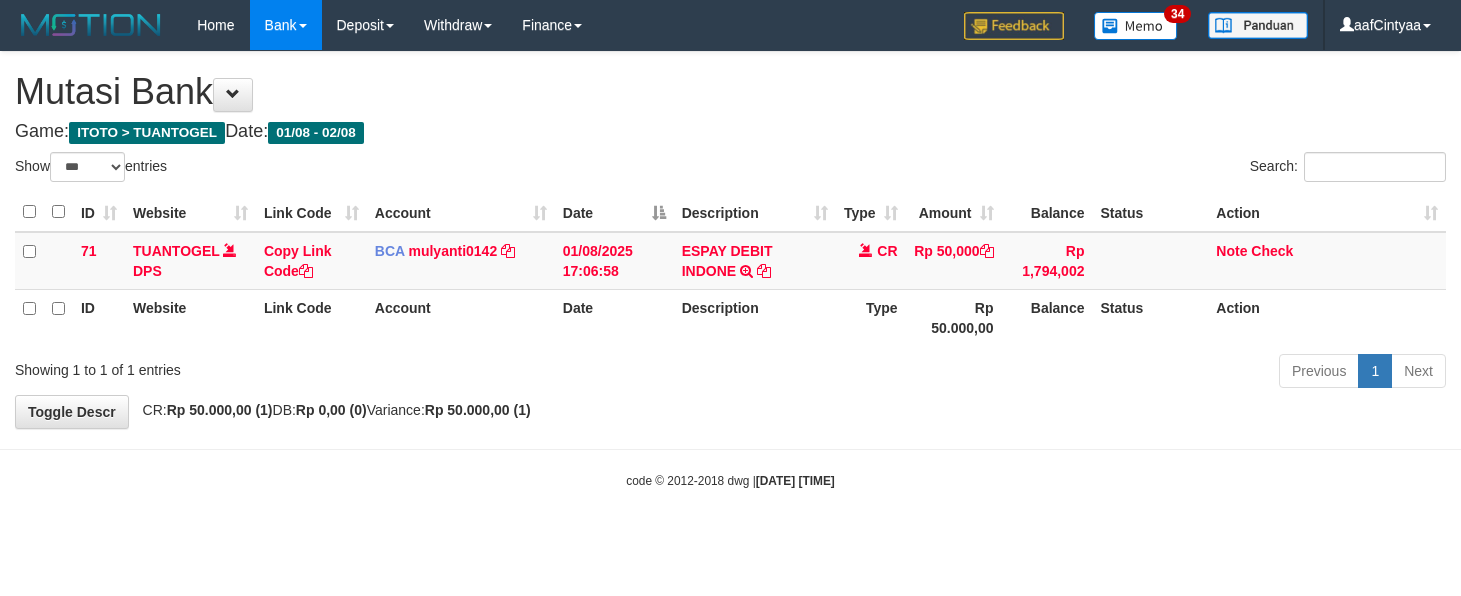 scroll, scrollTop: 0, scrollLeft: 0, axis: both 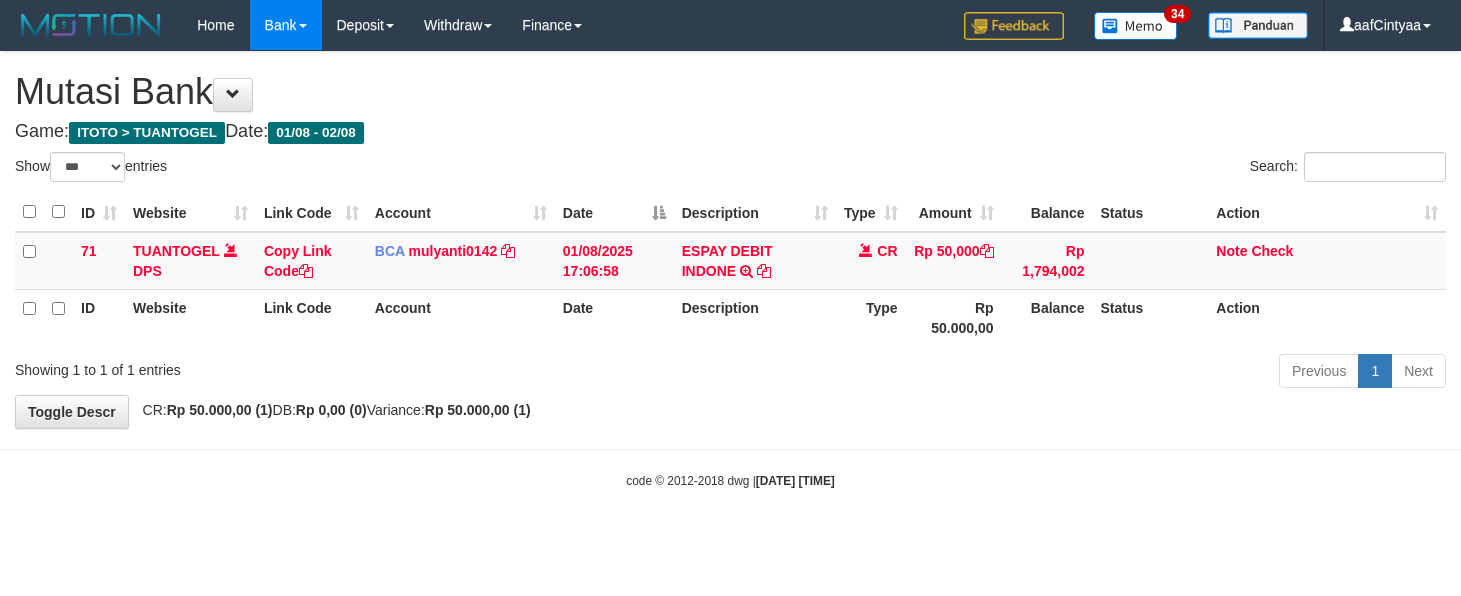 select on "***" 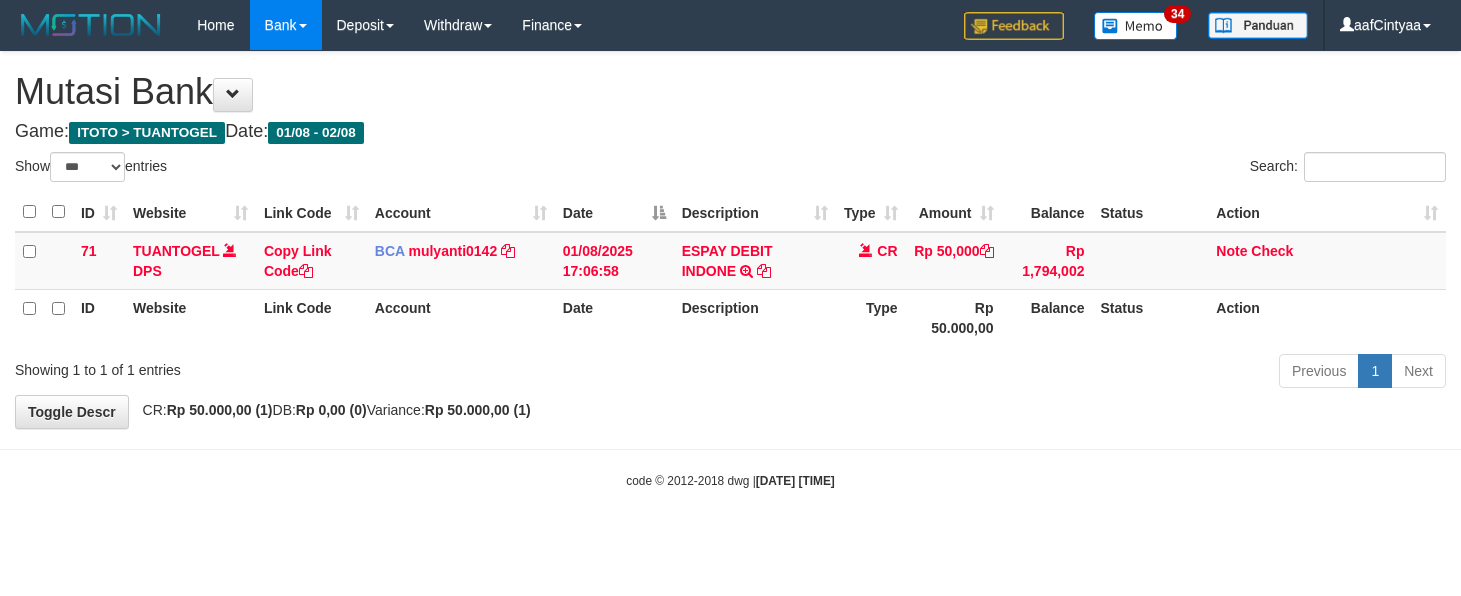 scroll, scrollTop: 0, scrollLeft: 0, axis: both 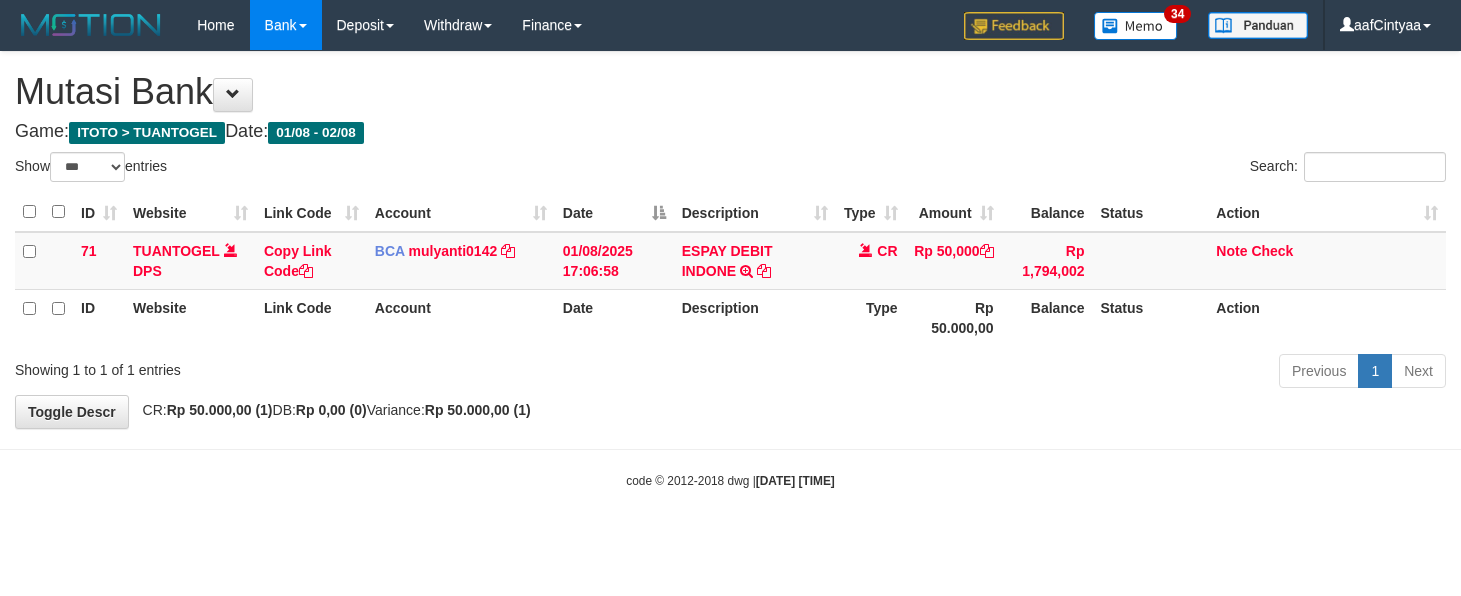 select on "***" 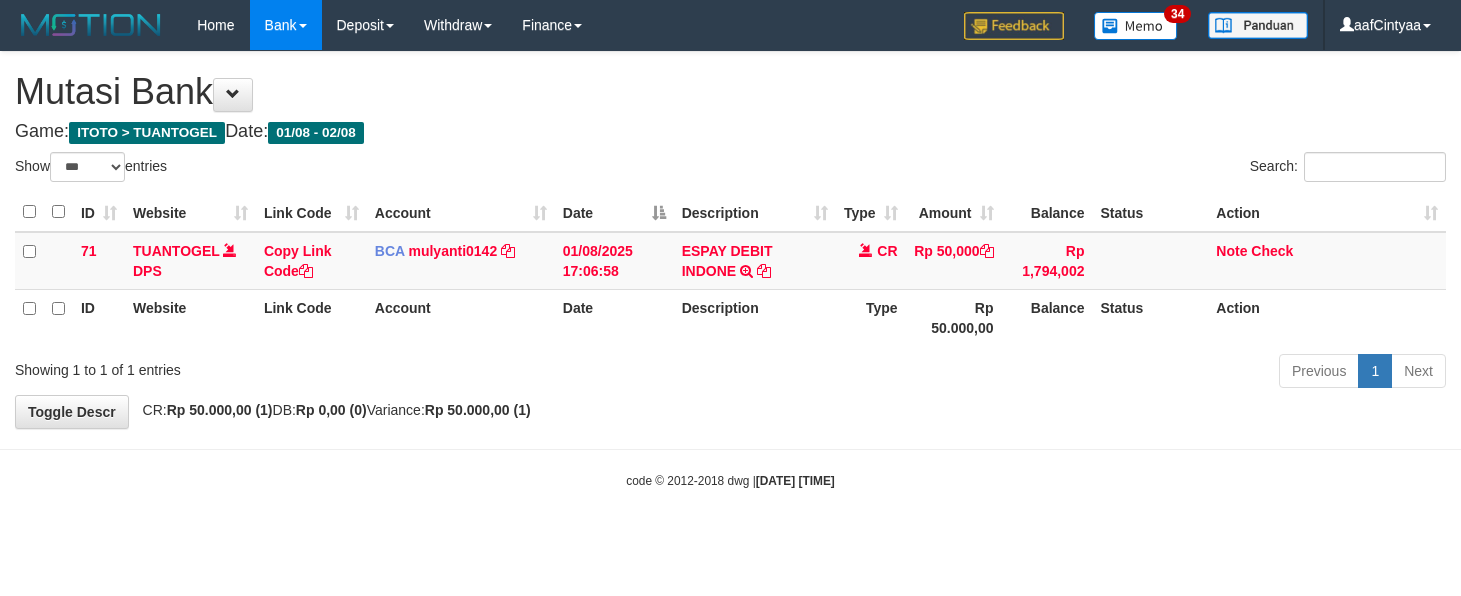scroll, scrollTop: 0, scrollLeft: 0, axis: both 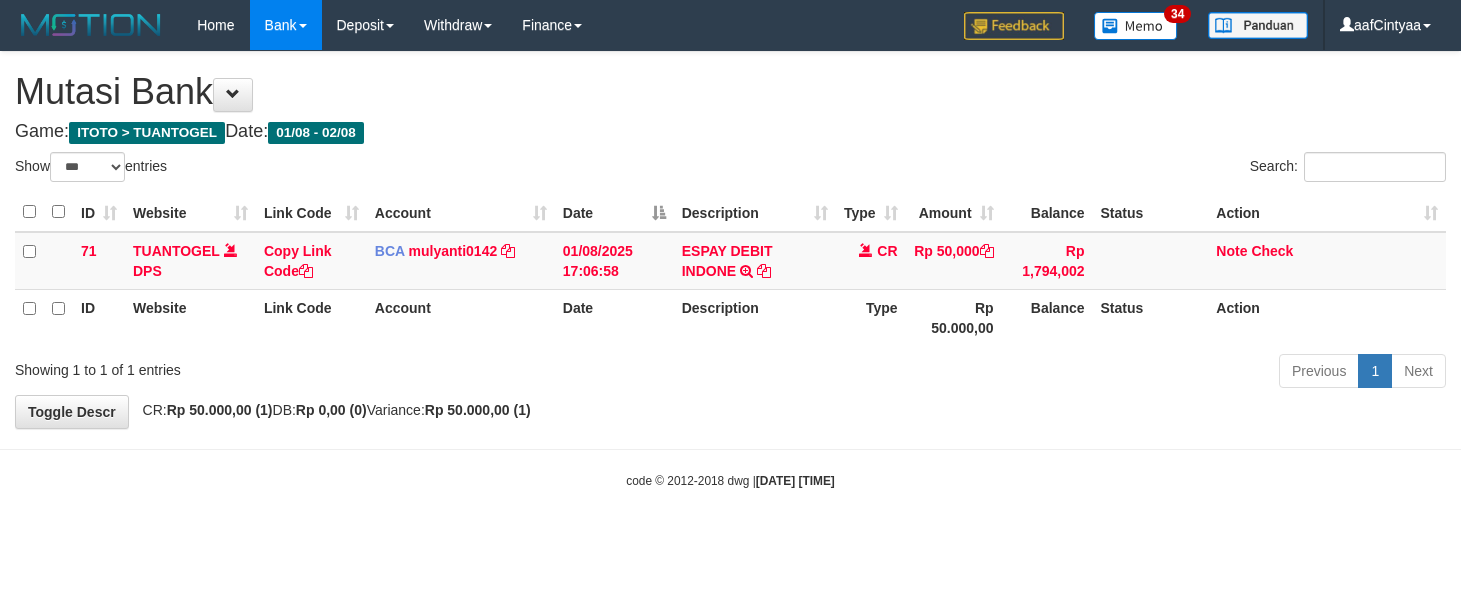 select on "***" 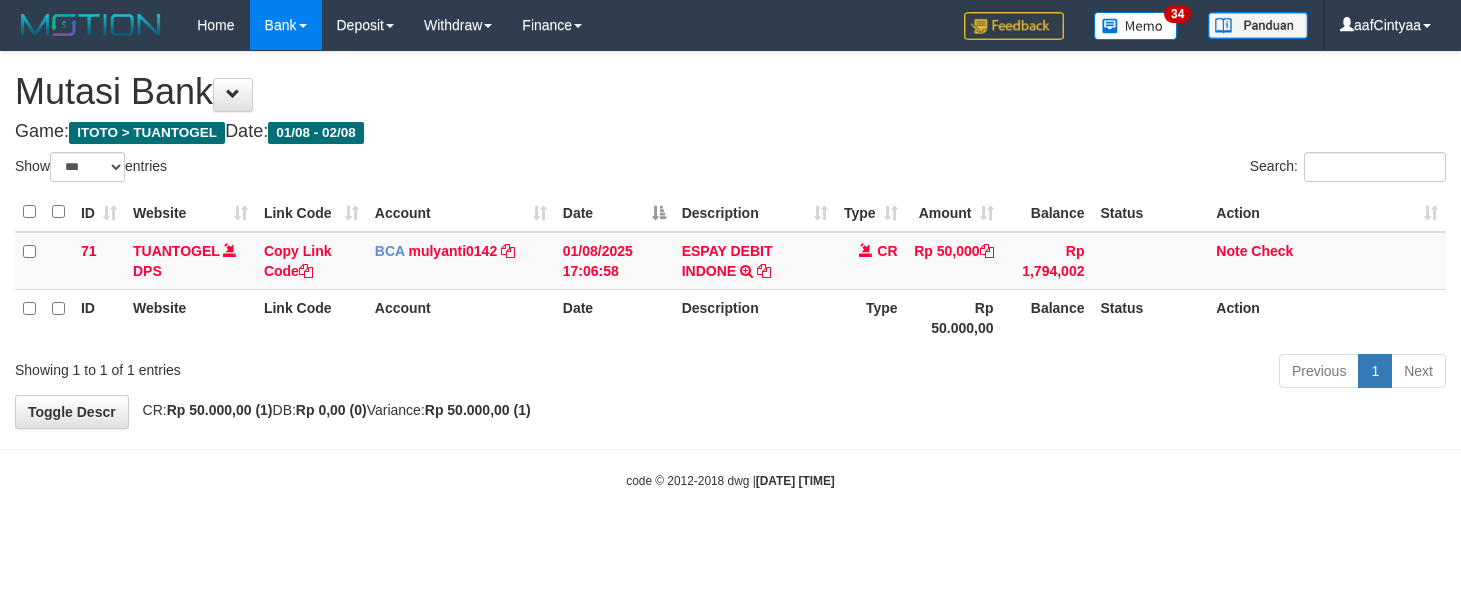 scroll, scrollTop: 0, scrollLeft: 0, axis: both 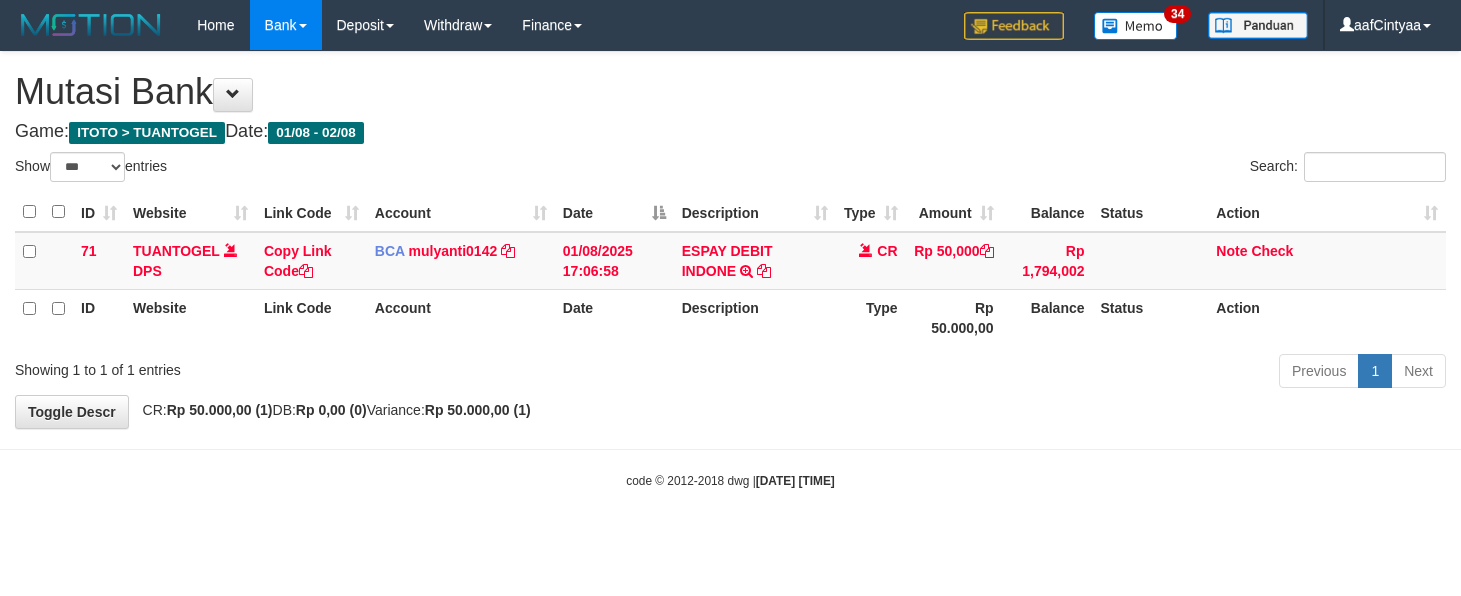 select on "***" 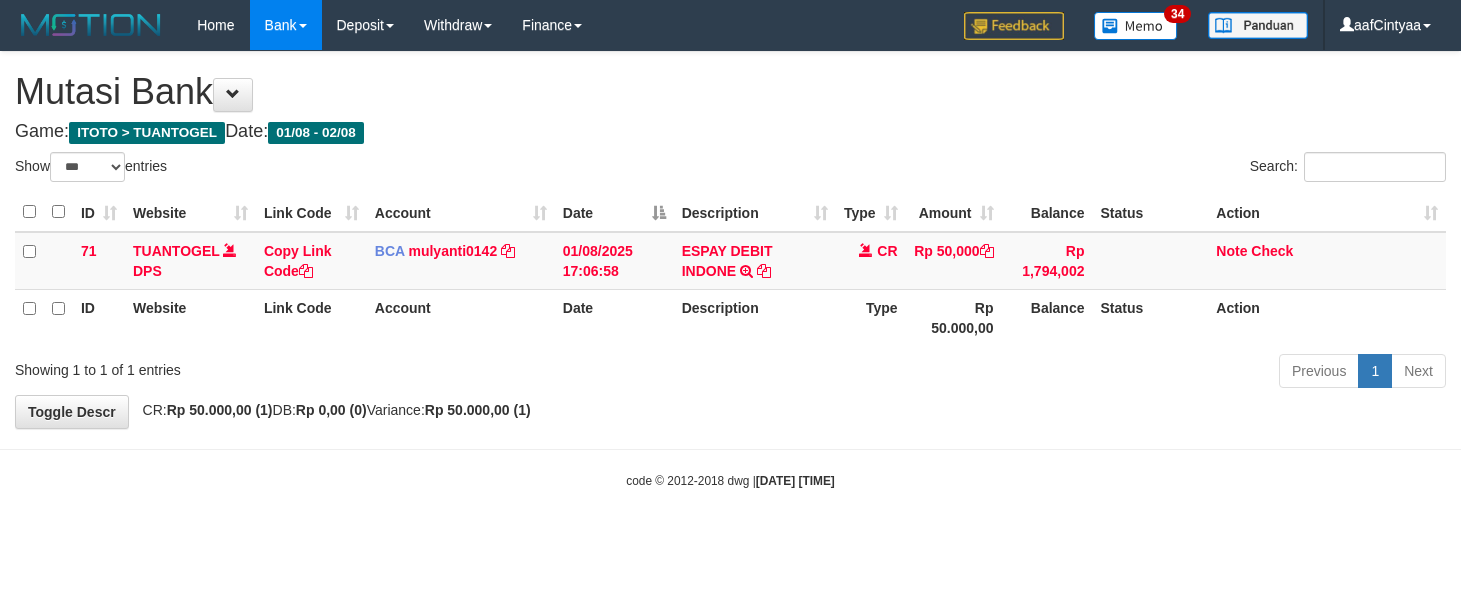 scroll, scrollTop: 0, scrollLeft: 0, axis: both 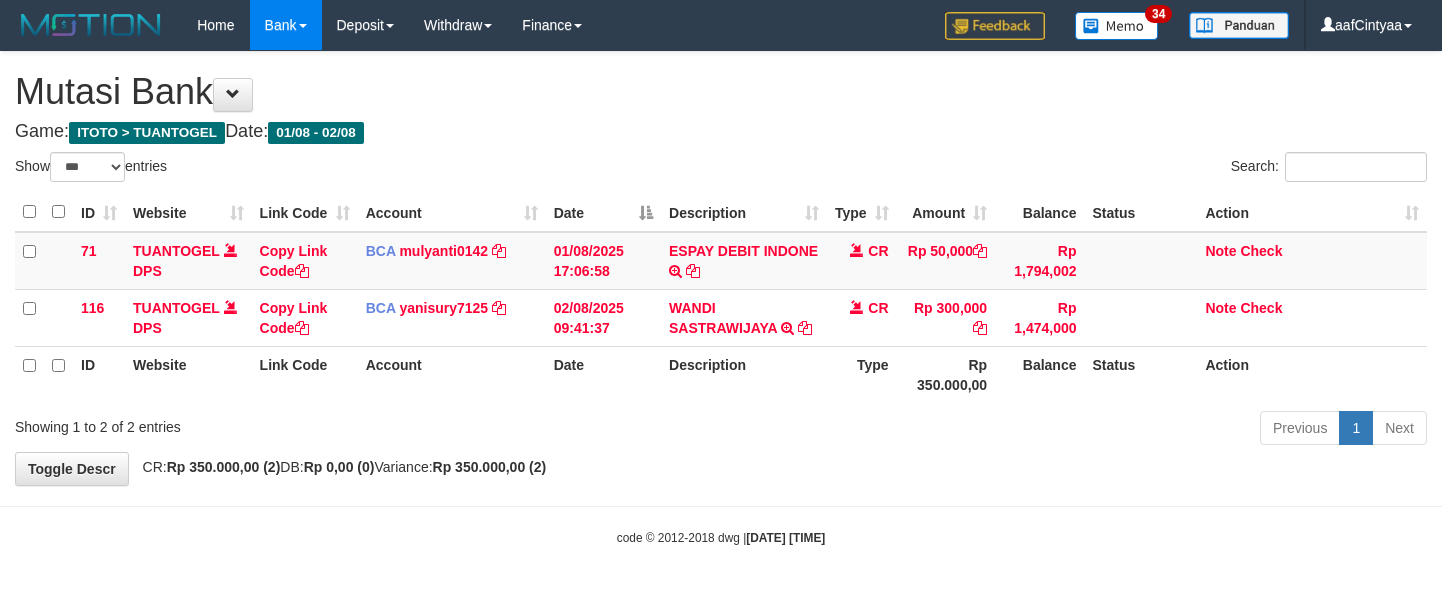 select on "***" 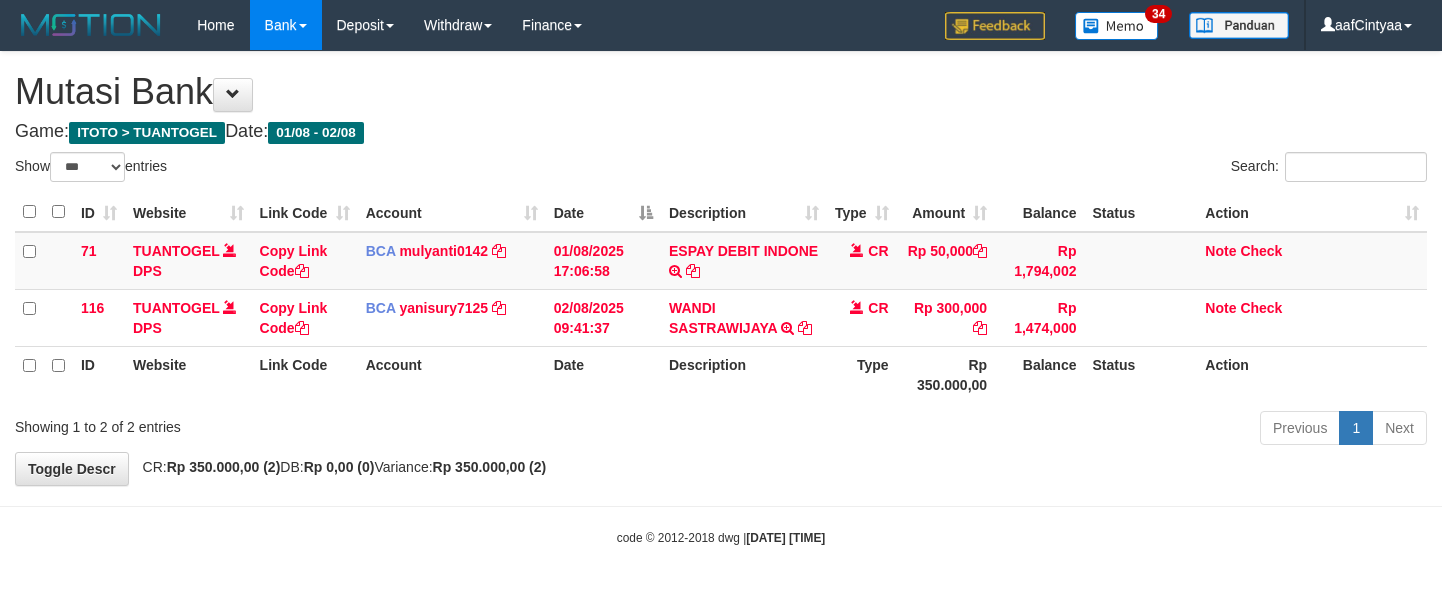 scroll, scrollTop: 0, scrollLeft: 0, axis: both 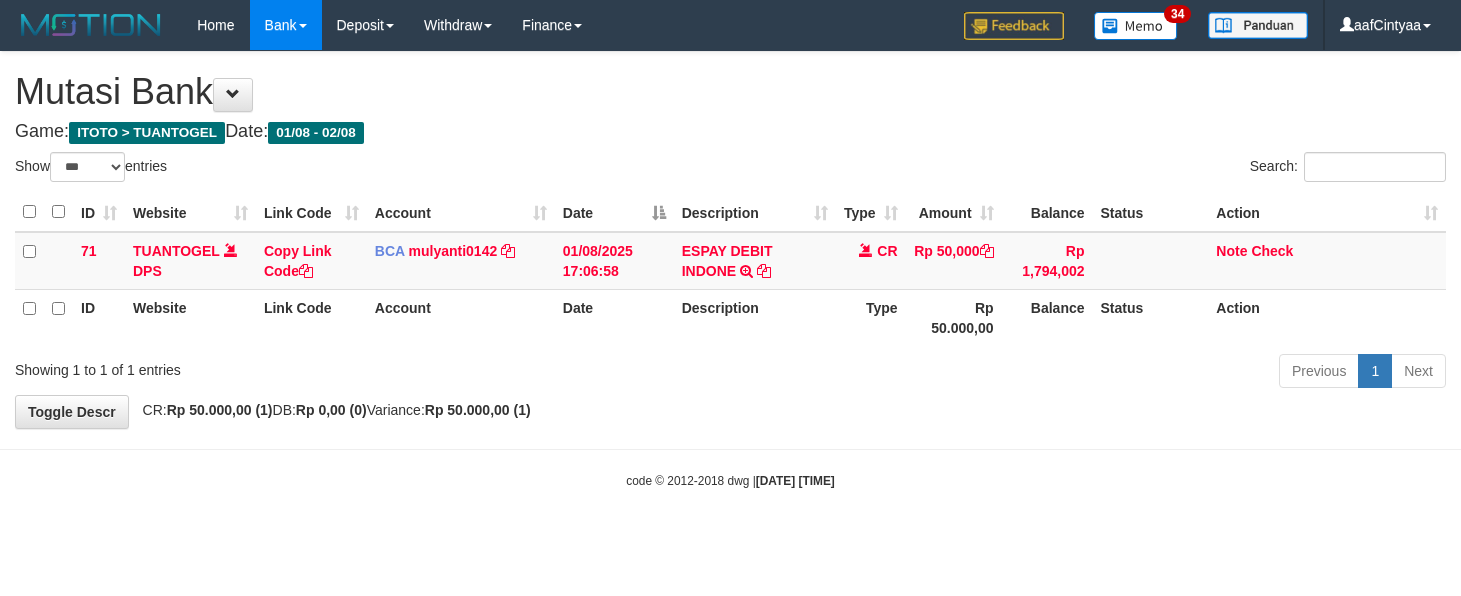 select on "***" 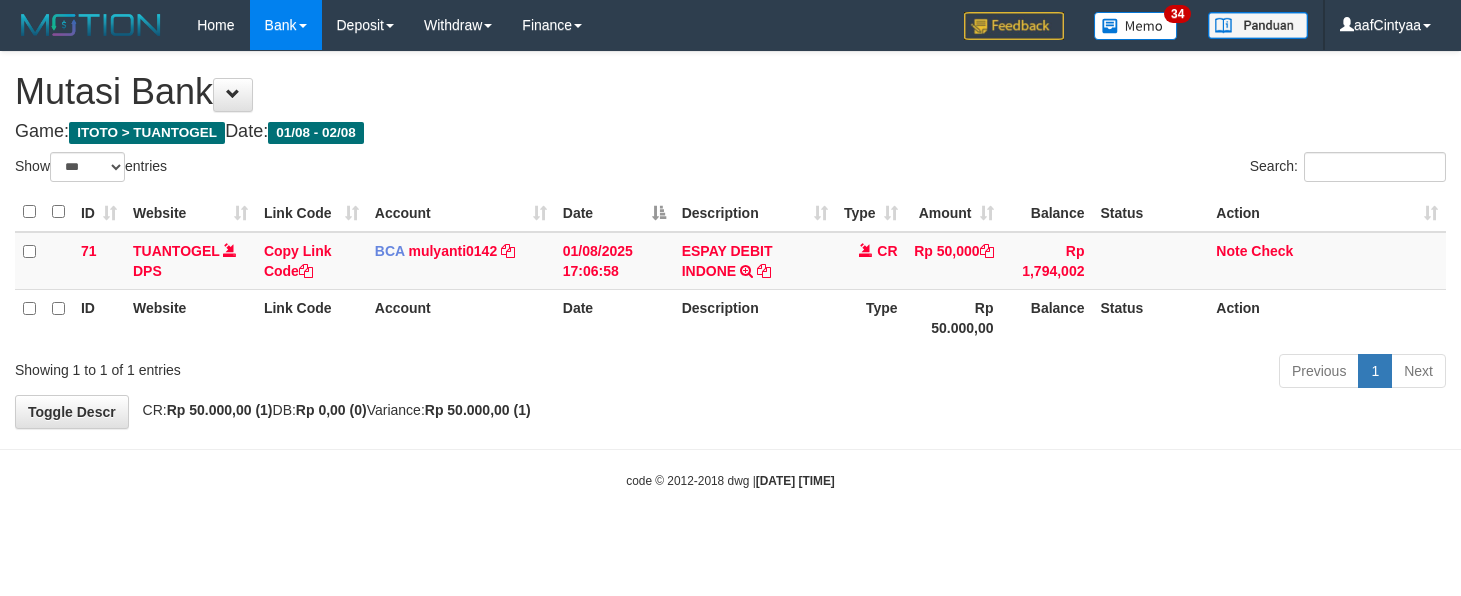 scroll, scrollTop: 0, scrollLeft: 0, axis: both 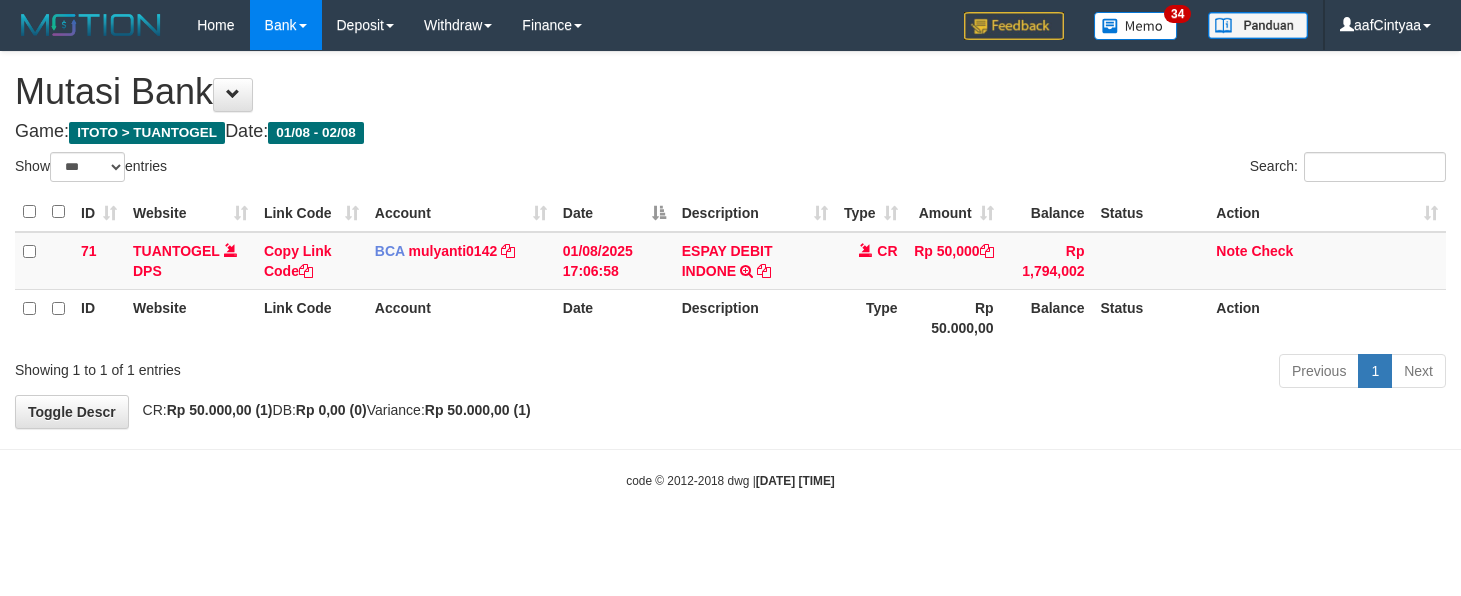 select on "***" 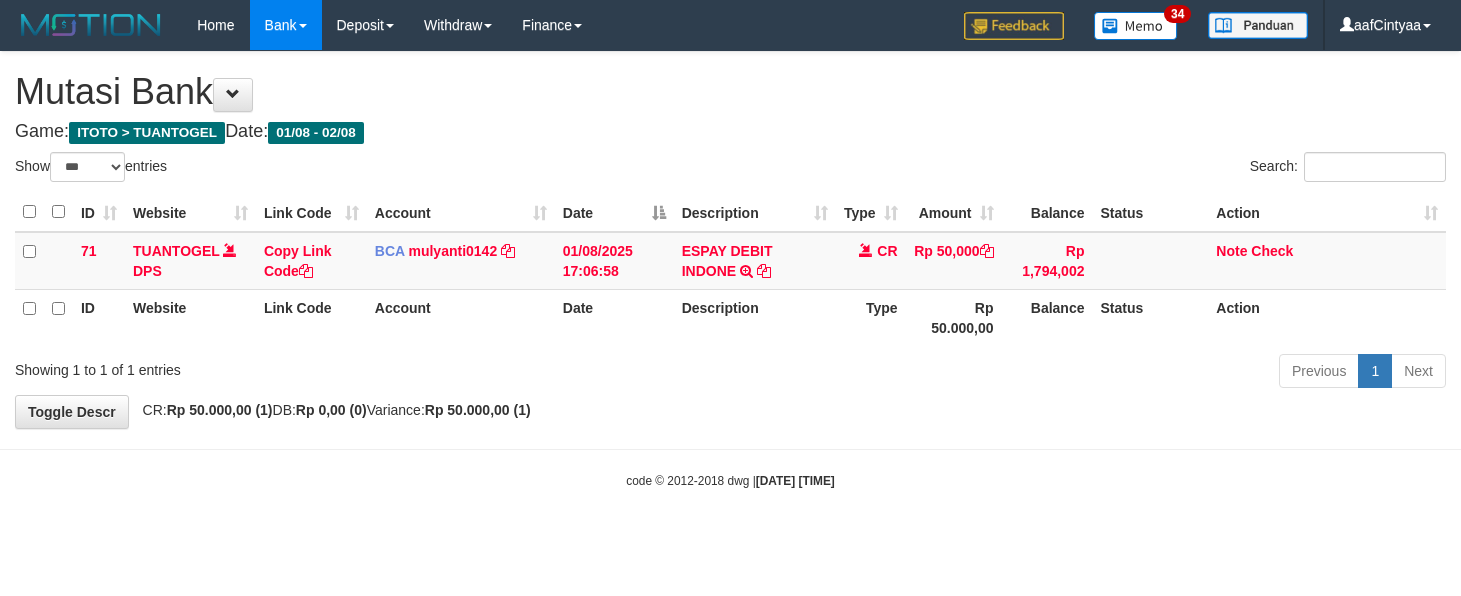 scroll, scrollTop: 0, scrollLeft: 0, axis: both 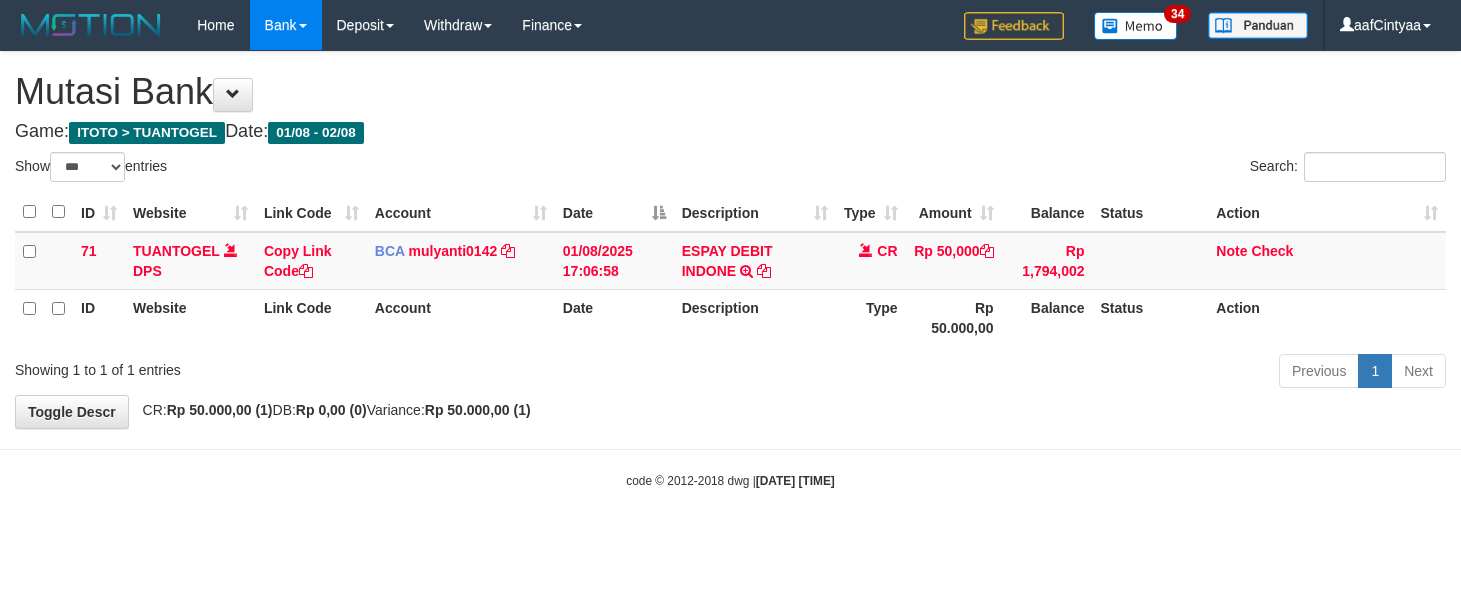select on "***" 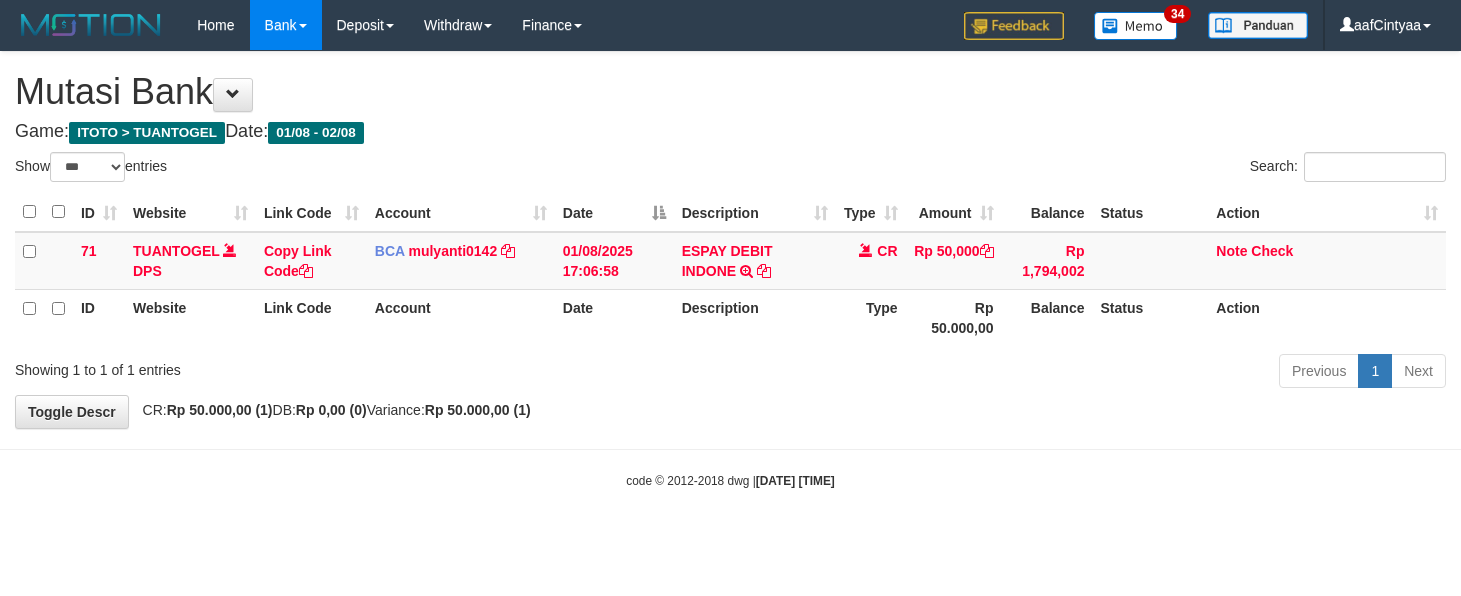 scroll, scrollTop: 0, scrollLeft: 0, axis: both 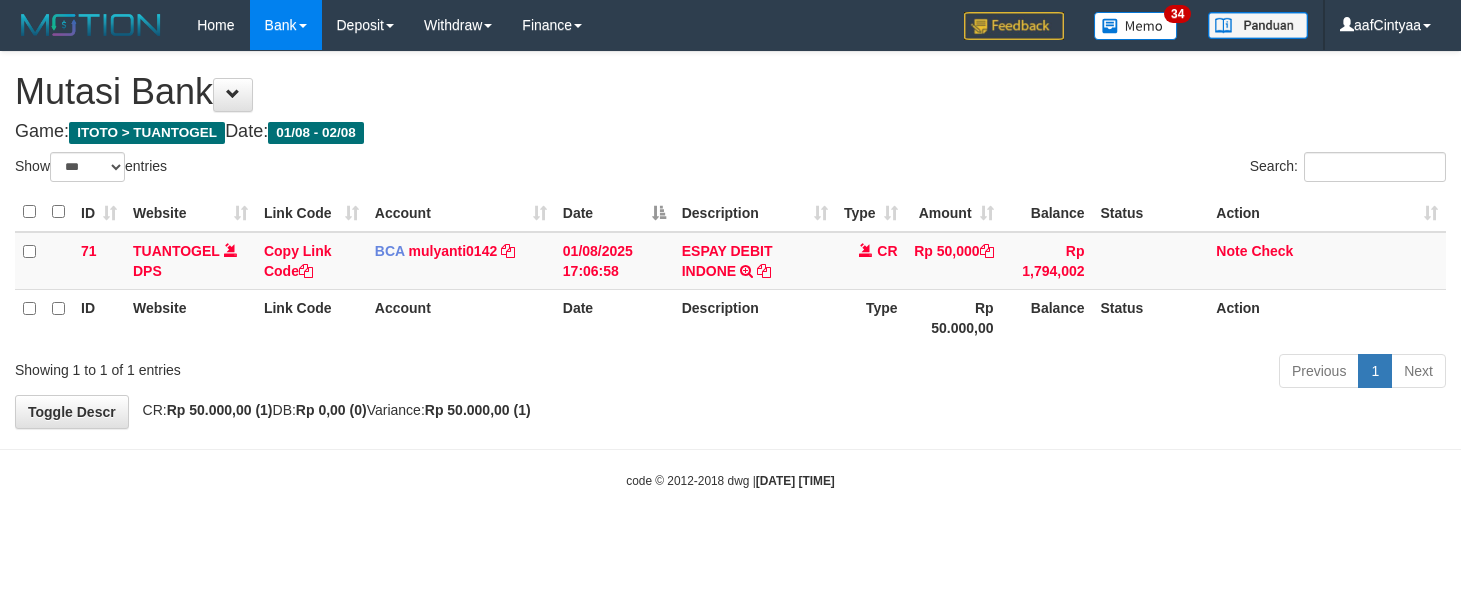 select on "***" 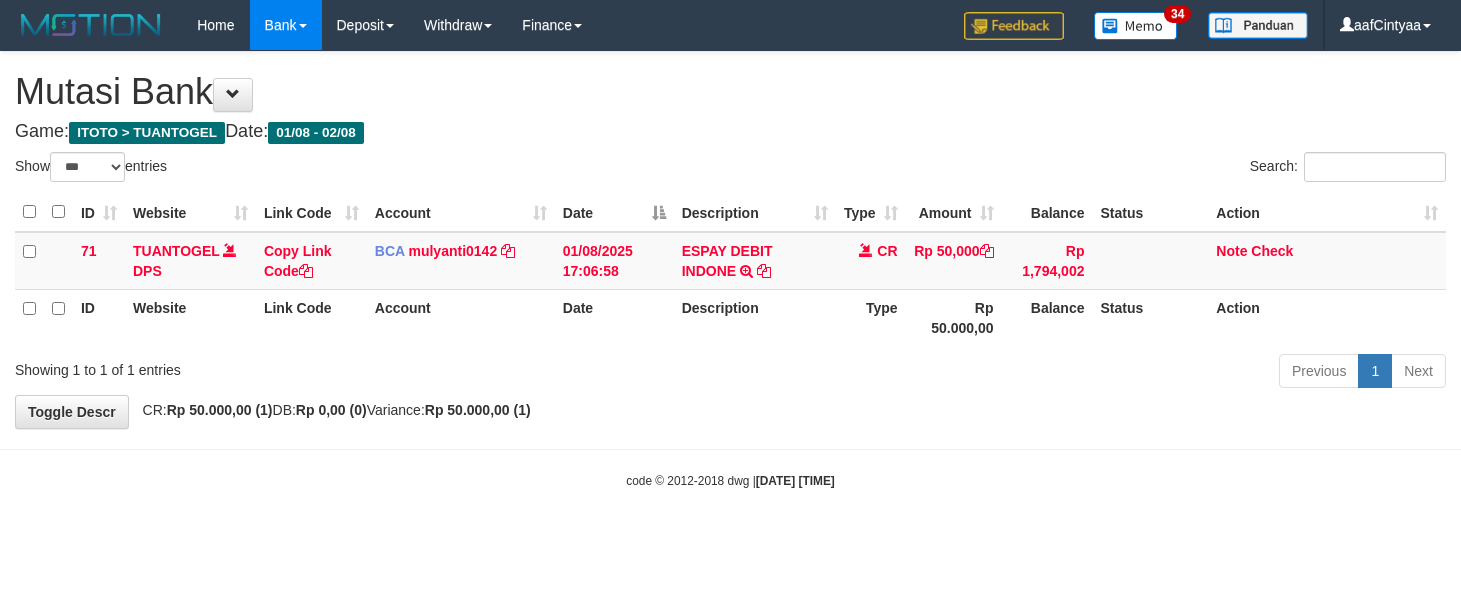 scroll, scrollTop: 0, scrollLeft: 0, axis: both 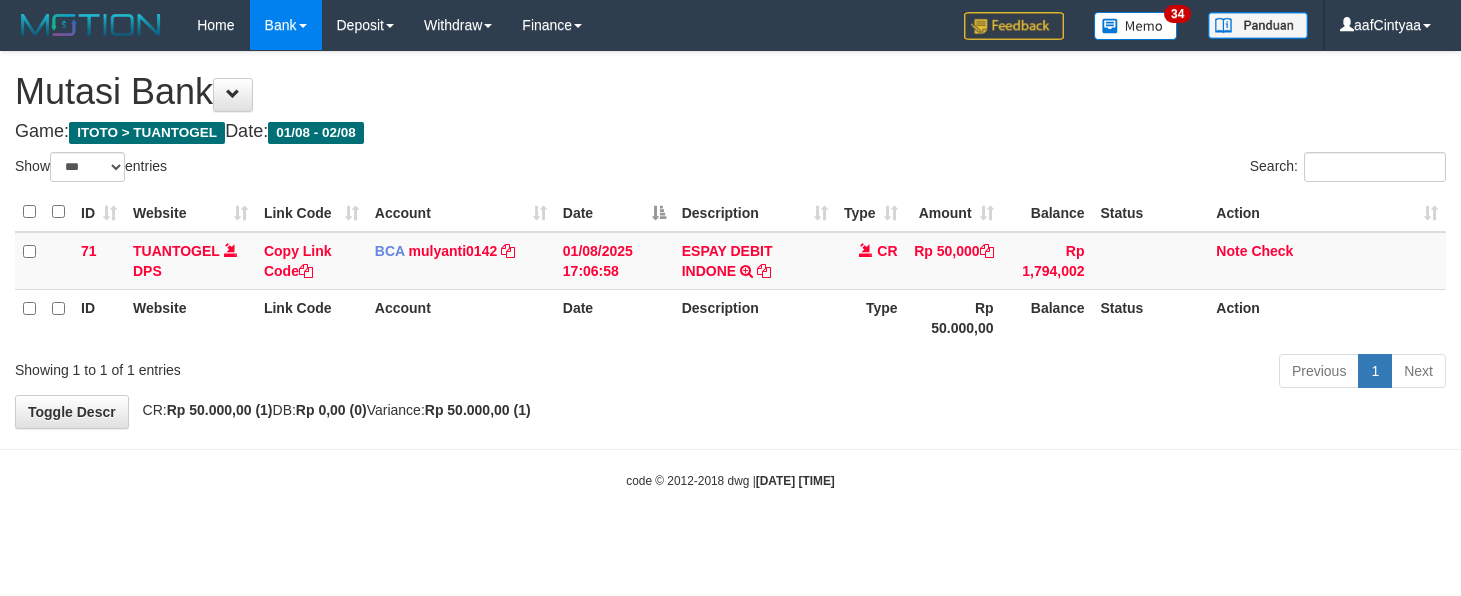 select on "***" 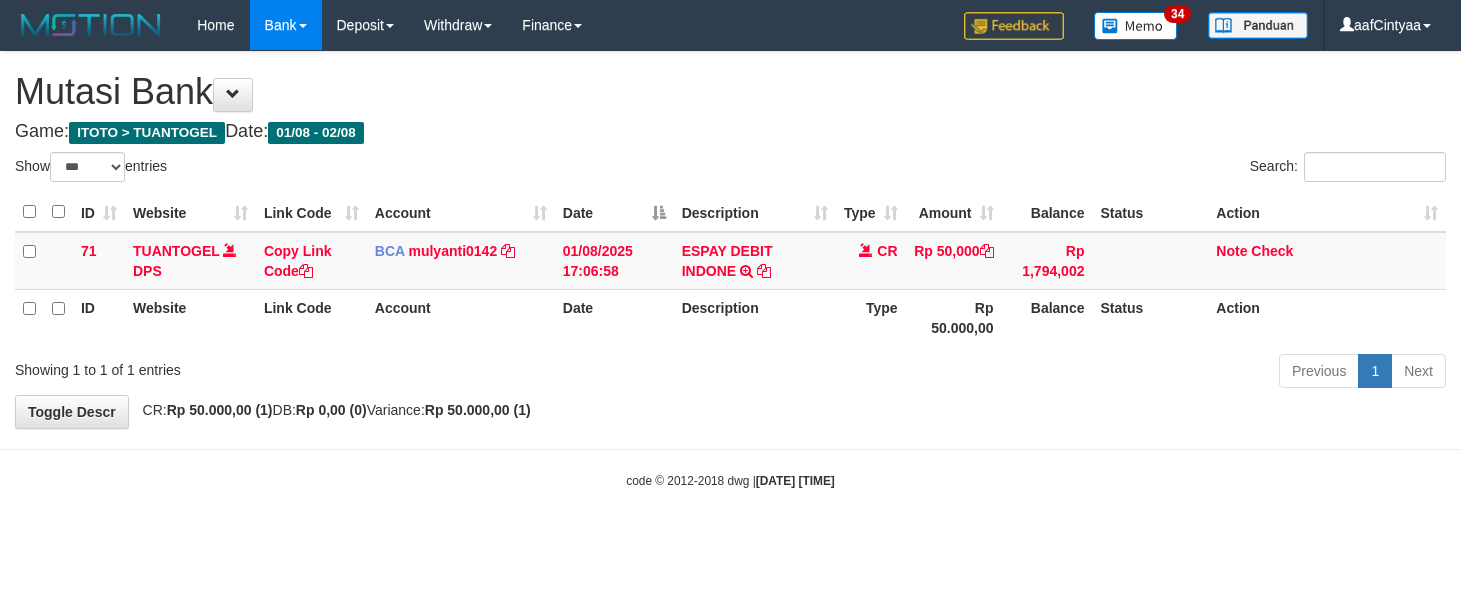 scroll, scrollTop: 0, scrollLeft: 0, axis: both 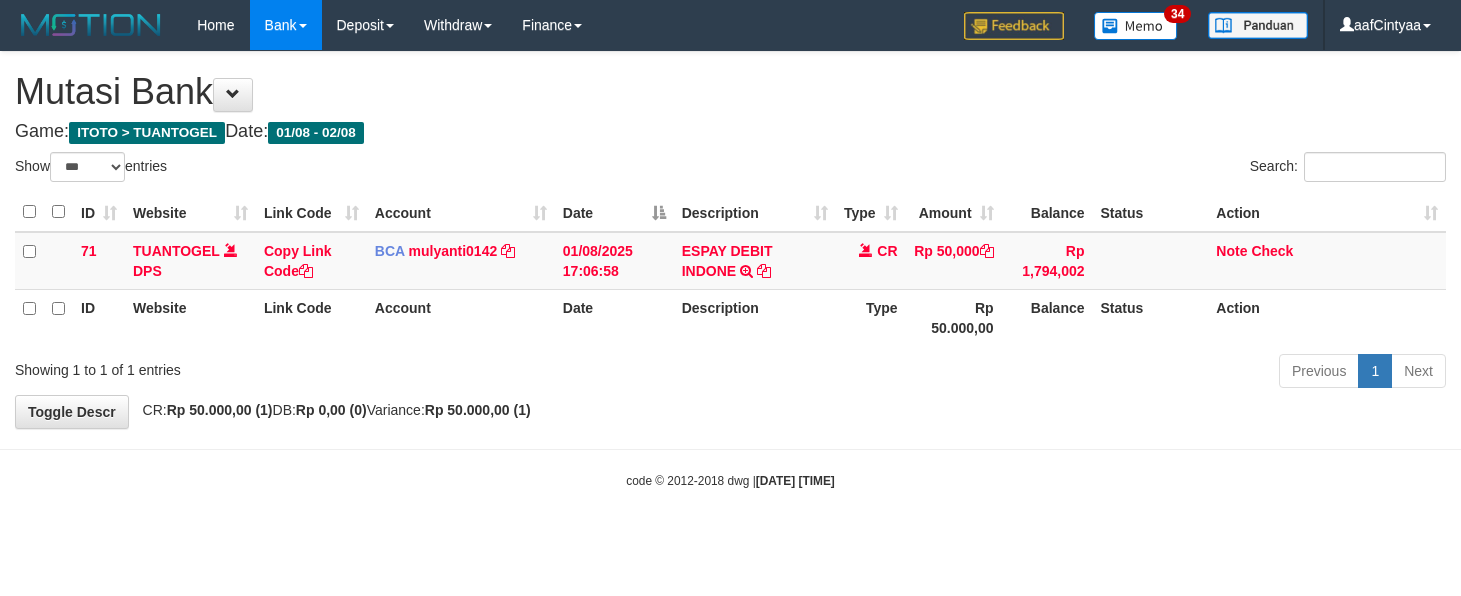 select on "***" 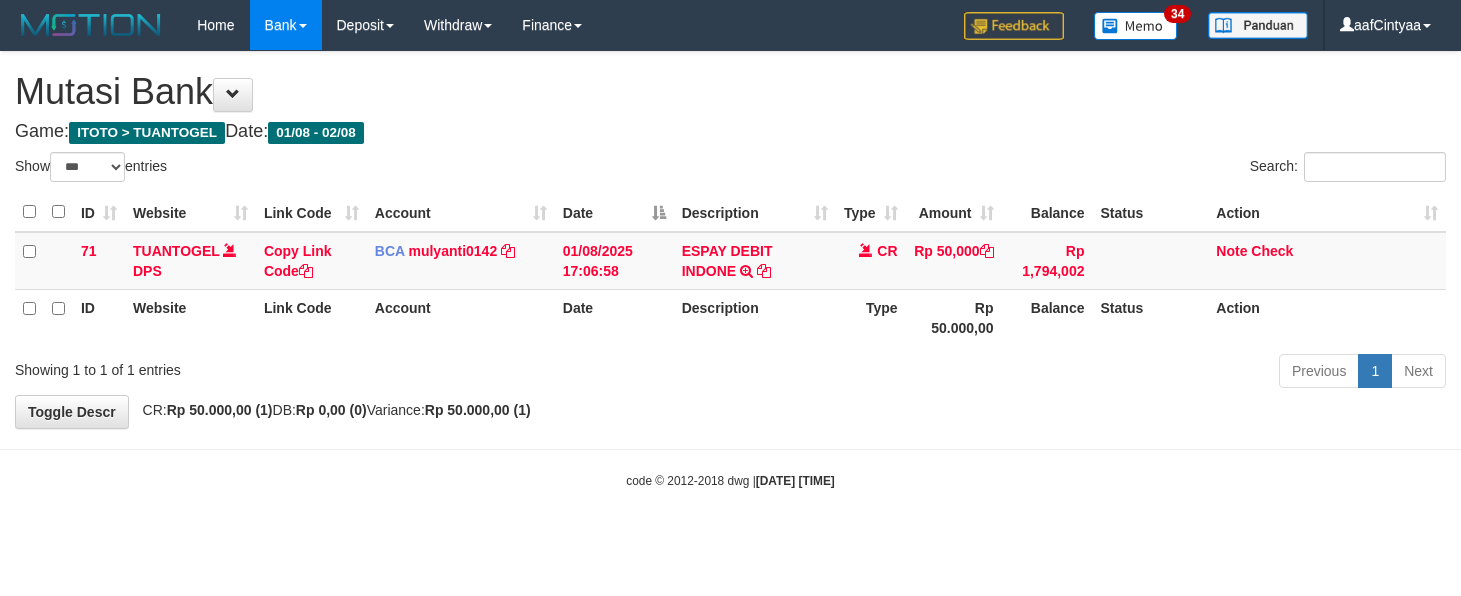 scroll, scrollTop: 0, scrollLeft: 0, axis: both 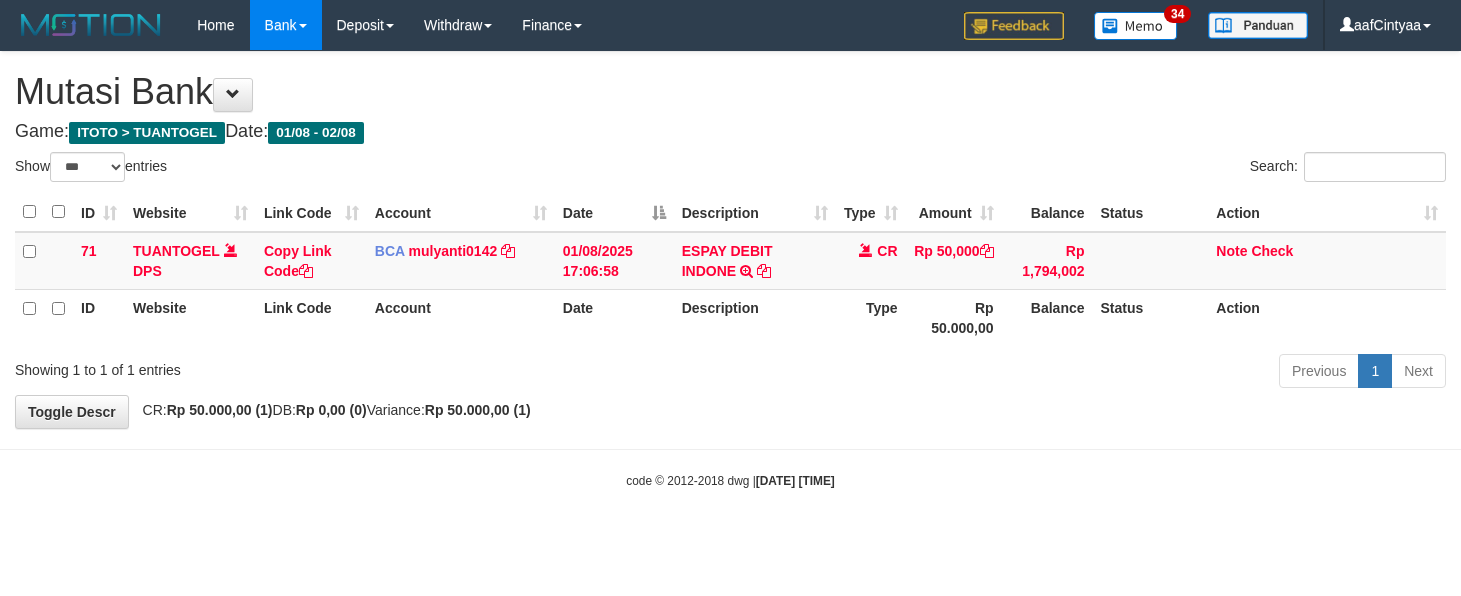 select on "***" 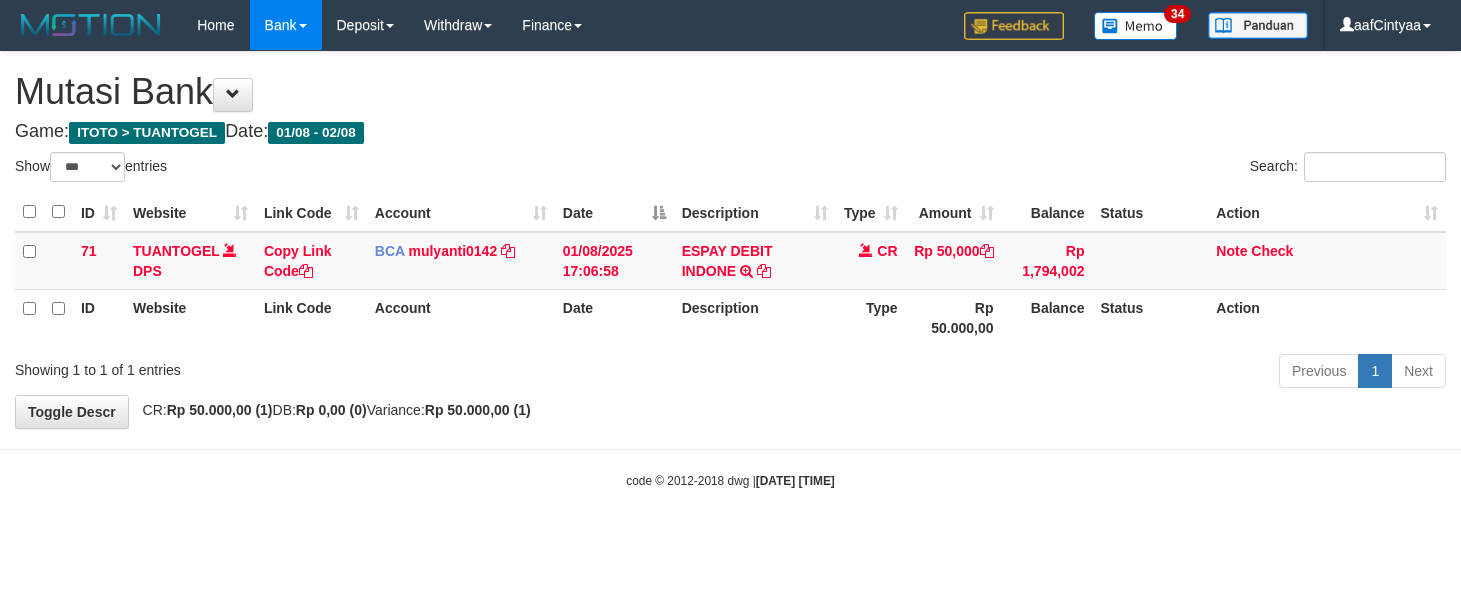 scroll, scrollTop: 0, scrollLeft: 0, axis: both 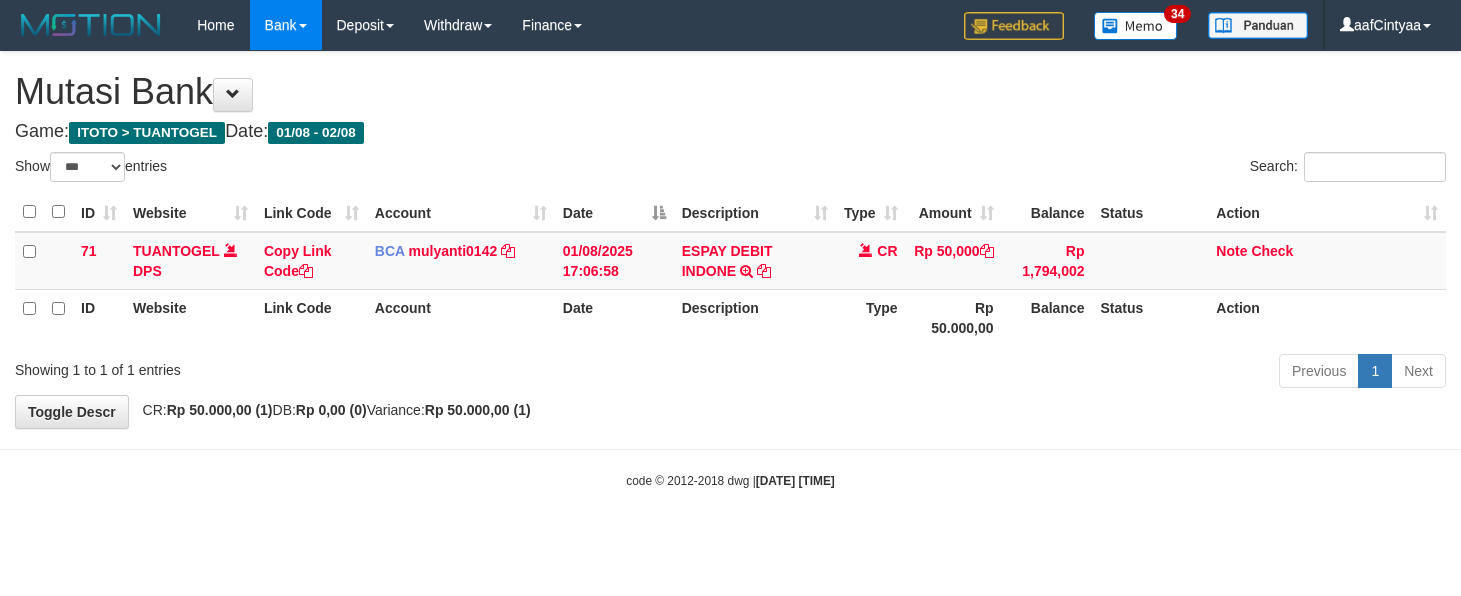 select on "***" 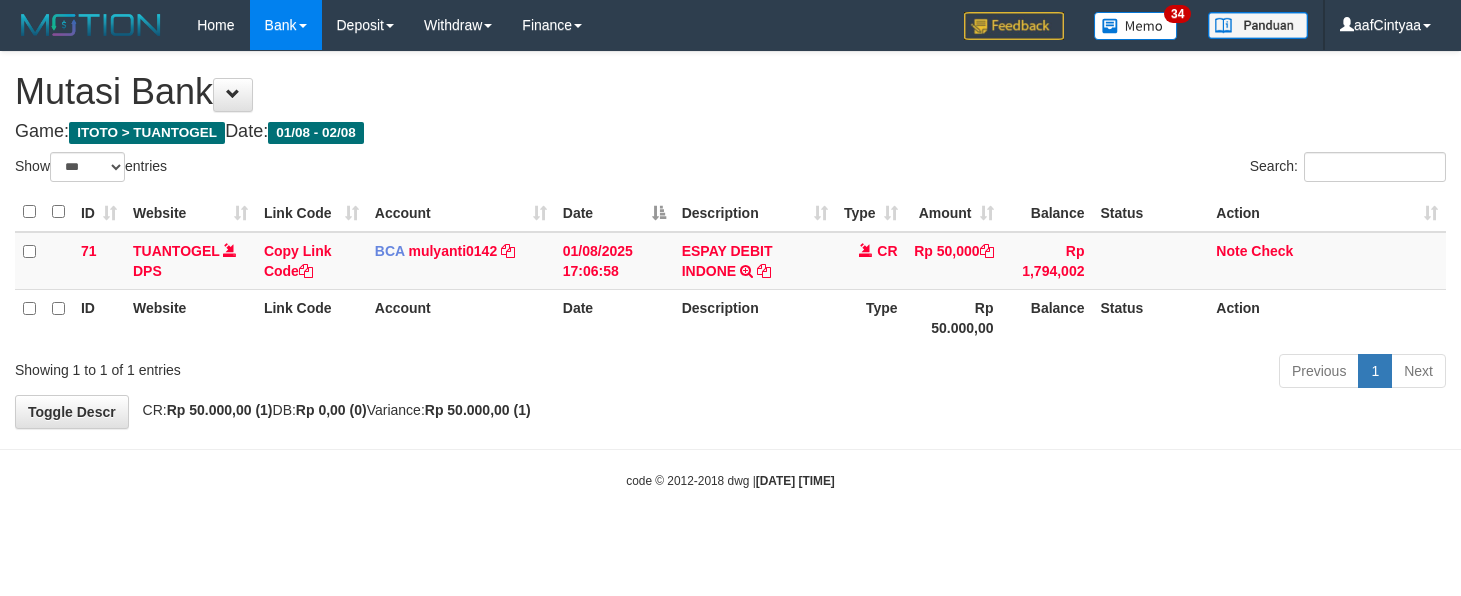 scroll, scrollTop: 0, scrollLeft: 0, axis: both 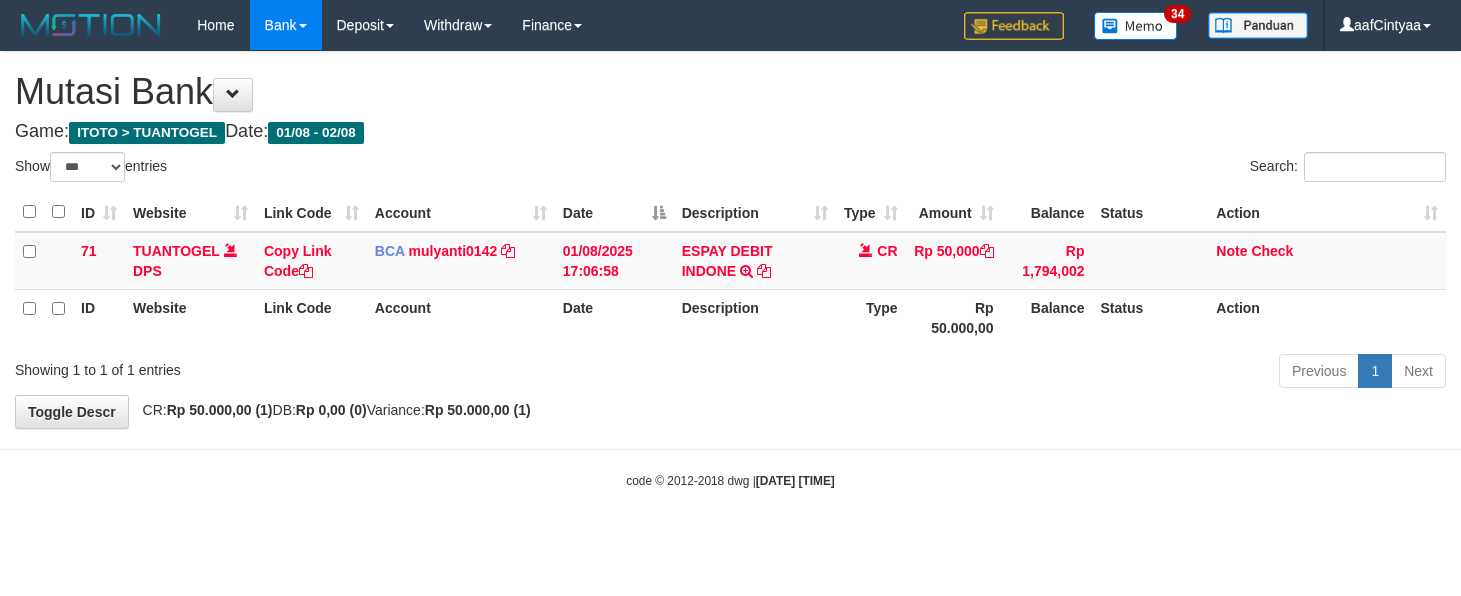 select on "***" 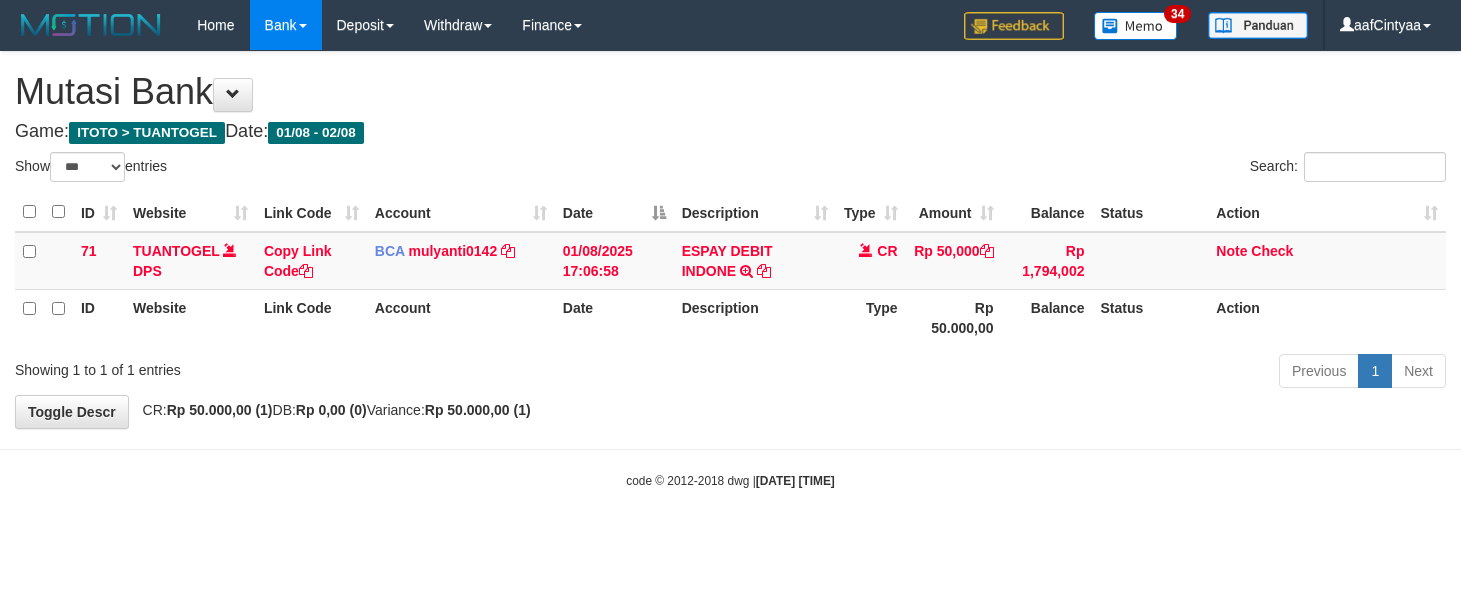 scroll, scrollTop: 0, scrollLeft: 0, axis: both 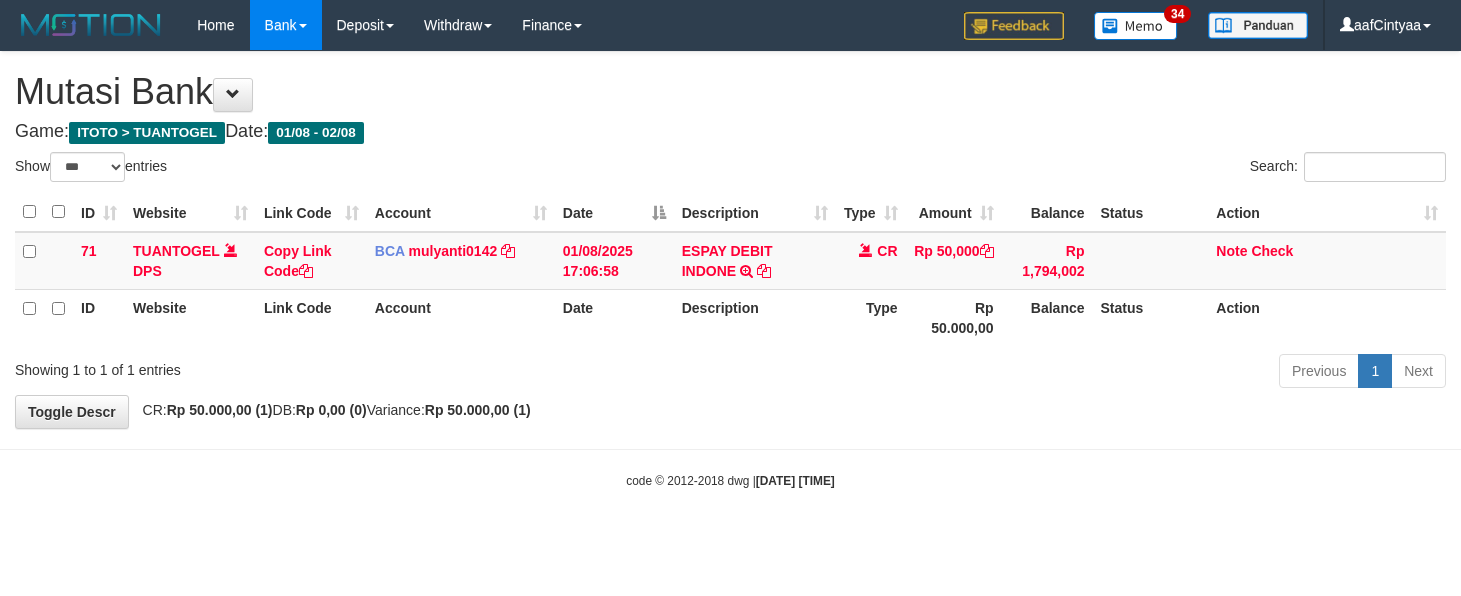 select on "***" 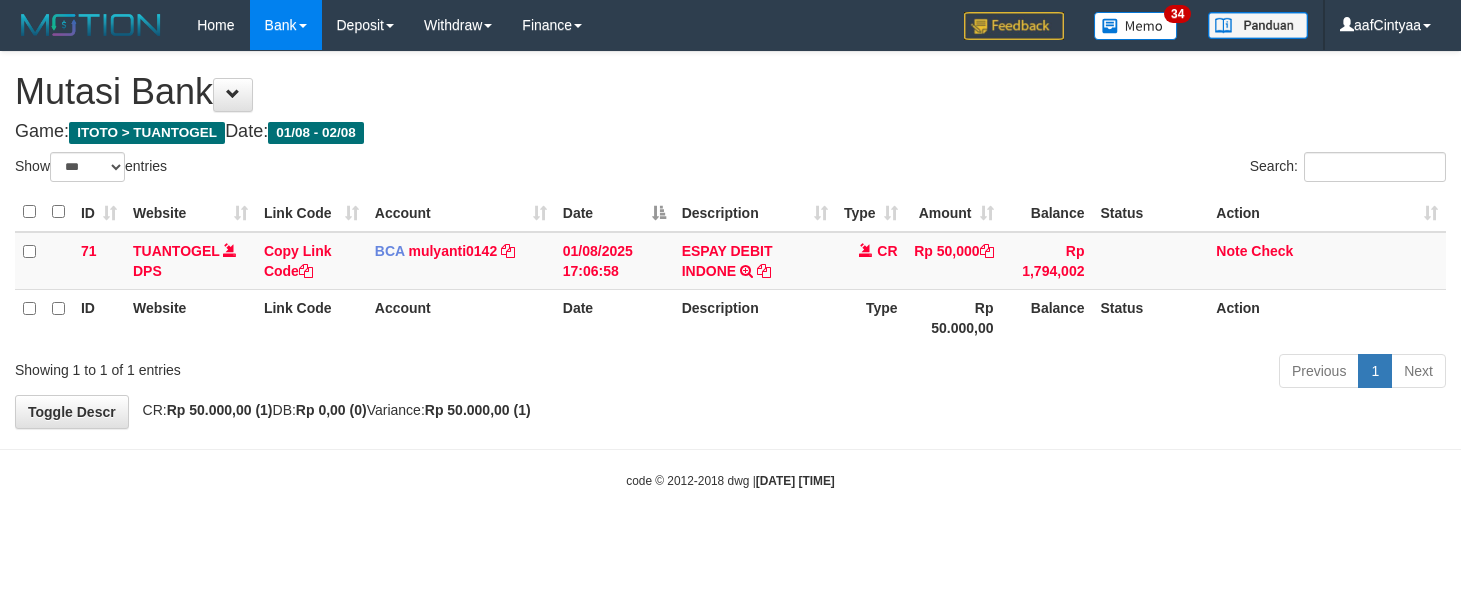 scroll, scrollTop: 0, scrollLeft: 0, axis: both 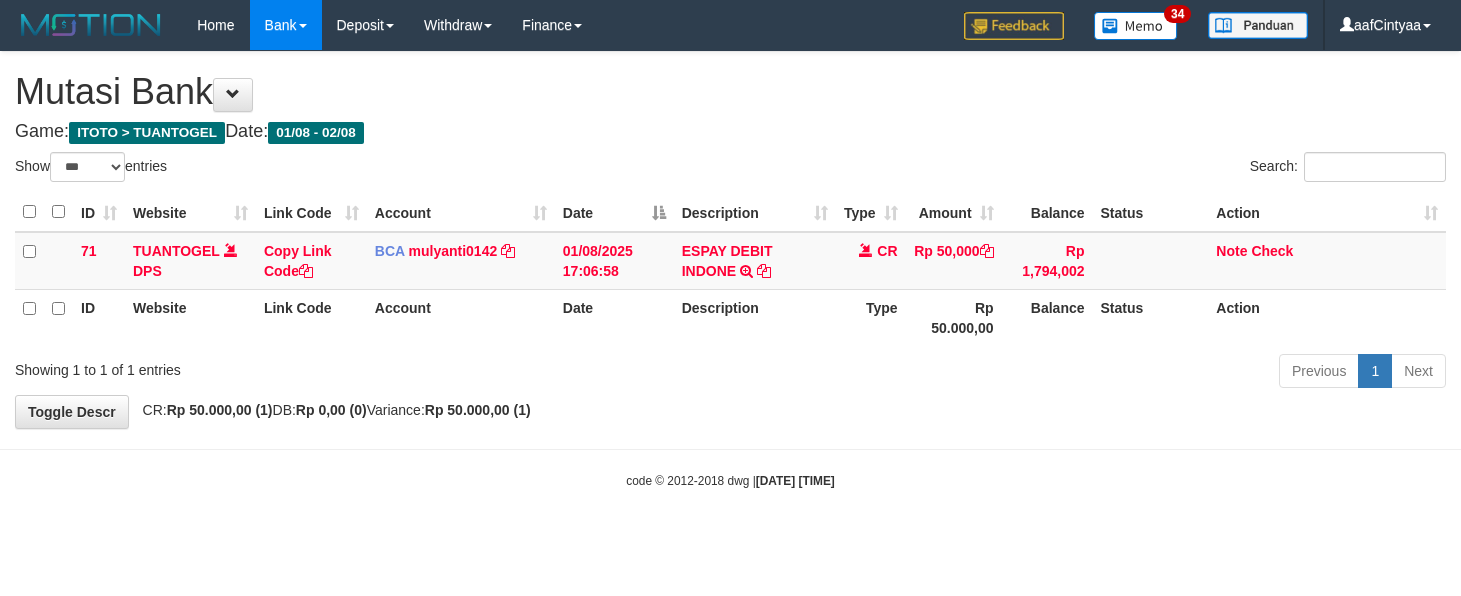 select on "***" 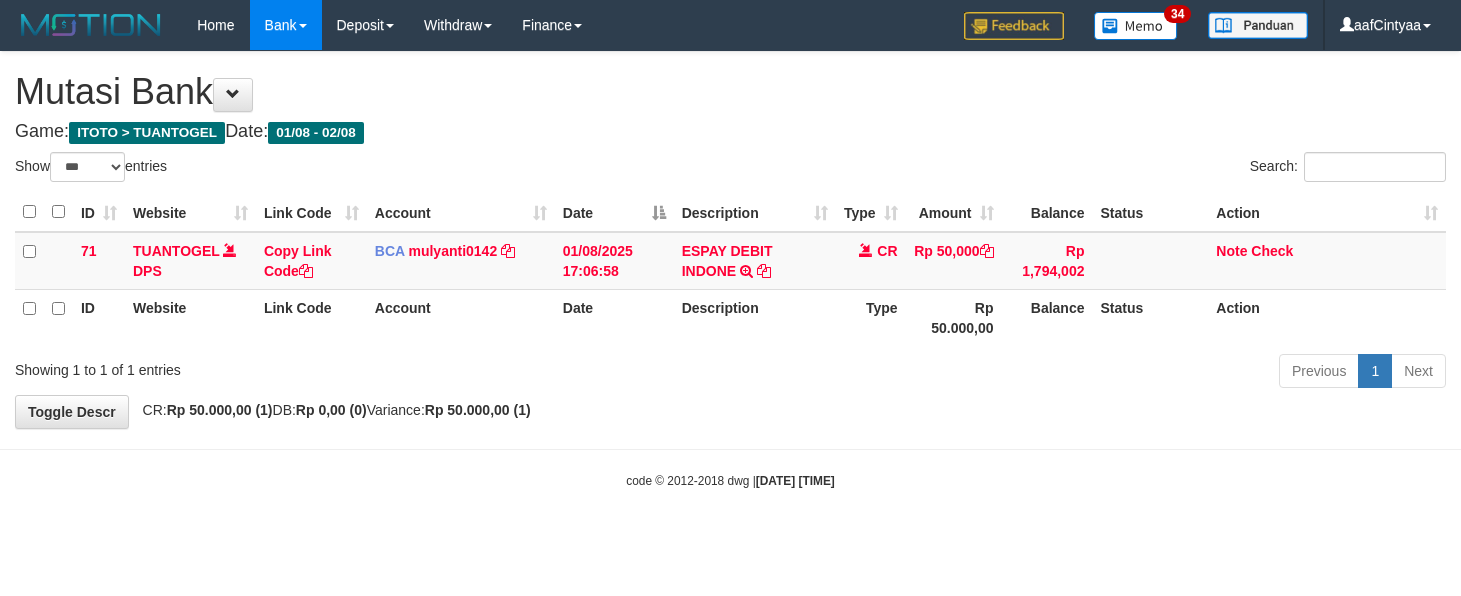 scroll, scrollTop: 0, scrollLeft: 0, axis: both 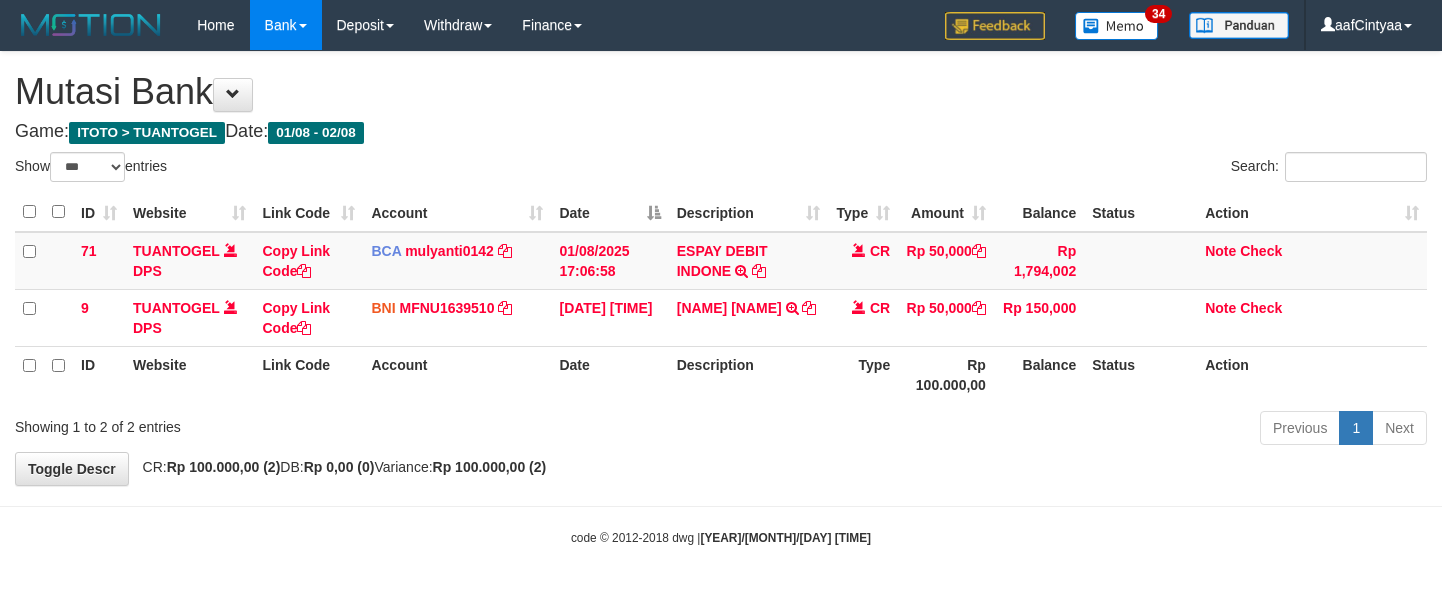 select on "***" 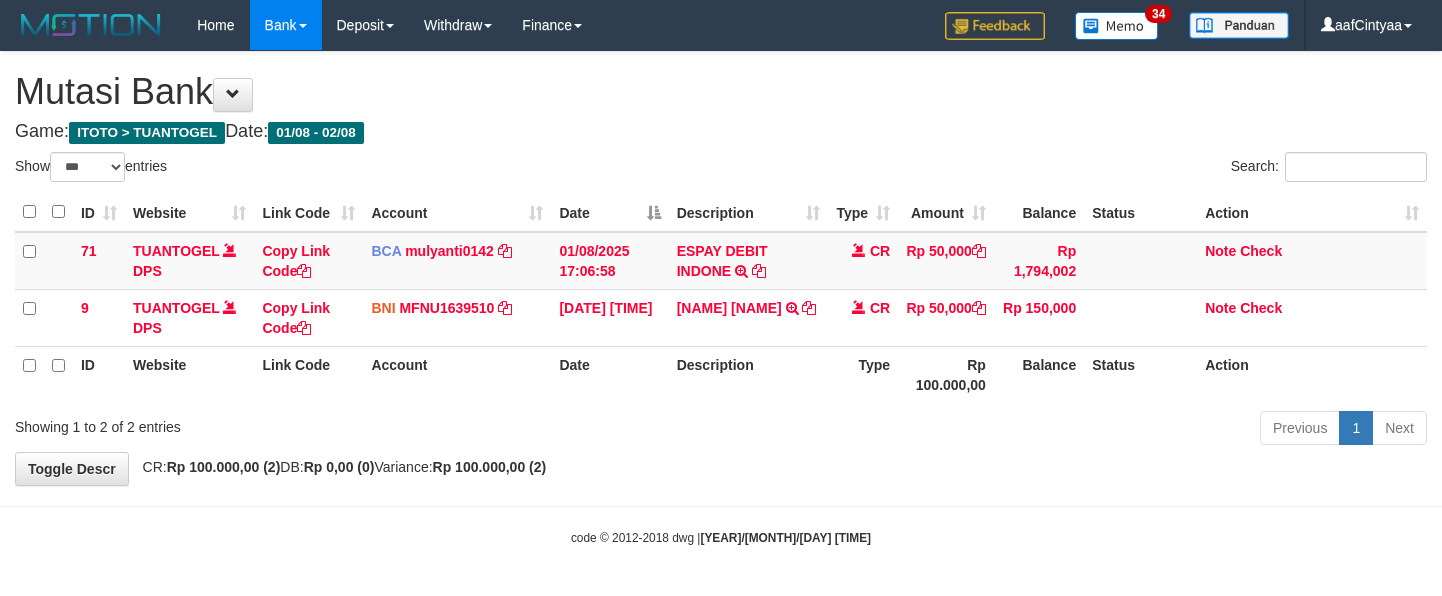 scroll, scrollTop: 0, scrollLeft: 0, axis: both 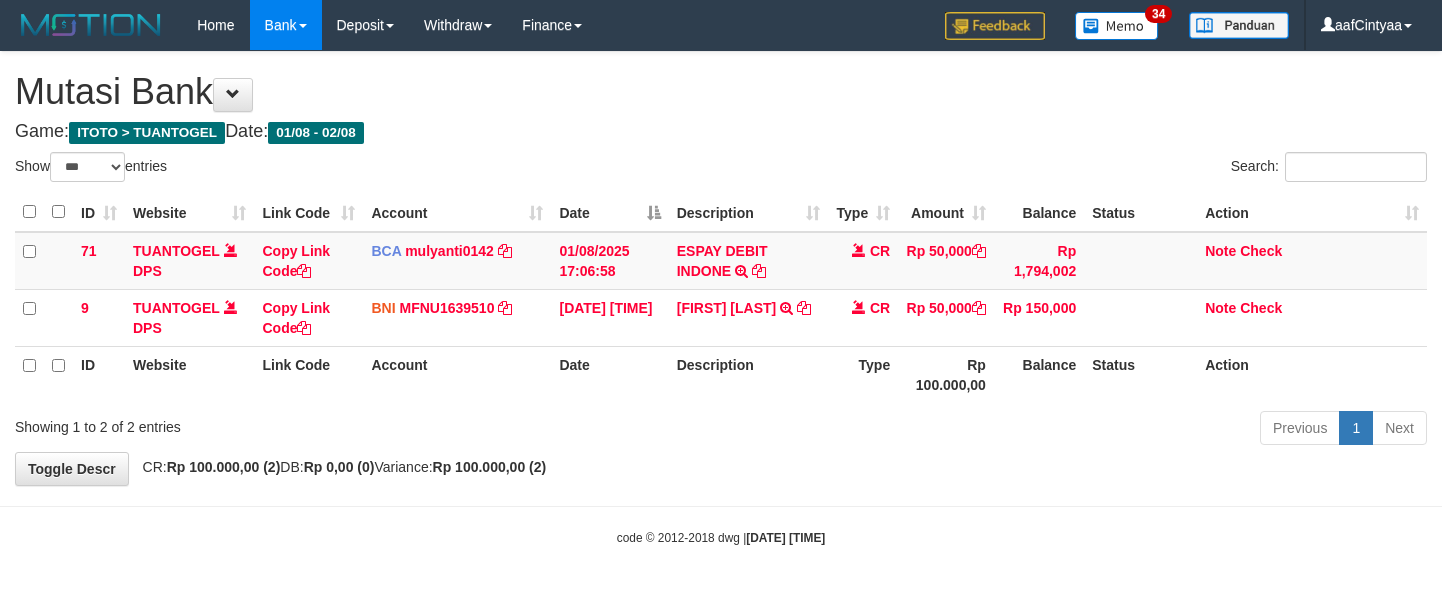 select on "***" 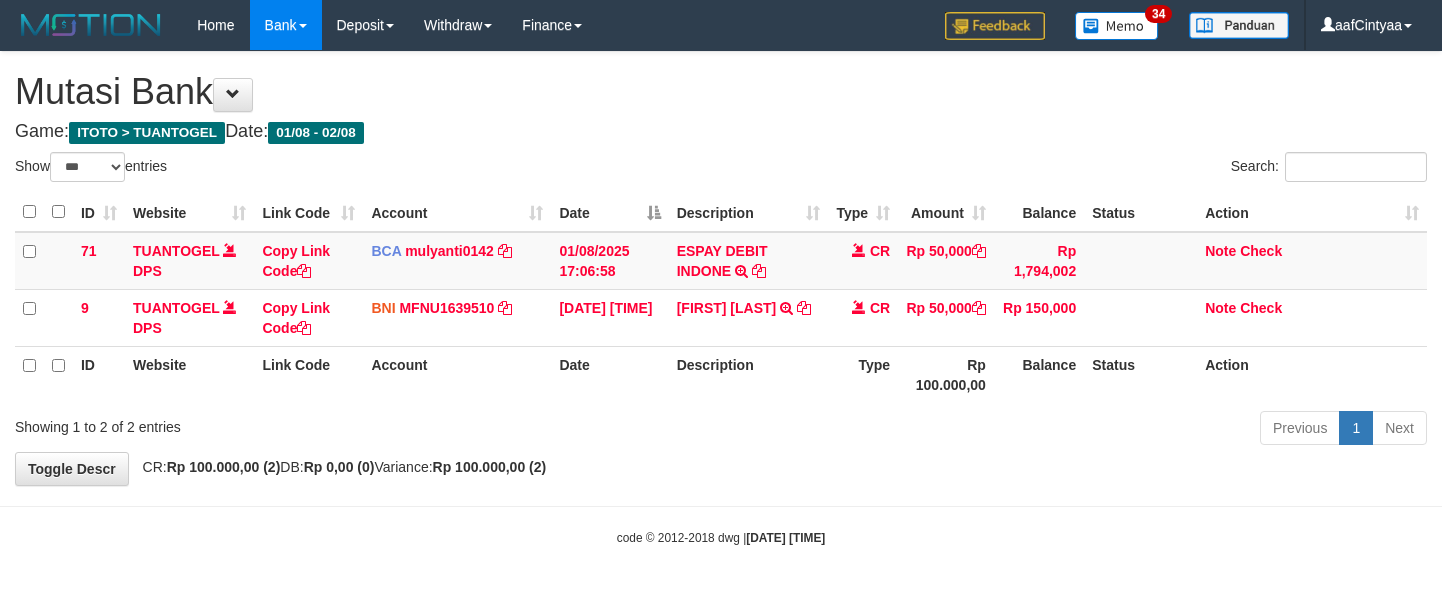 scroll, scrollTop: 0, scrollLeft: 0, axis: both 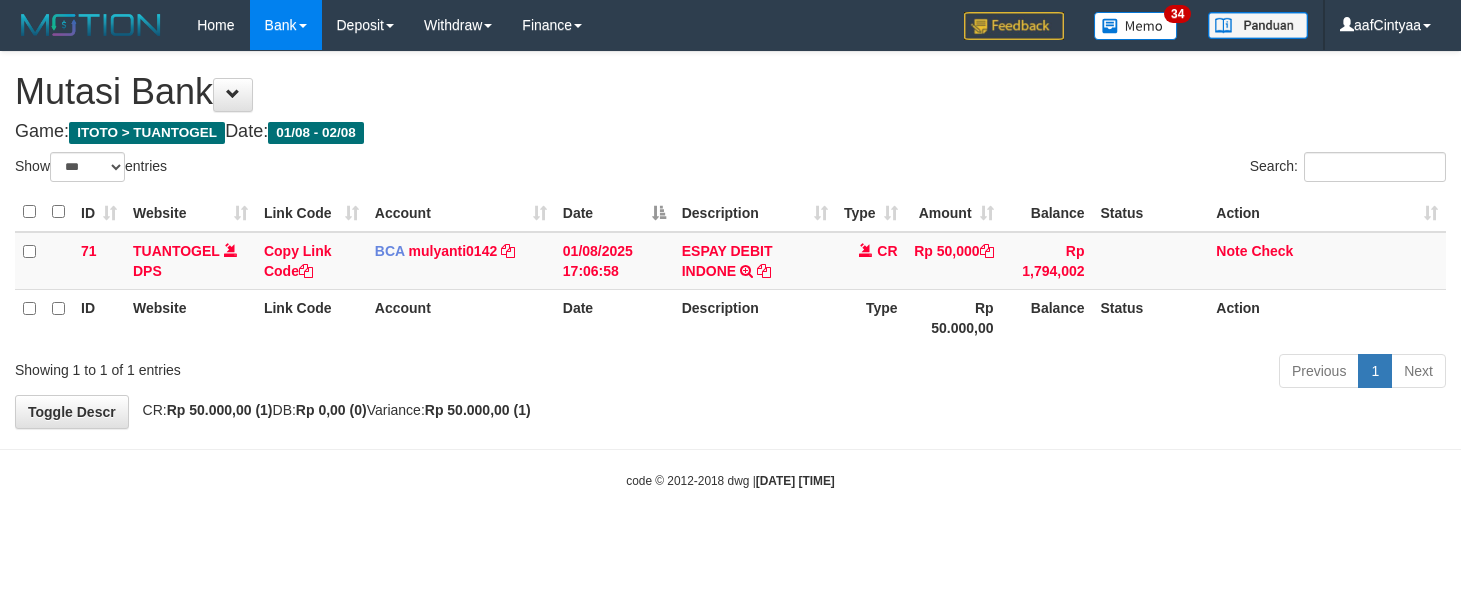 select on "***" 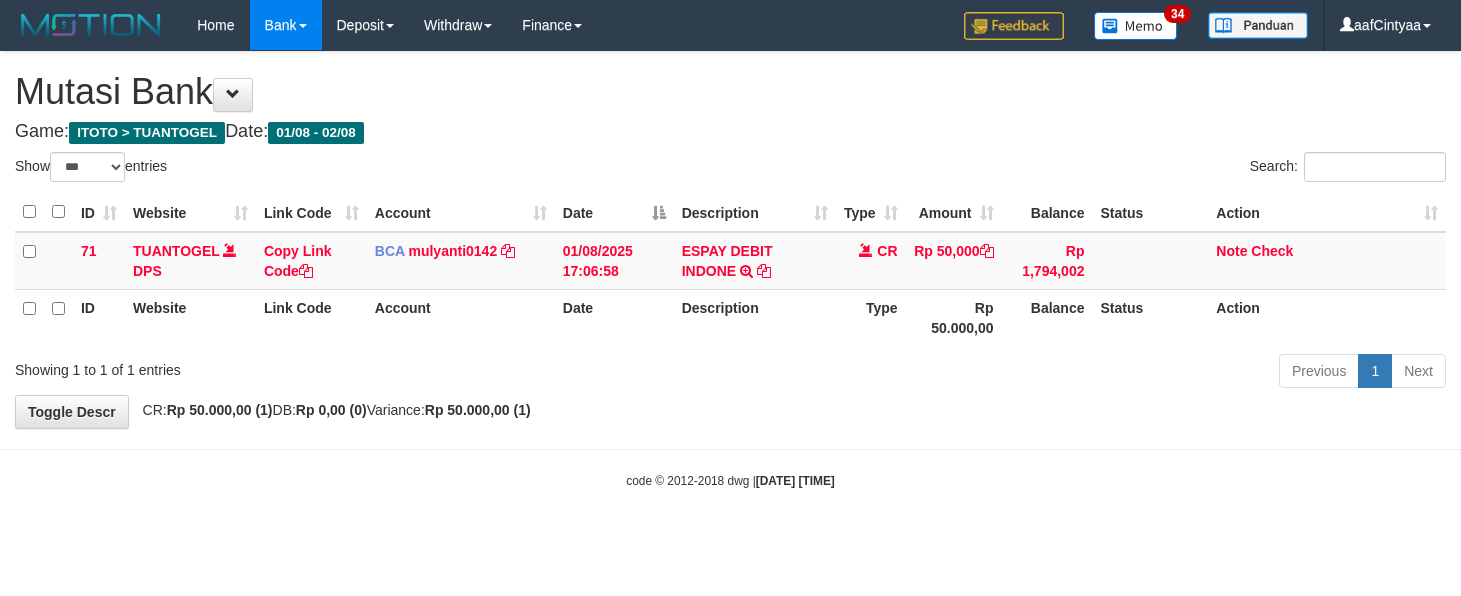 scroll, scrollTop: 0, scrollLeft: 0, axis: both 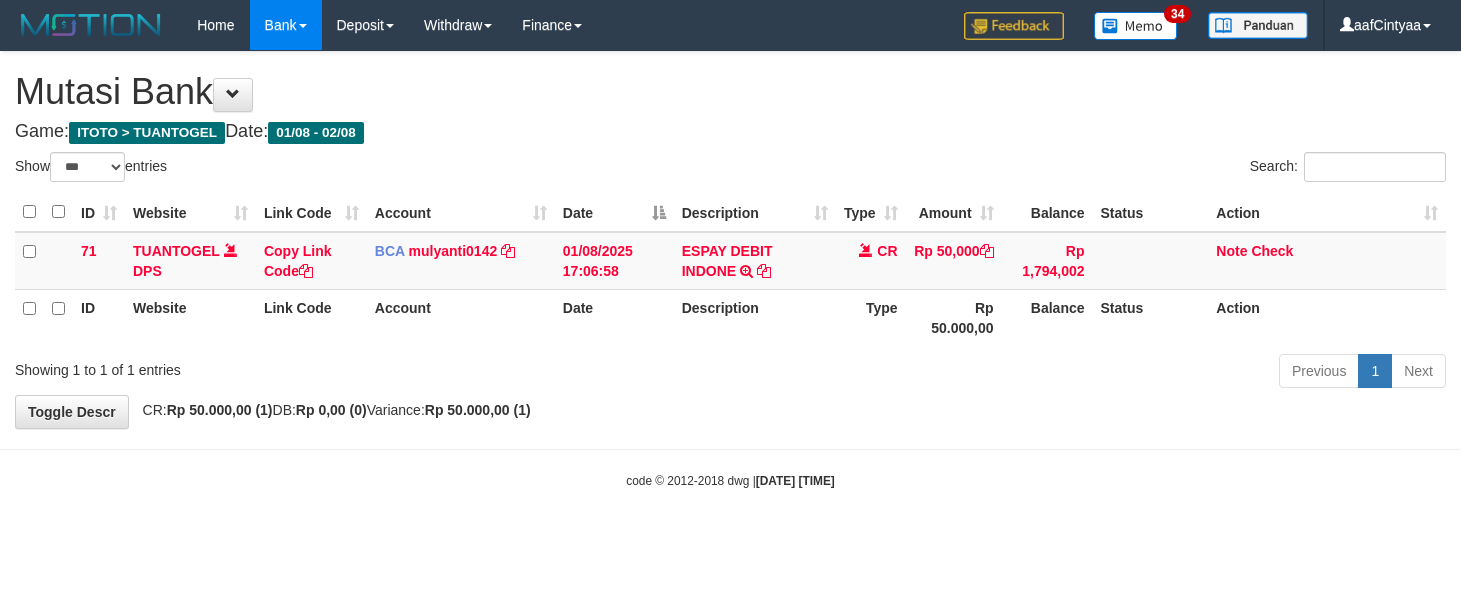 select on "***" 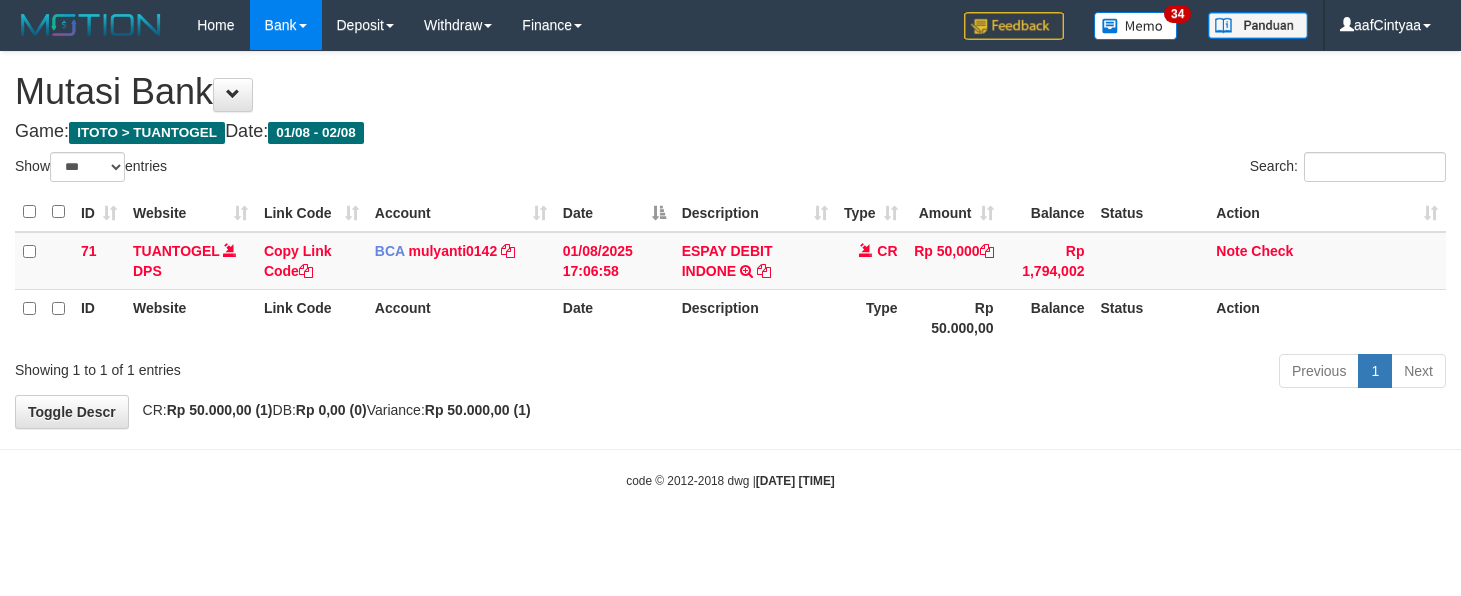scroll, scrollTop: 0, scrollLeft: 0, axis: both 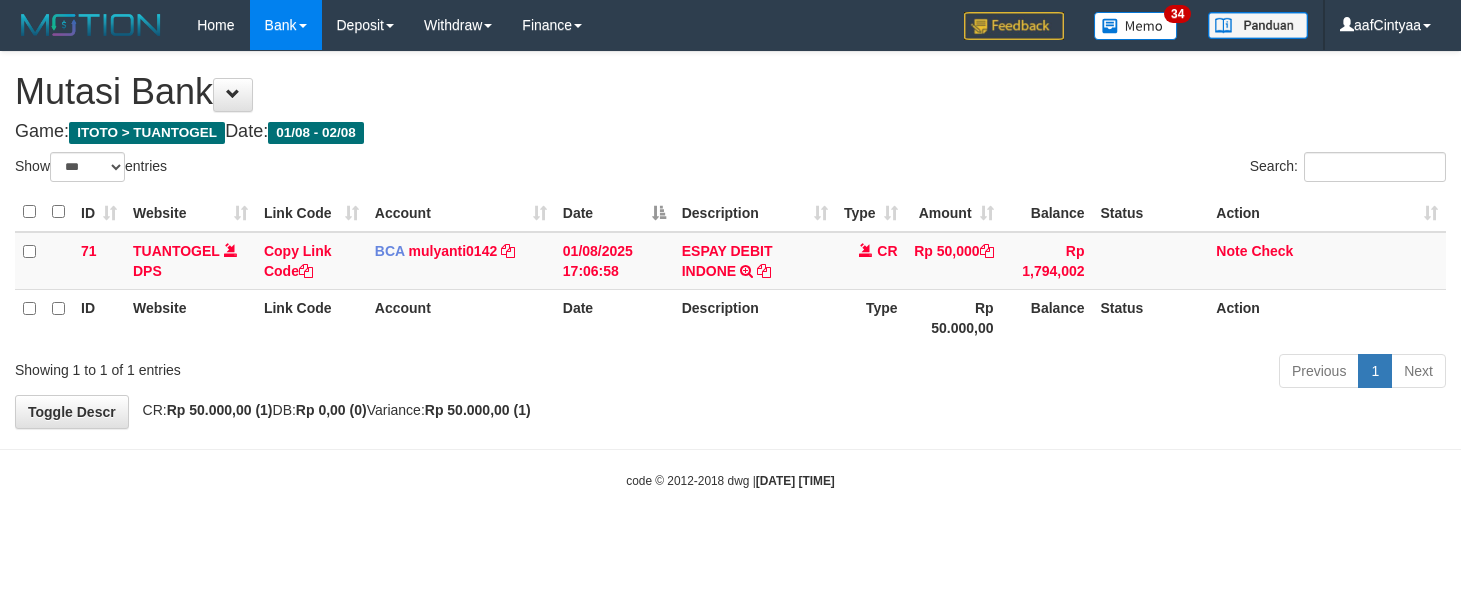 select on "***" 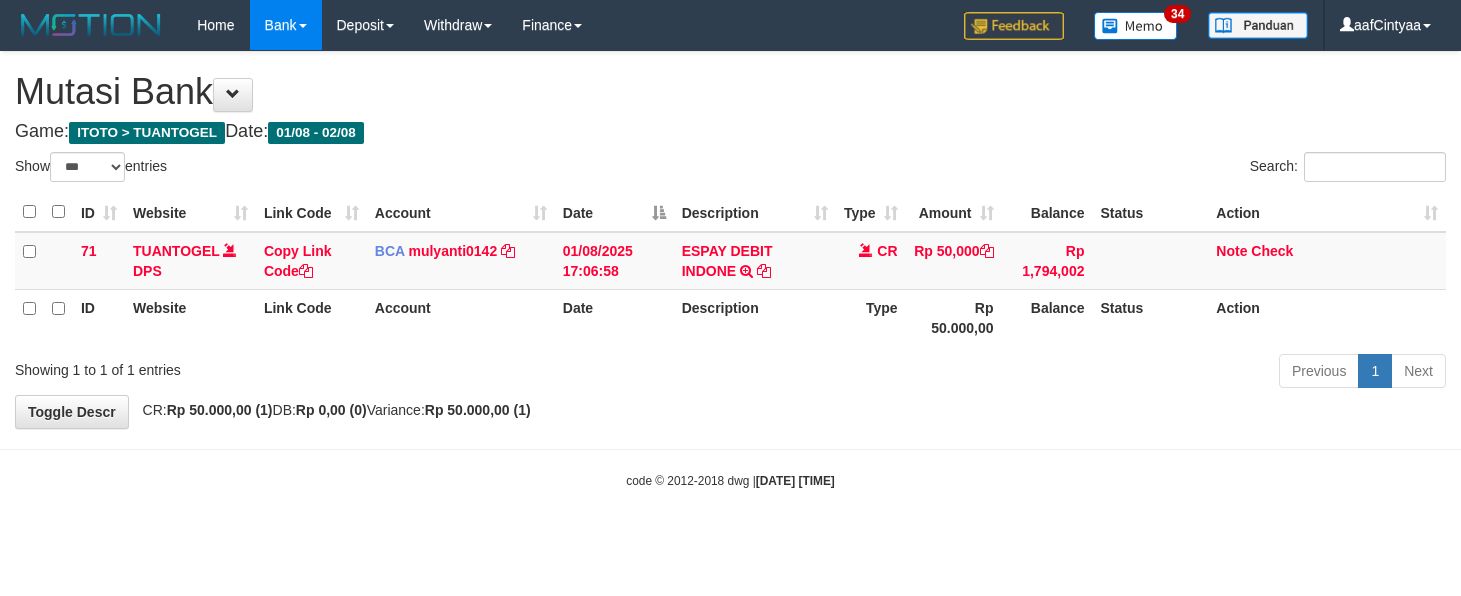 scroll, scrollTop: 0, scrollLeft: 0, axis: both 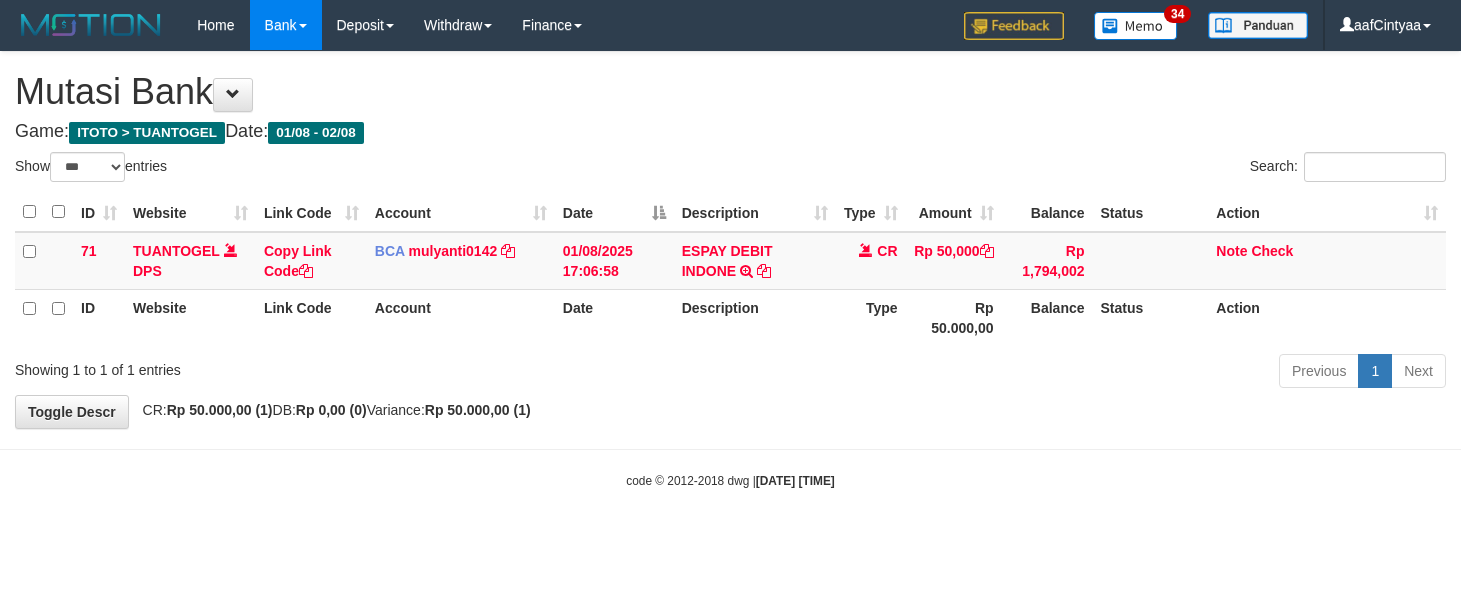 select on "***" 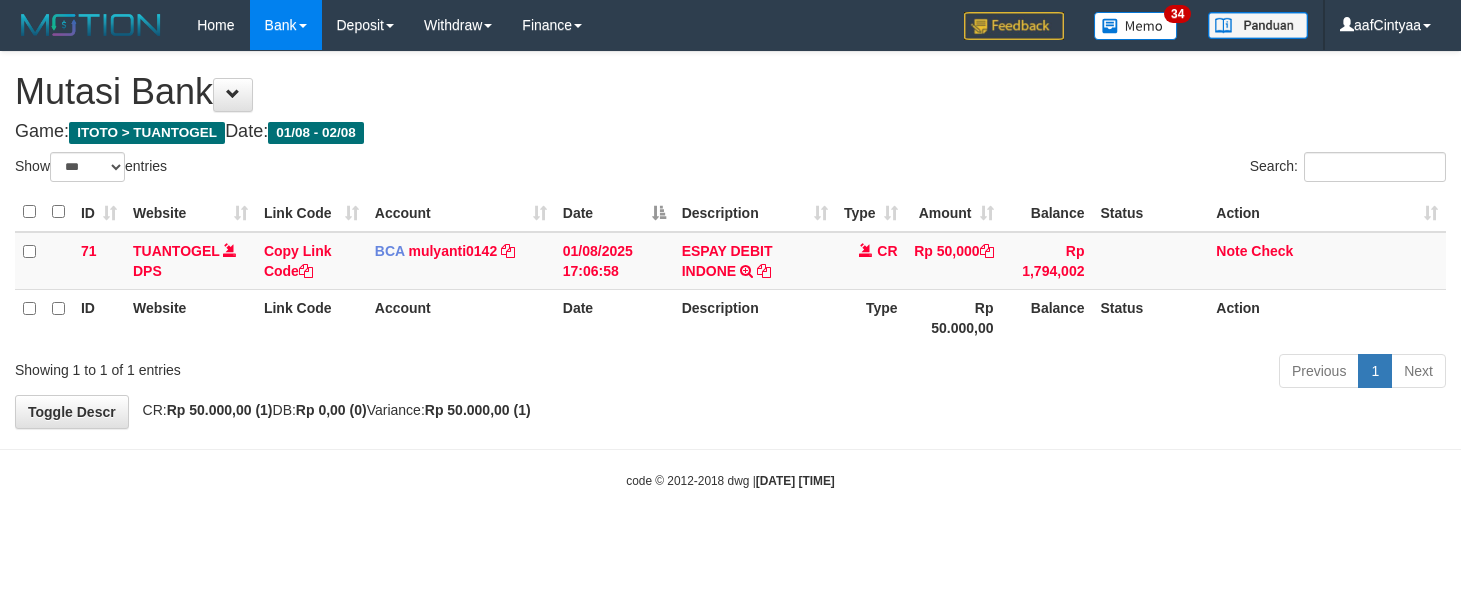 scroll, scrollTop: 0, scrollLeft: 0, axis: both 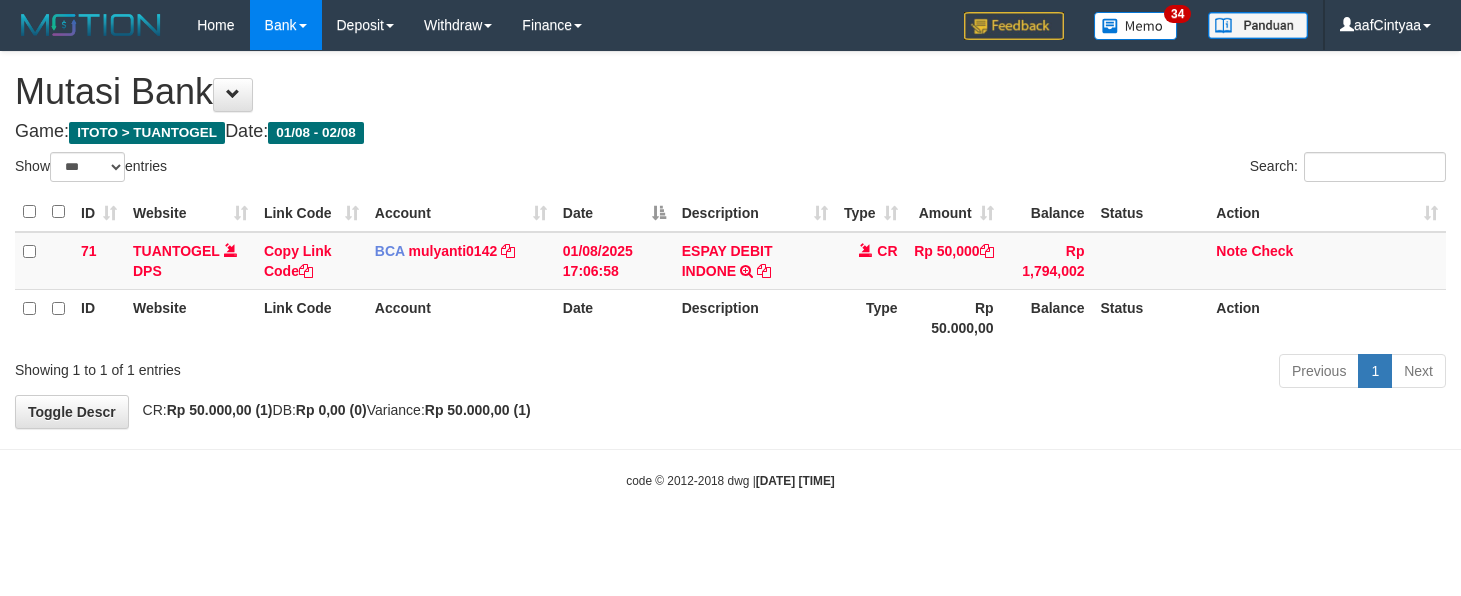 select on "***" 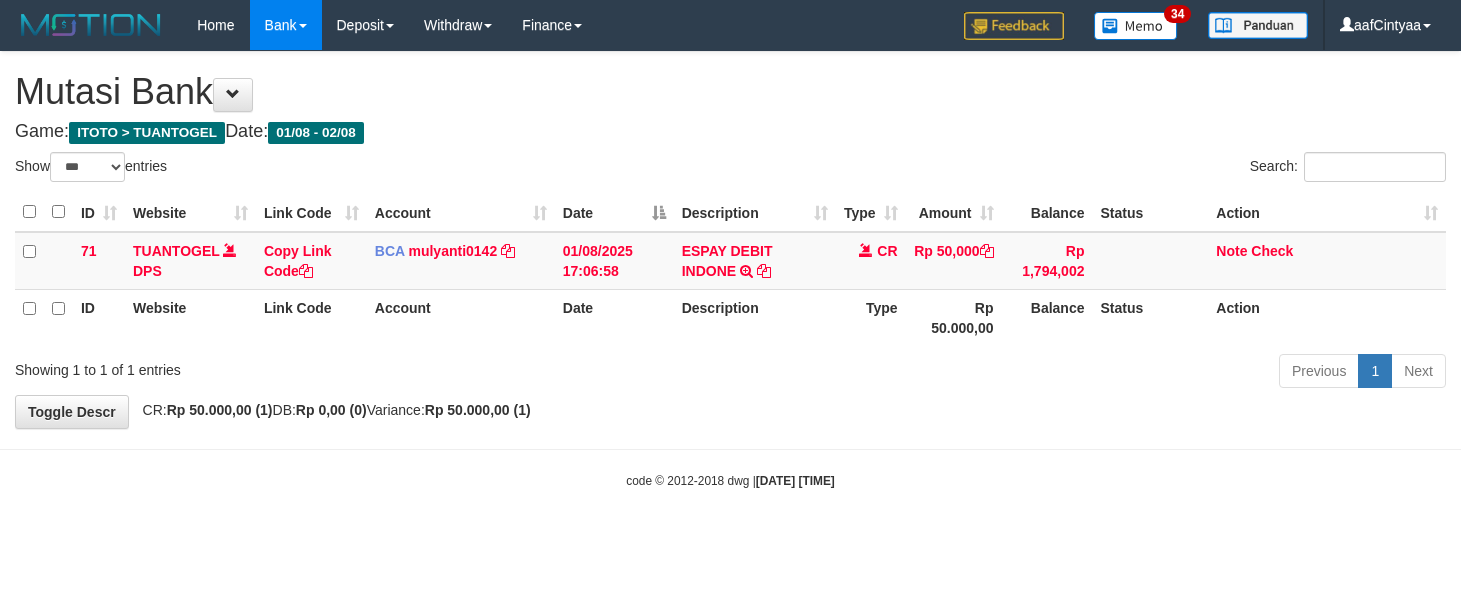 scroll, scrollTop: 0, scrollLeft: 0, axis: both 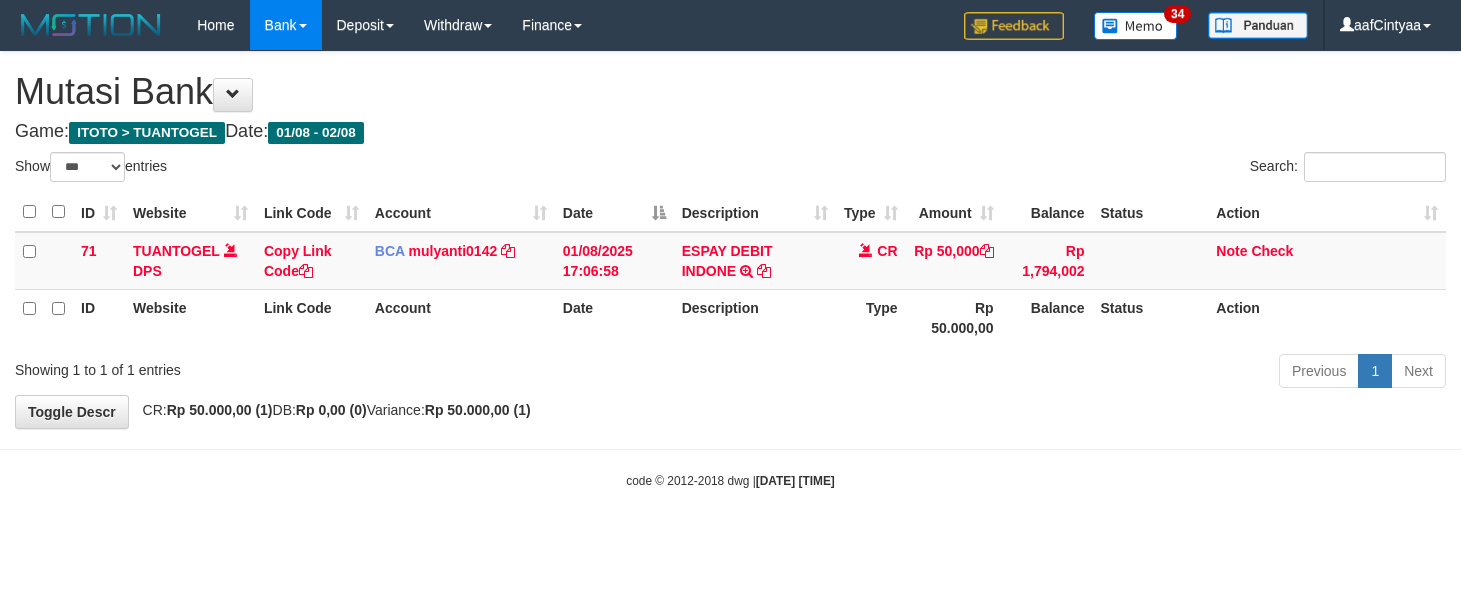 select on "***" 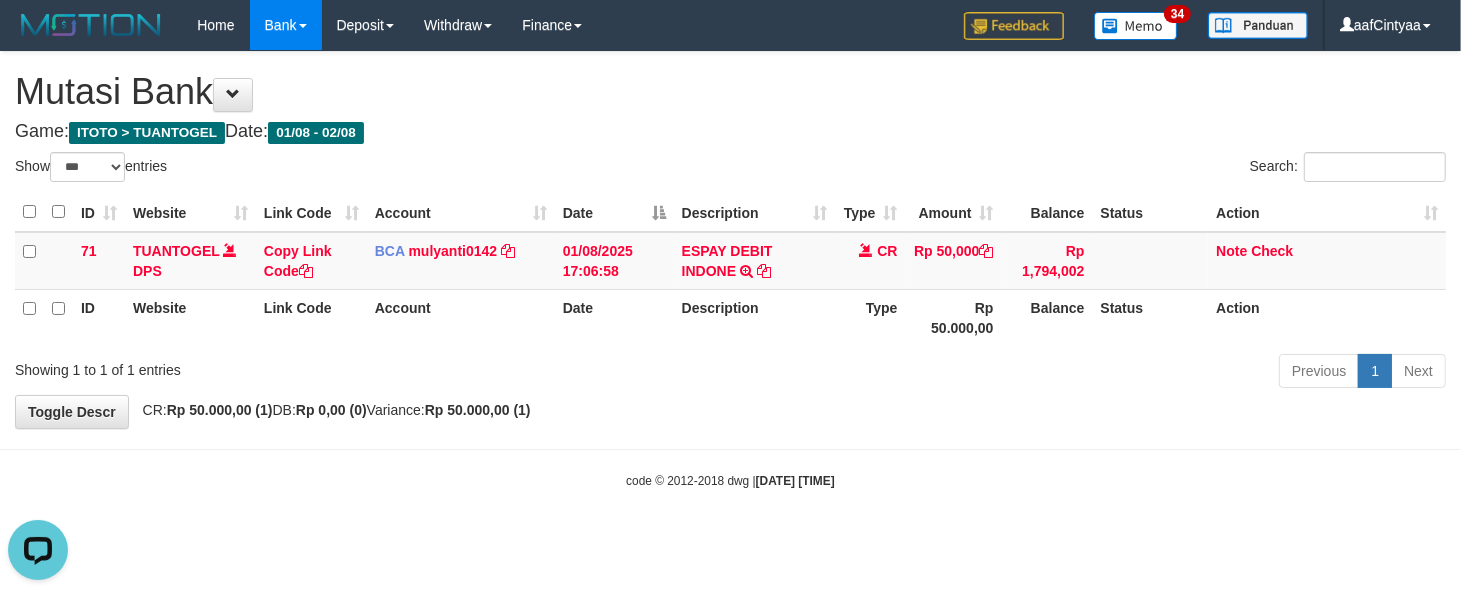 scroll, scrollTop: 0, scrollLeft: 0, axis: both 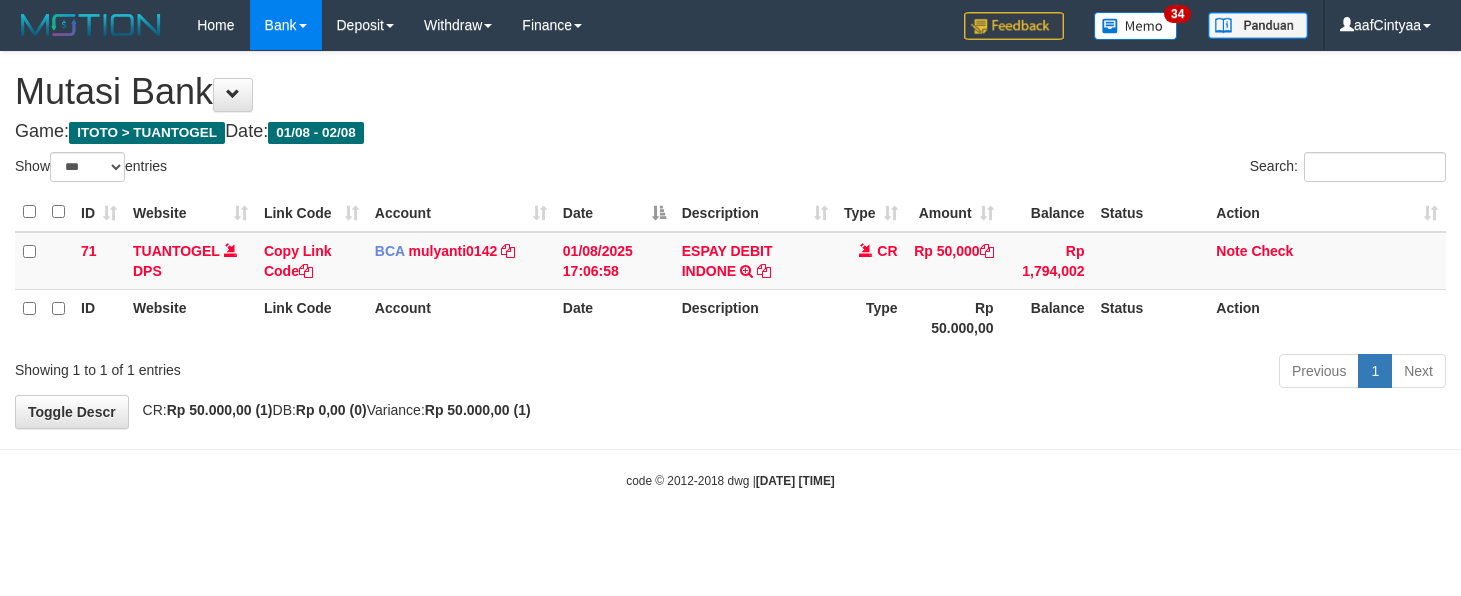 select on "***" 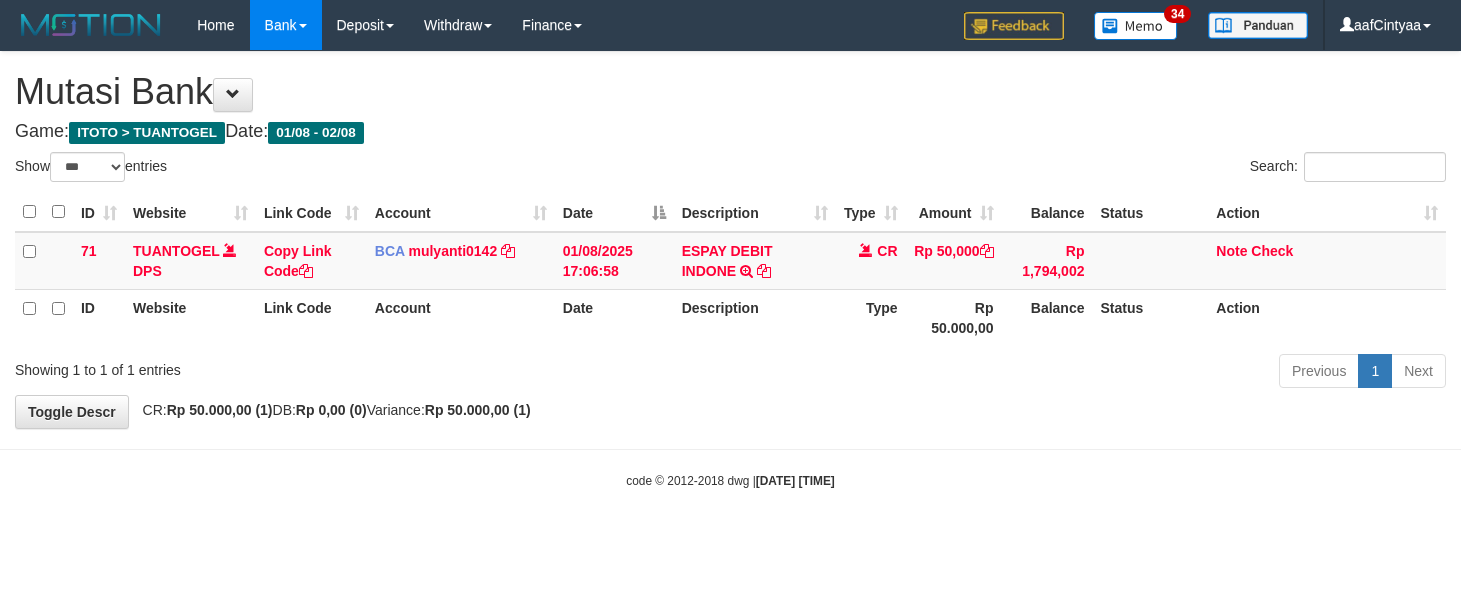scroll, scrollTop: 0, scrollLeft: 0, axis: both 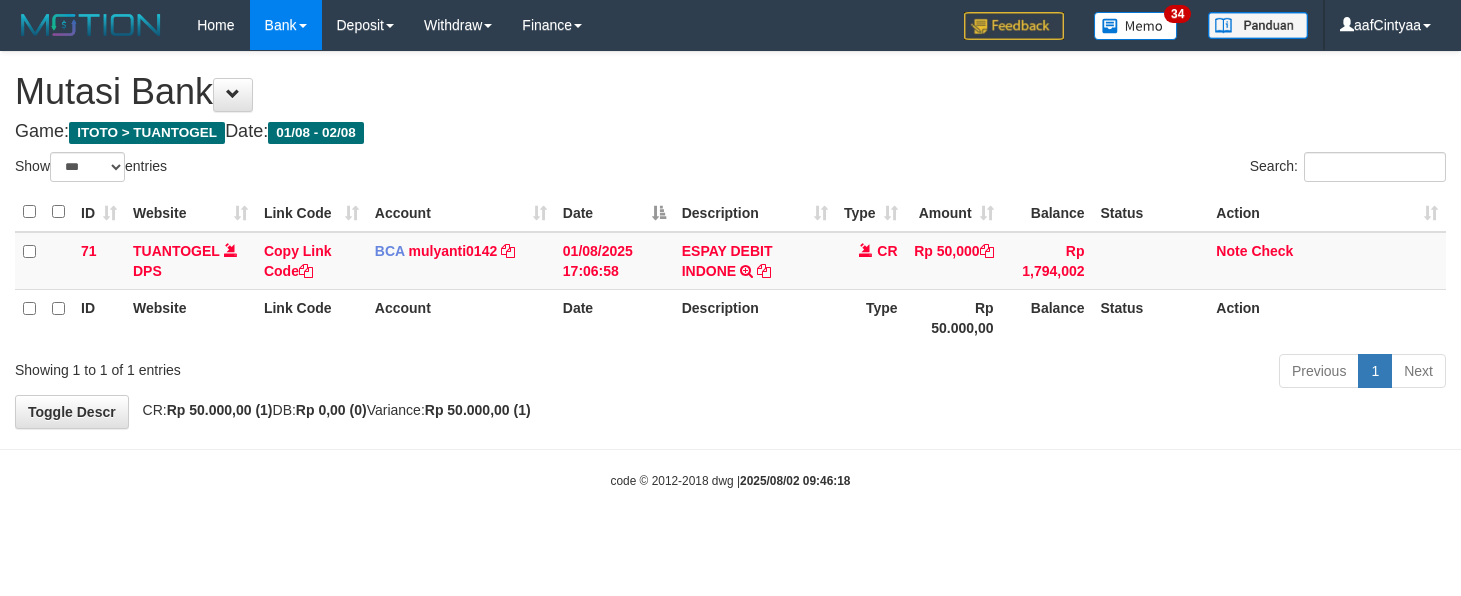 select on "***" 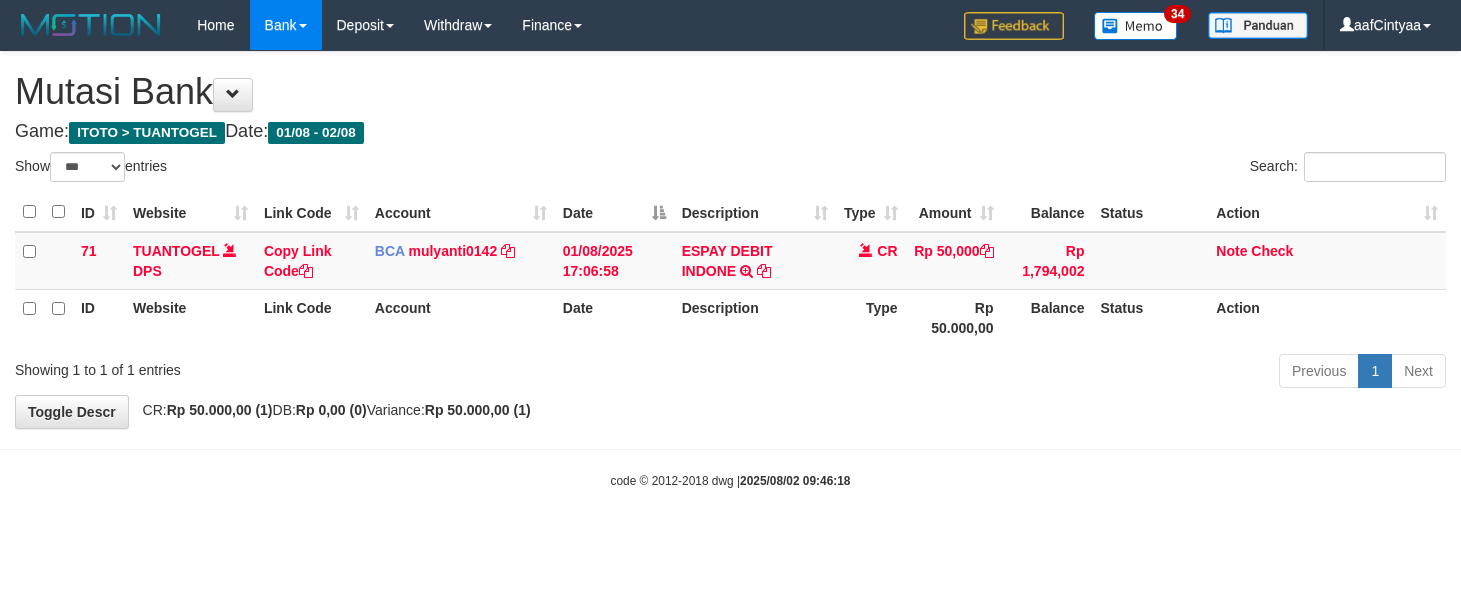 scroll, scrollTop: 0, scrollLeft: 0, axis: both 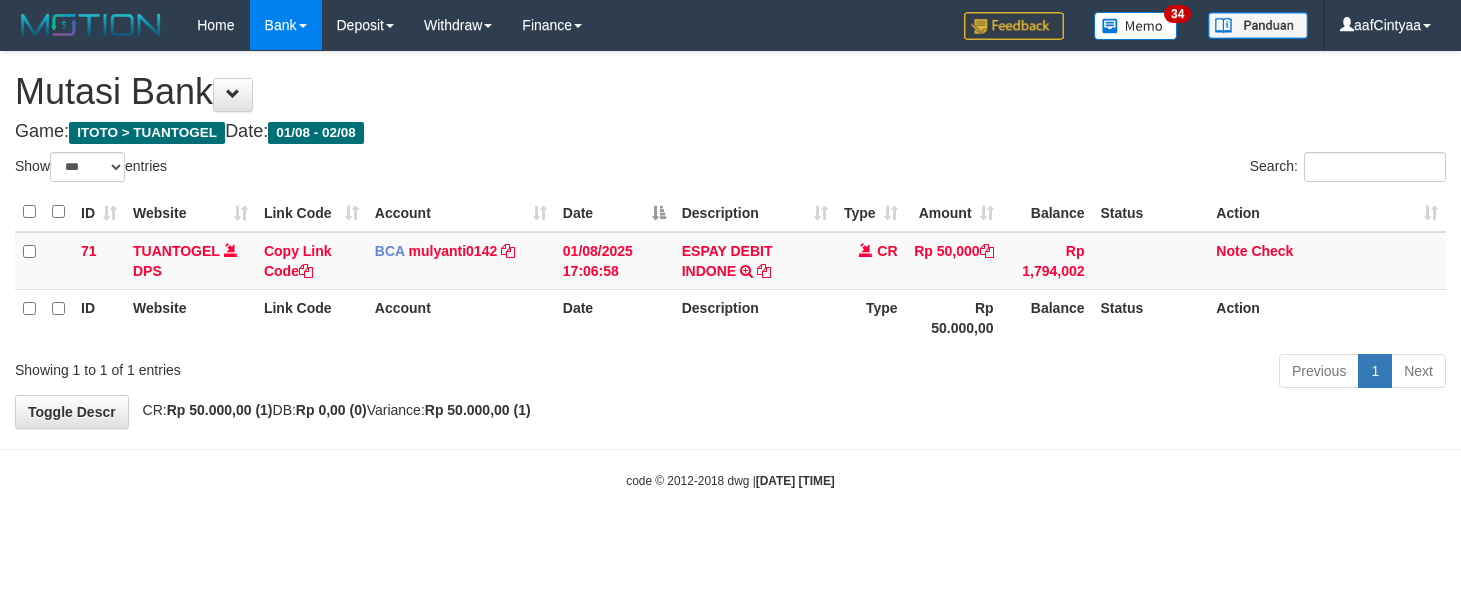 select on "***" 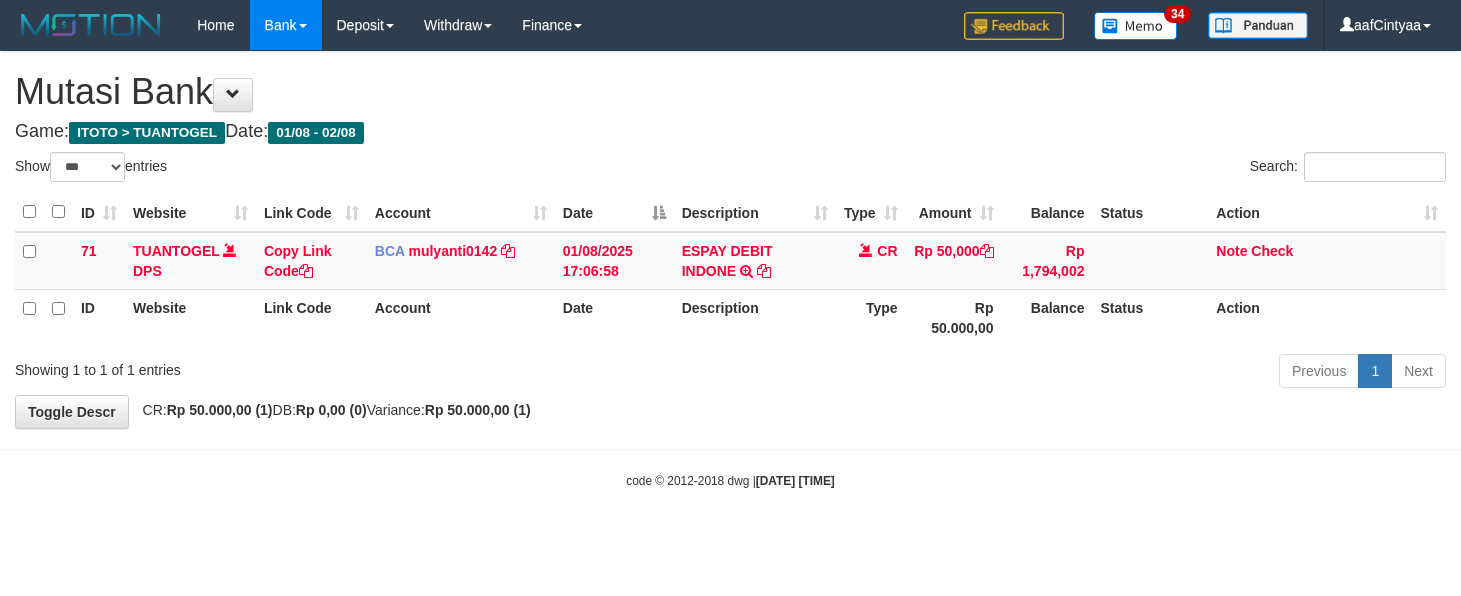 scroll, scrollTop: 0, scrollLeft: 0, axis: both 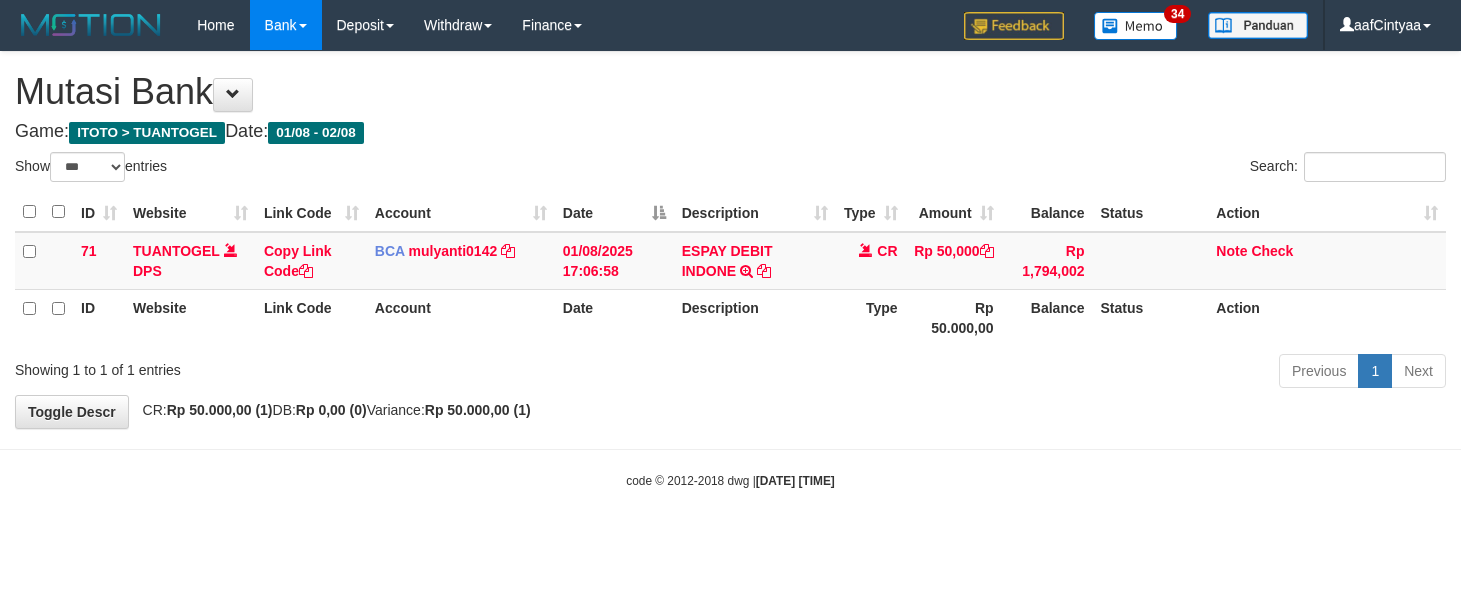 select on "***" 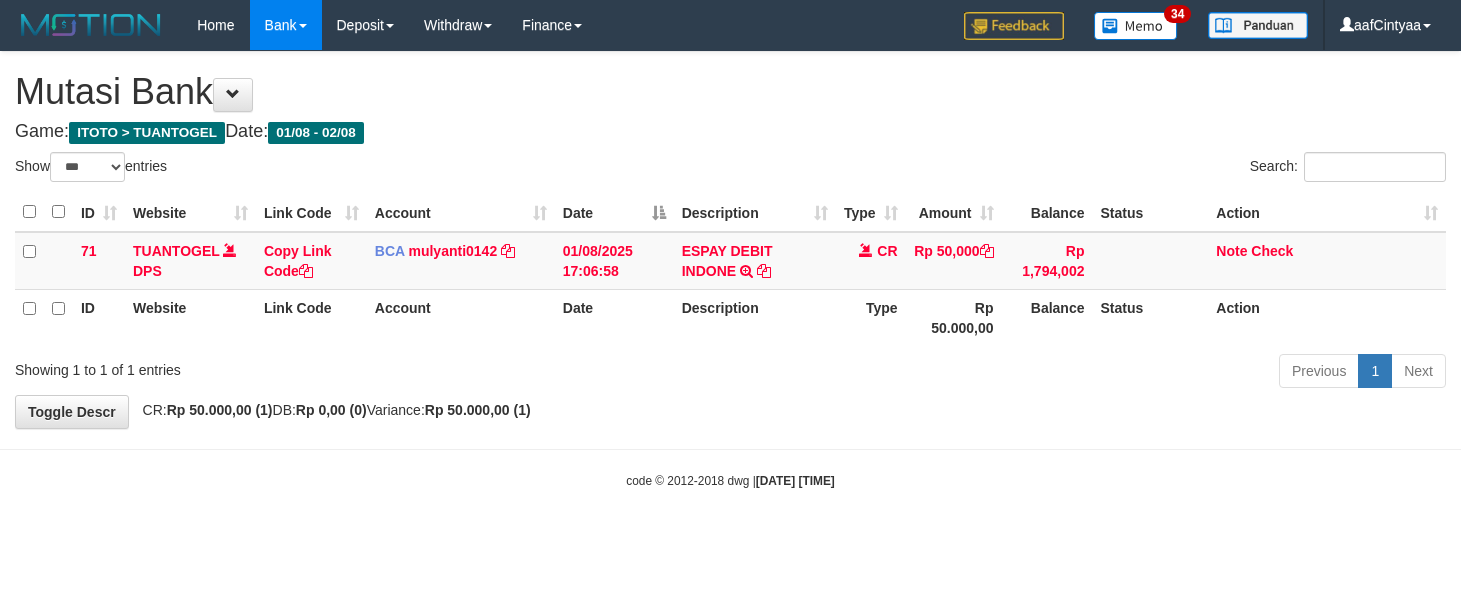 scroll, scrollTop: 0, scrollLeft: 0, axis: both 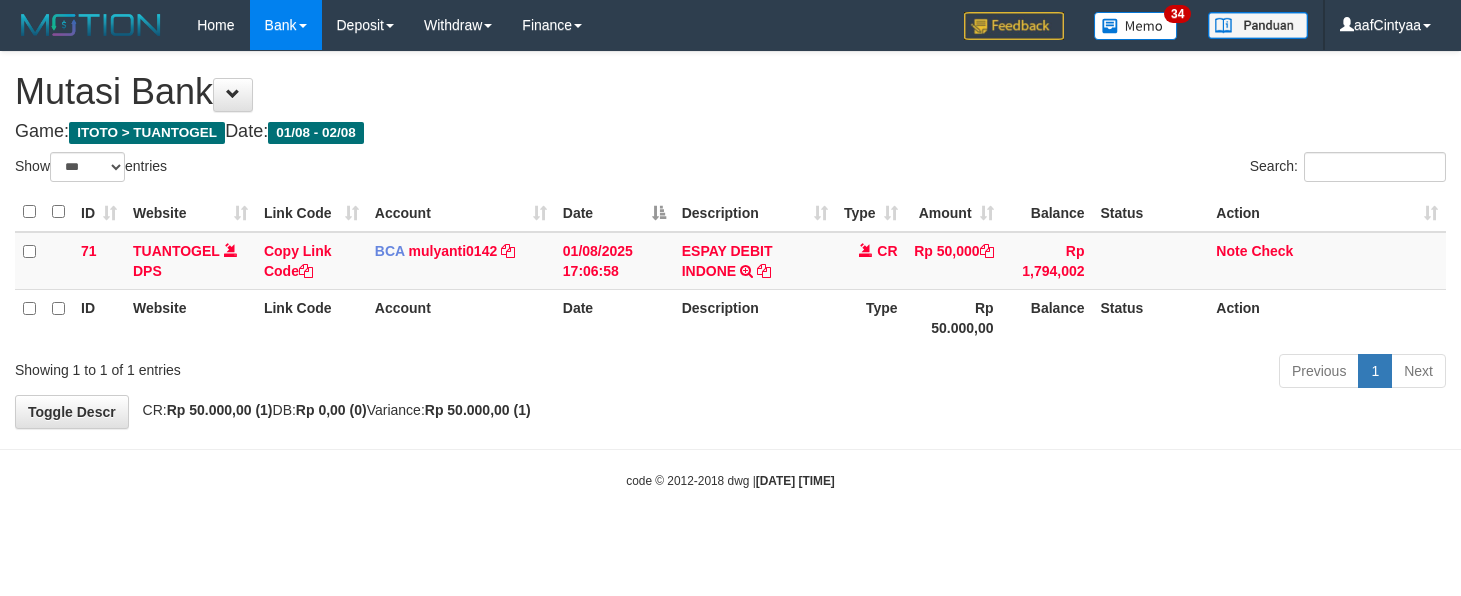 select on "***" 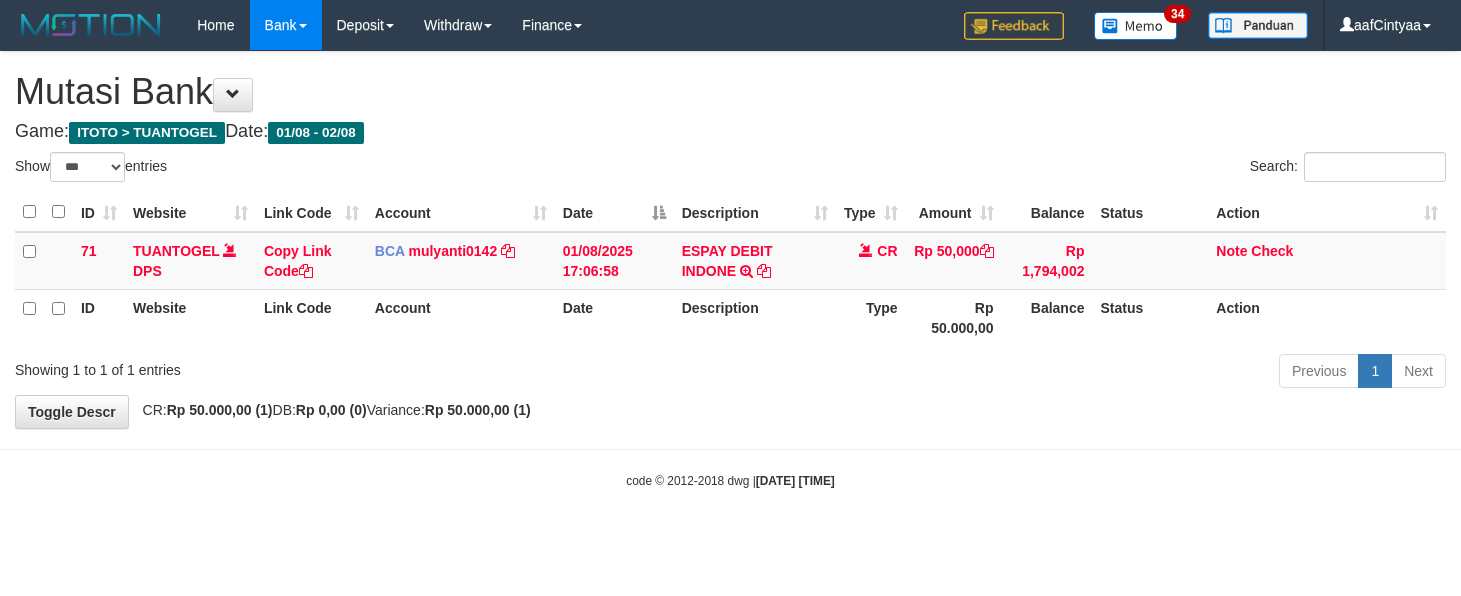 scroll, scrollTop: 0, scrollLeft: 0, axis: both 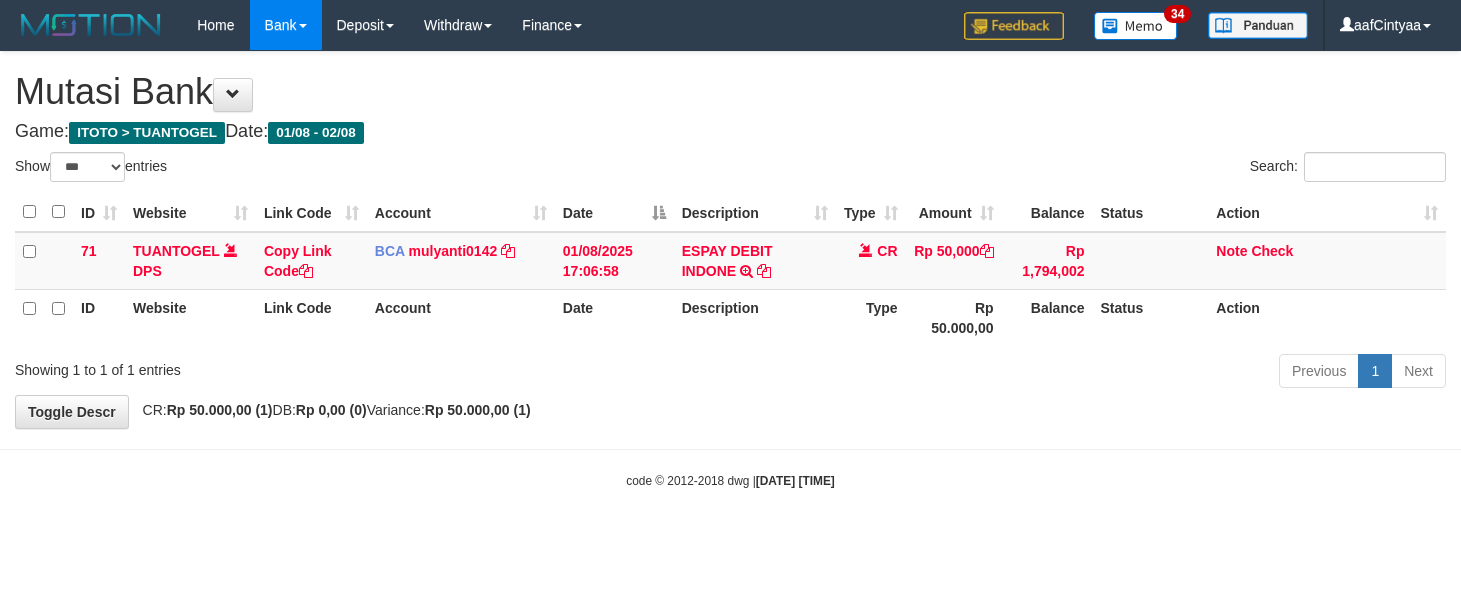 select on "***" 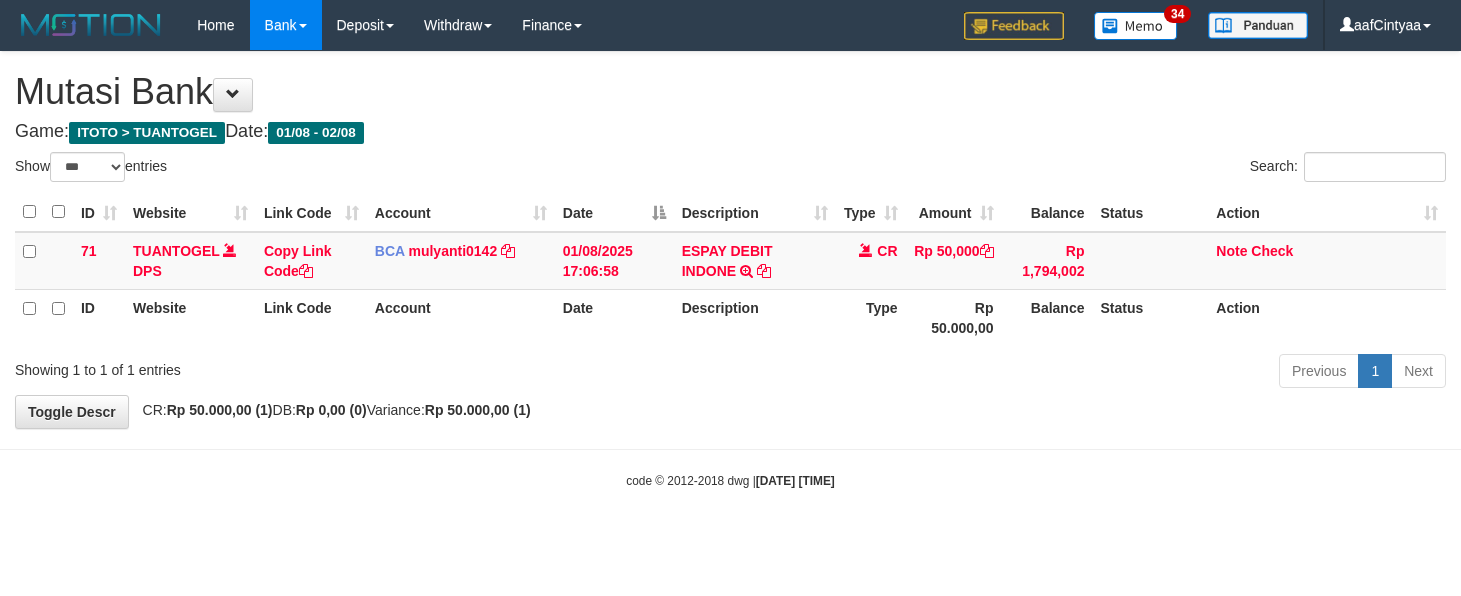 scroll, scrollTop: 0, scrollLeft: 0, axis: both 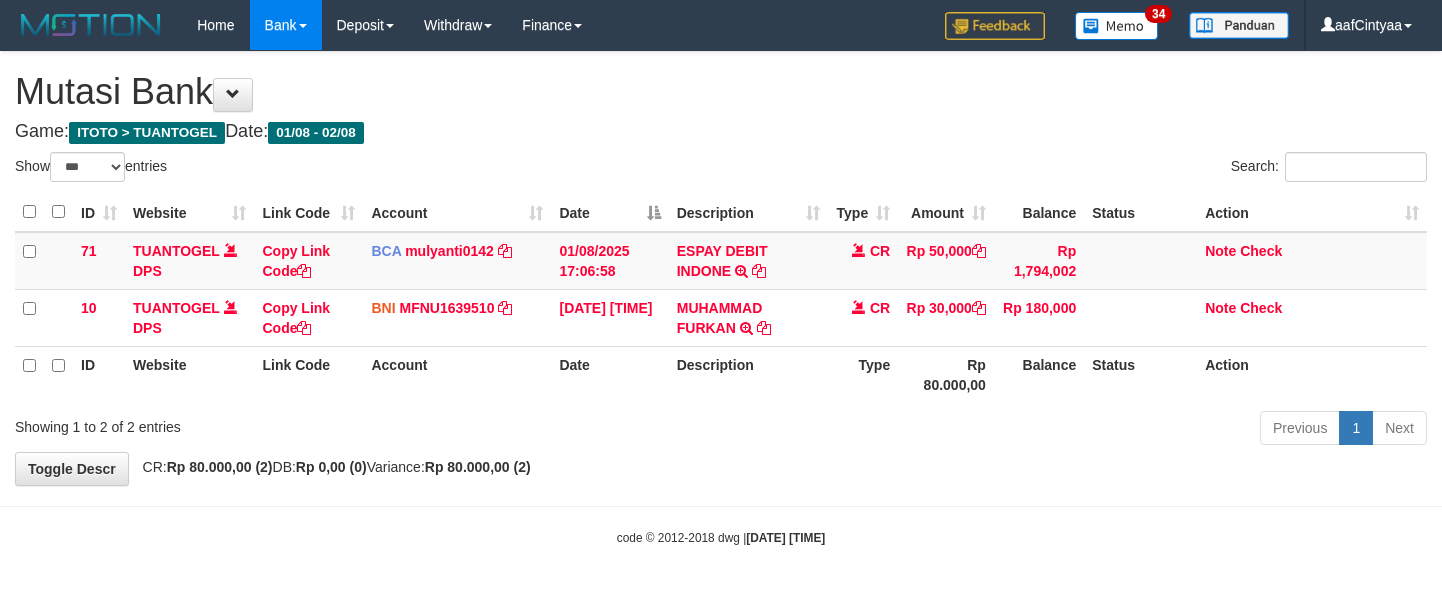 select on "***" 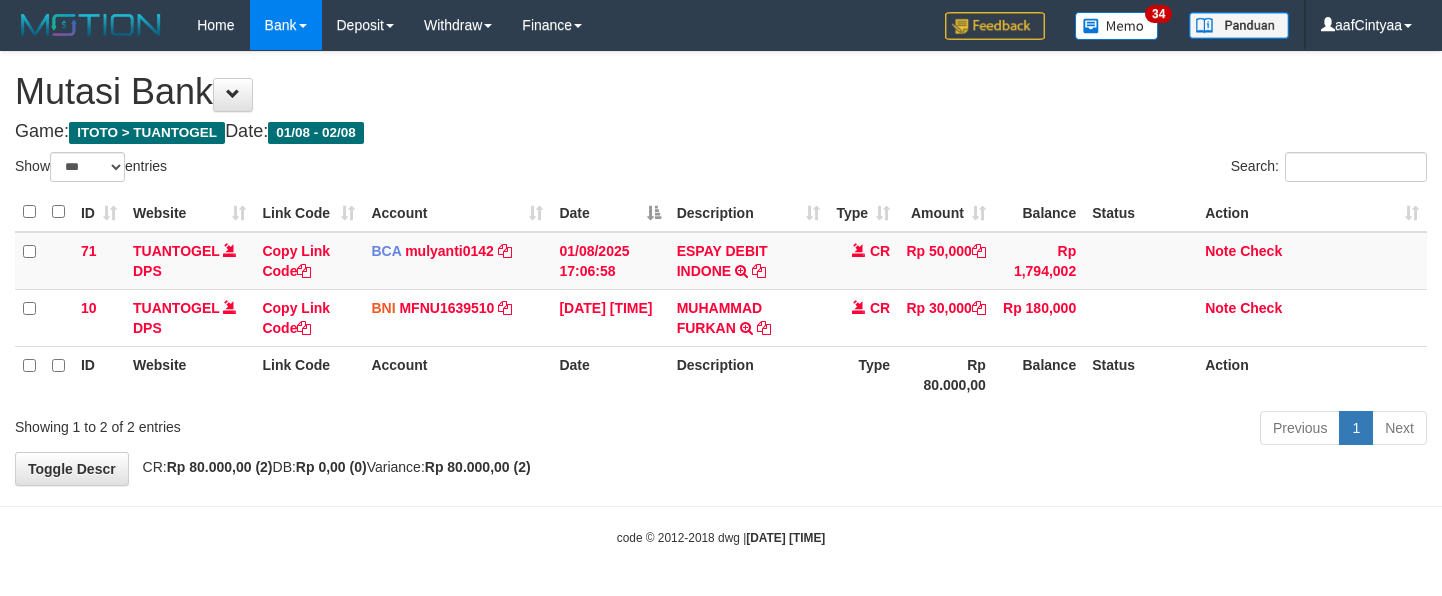scroll, scrollTop: 0, scrollLeft: 0, axis: both 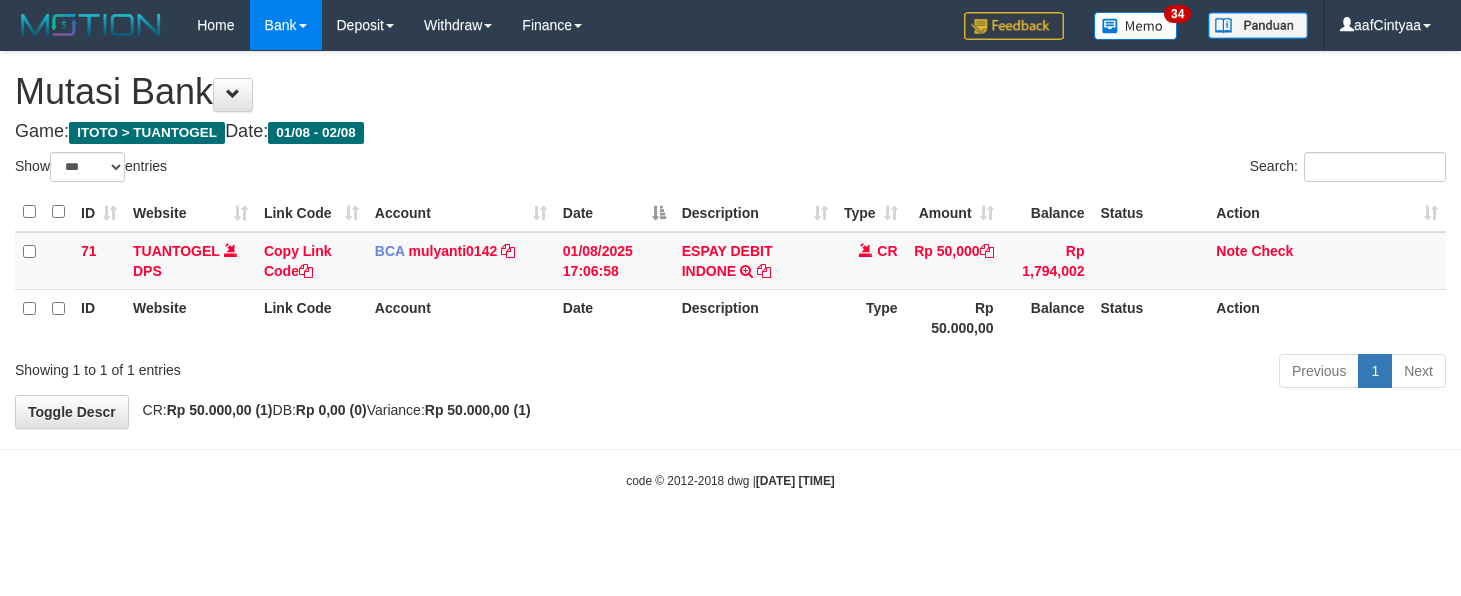 select on "***" 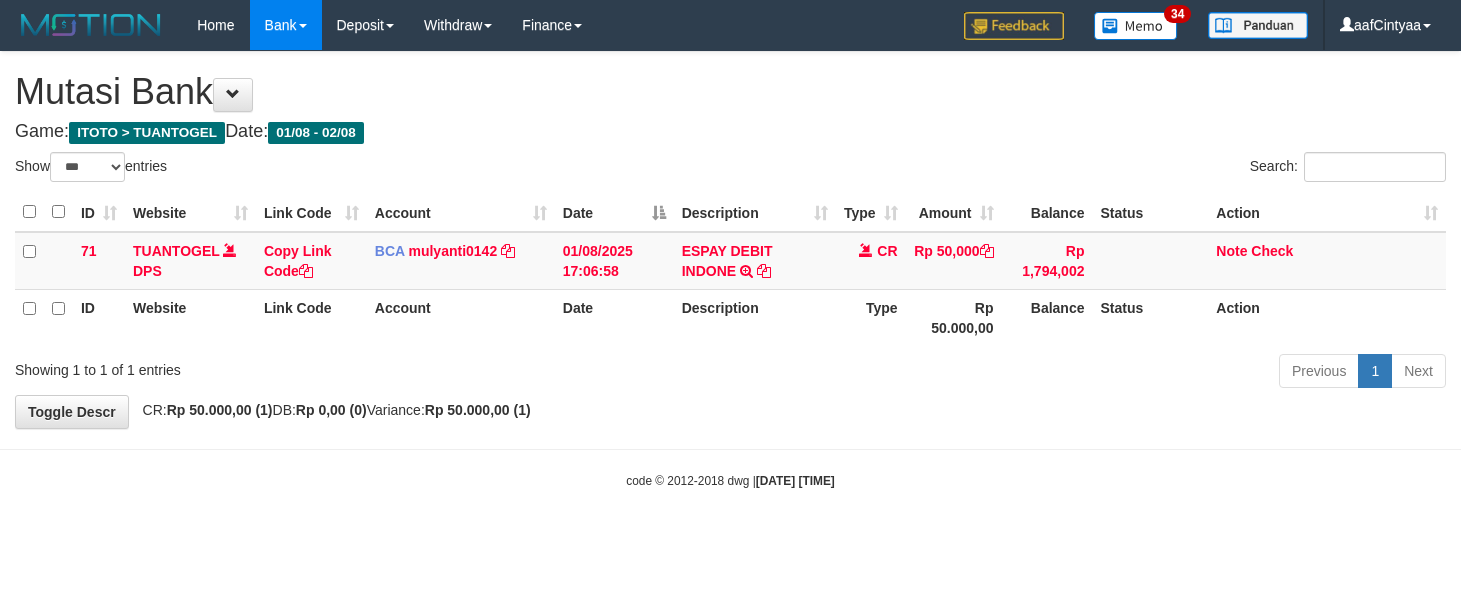 scroll, scrollTop: 0, scrollLeft: 0, axis: both 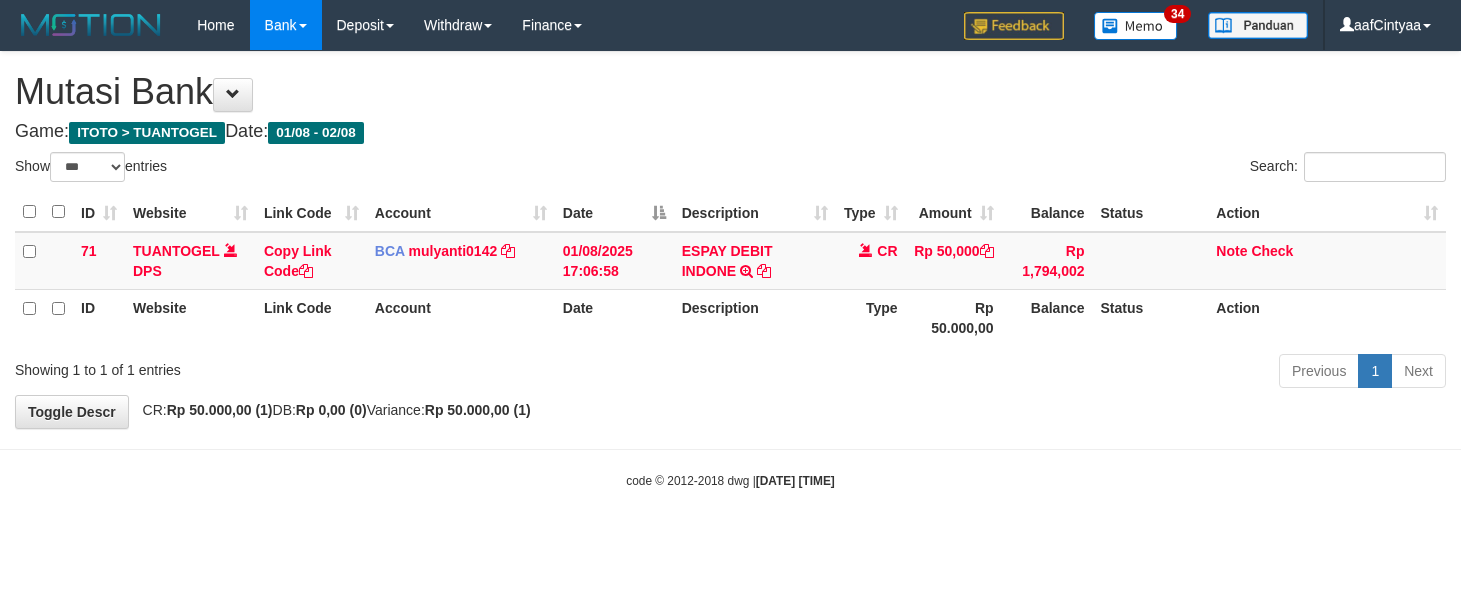select on "***" 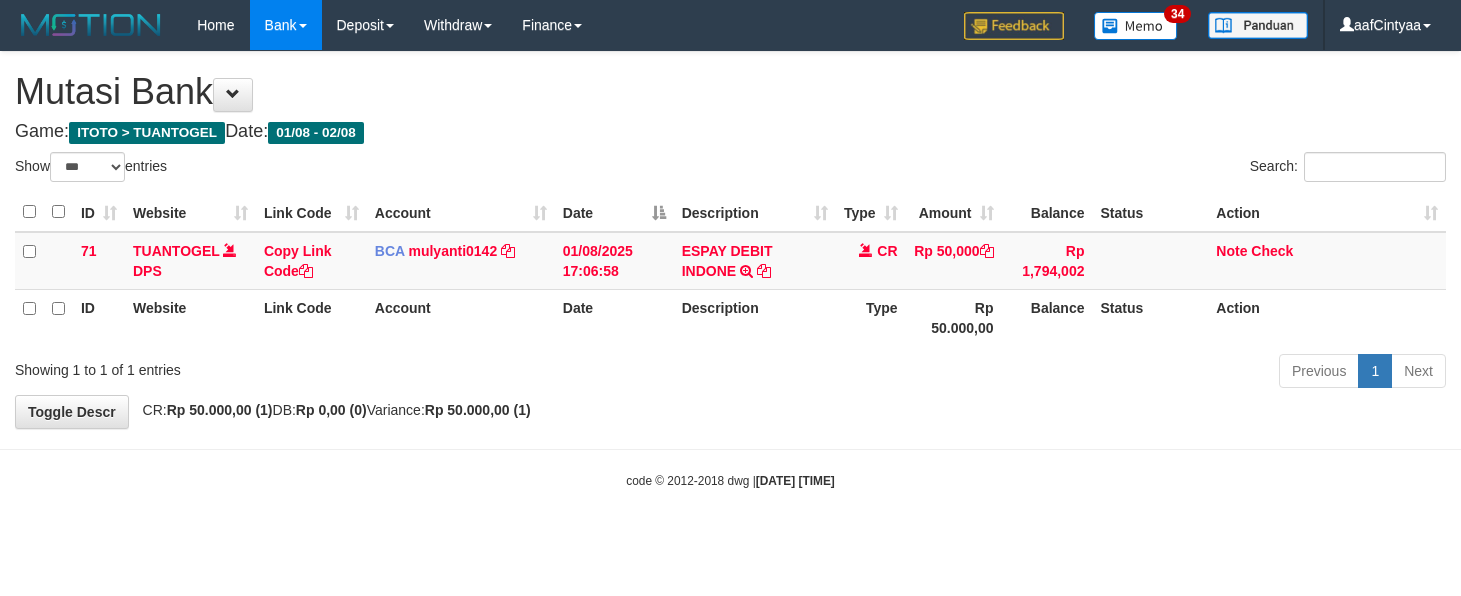 scroll, scrollTop: 0, scrollLeft: 0, axis: both 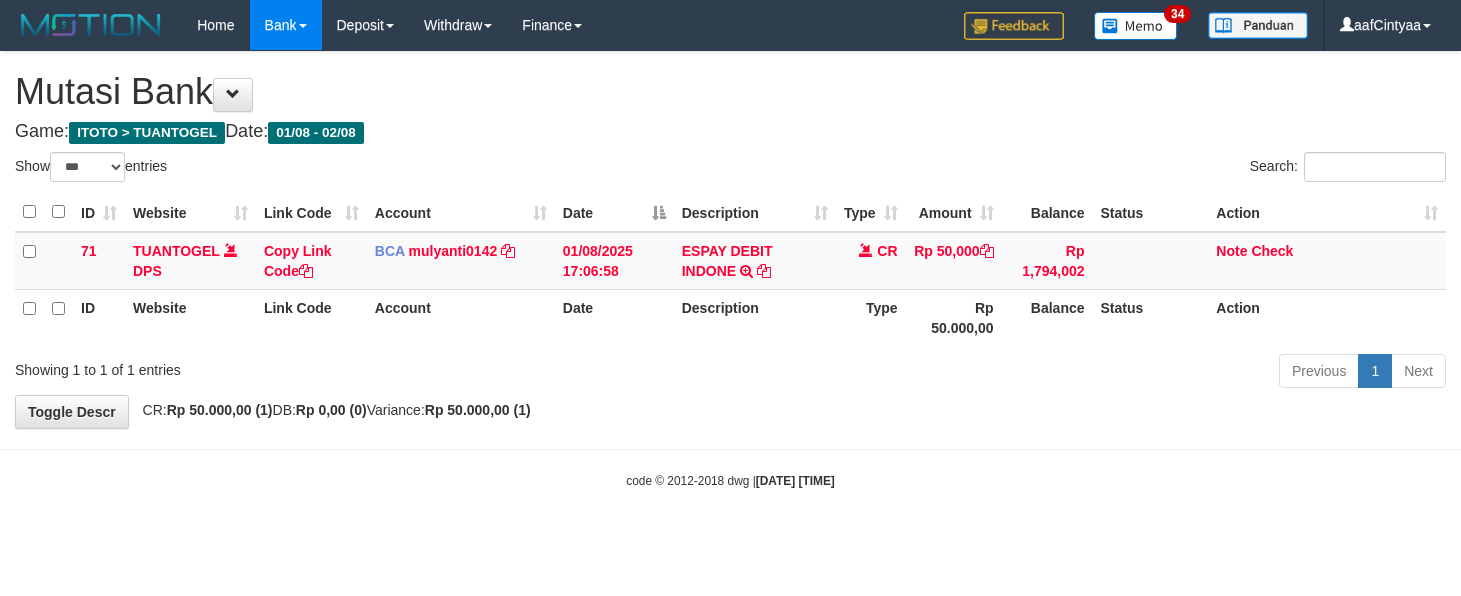 select on "***" 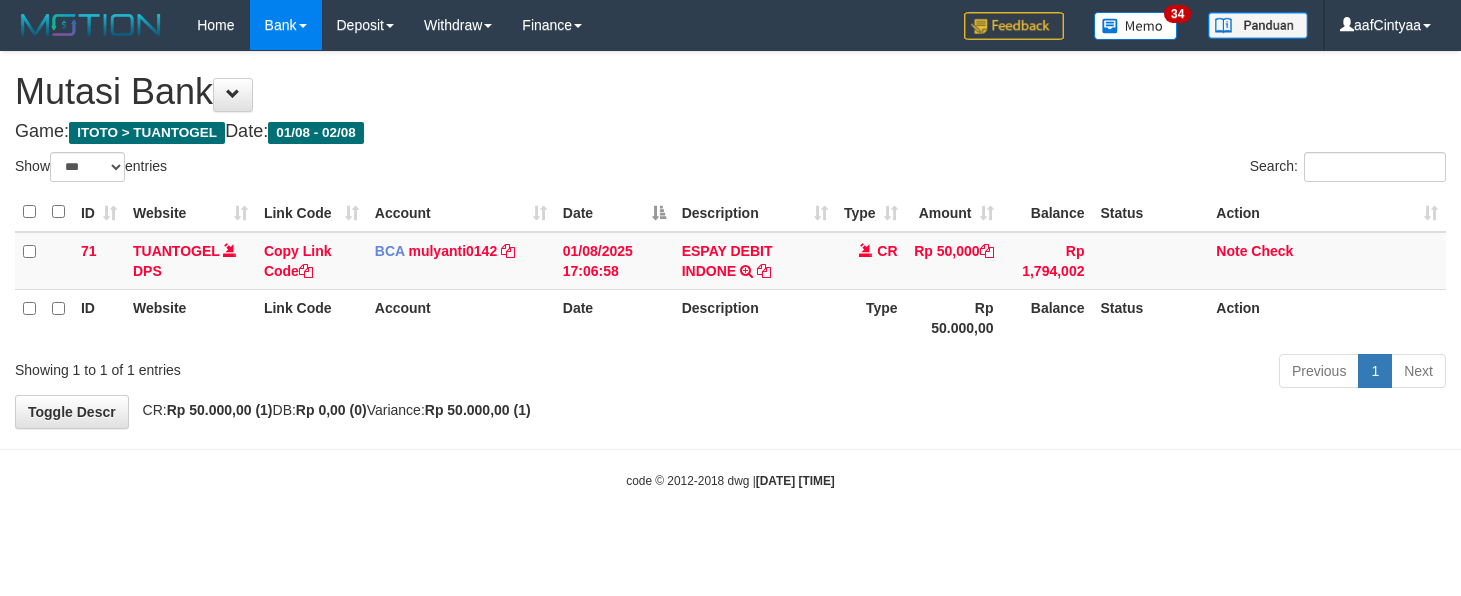 scroll, scrollTop: 0, scrollLeft: 0, axis: both 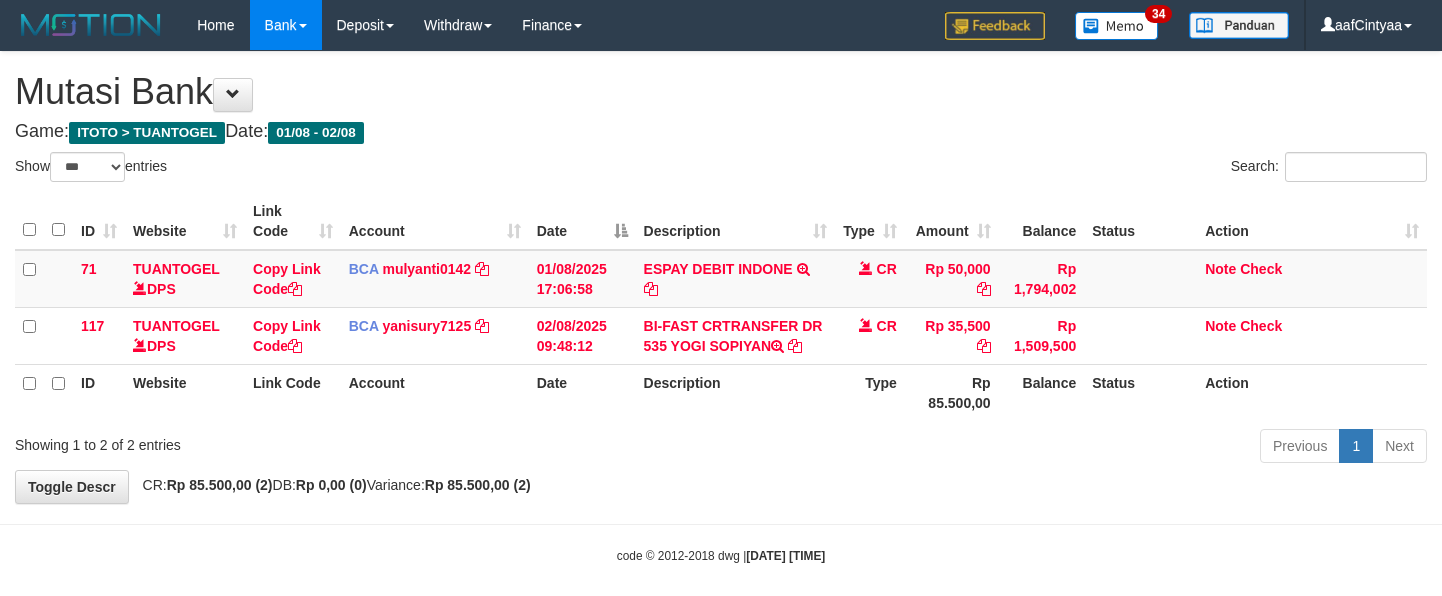 select on "***" 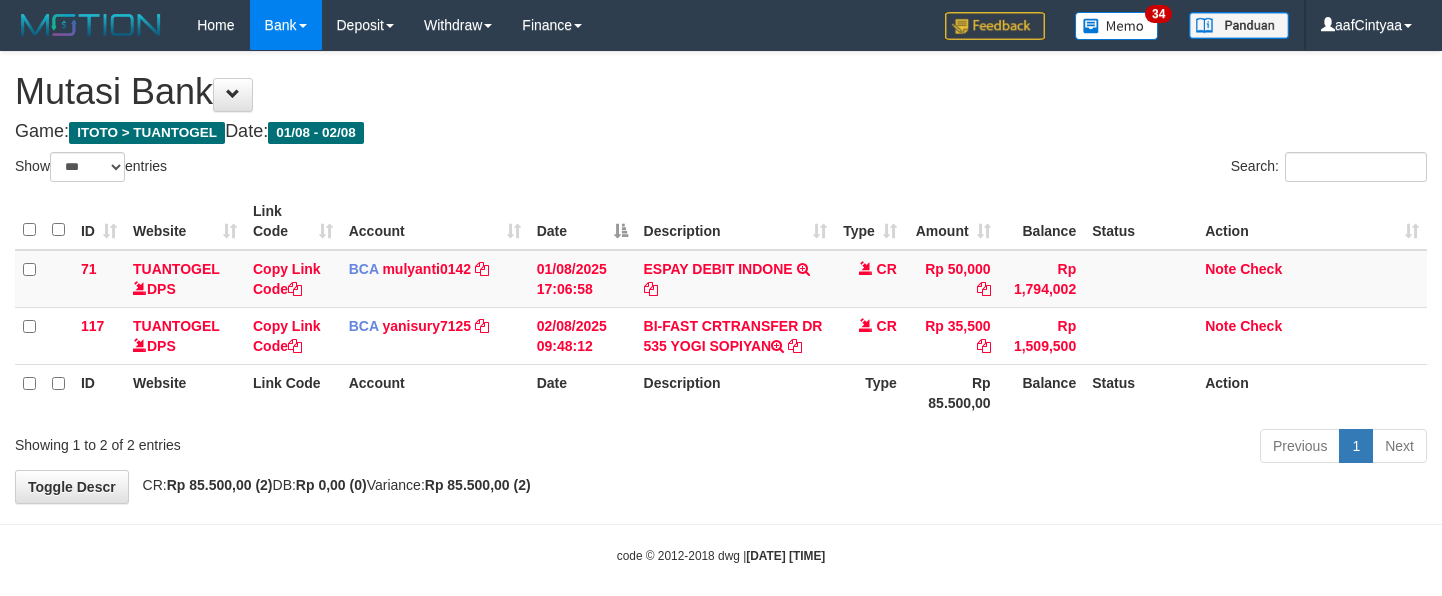scroll, scrollTop: 0, scrollLeft: 0, axis: both 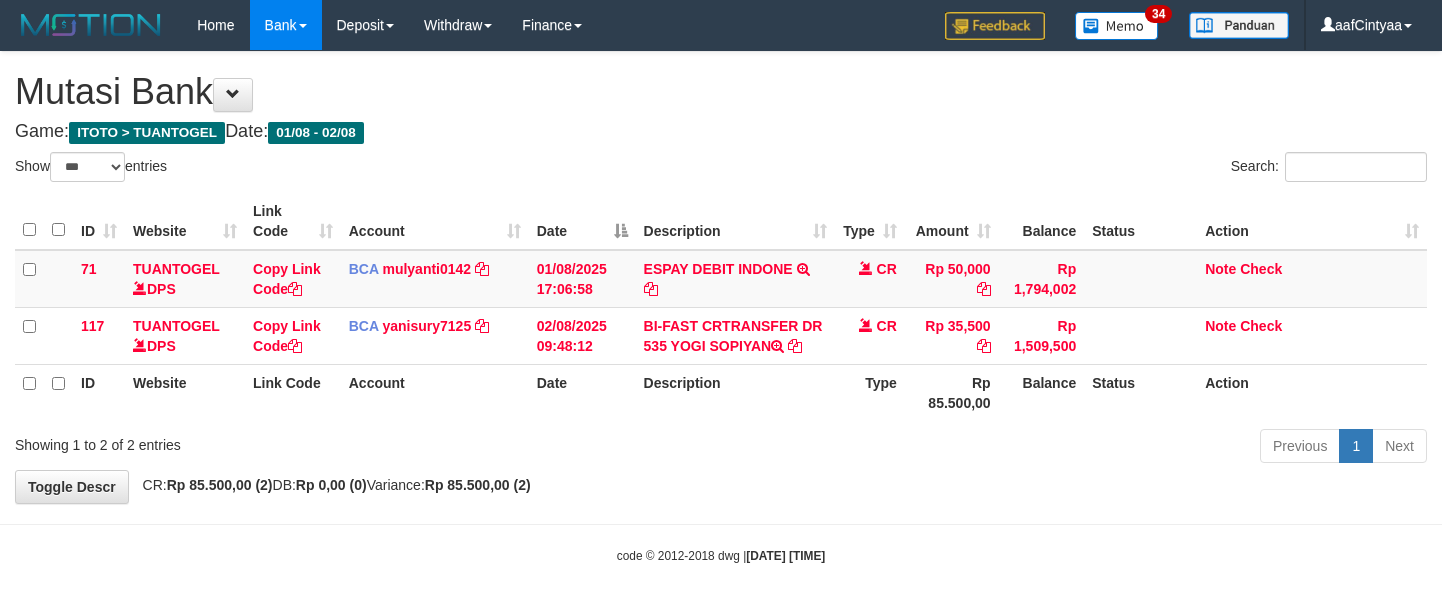 select on "***" 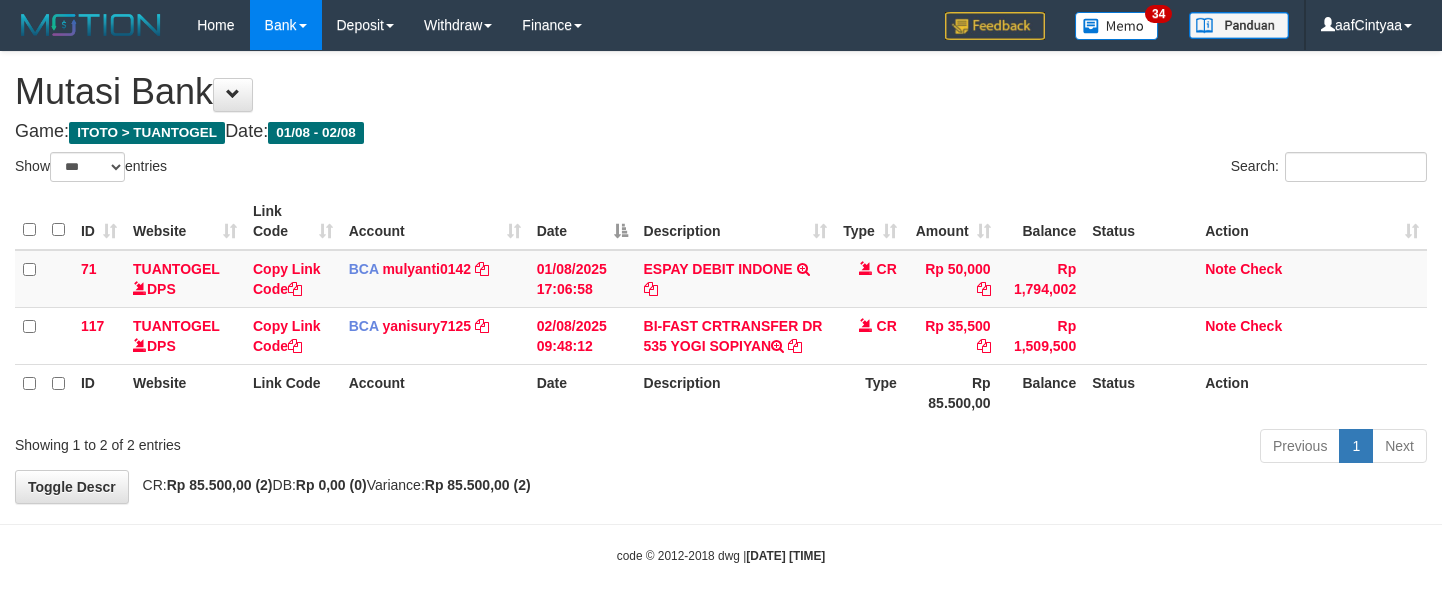 scroll, scrollTop: 0, scrollLeft: 0, axis: both 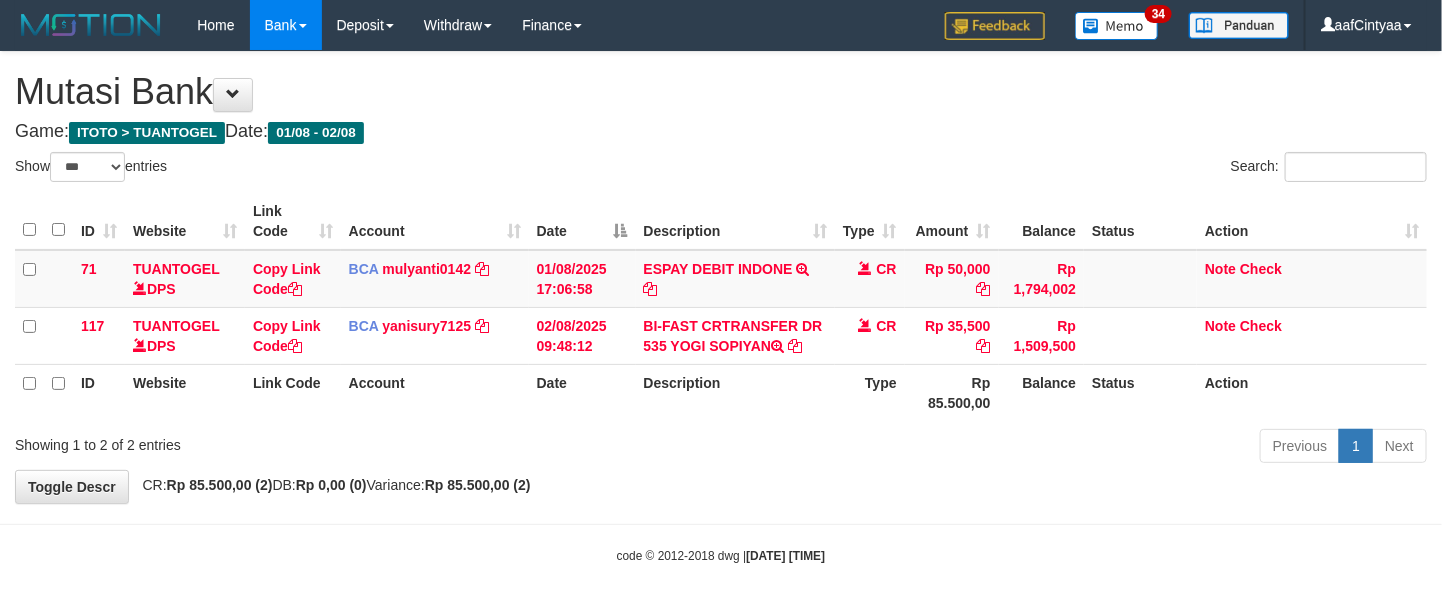 drag, startPoint x: 885, startPoint y: 481, endPoint x: 875, endPoint y: 470, distance: 14.866069 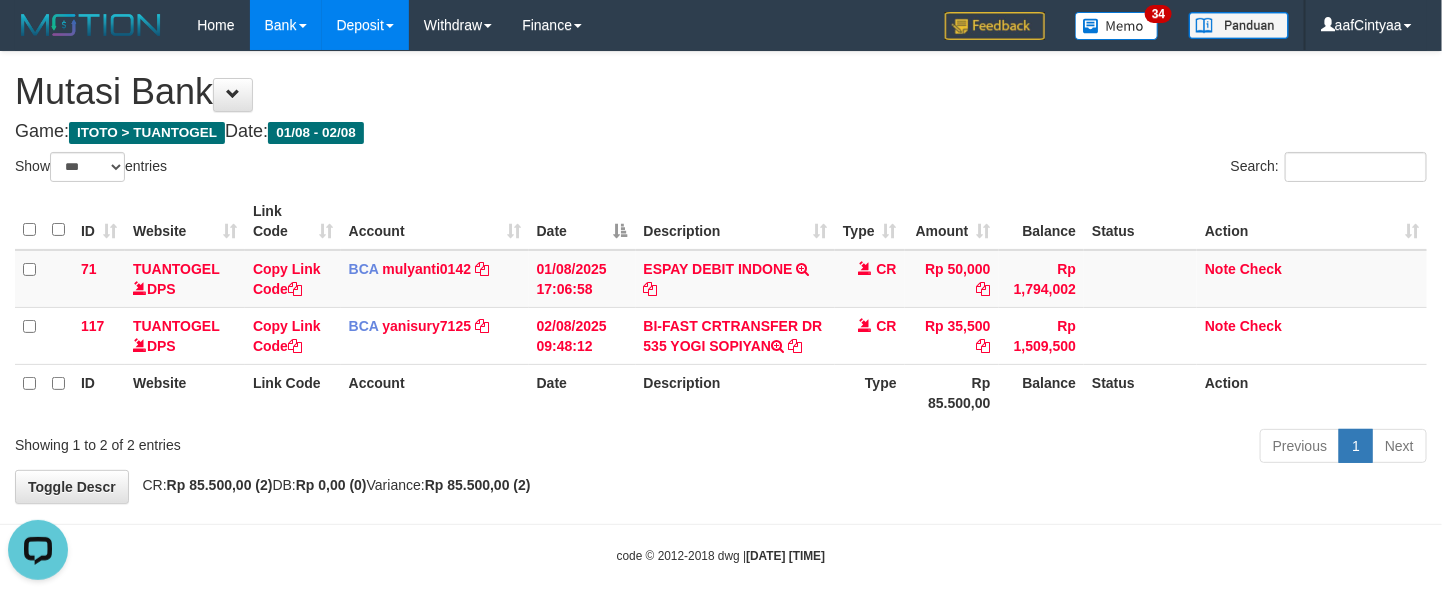 scroll, scrollTop: 0, scrollLeft: 0, axis: both 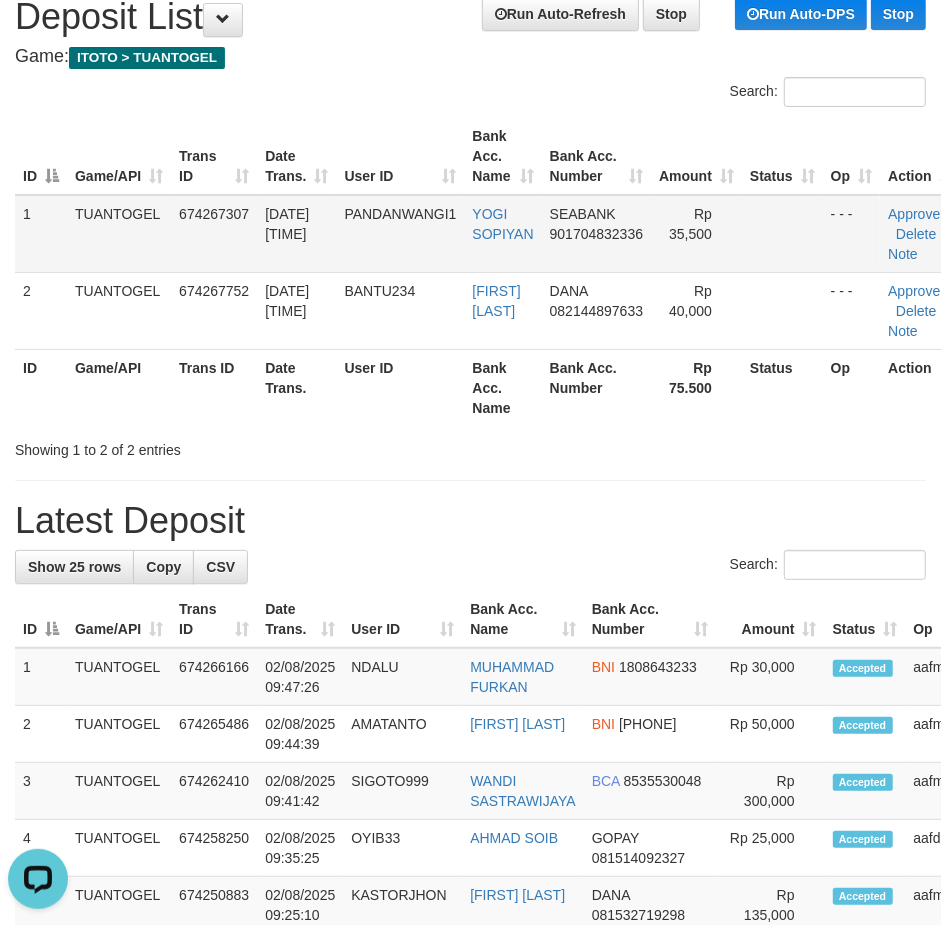 click on "PANDANWANGI1" at bounding box center (400, 214) 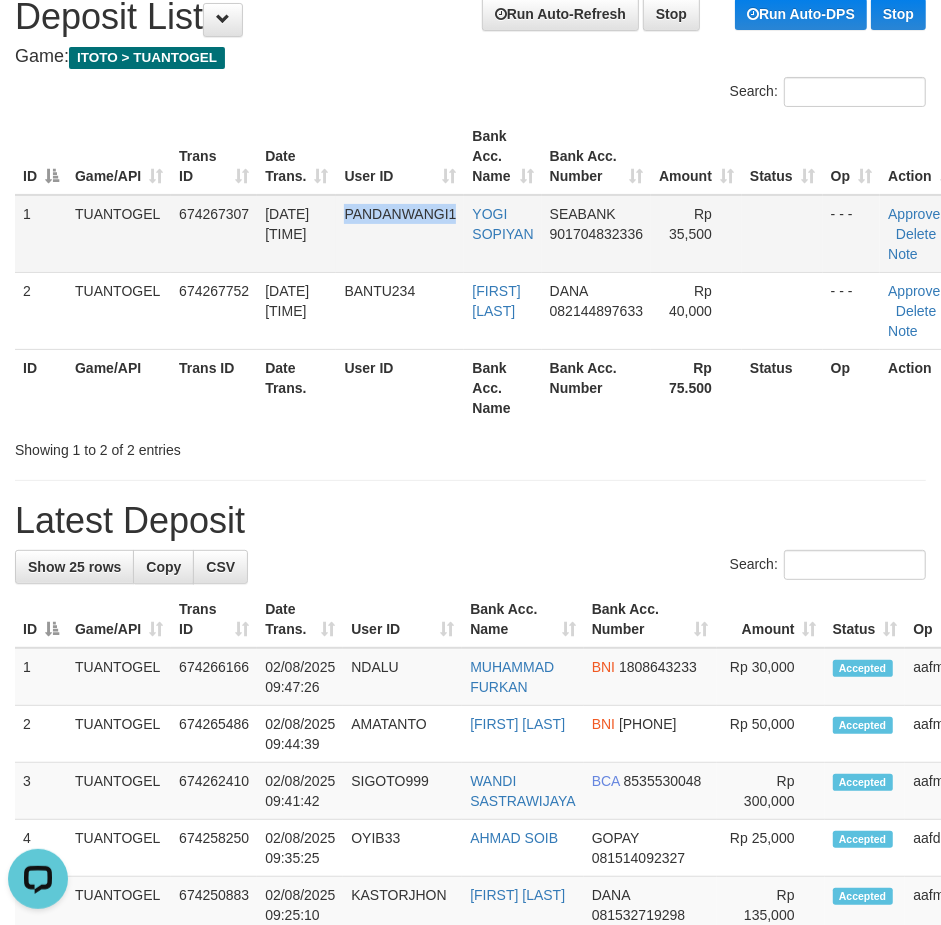 click on "PANDANWANGI1" at bounding box center [400, 214] 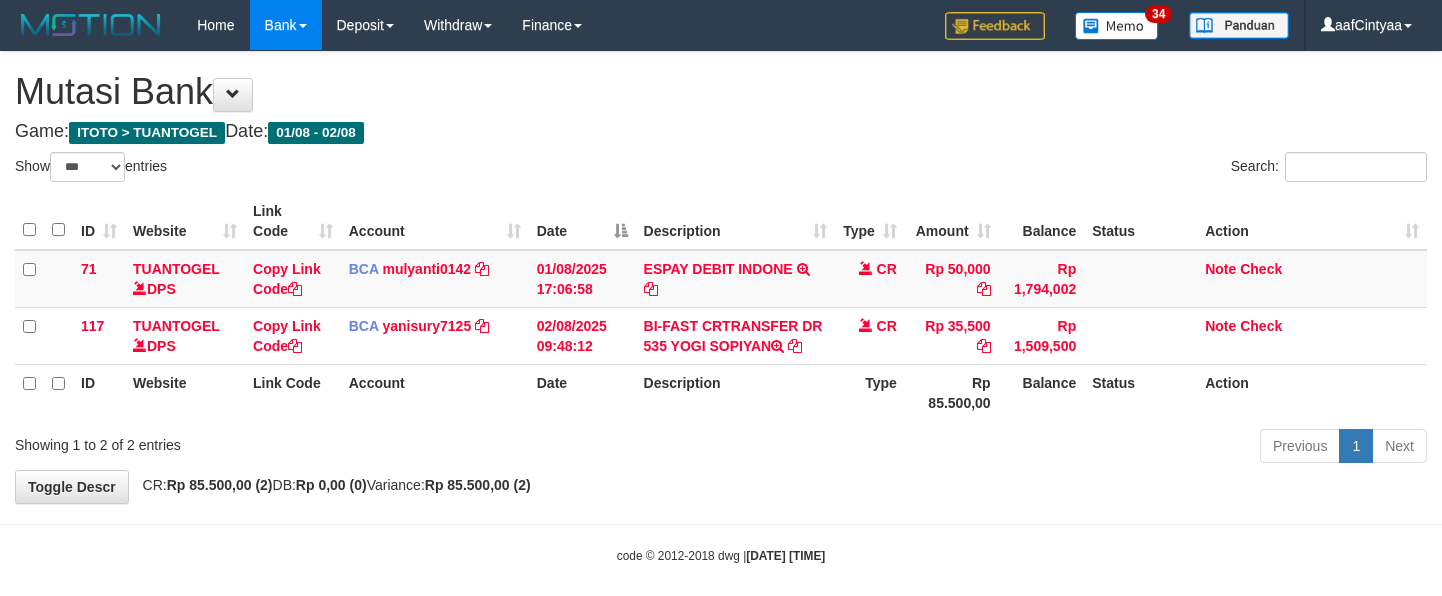 select on "***" 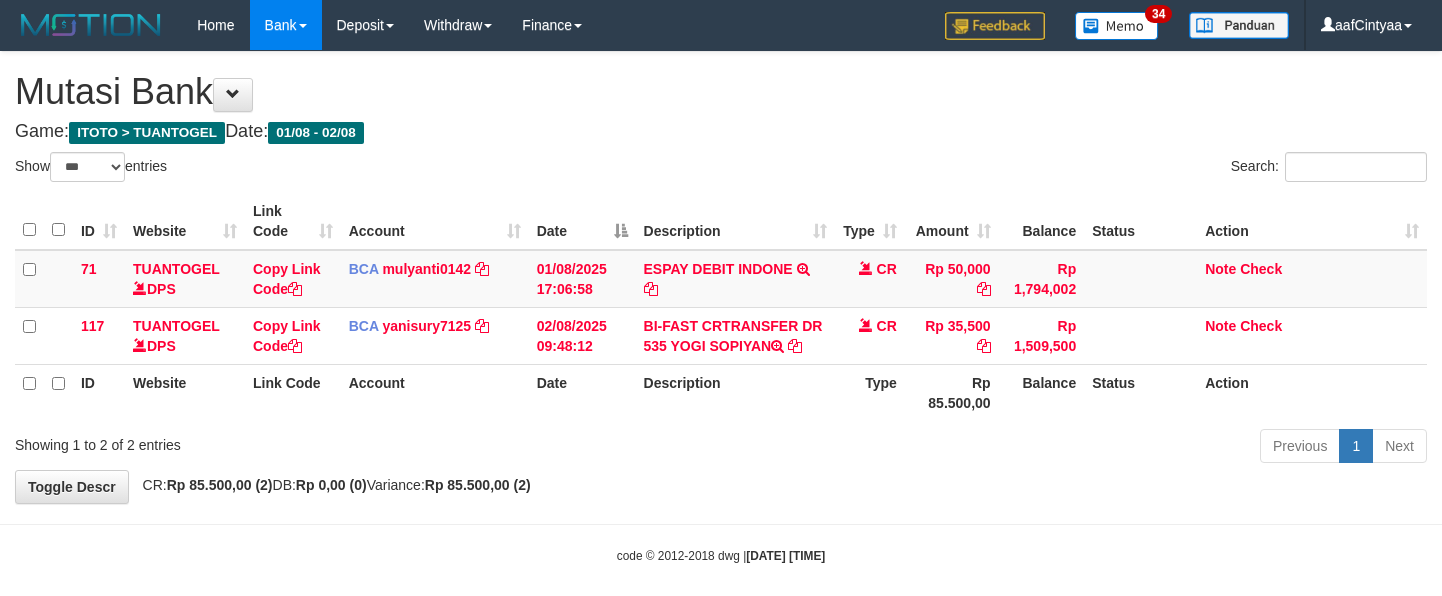 scroll, scrollTop: 0, scrollLeft: 0, axis: both 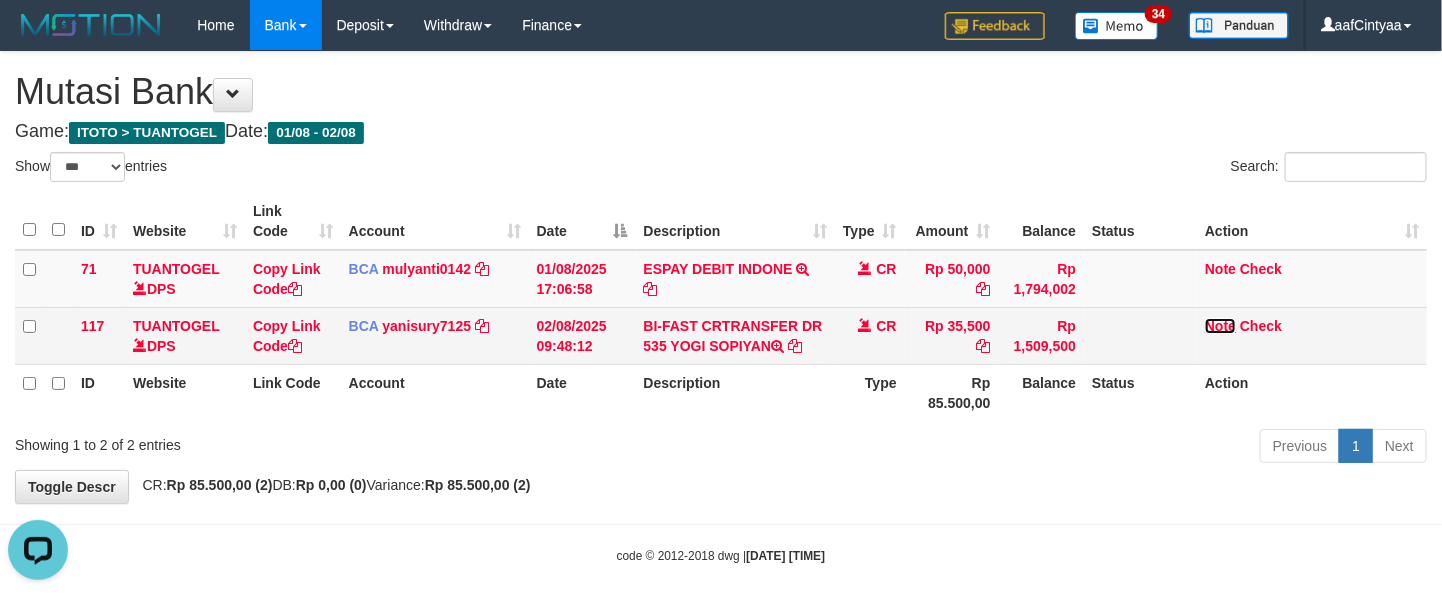 click on "Note" at bounding box center (1220, 326) 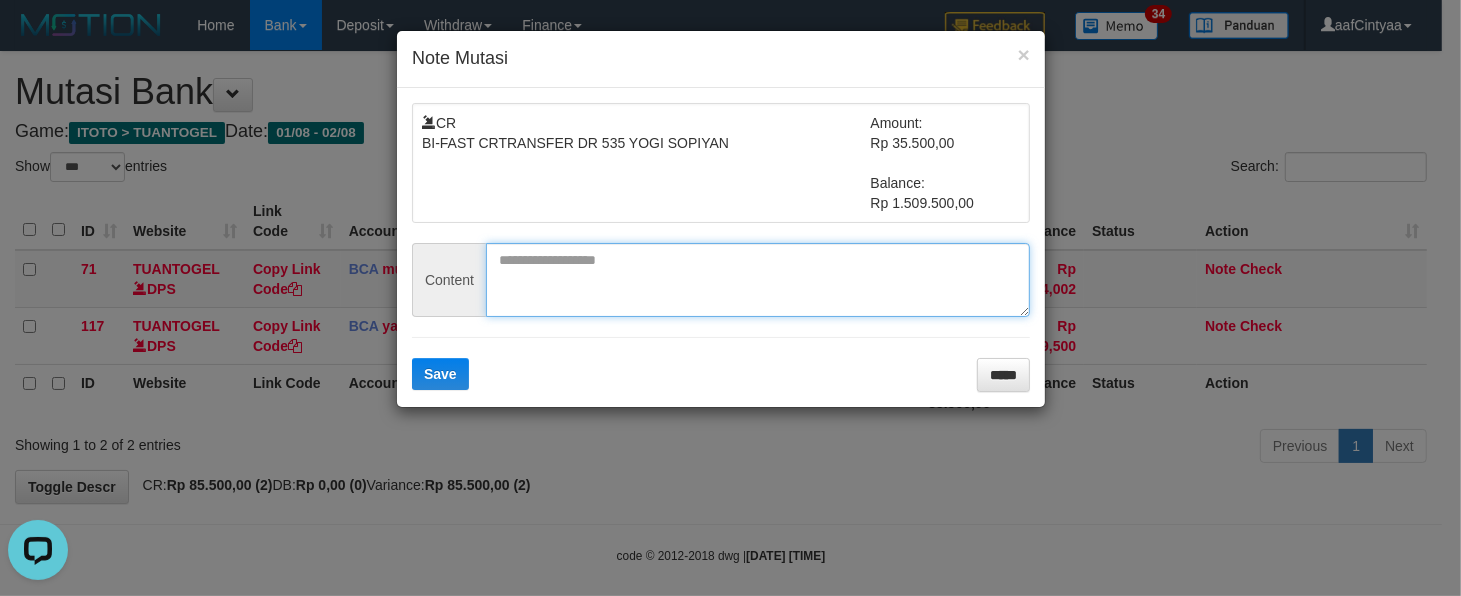 drag, startPoint x: 853, startPoint y: 296, endPoint x: 698, endPoint y: 325, distance: 157.68958 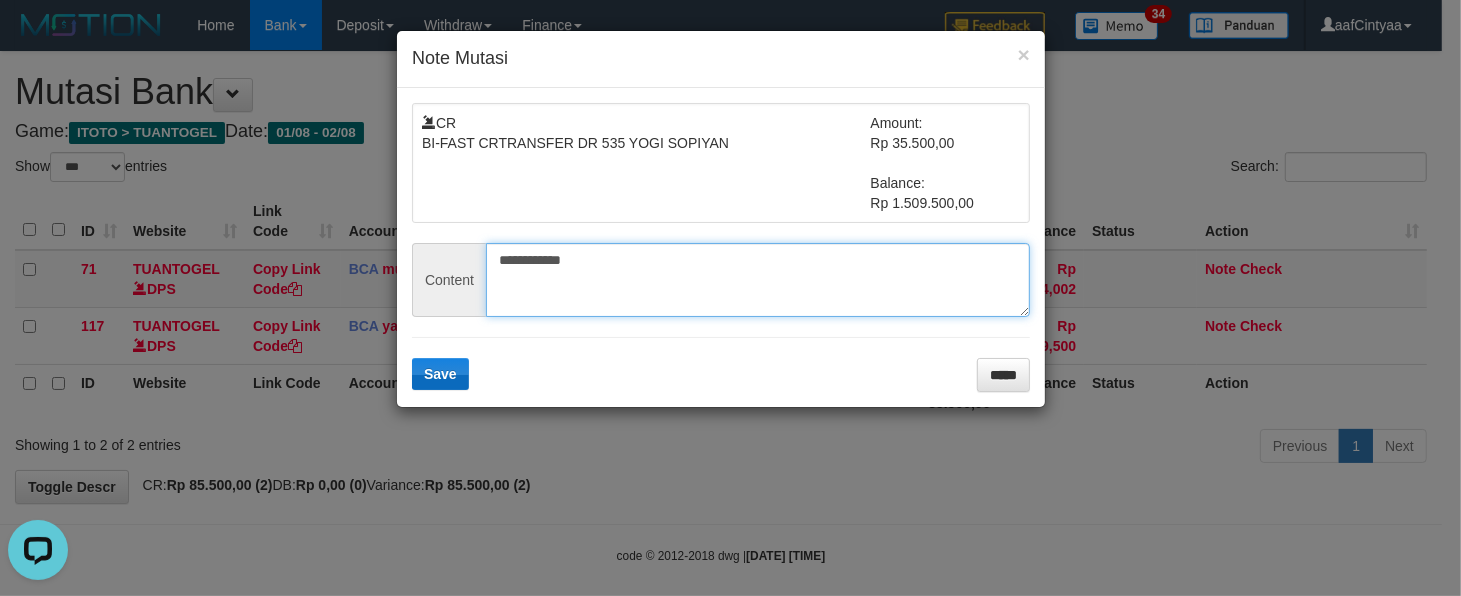 type on "**********" 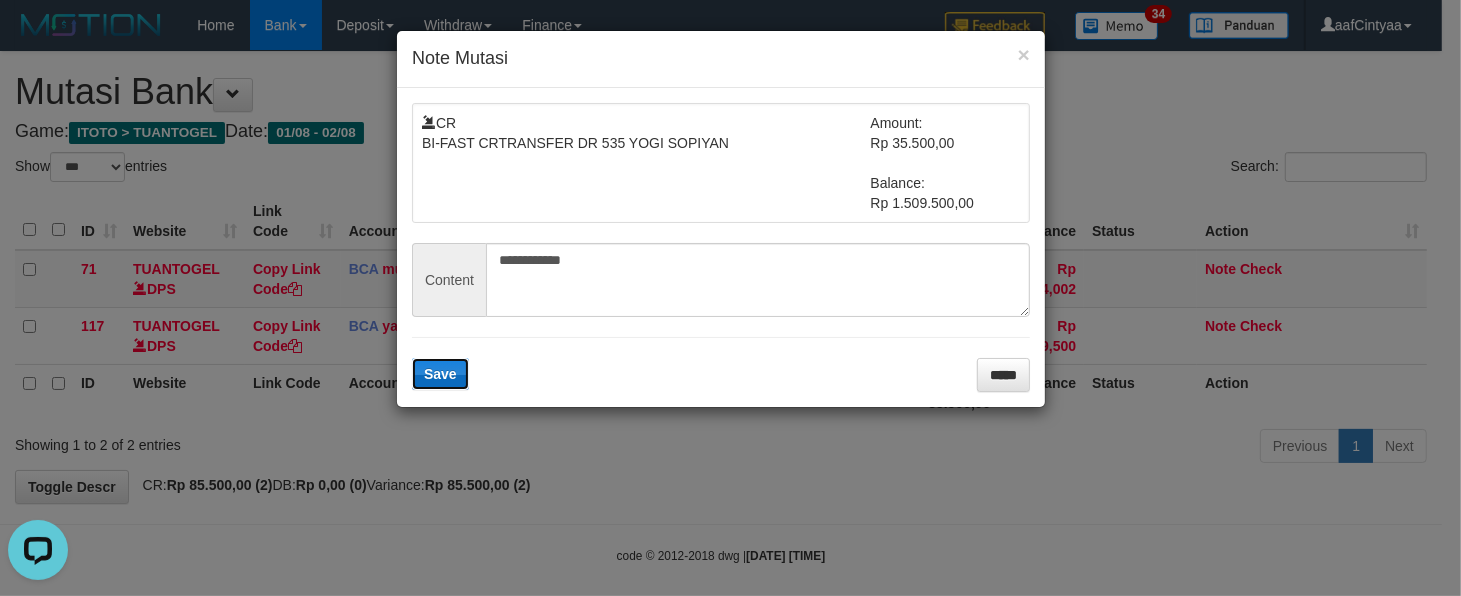 click on "Save" at bounding box center [440, 374] 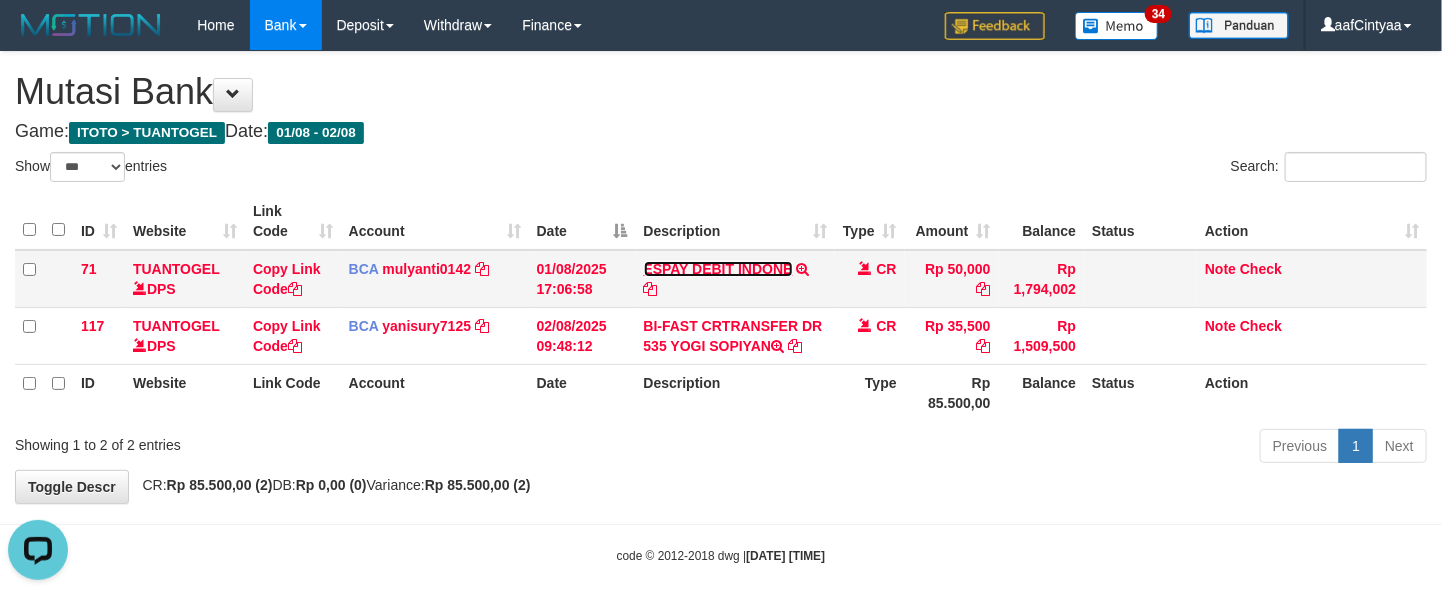 click on "ESPAY DEBIT INDONE" at bounding box center (718, 269) 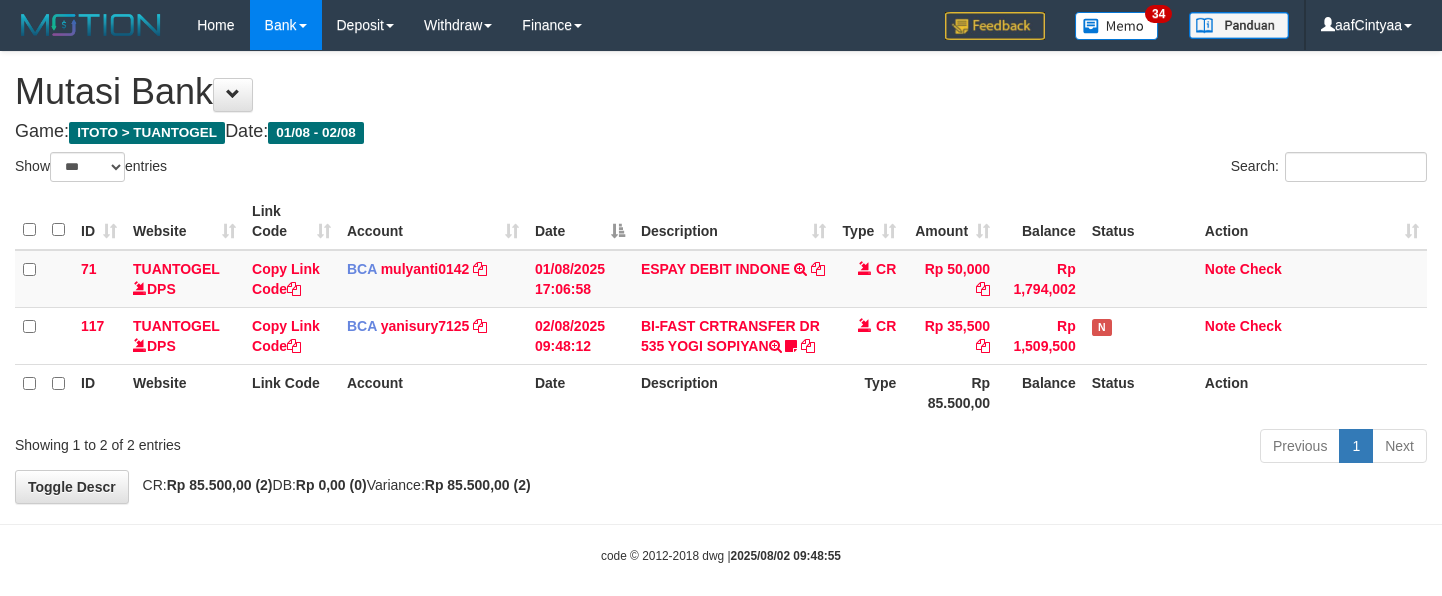select on "***" 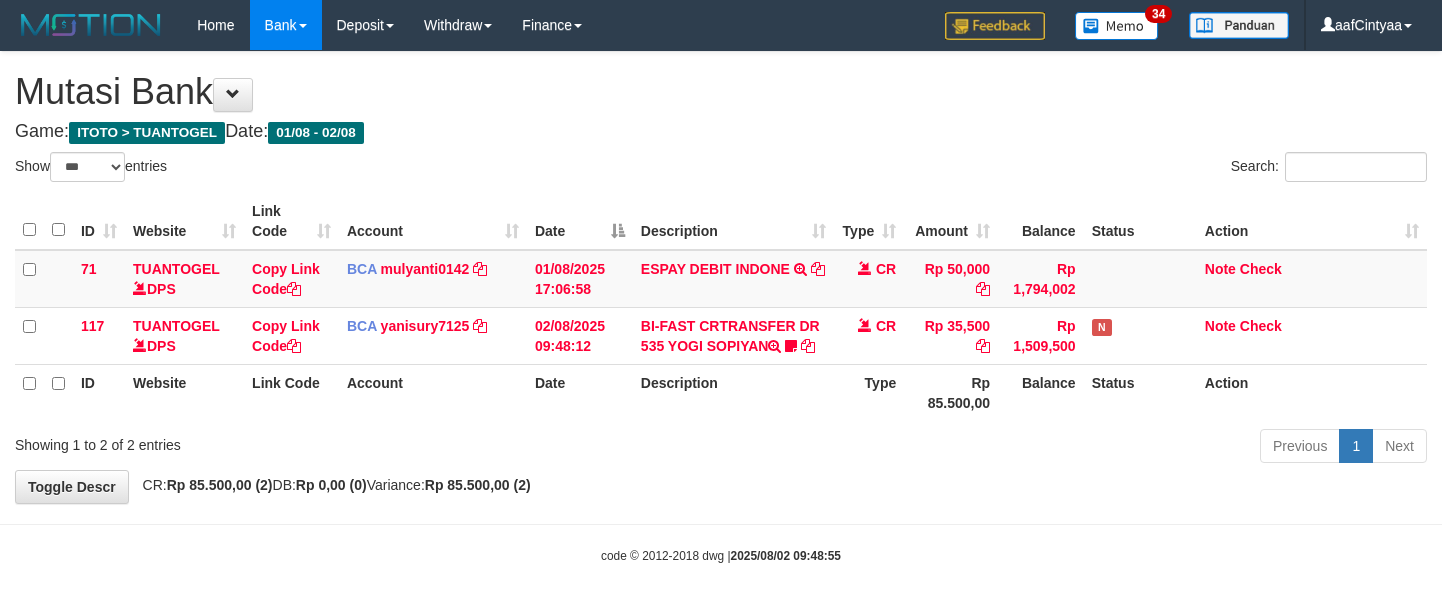 scroll, scrollTop: 0, scrollLeft: 0, axis: both 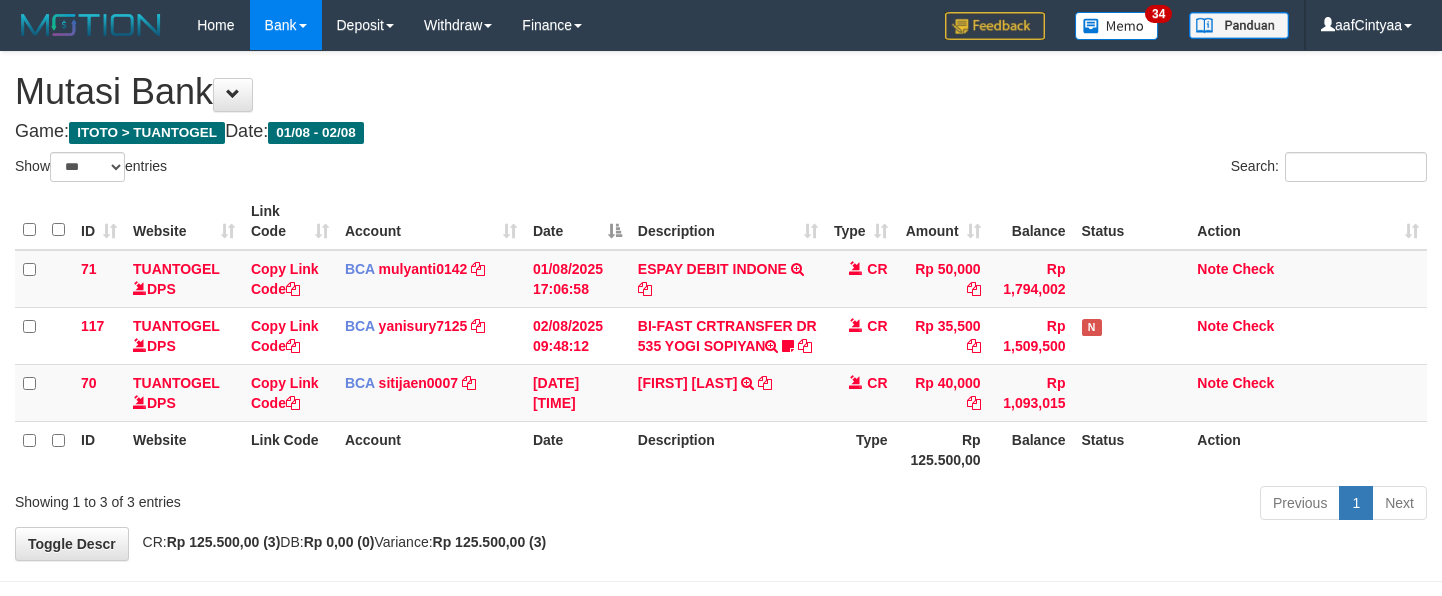 select on "***" 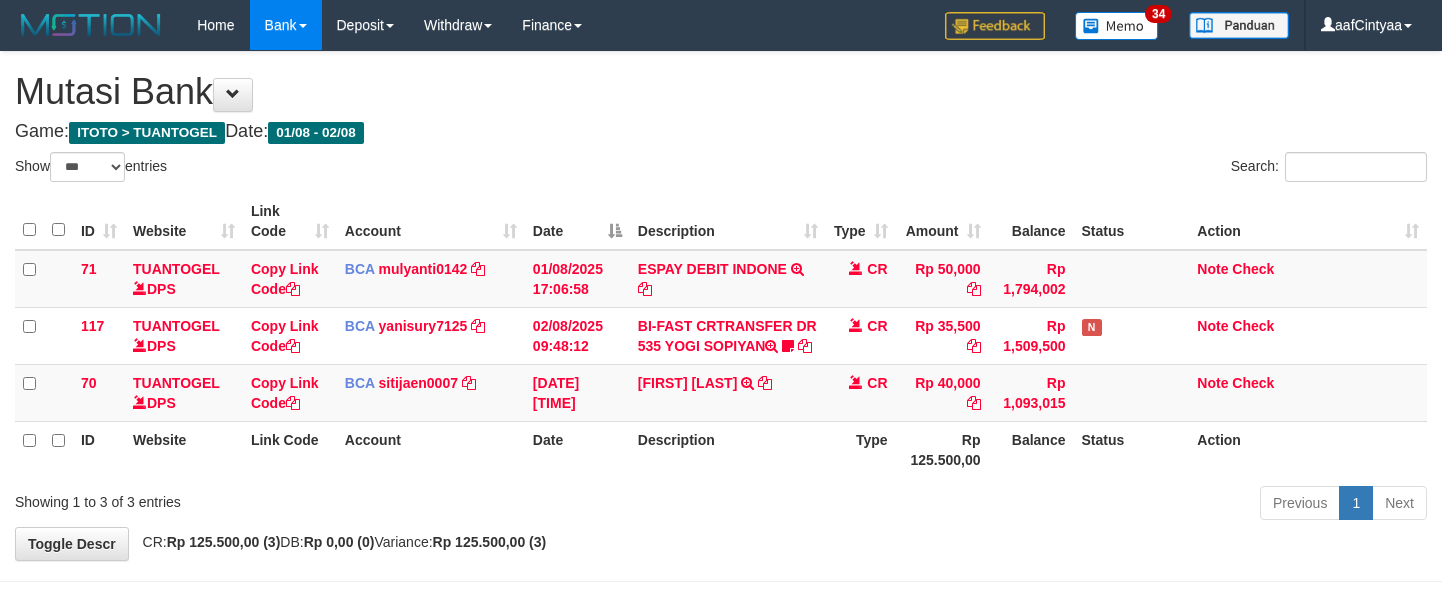 scroll, scrollTop: 0, scrollLeft: 0, axis: both 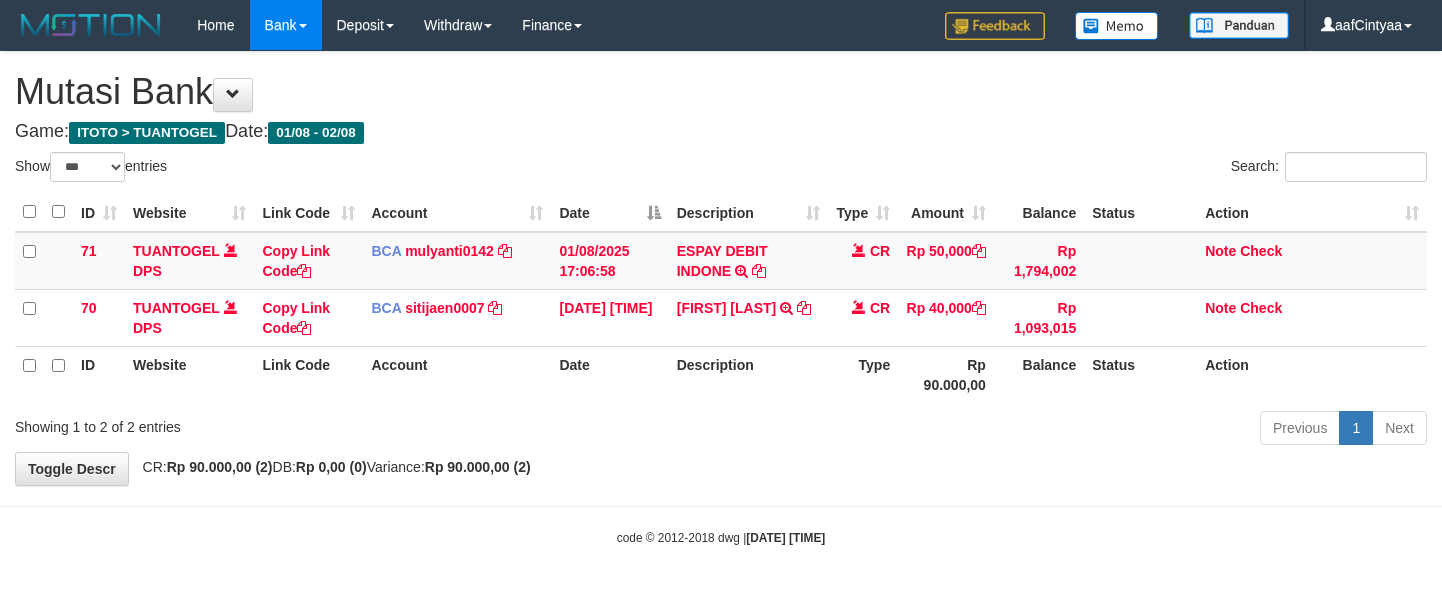 select on "***" 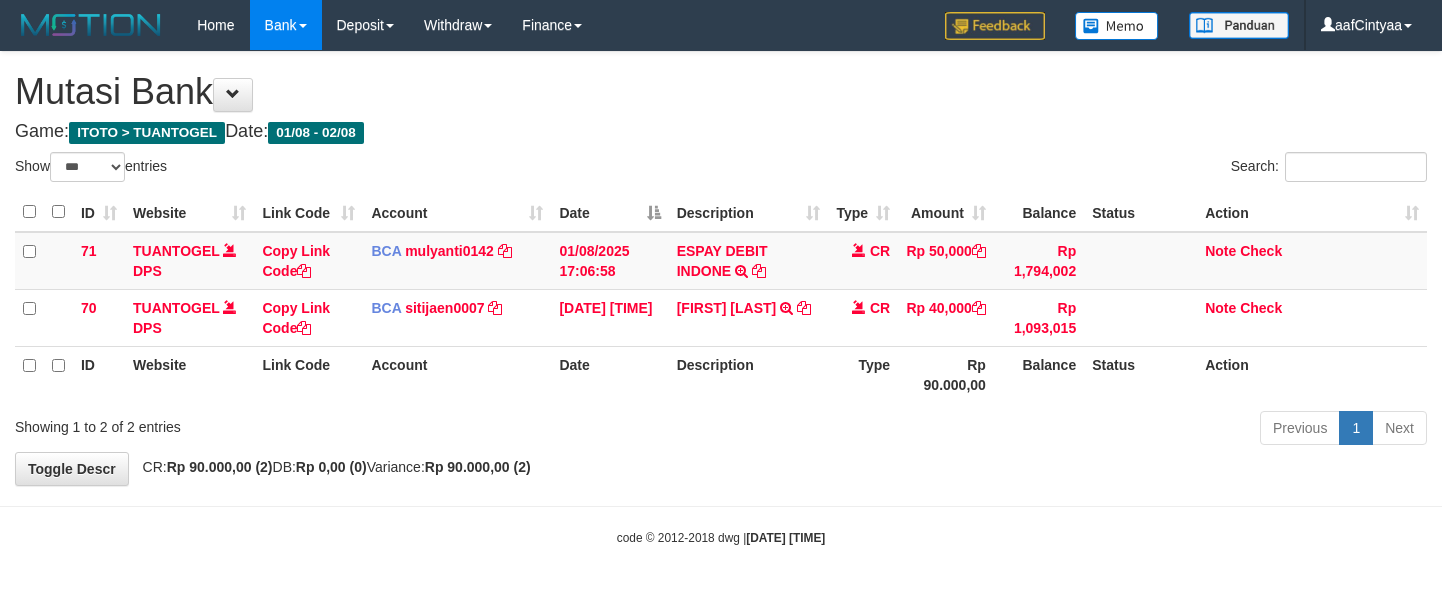 scroll, scrollTop: 0, scrollLeft: 0, axis: both 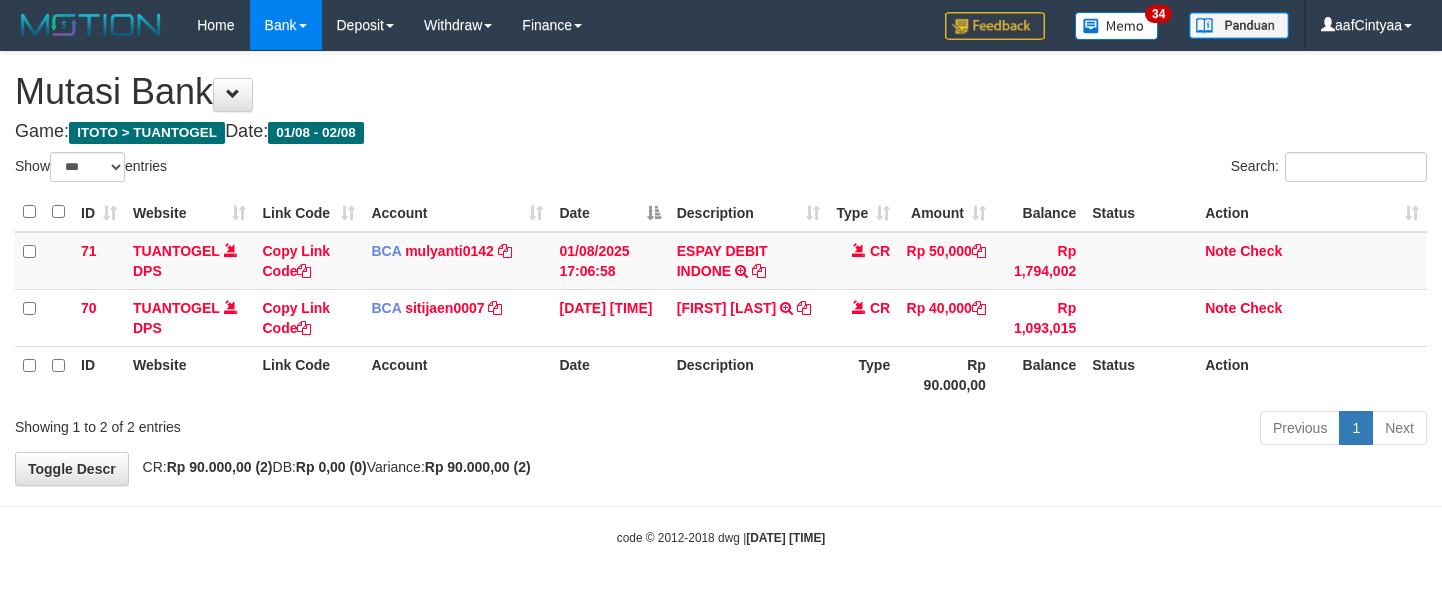 select on "***" 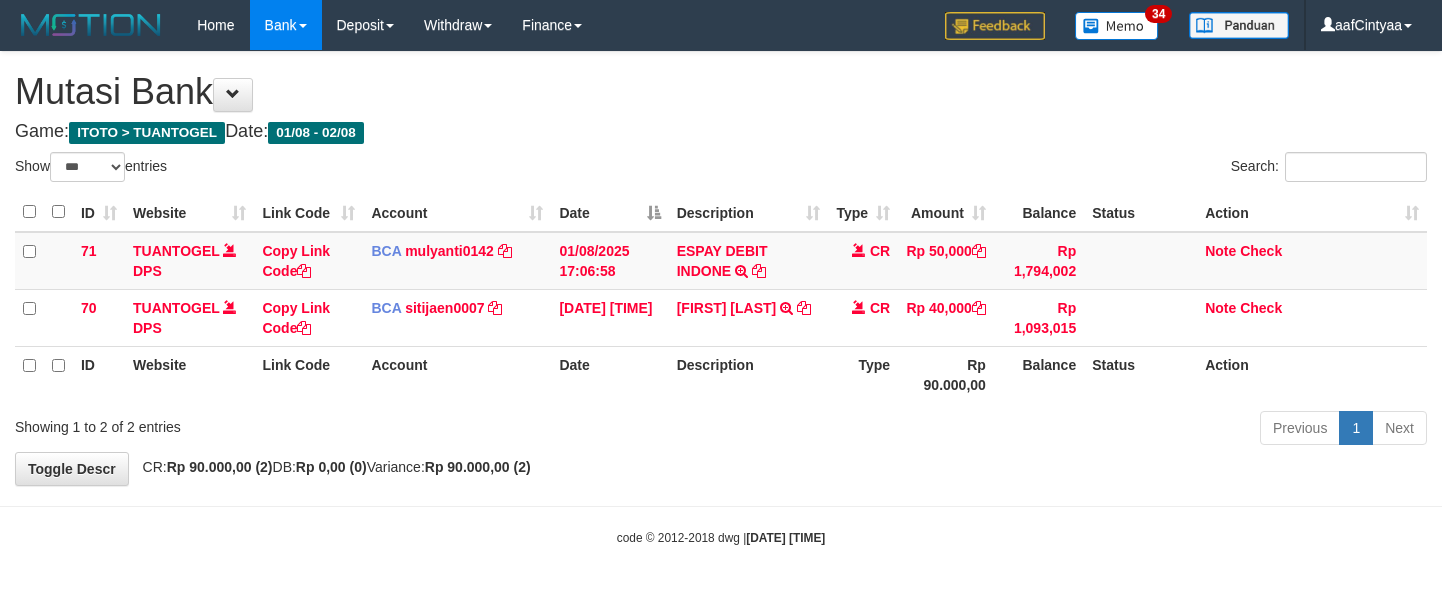 scroll, scrollTop: 0, scrollLeft: 0, axis: both 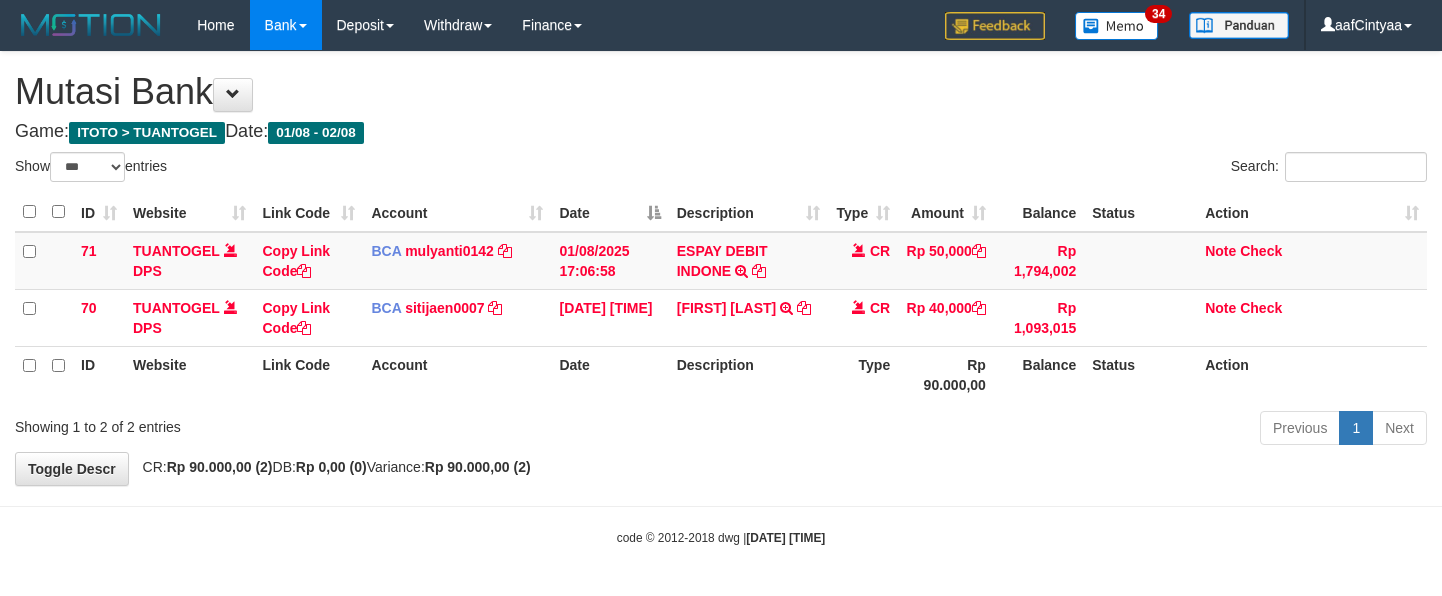 select on "***" 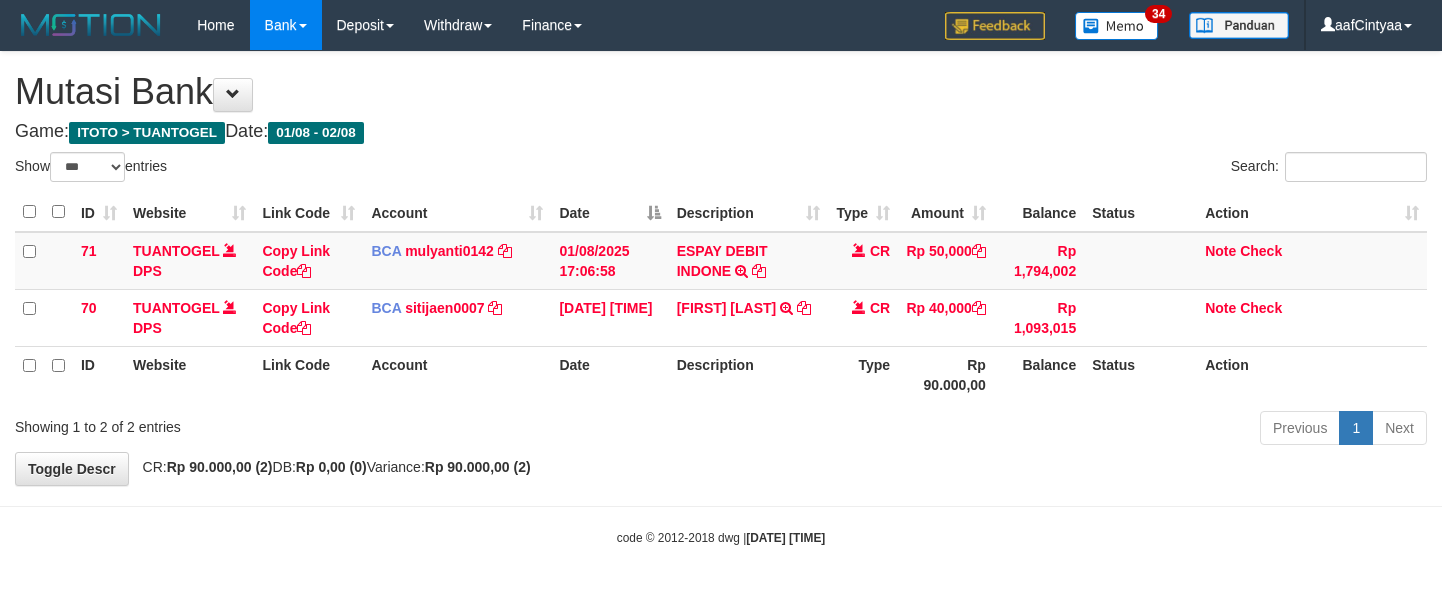 scroll, scrollTop: 0, scrollLeft: 0, axis: both 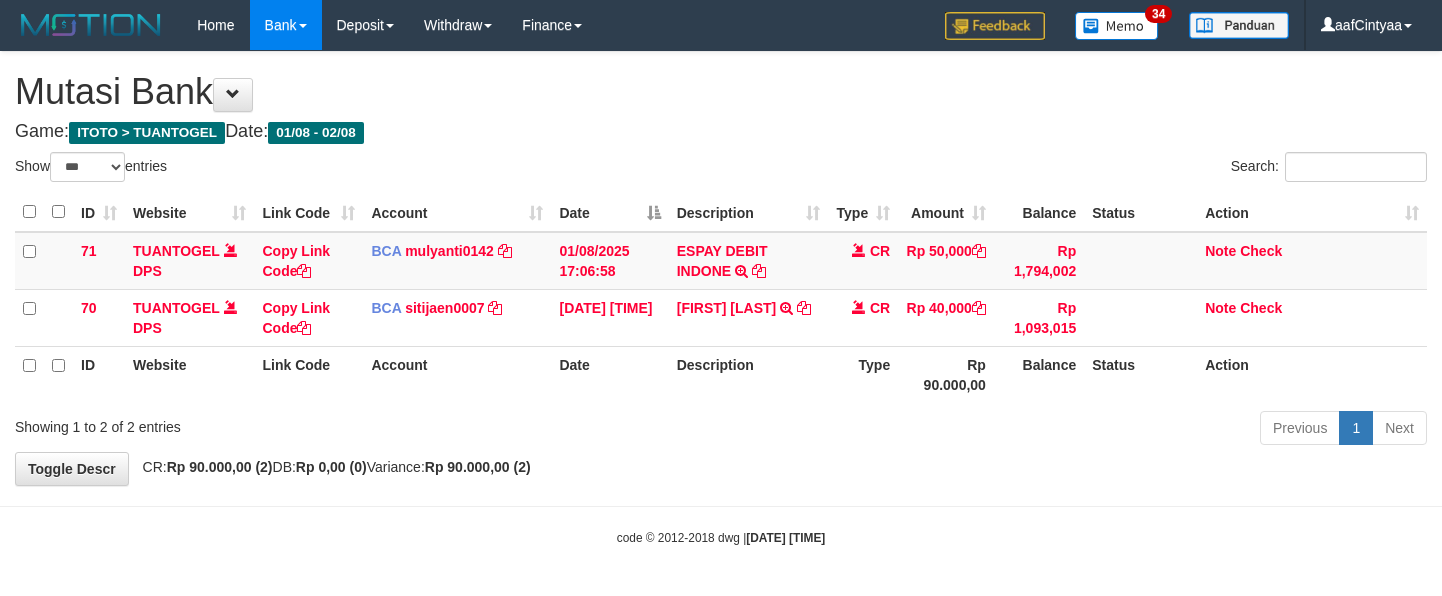 select on "***" 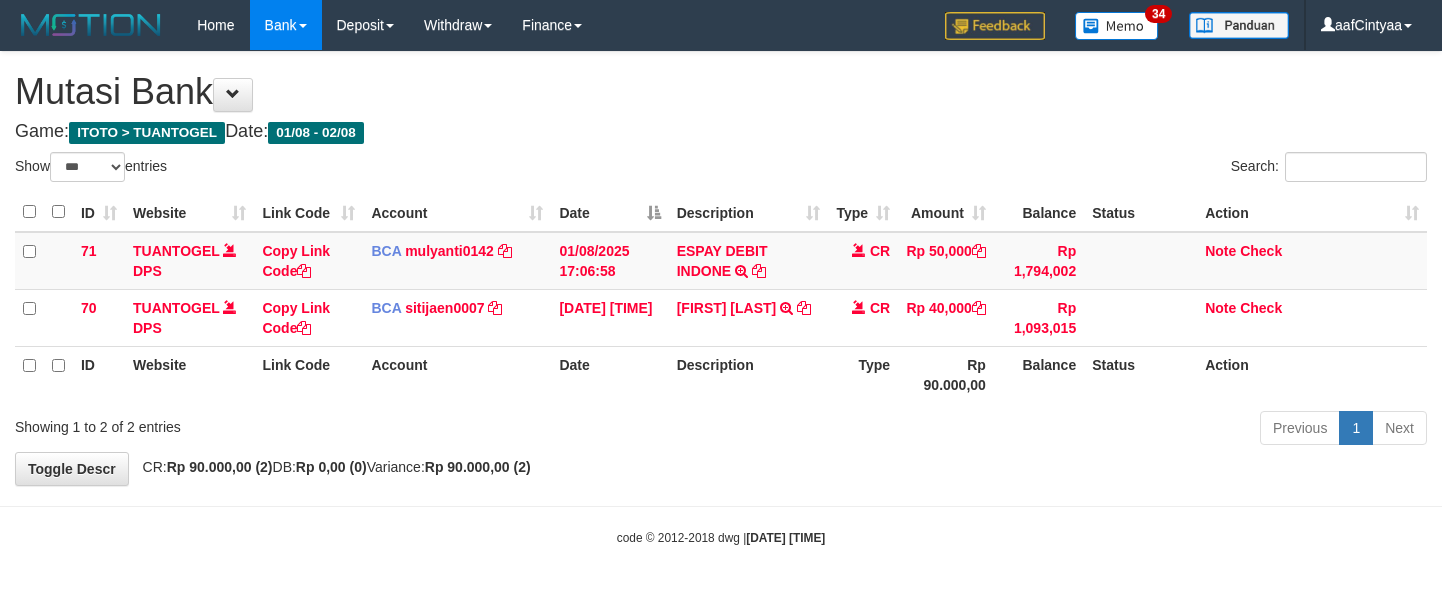 scroll, scrollTop: 0, scrollLeft: 0, axis: both 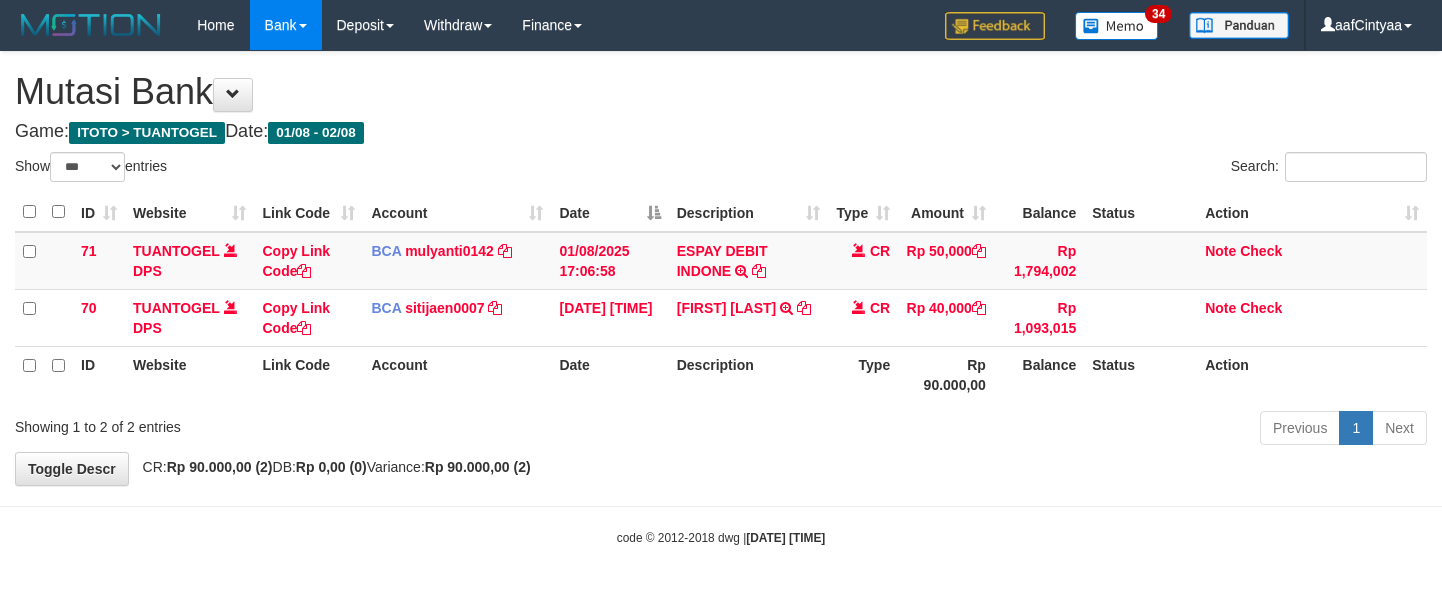 select on "***" 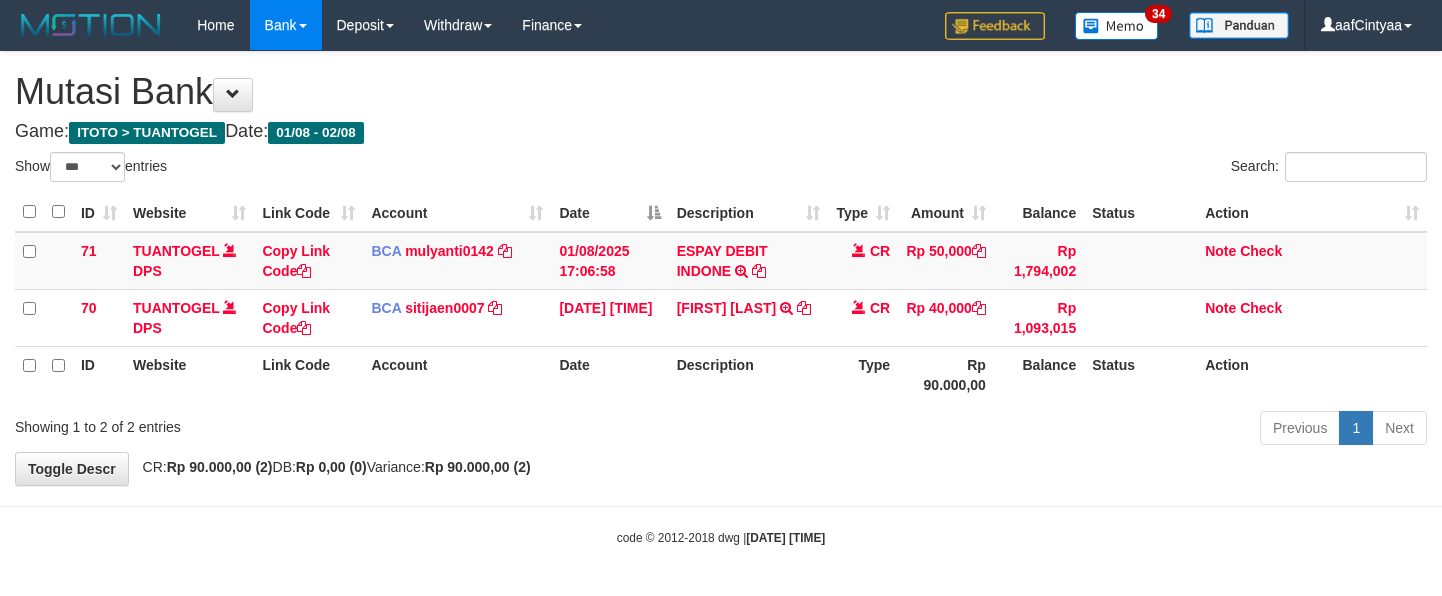 scroll, scrollTop: 0, scrollLeft: 0, axis: both 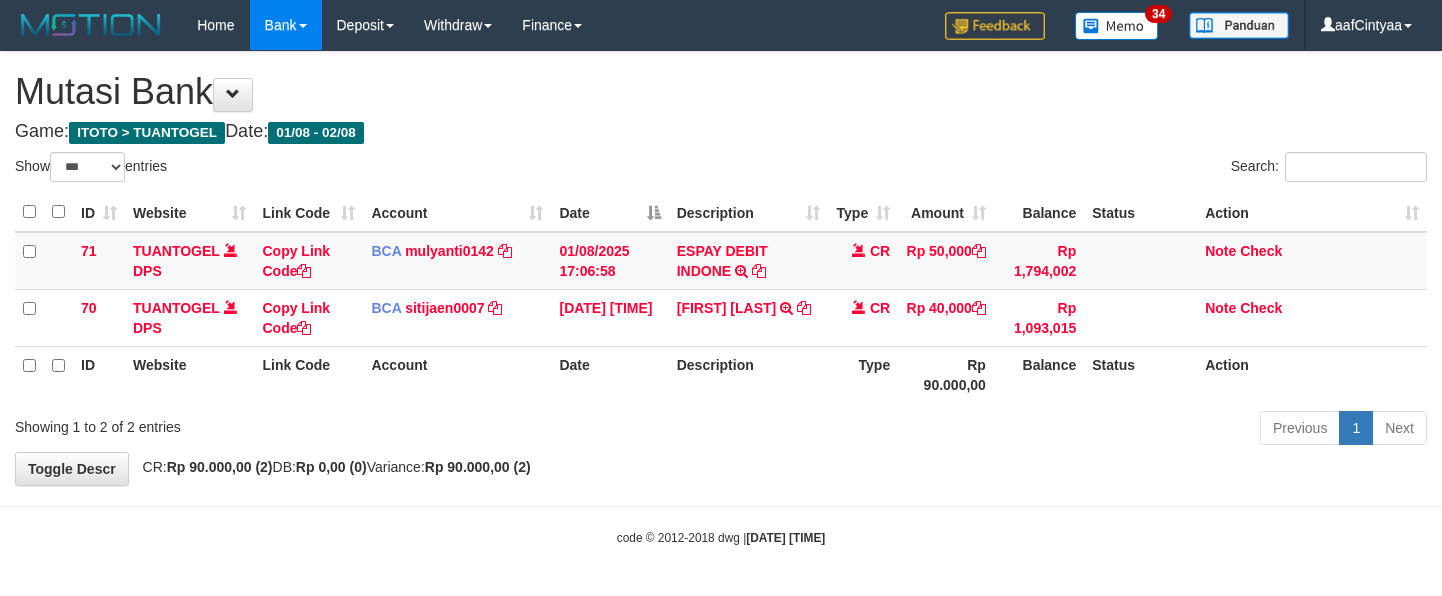 select on "***" 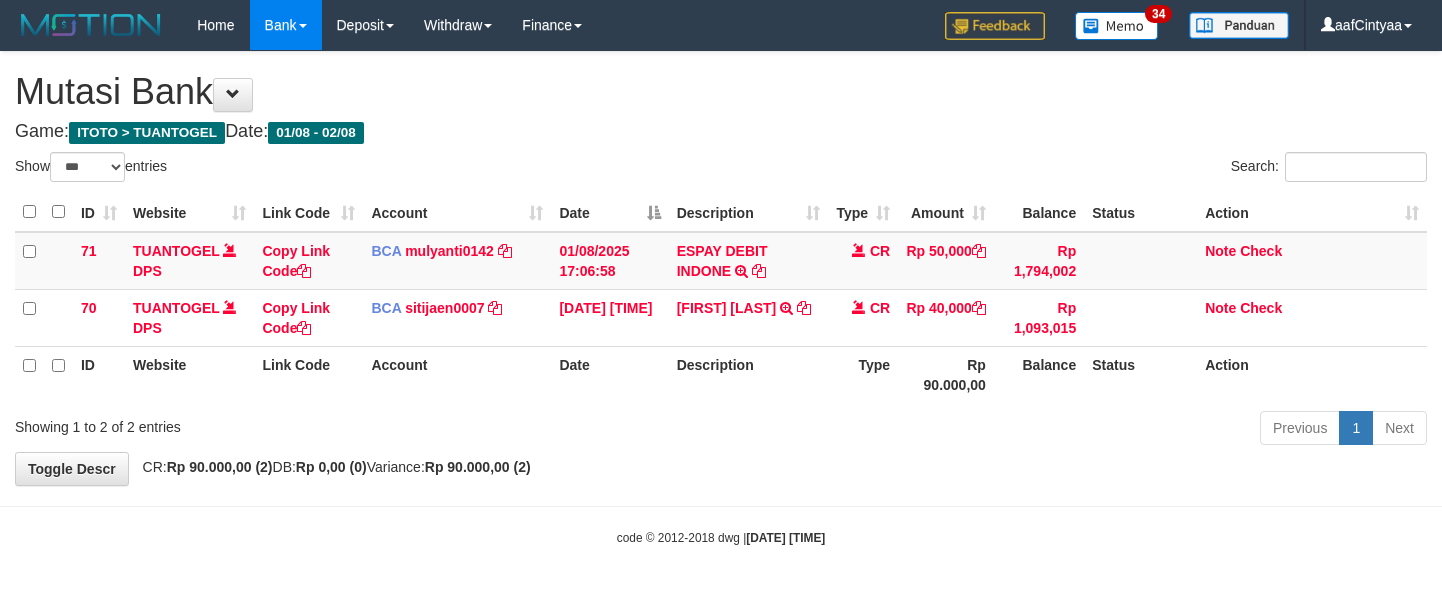 scroll, scrollTop: 0, scrollLeft: 0, axis: both 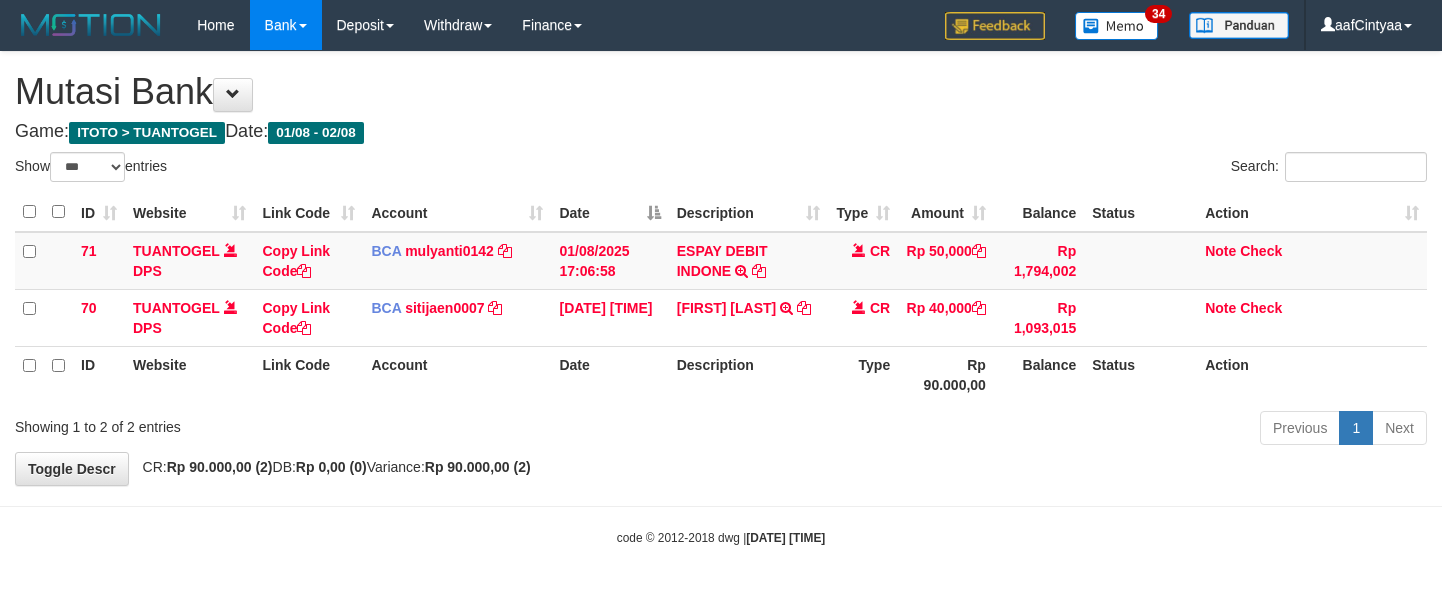 select on "***" 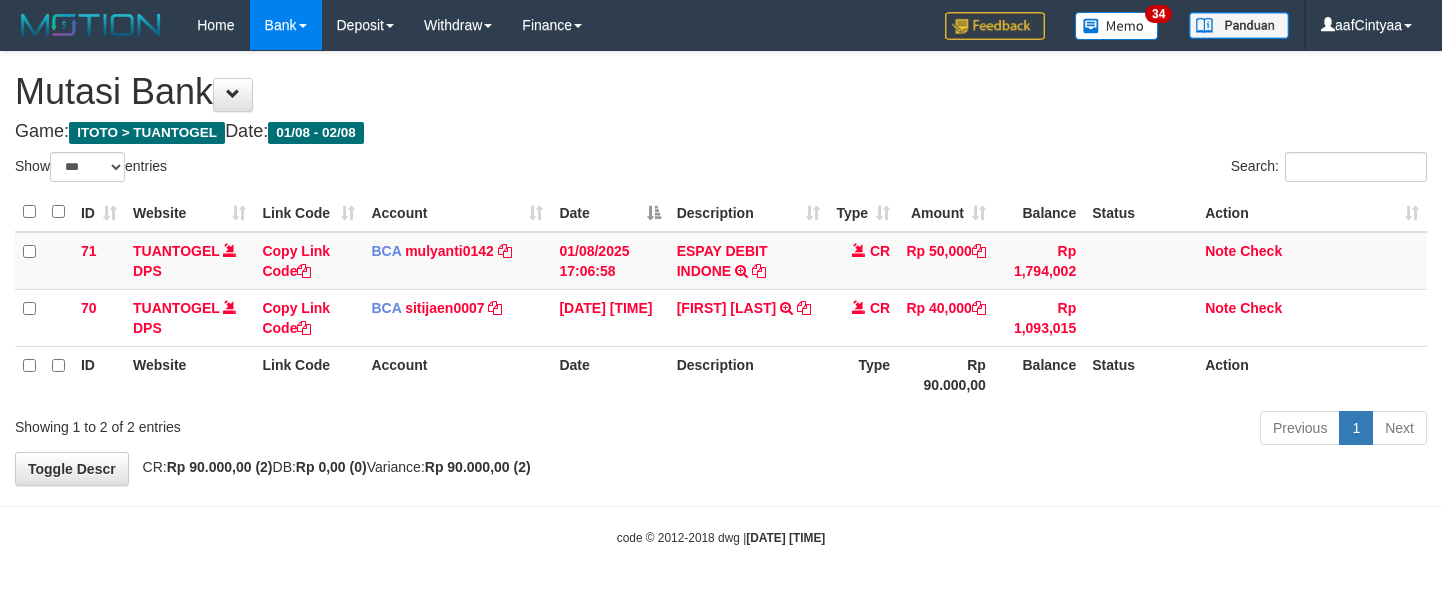 scroll, scrollTop: 0, scrollLeft: 0, axis: both 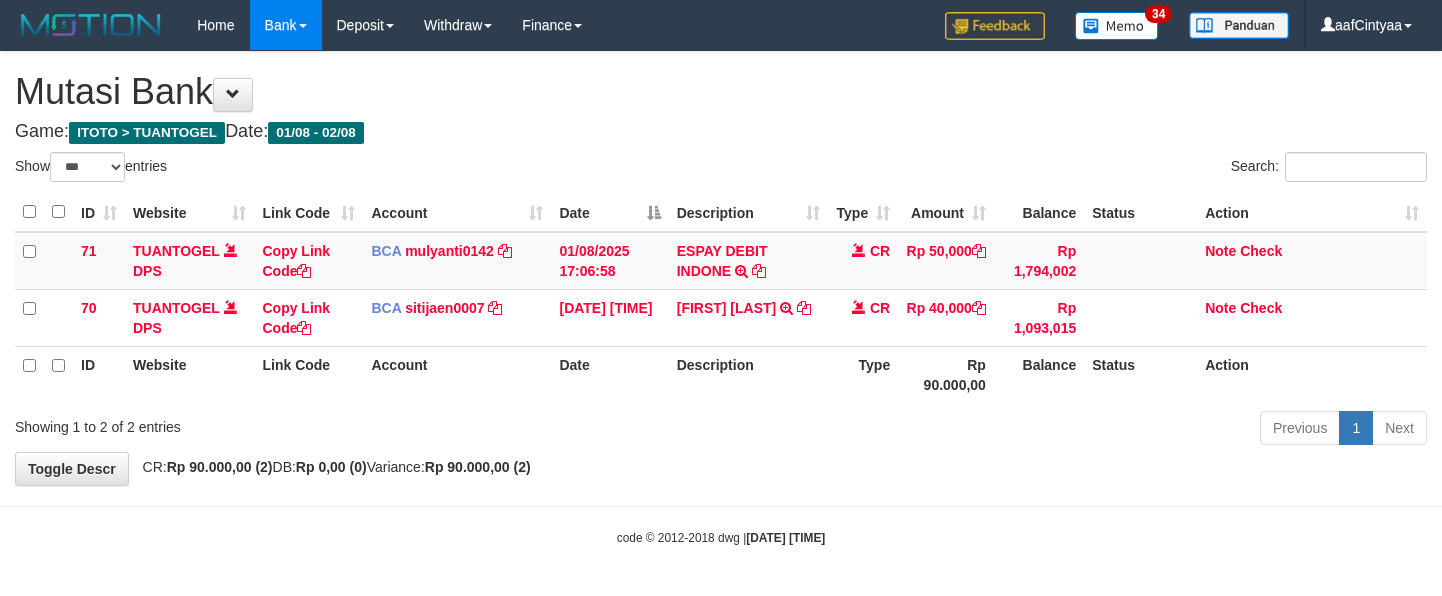 select on "***" 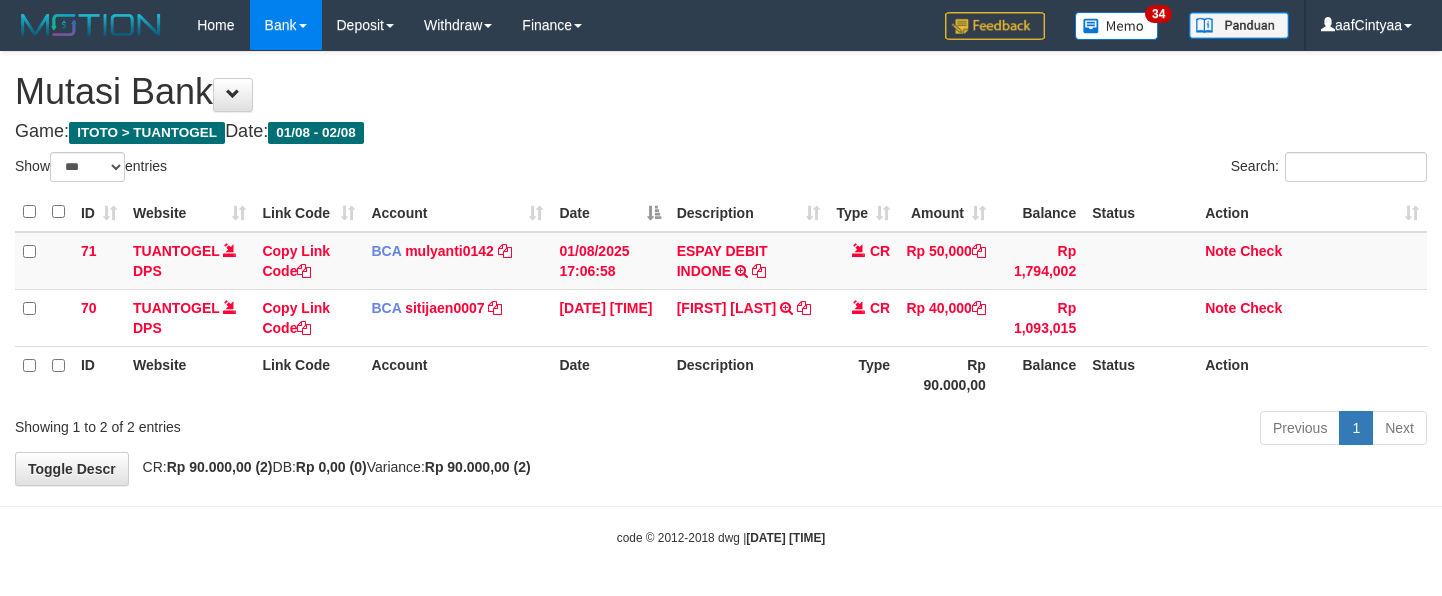 scroll, scrollTop: 0, scrollLeft: 0, axis: both 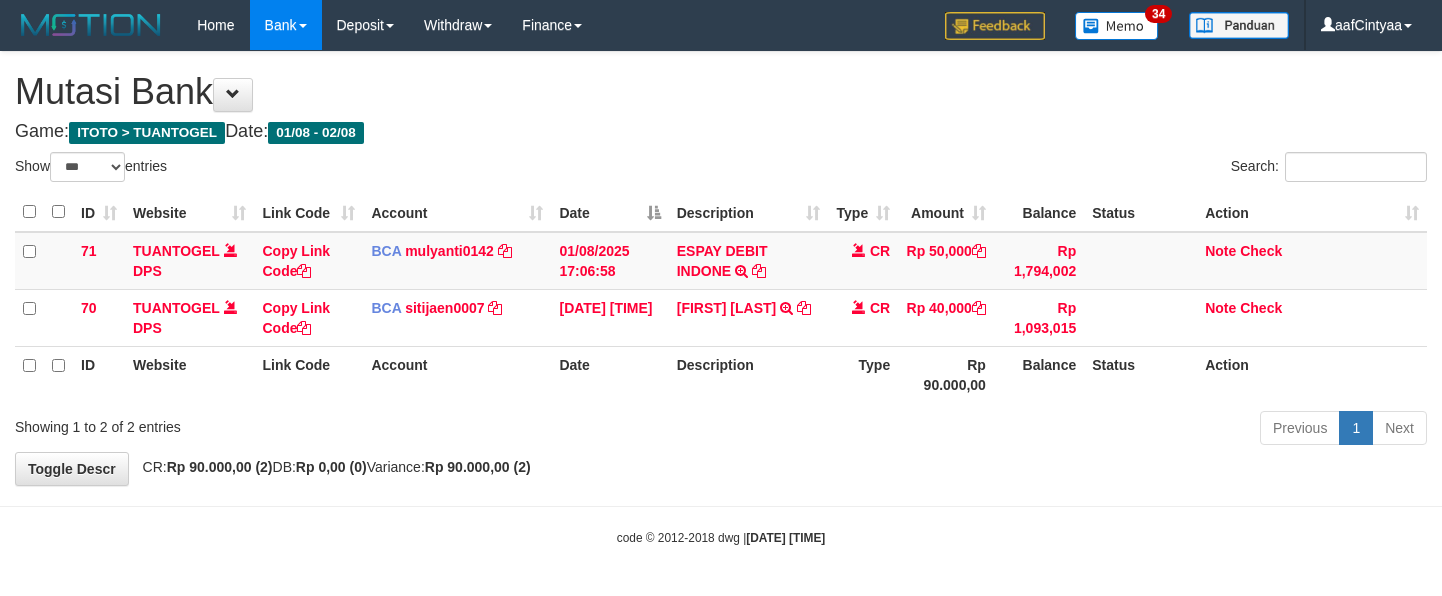 select on "***" 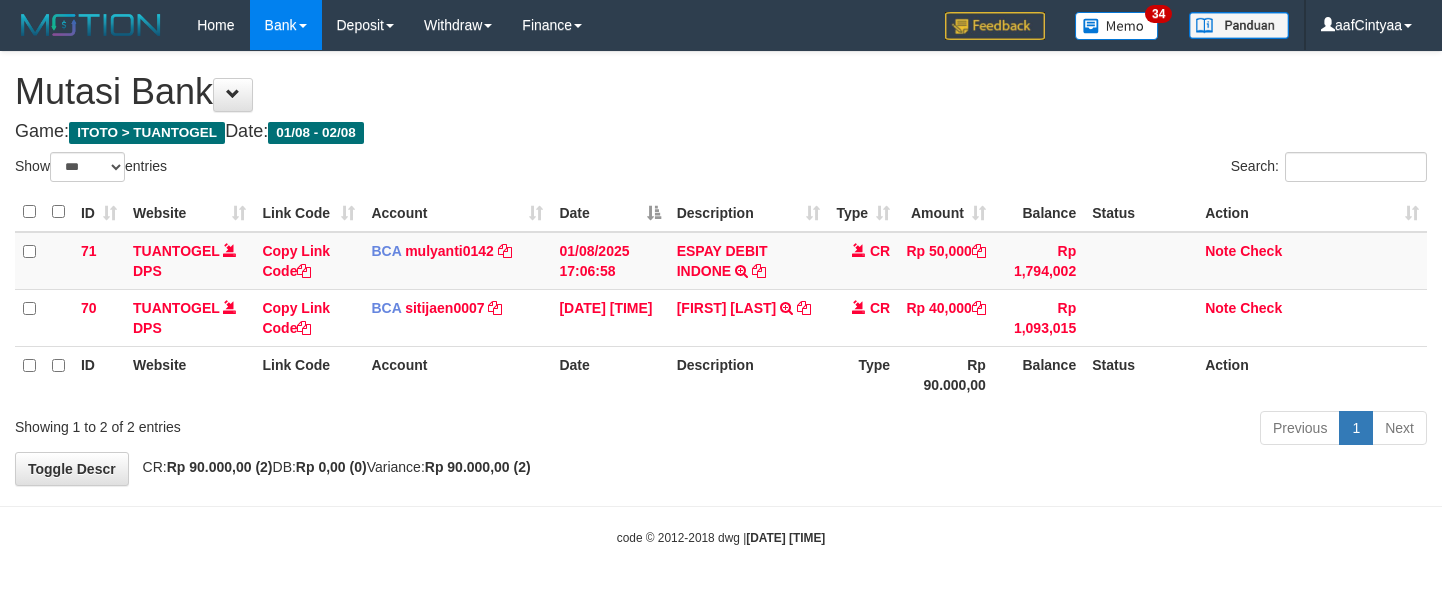 scroll, scrollTop: 0, scrollLeft: 0, axis: both 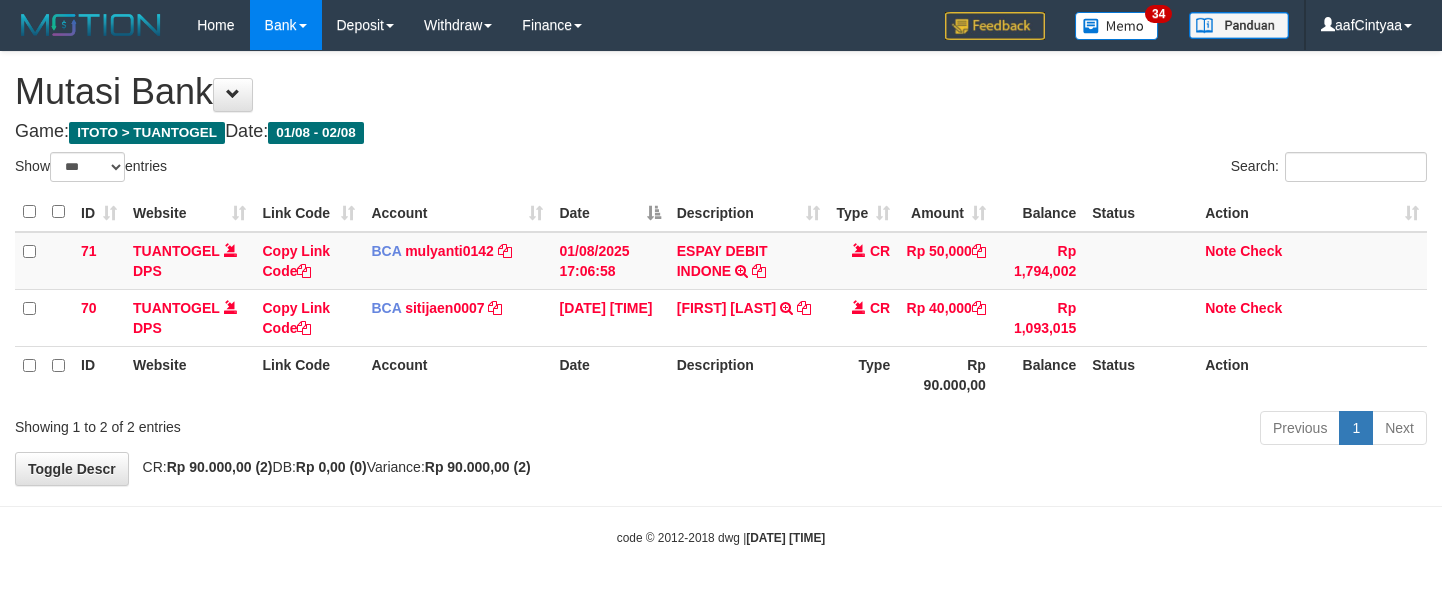 select on "***" 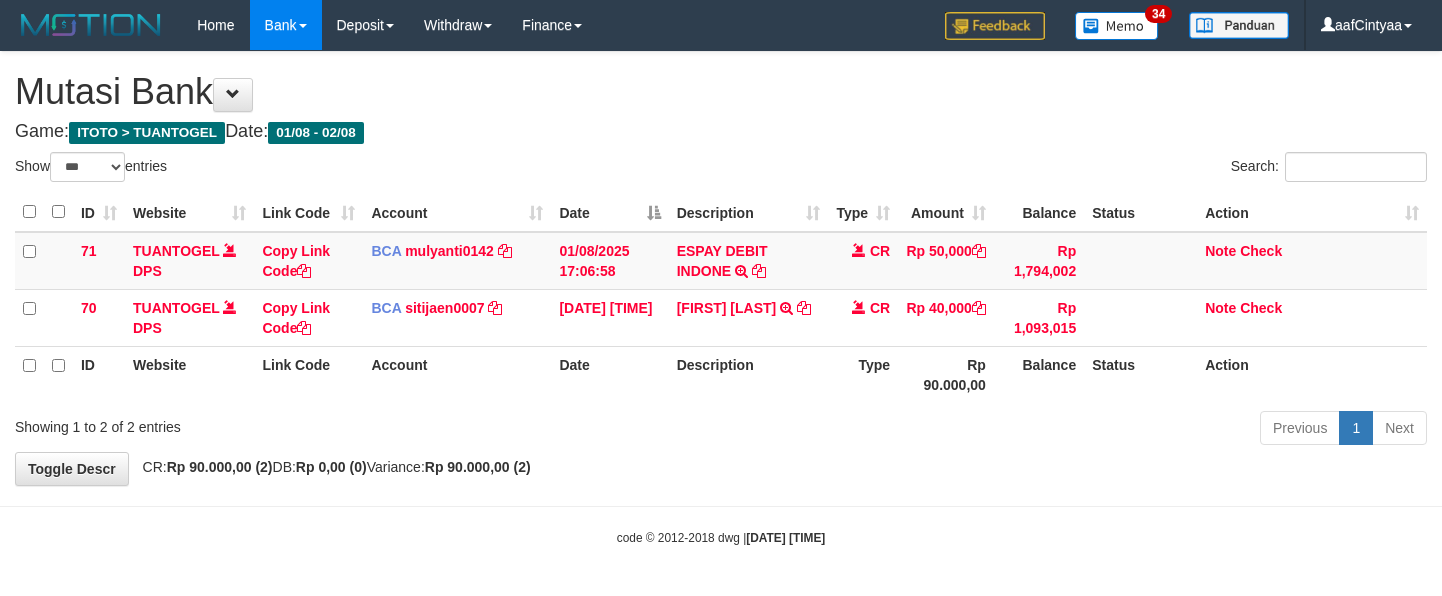 scroll, scrollTop: 0, scrollLeft: 0, axis: both 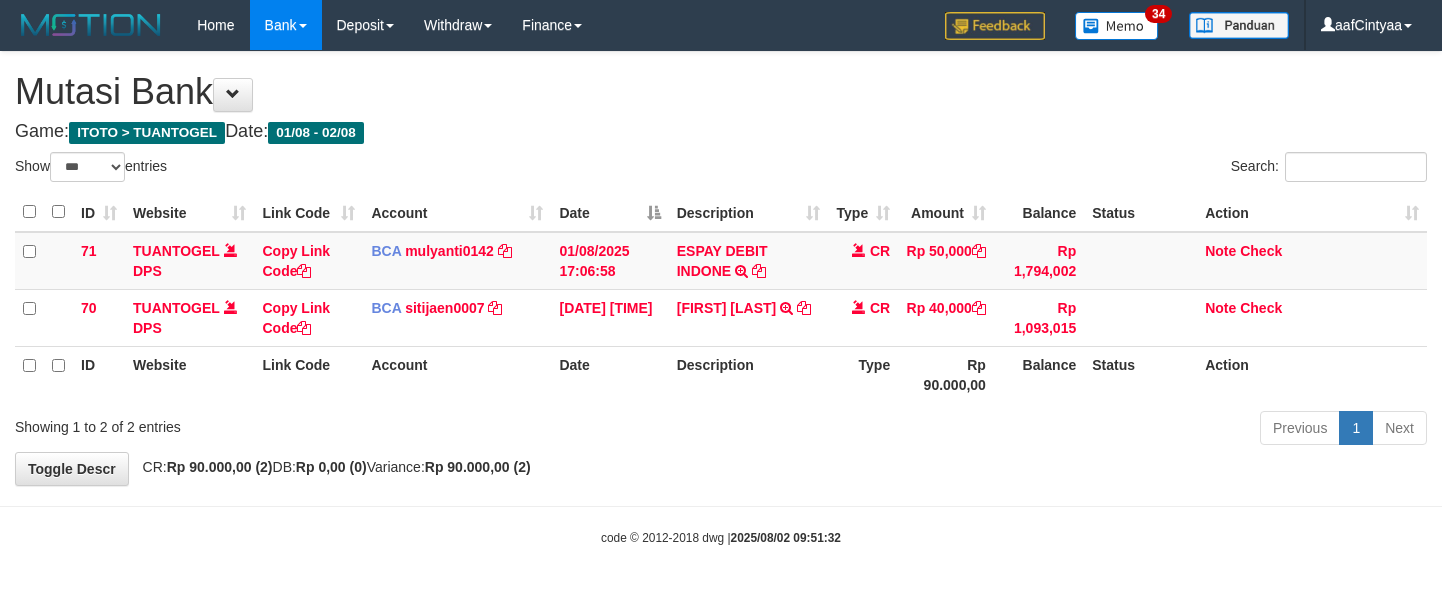 select on "***" 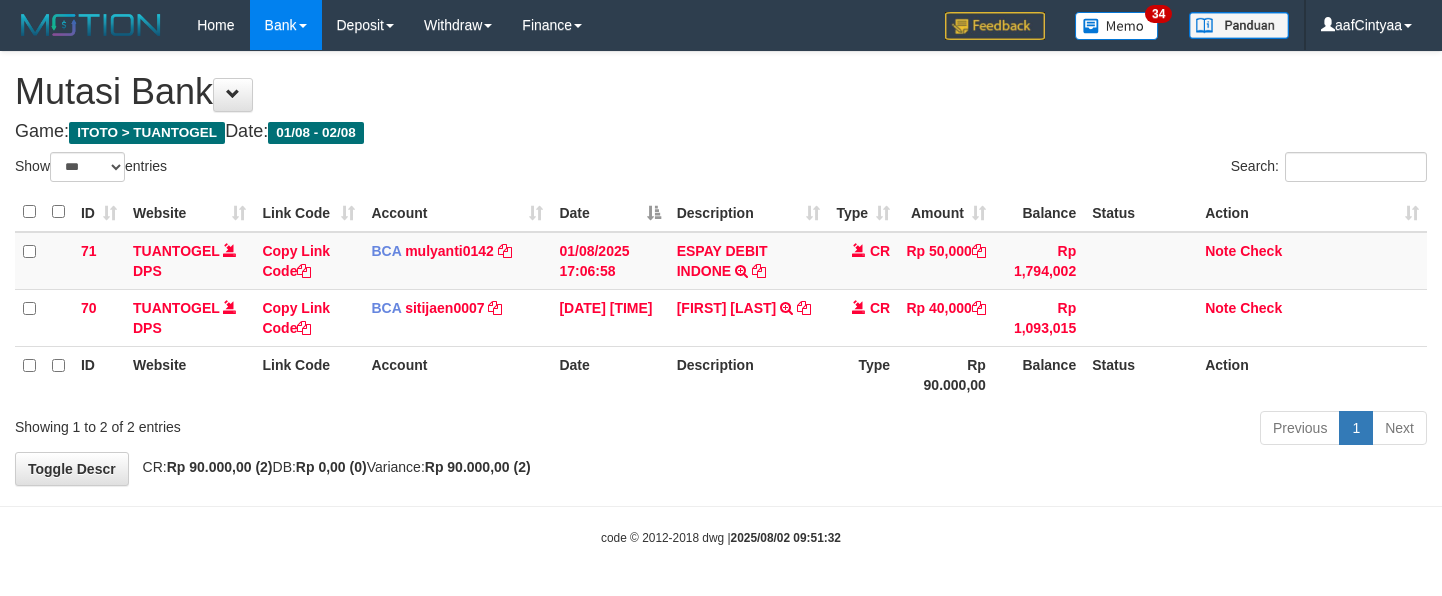 scroll, scrollTop: 0, scrollLeft: 0, axis: both 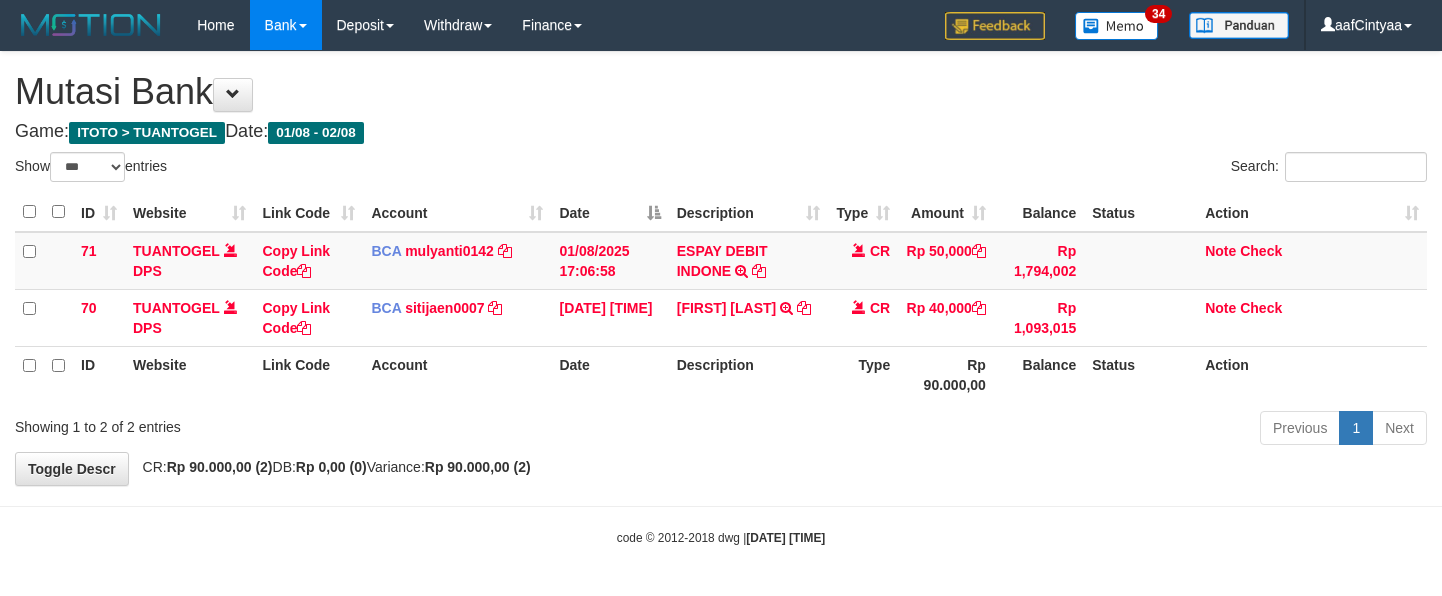 select on "***" 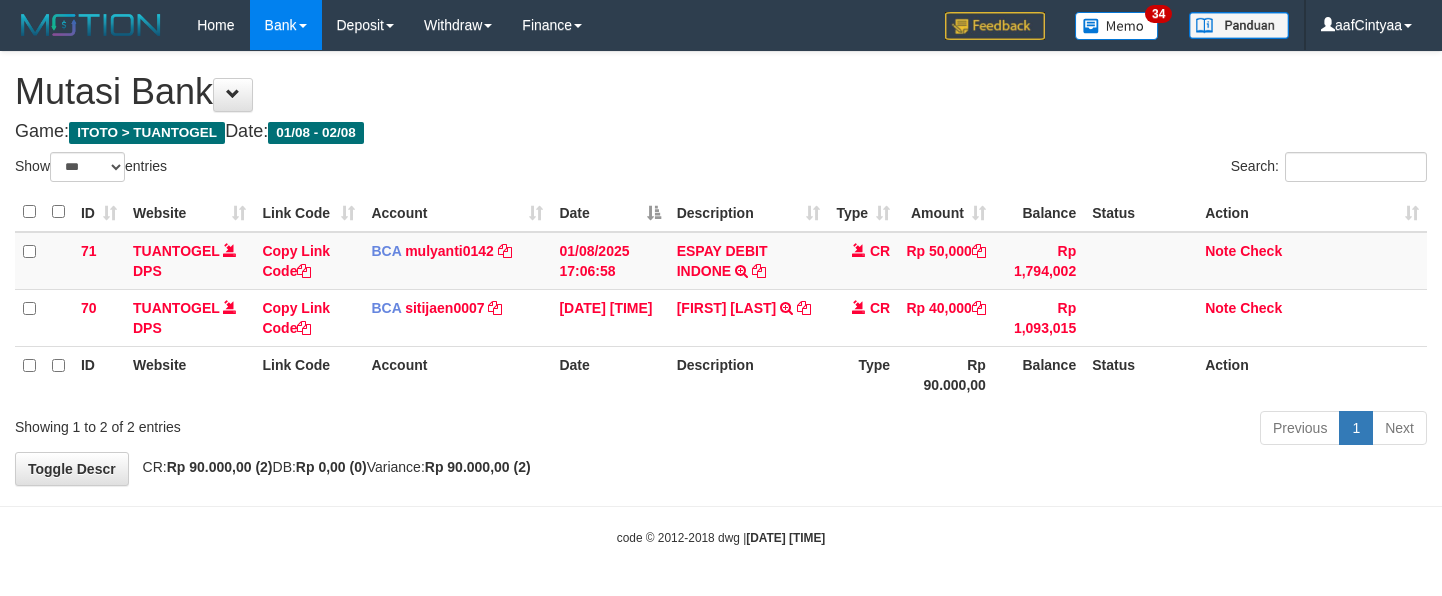 scroll, scrollTop: 0, scrollLeft: 0, axis: both 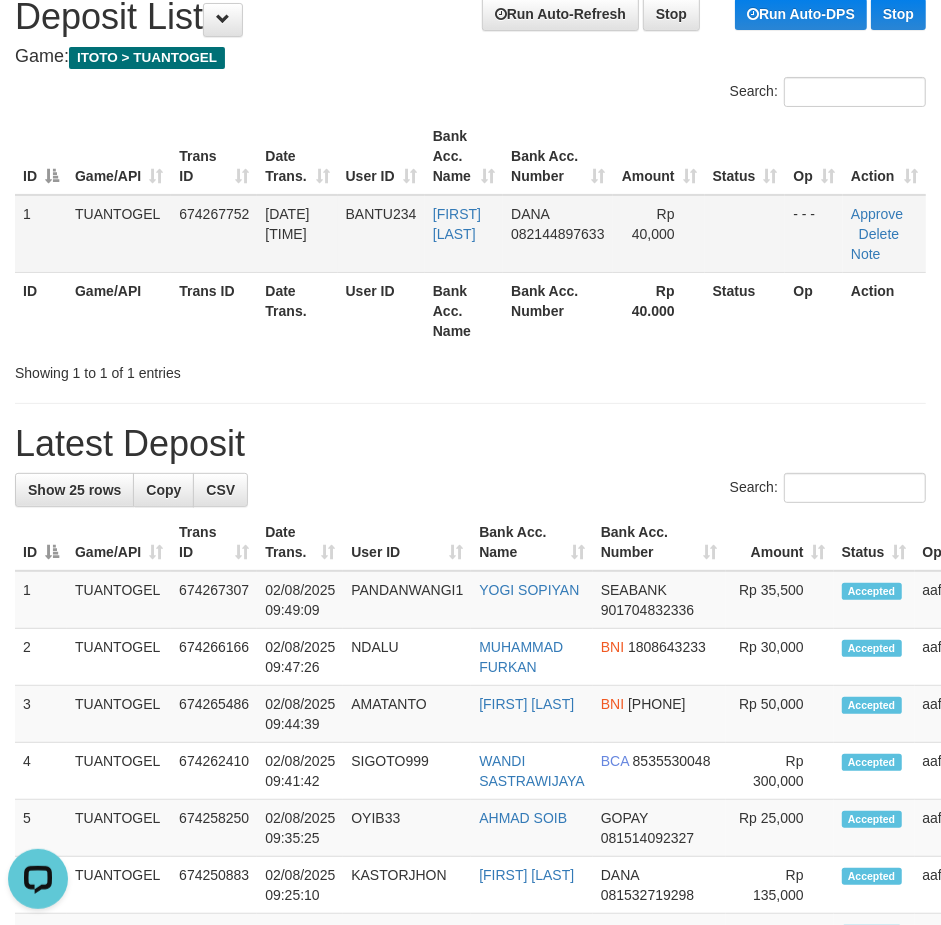 click on "BANTU234" at bounding box center (381, 214) 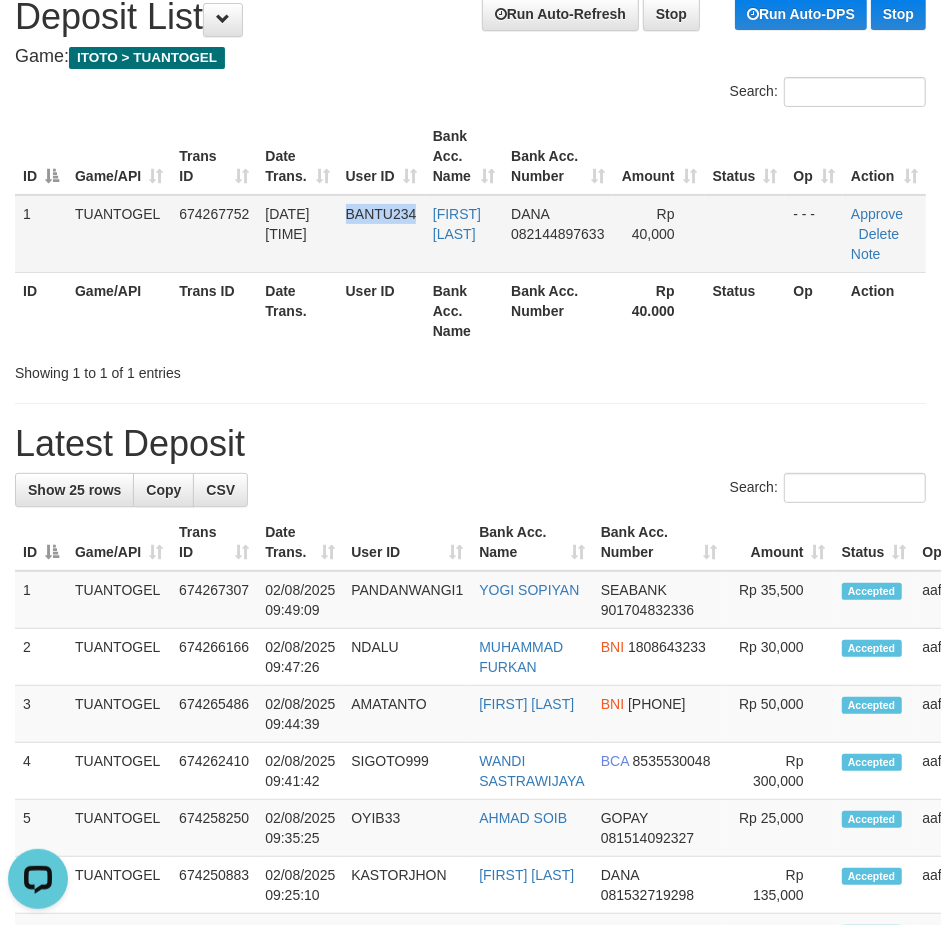 click on "BANTU234" at bounding box center [381, 214] 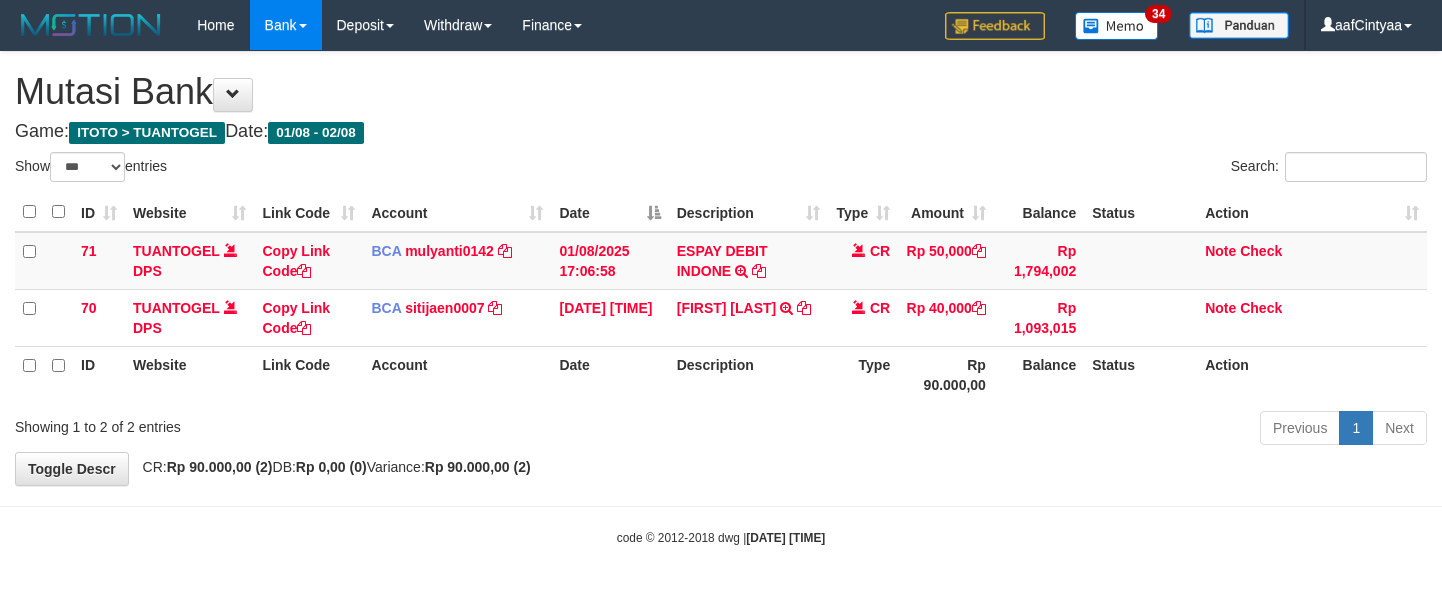 select on "***" 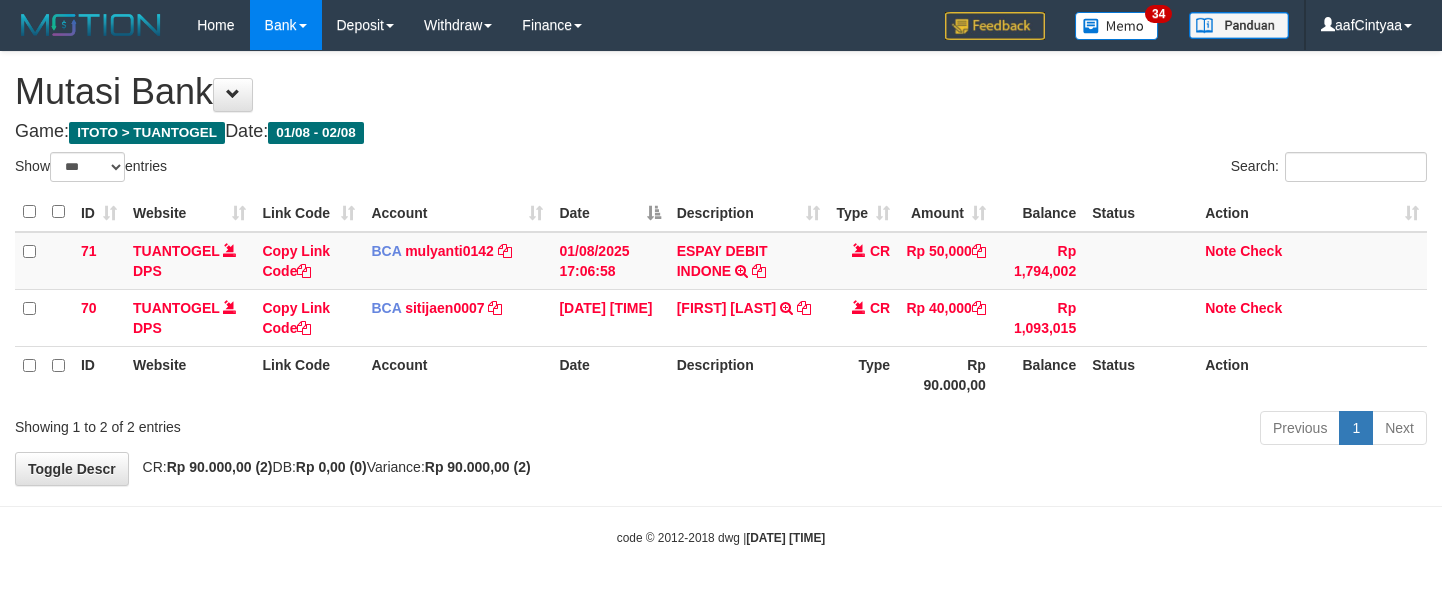 scroll, scrollTop: 0, scrollLeft: 0, axis: both 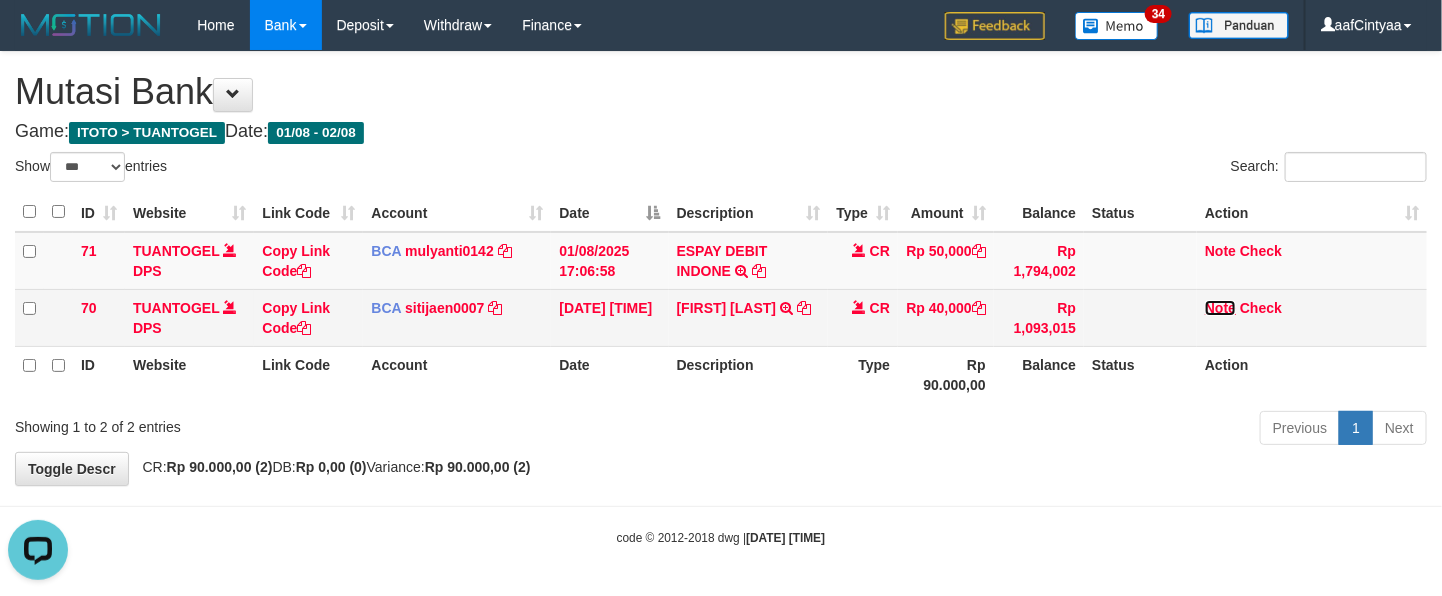 click on "Note" at bounding box center [1220, 308] 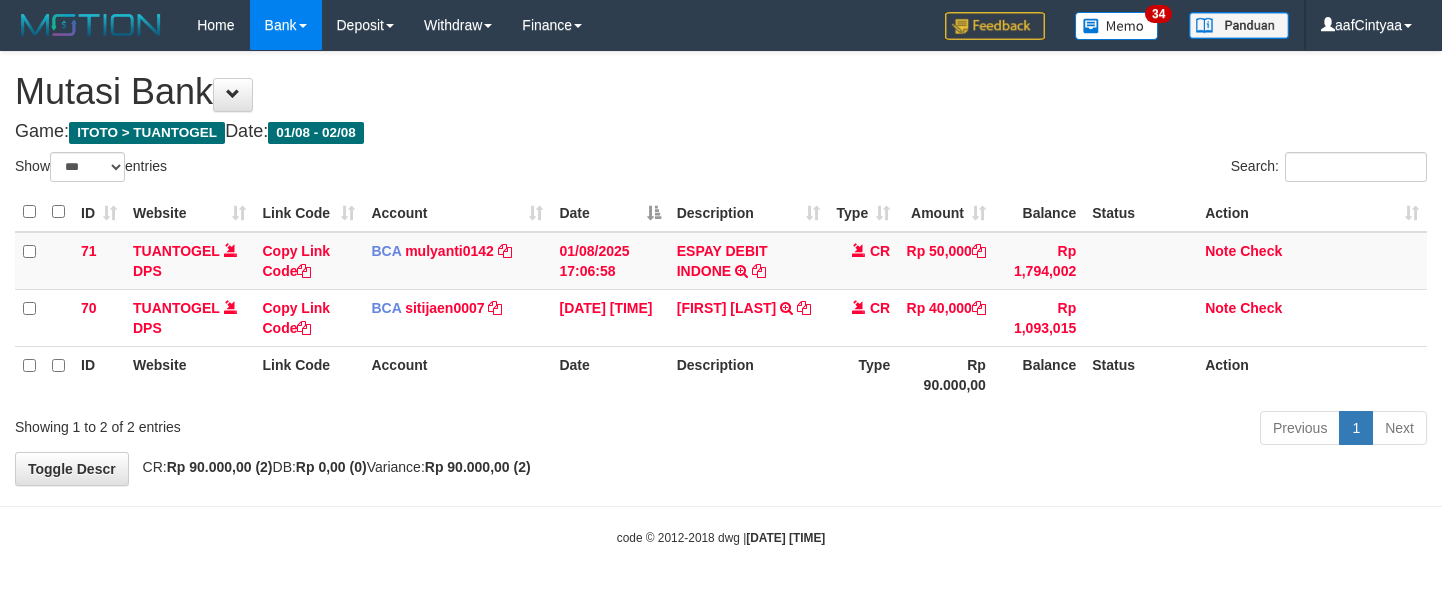 select on "***" 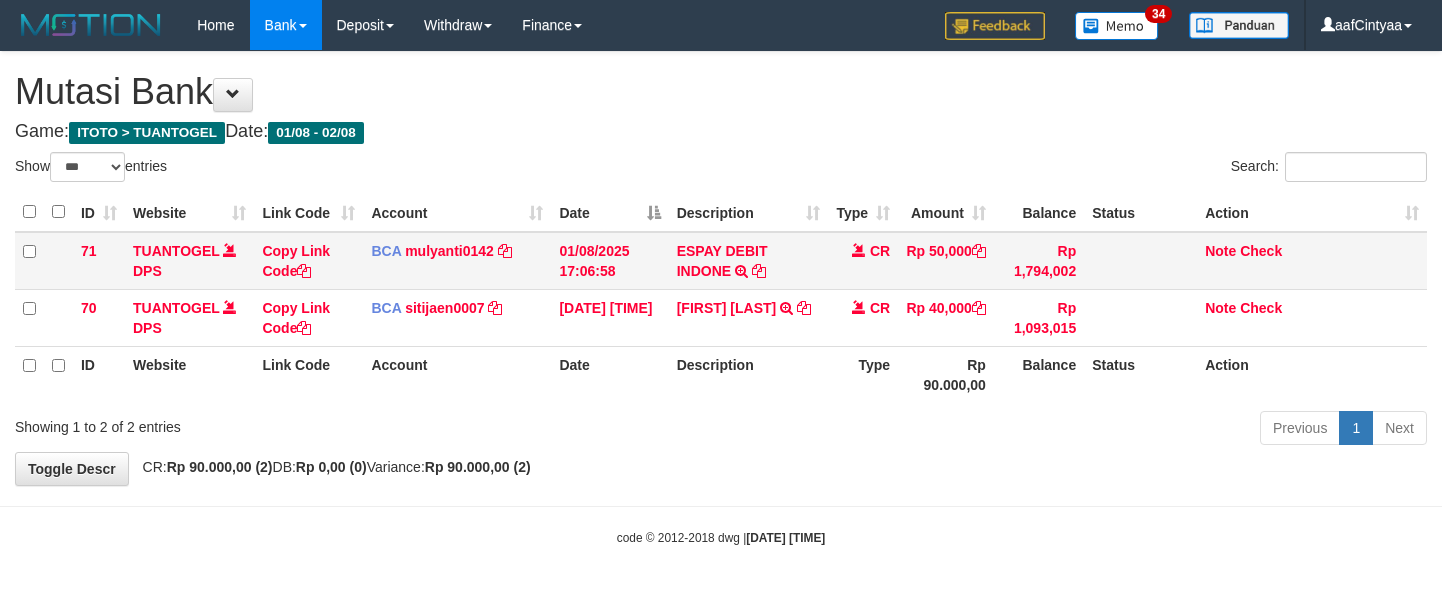 scroll, scrollTop: 0, scrollLeft: 0, axis: both 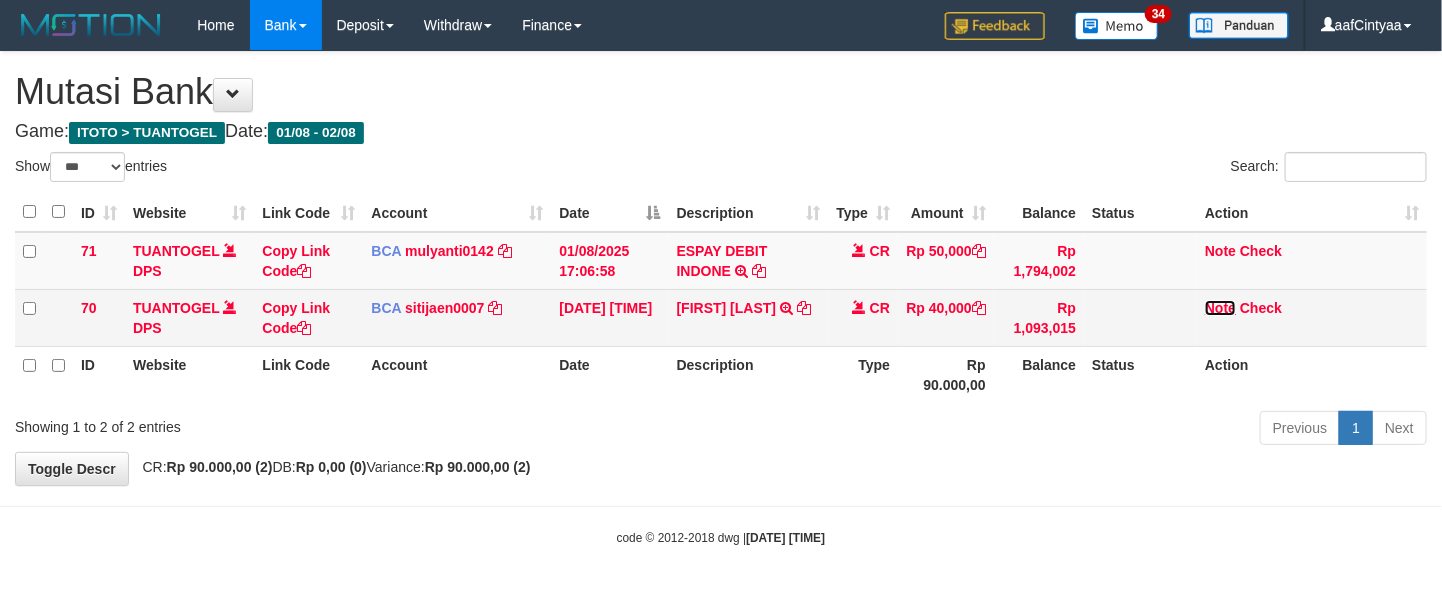click on "Note" at bounding box center (1220, 308) 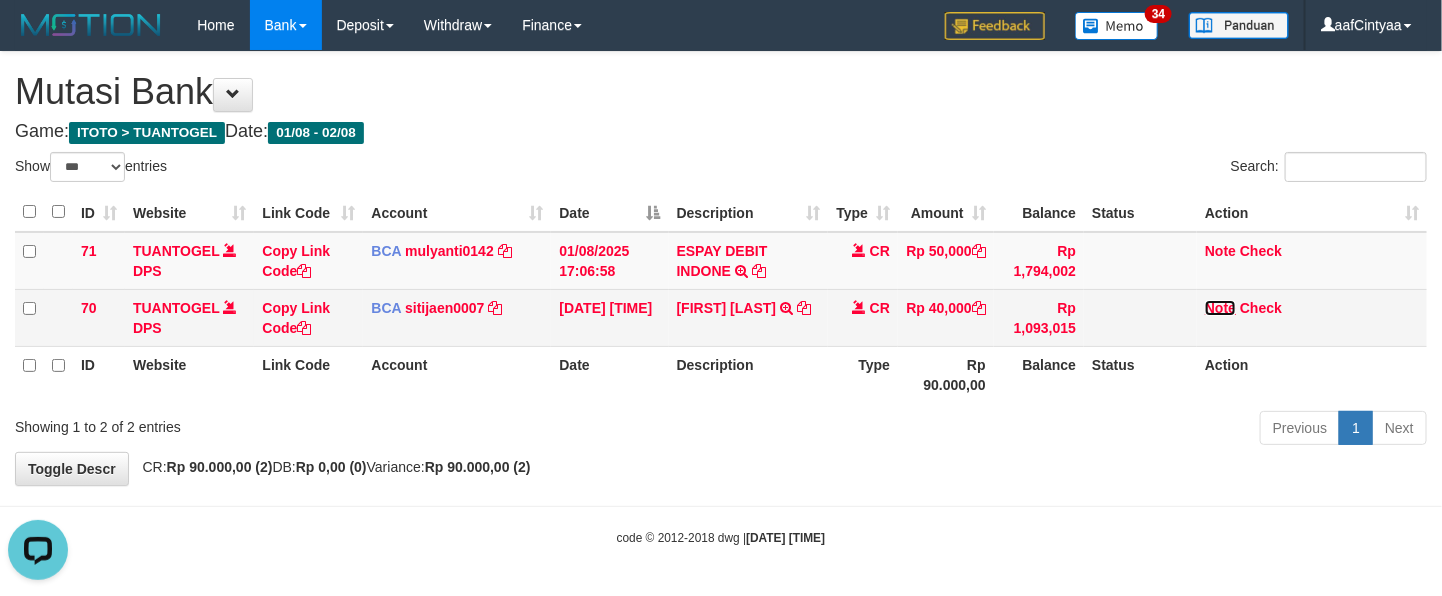 scroll, scrollTop: 0, scrollLeft: 0, axis: both 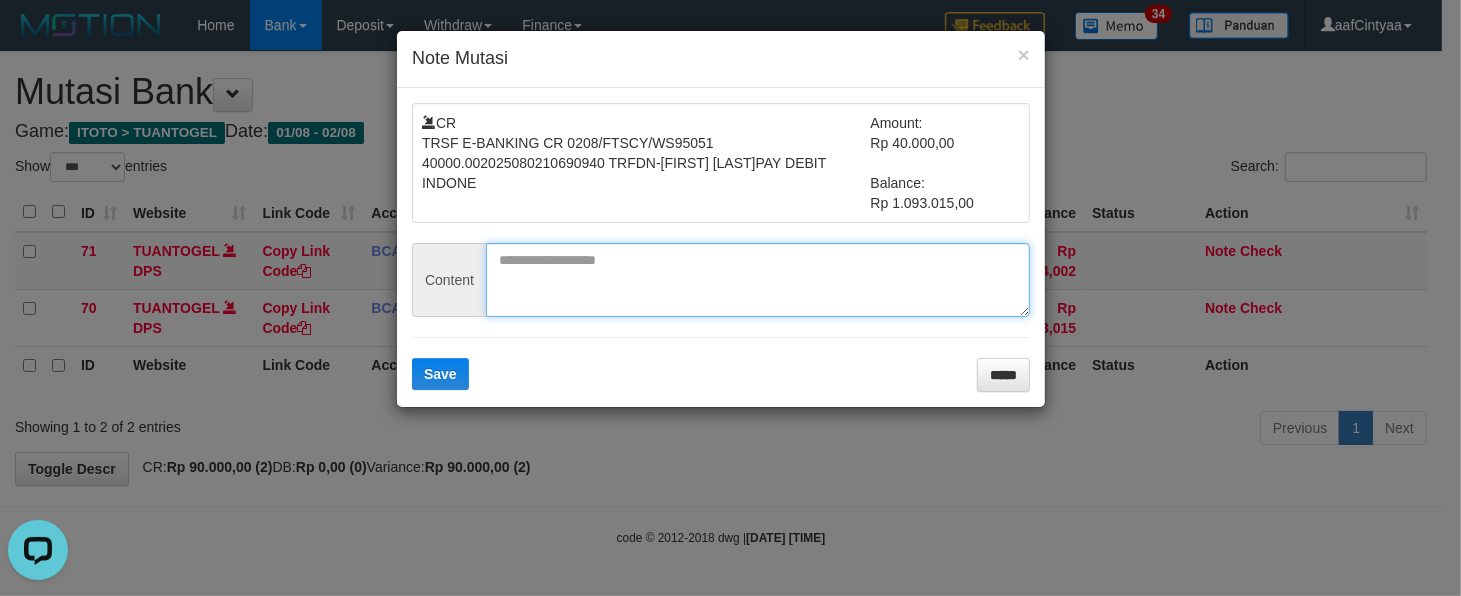 click at bounding box center [758, 280] 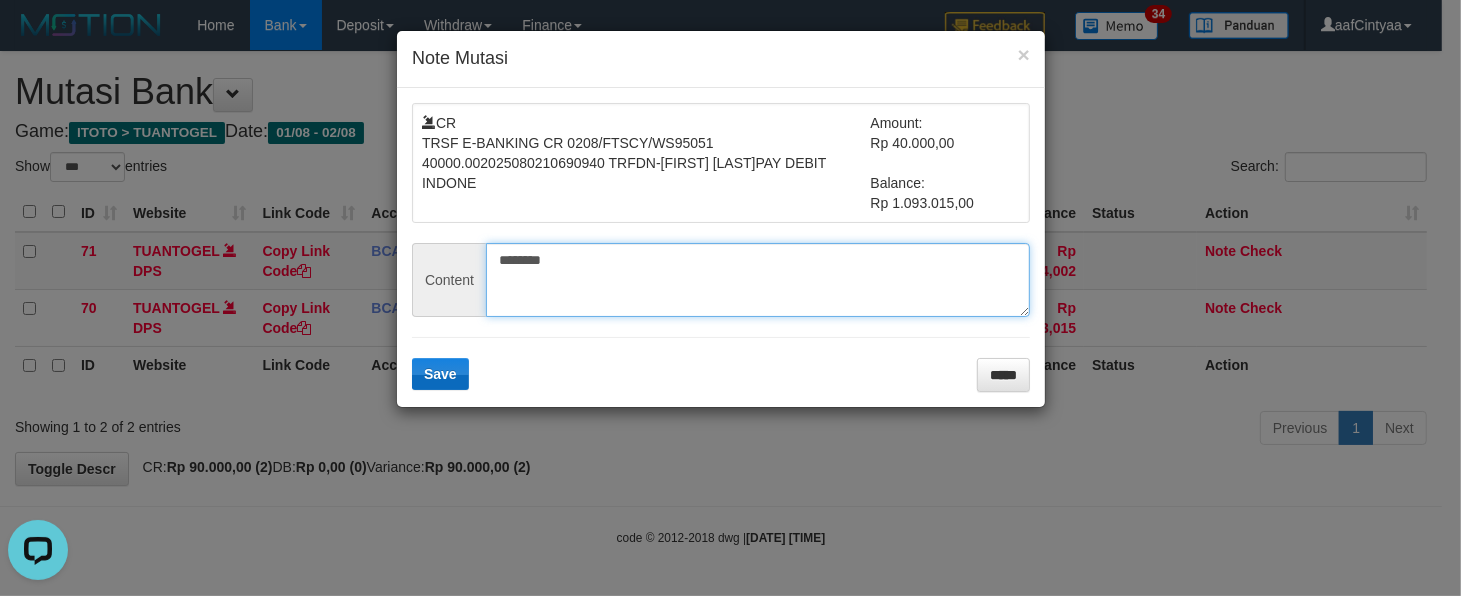 type on "********" 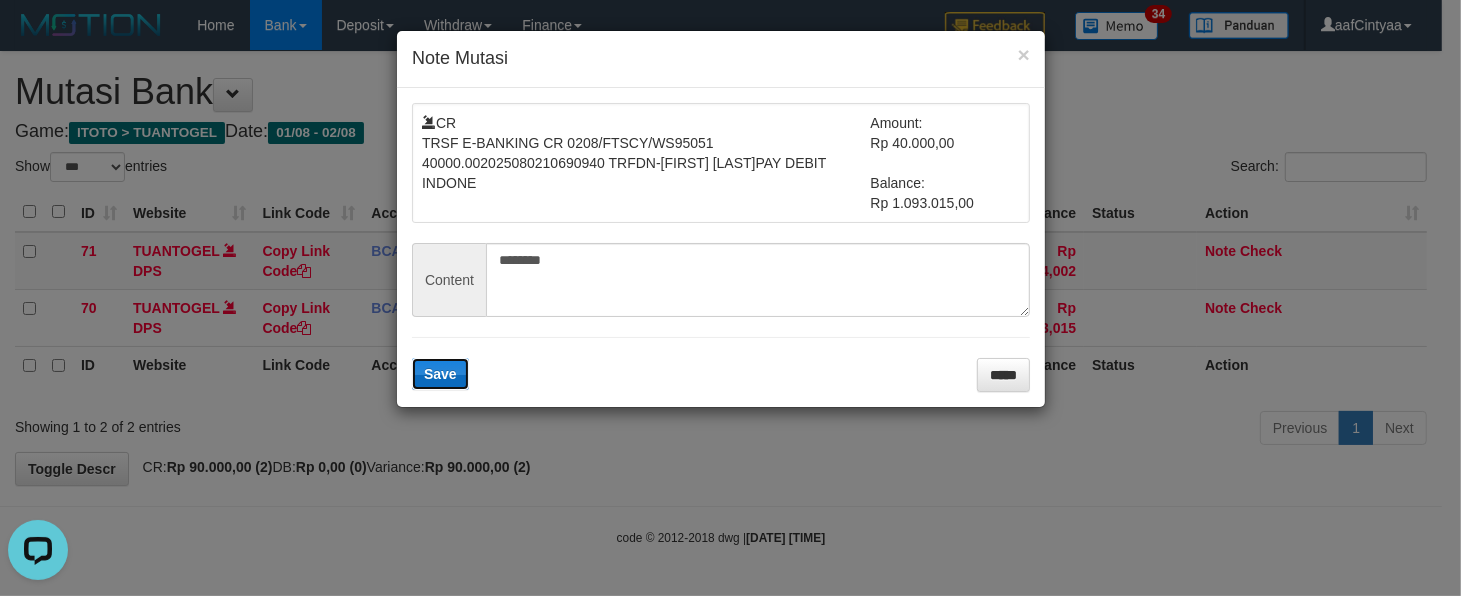 click on "Save" at bounding box center (440, 374) 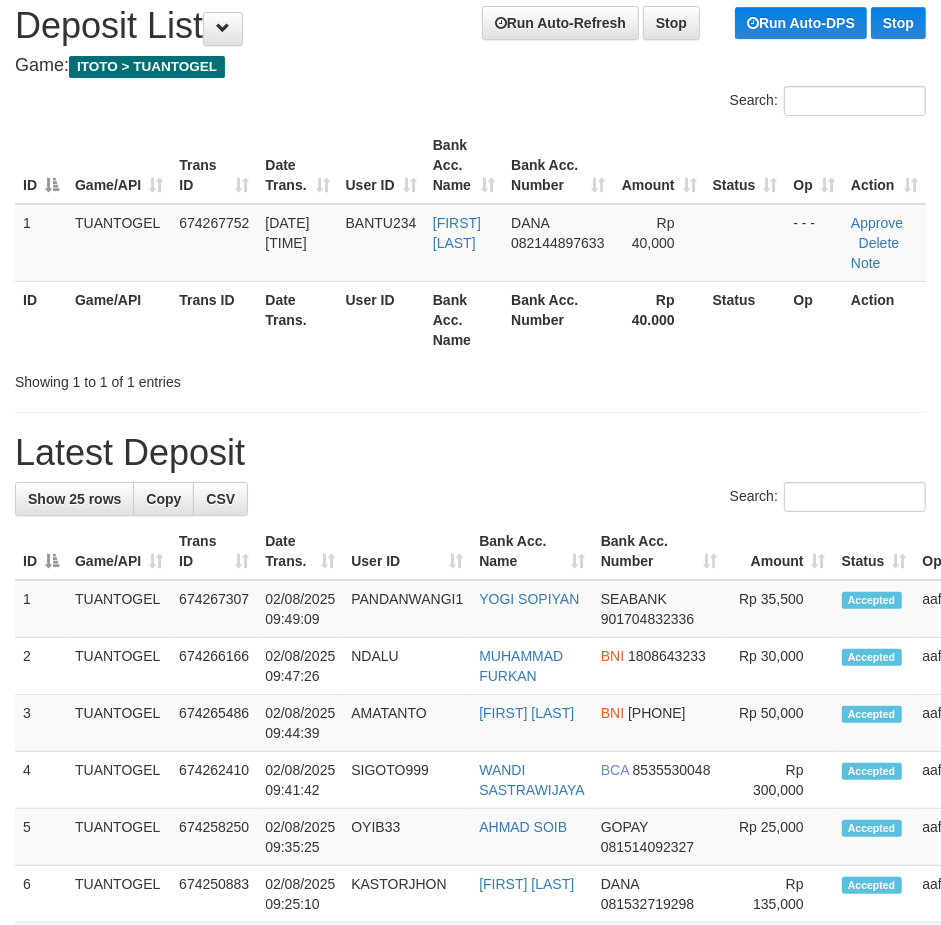 scroll, scrollTop: 125, scrollLeft: 0, axis: vertical 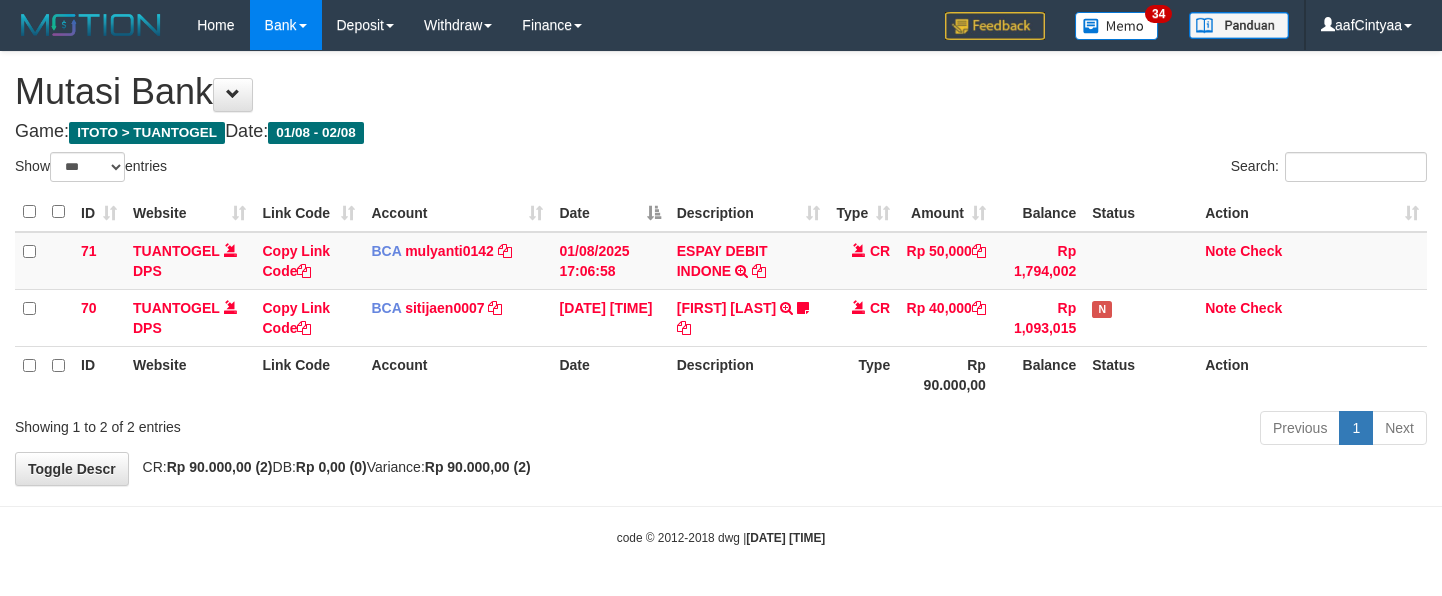 select on "***" 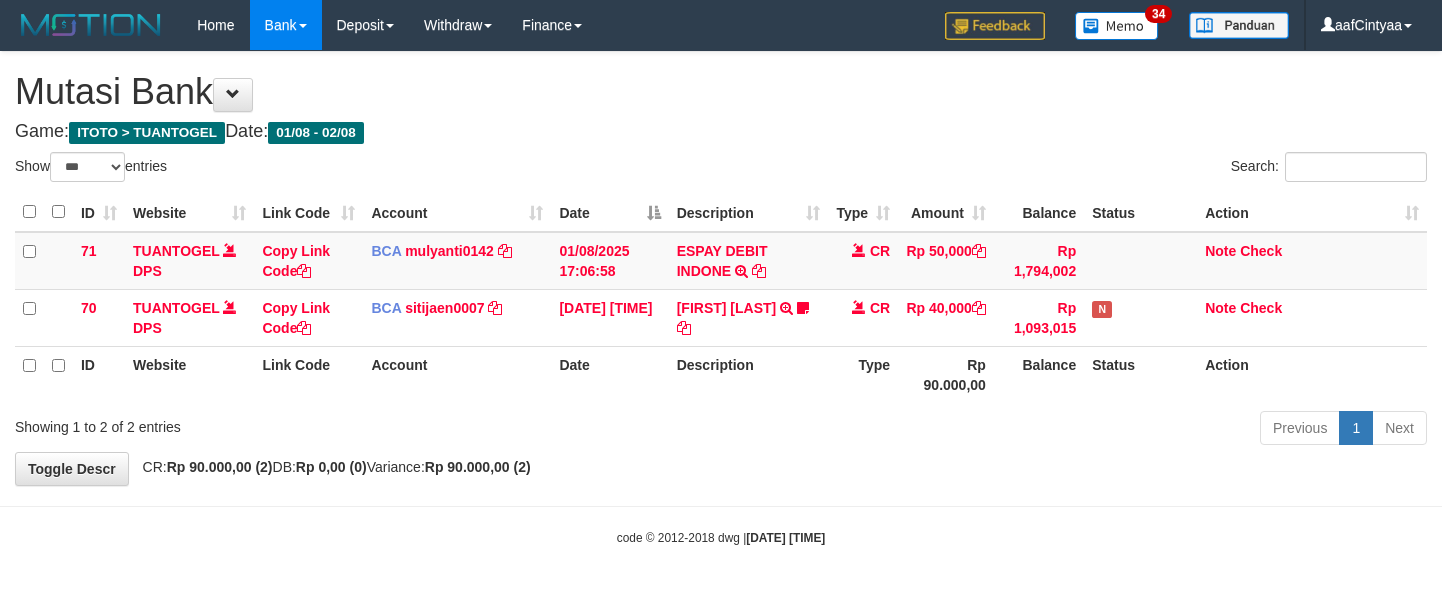 scroll, scrollTop: 0, scrollLeft: 0, axis: both 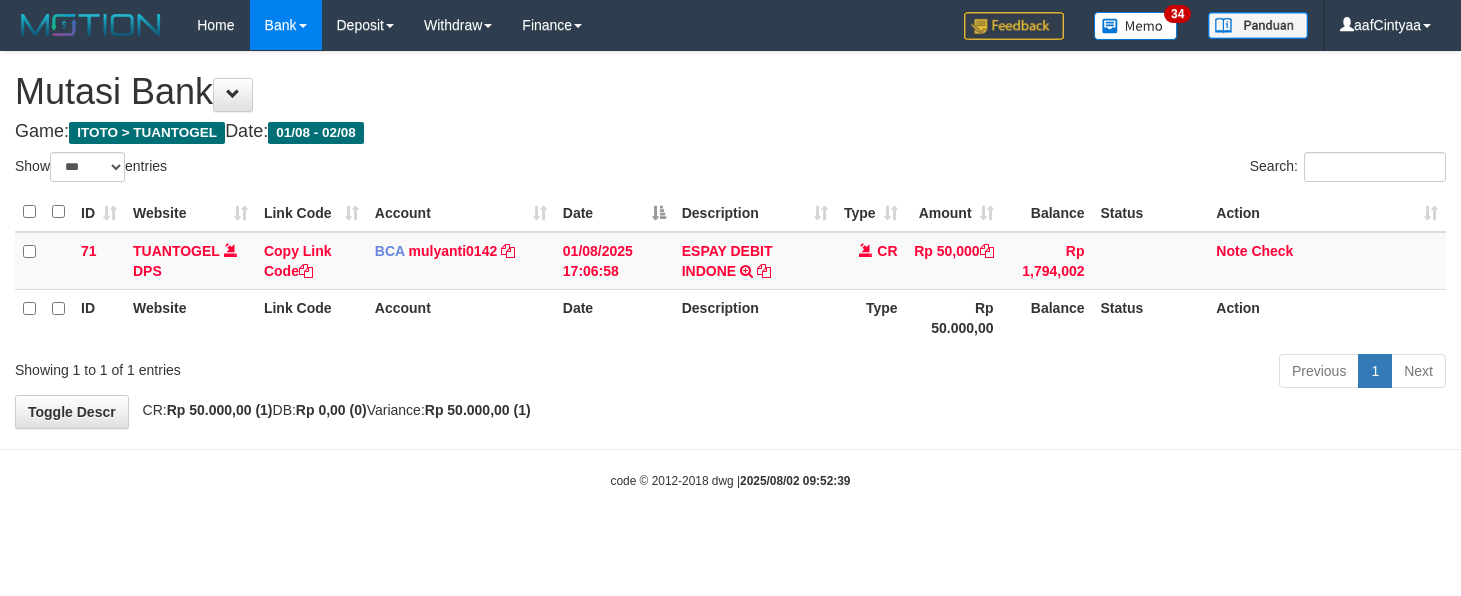 select on "***" 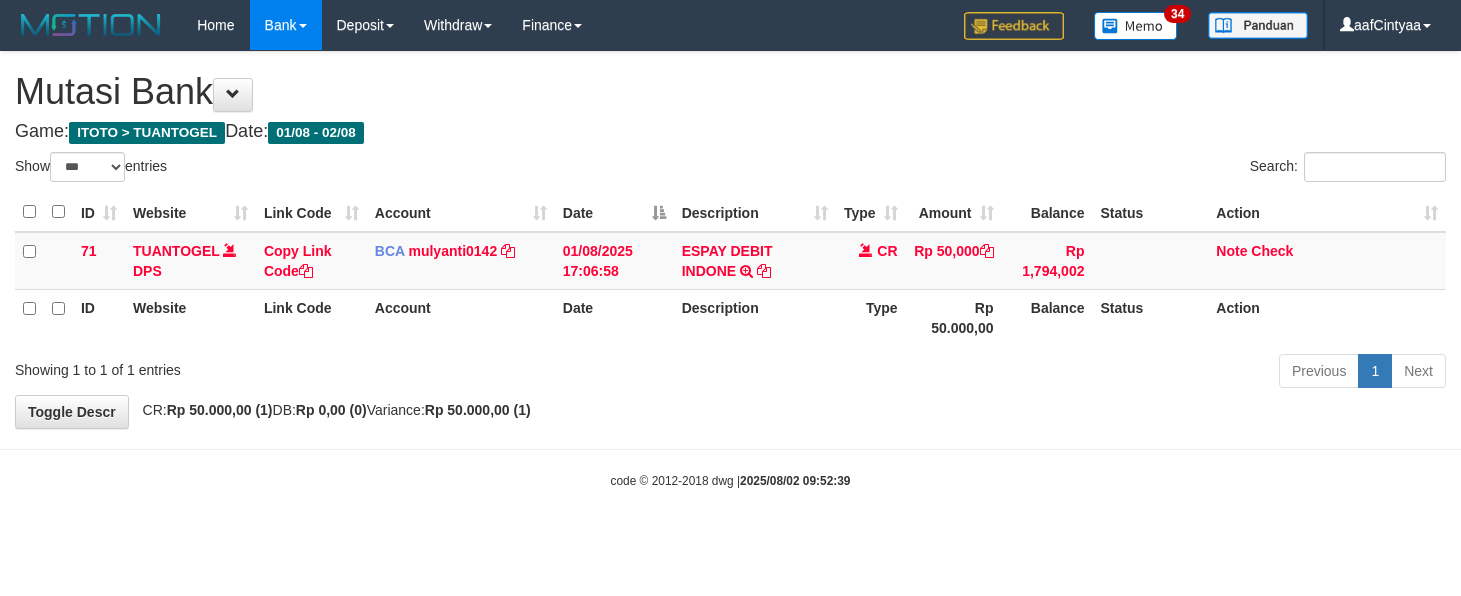 scroll, scrollTop: 0, scrollLeft: 0, axis: both 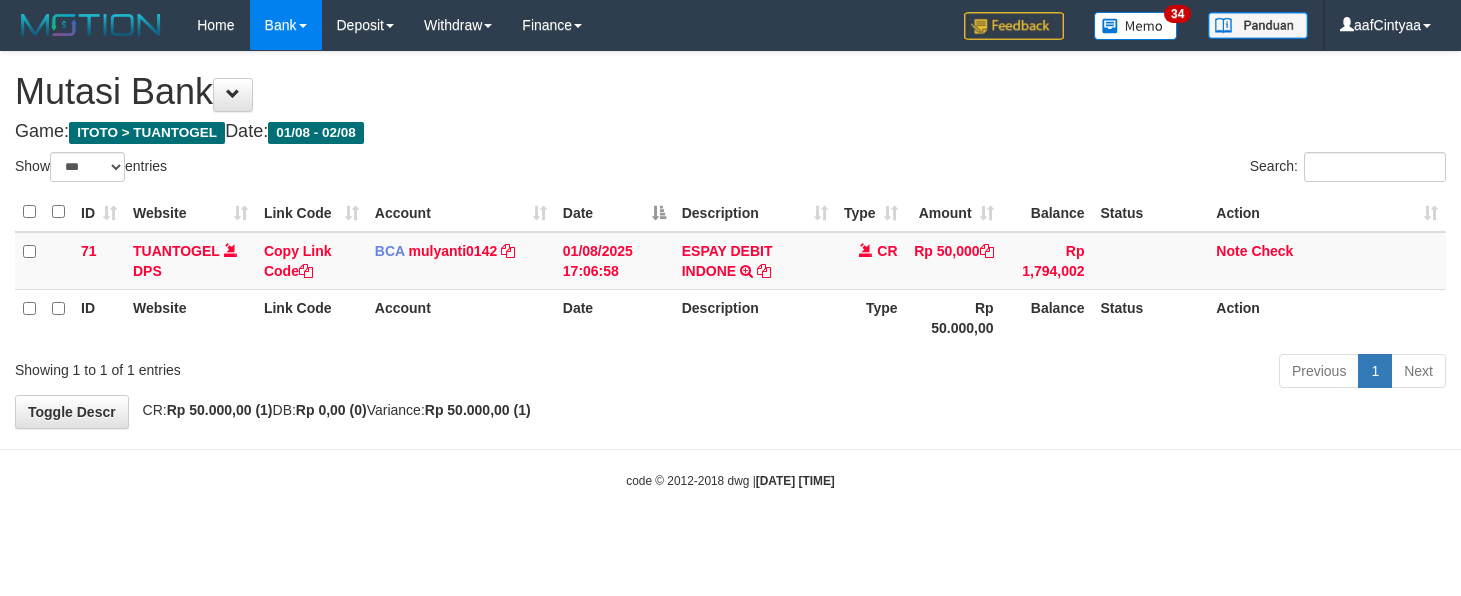 select on "***" 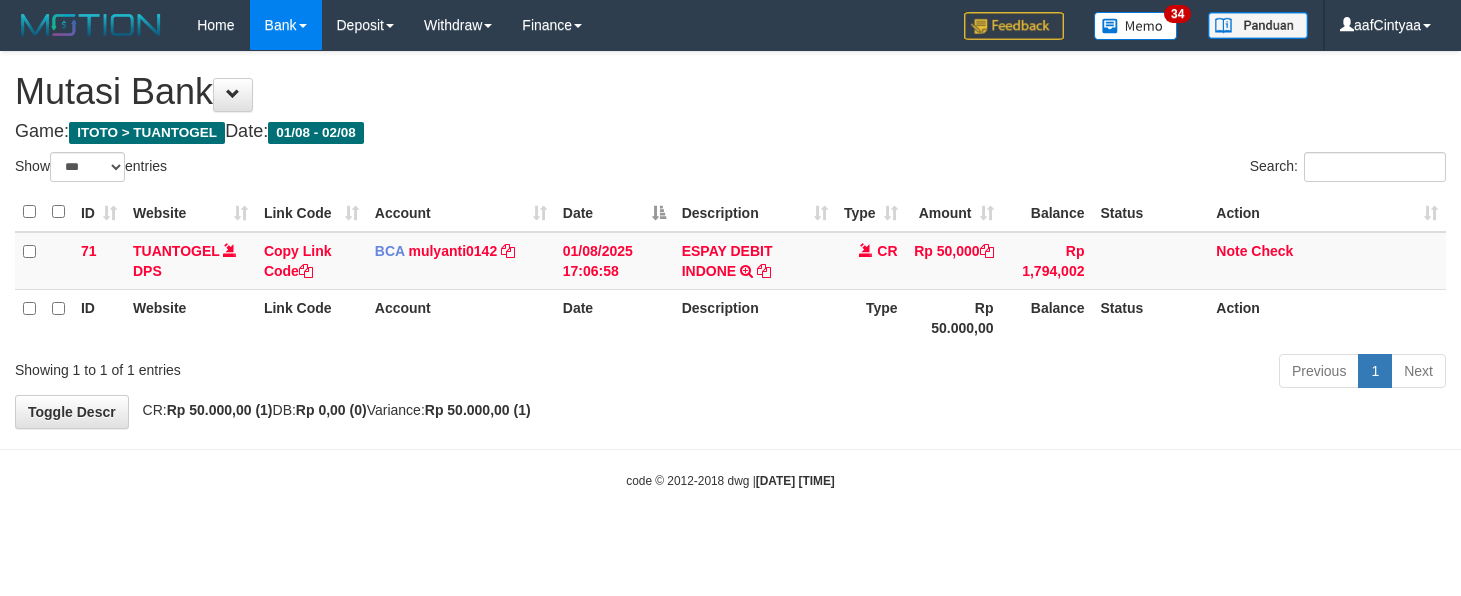 scroll, scrollTop: 0, scrollLeft: 0, axis: both 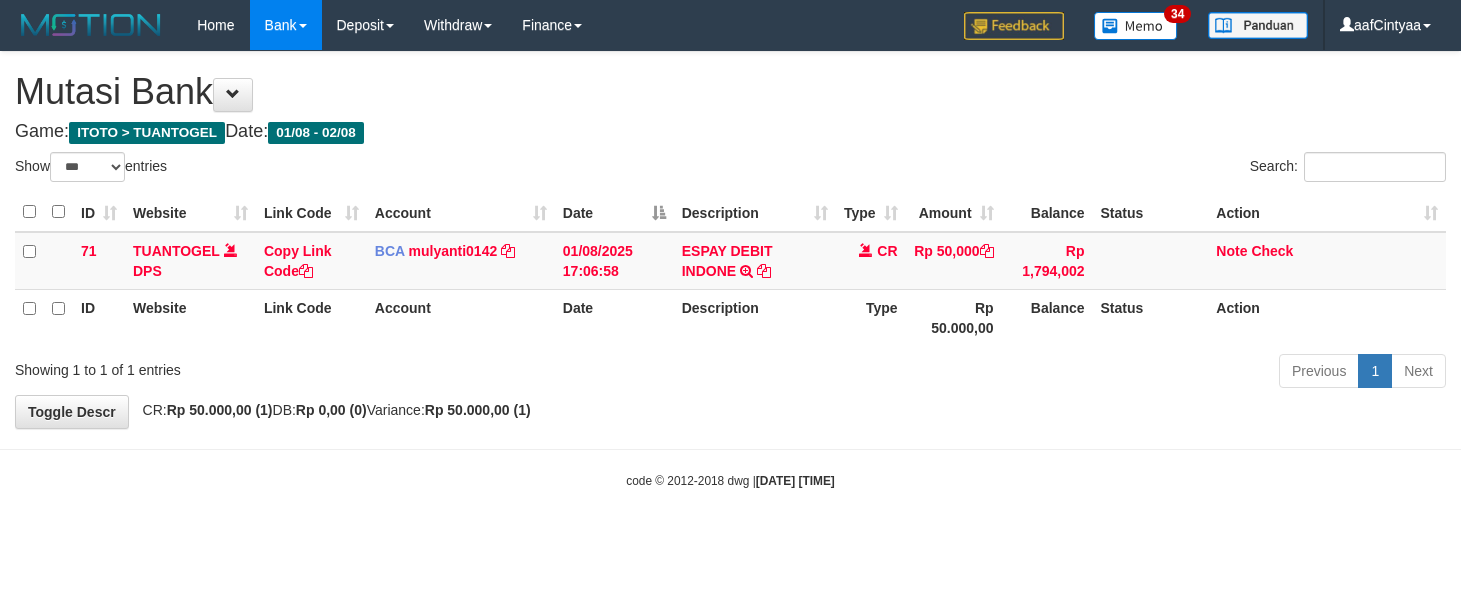 select on "***" 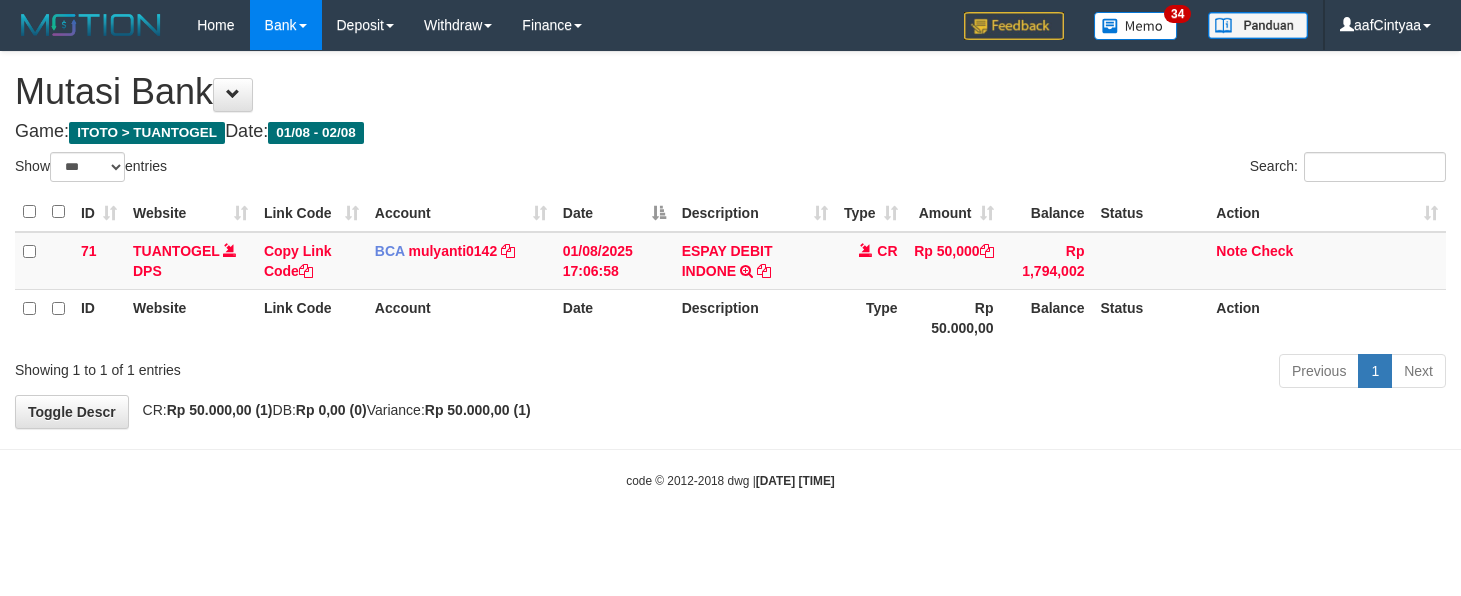 scroll, scrollTop: 0, scrollLeft: 0, axis: both 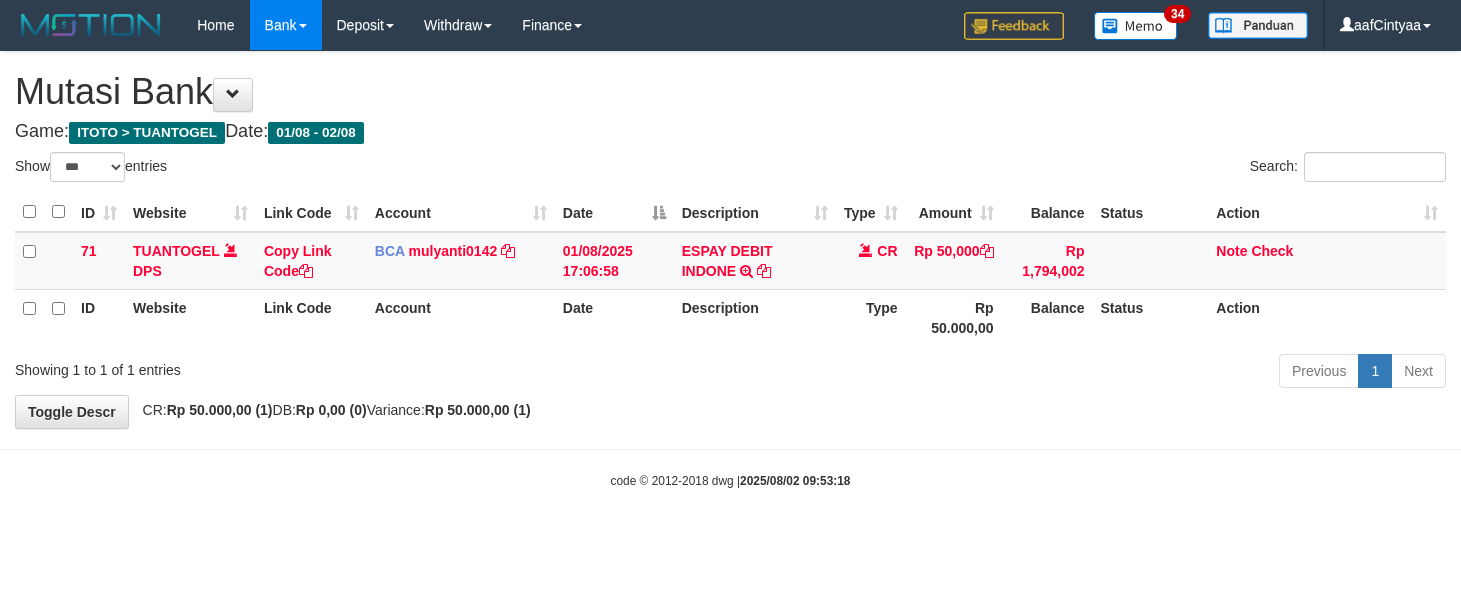 select on "***" 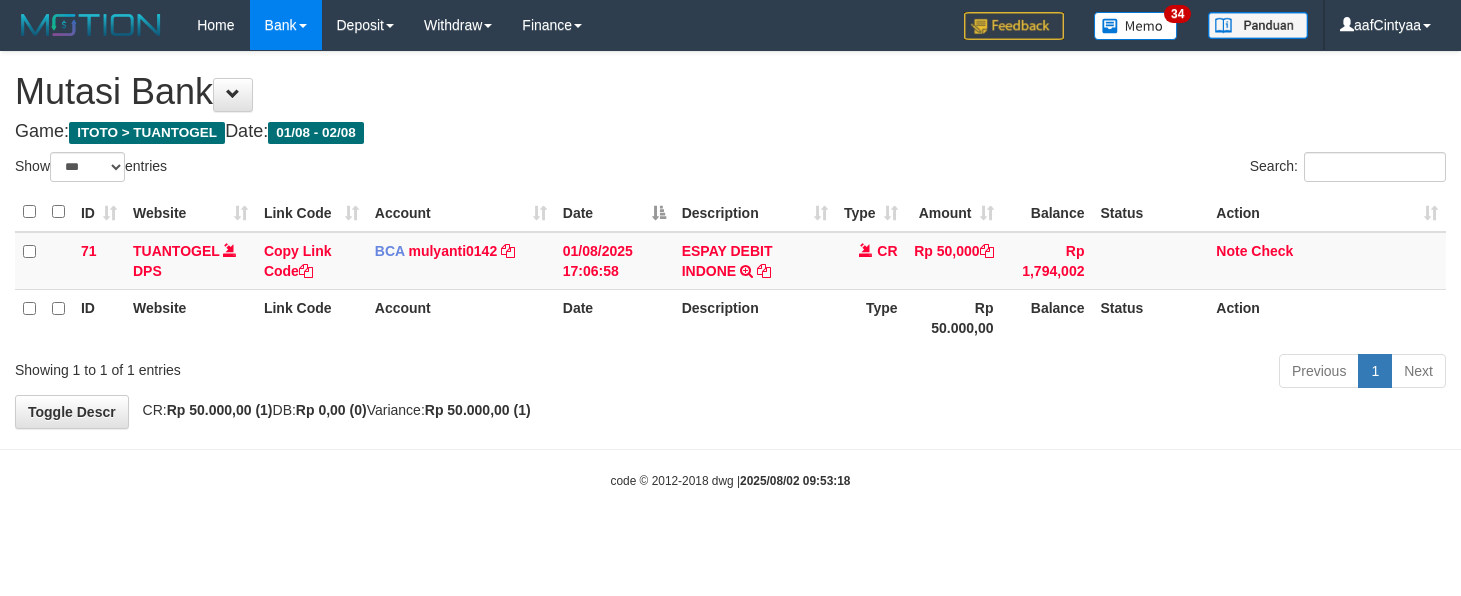 scroll, scrollTop: 0, scrollLeft: 0, axis: both 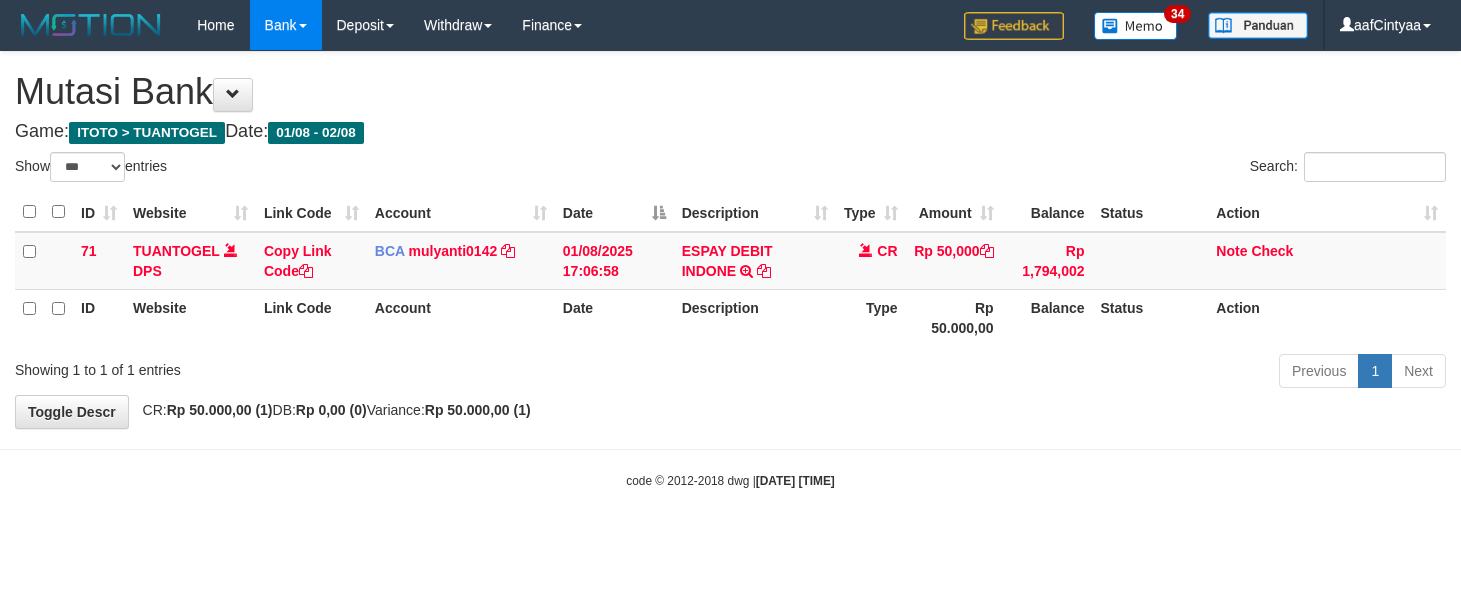 select on "***" 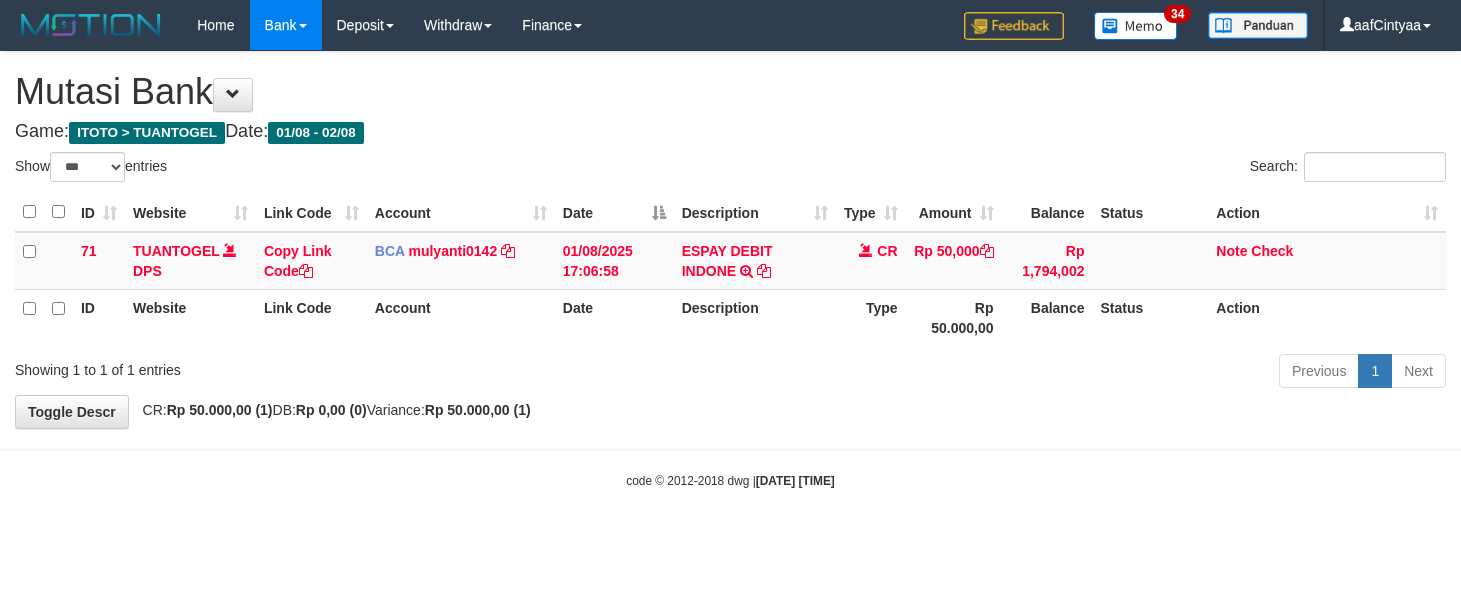 scroll, scrollTop: 0, scrollLeft: 0, axis: both 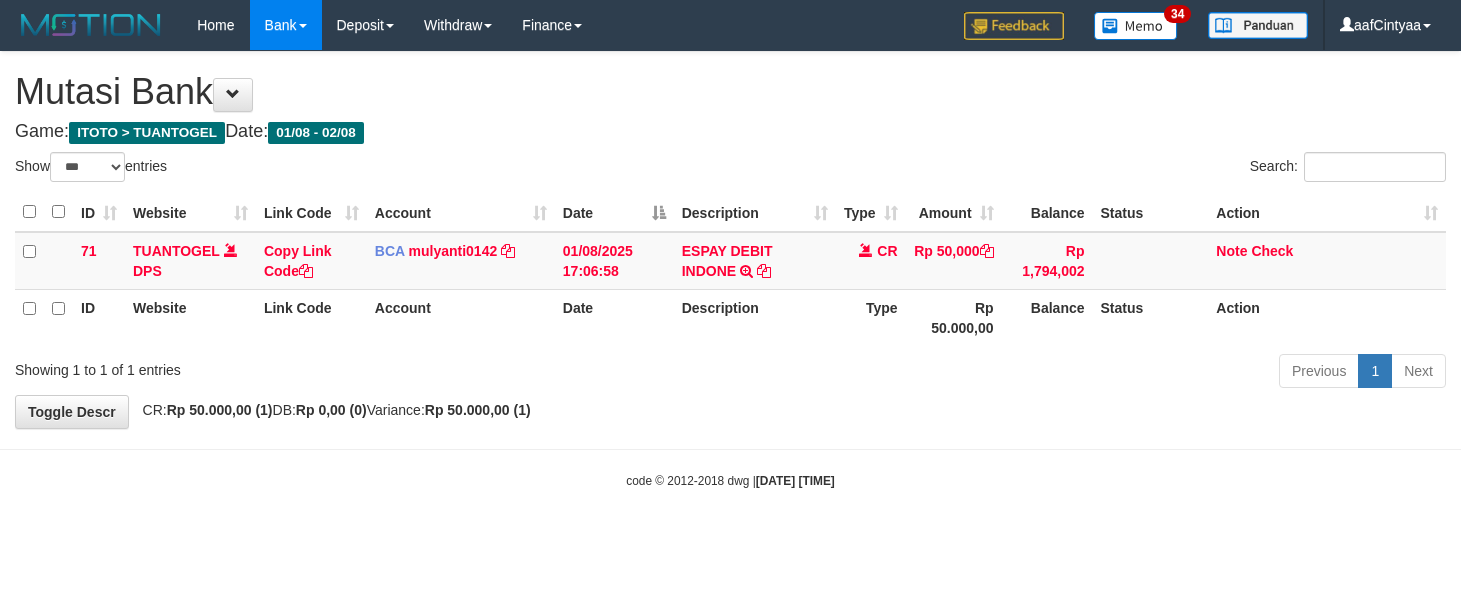select on "***" 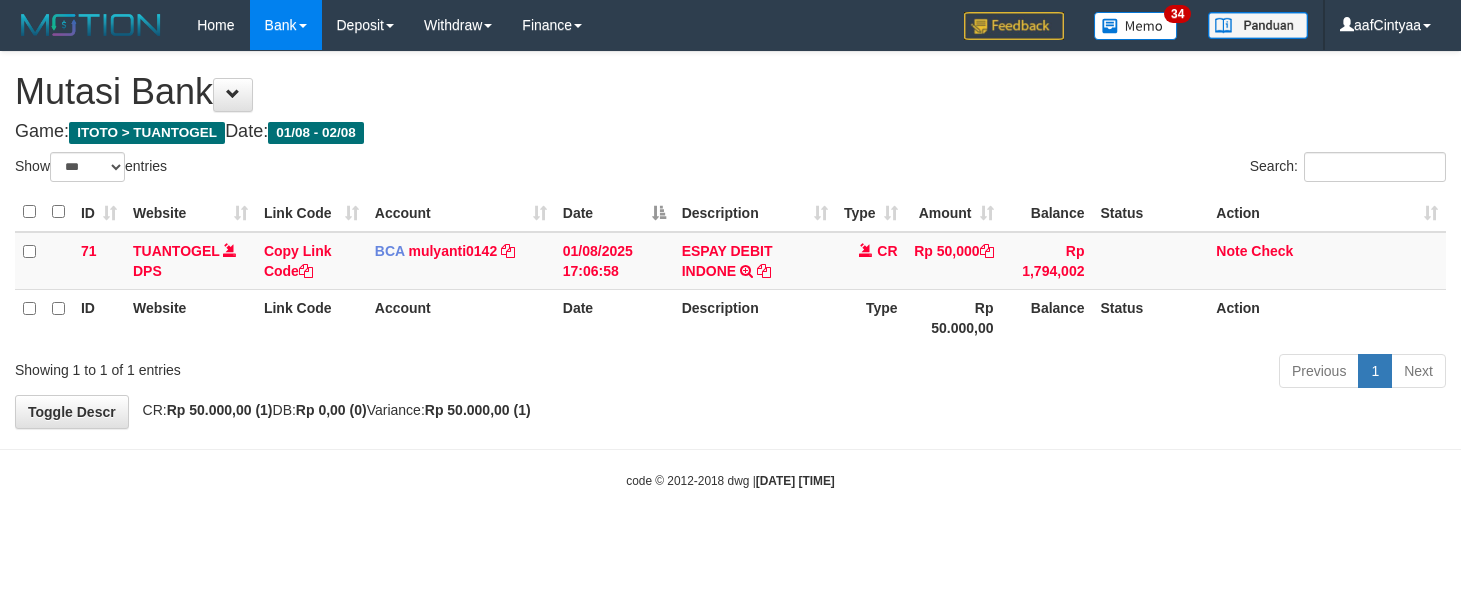 scroll, scrollTop: 0, scrollLeft: 0, axis: both 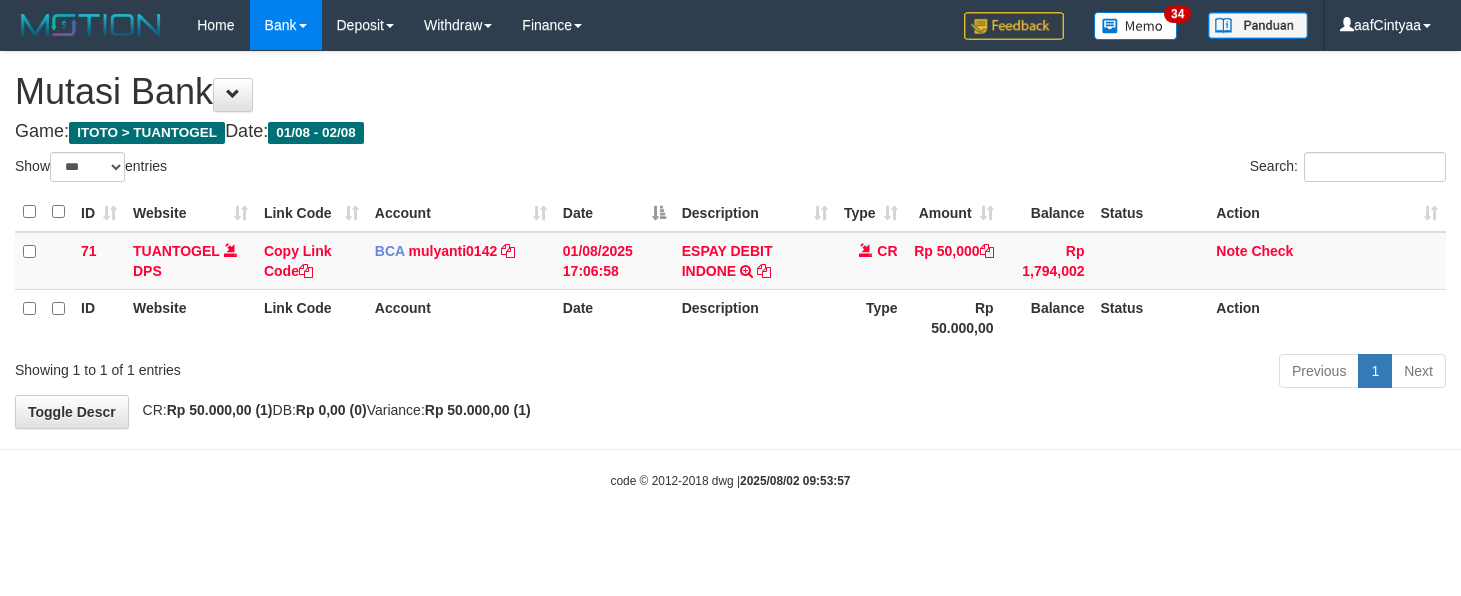 select on "***" 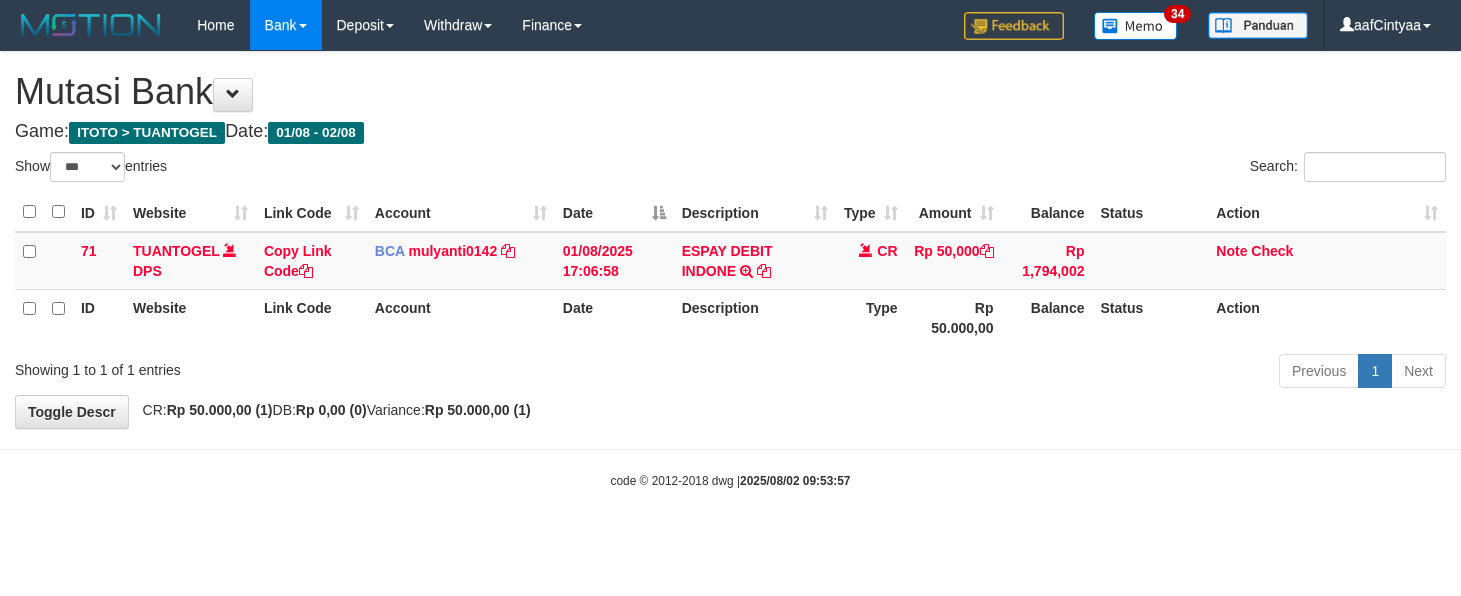 scroll, scrollTop: 0, scrollLeft: 0, axis: both 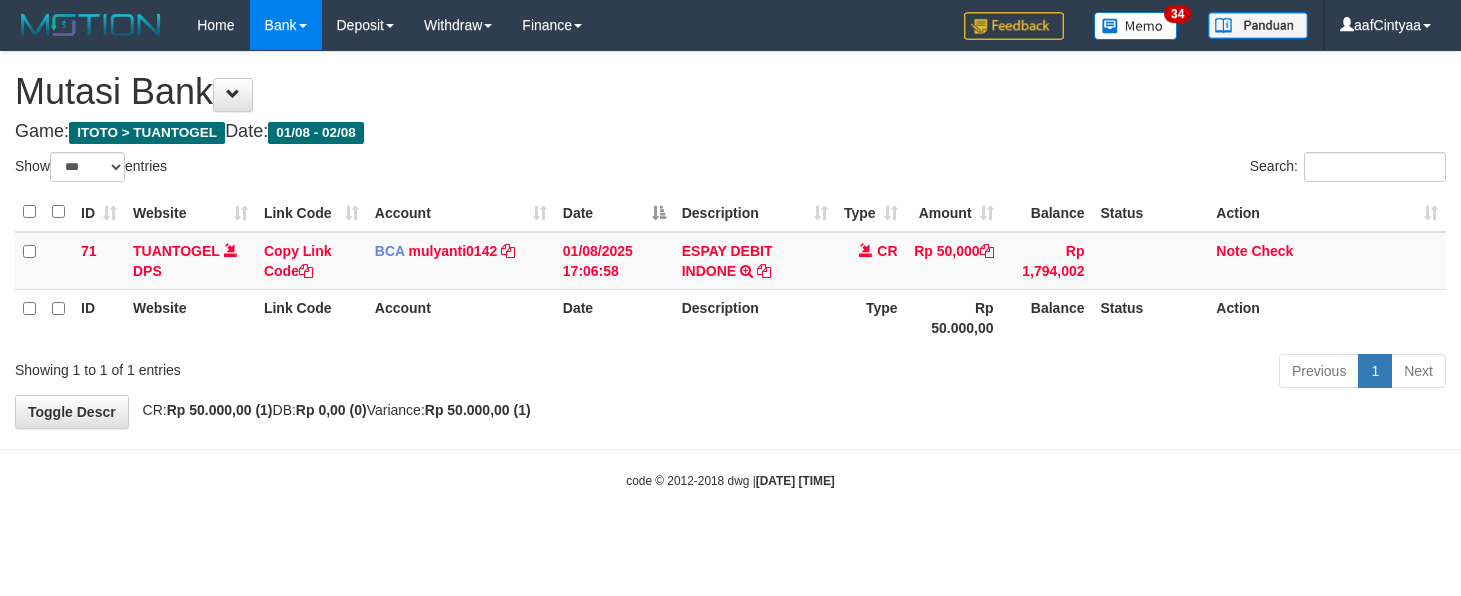 select on "***" 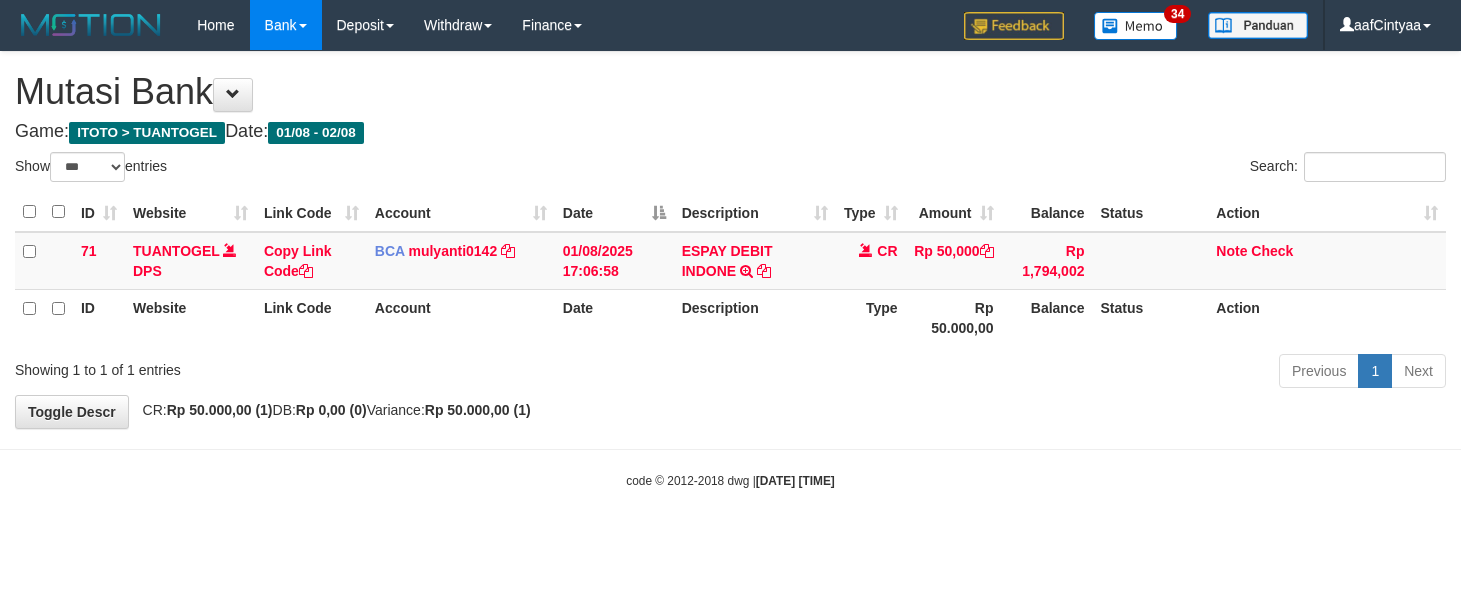 scroll, scrollTop: 0, scrollLeft: 0, axis: both 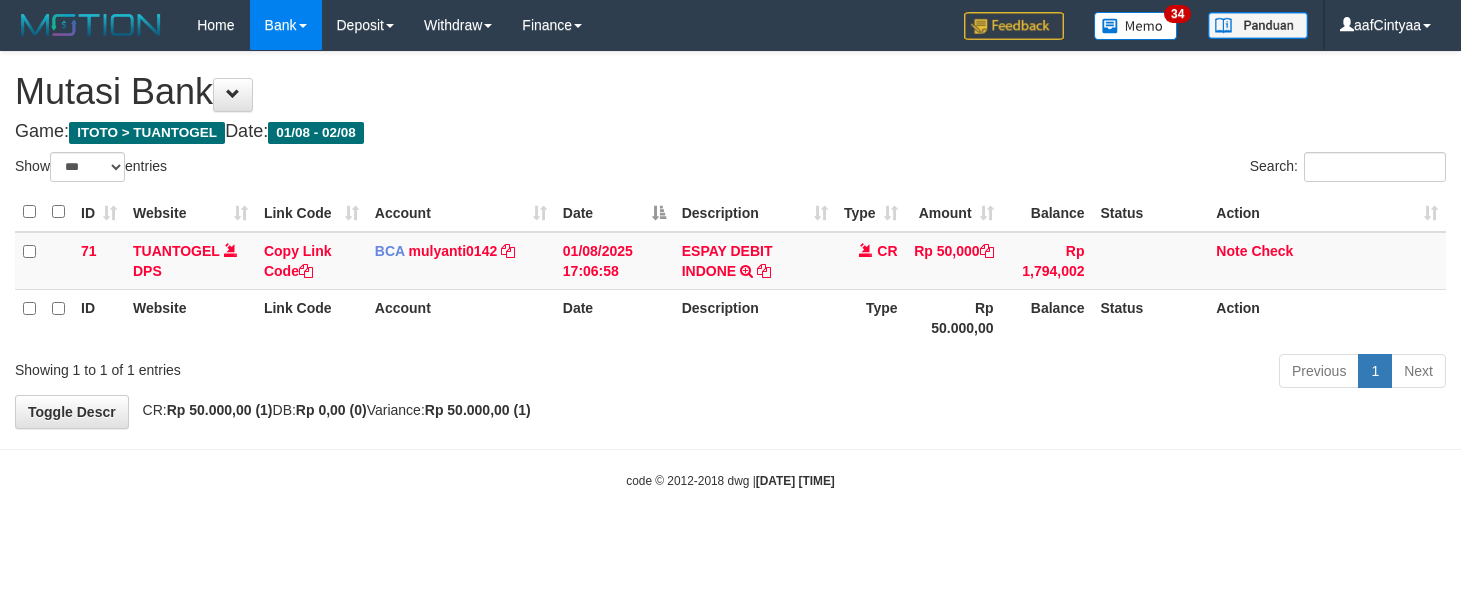 select on "***" 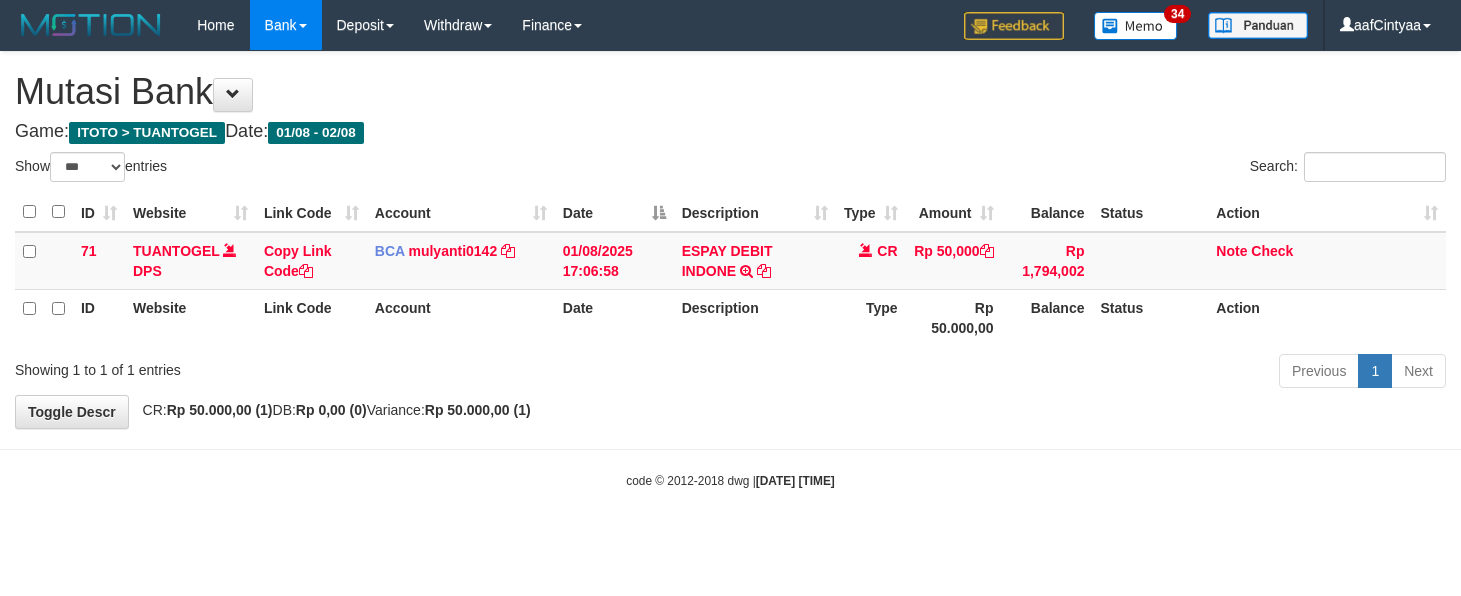 scroll, scrollTop: 0, scrollLeft: 0, axis: both 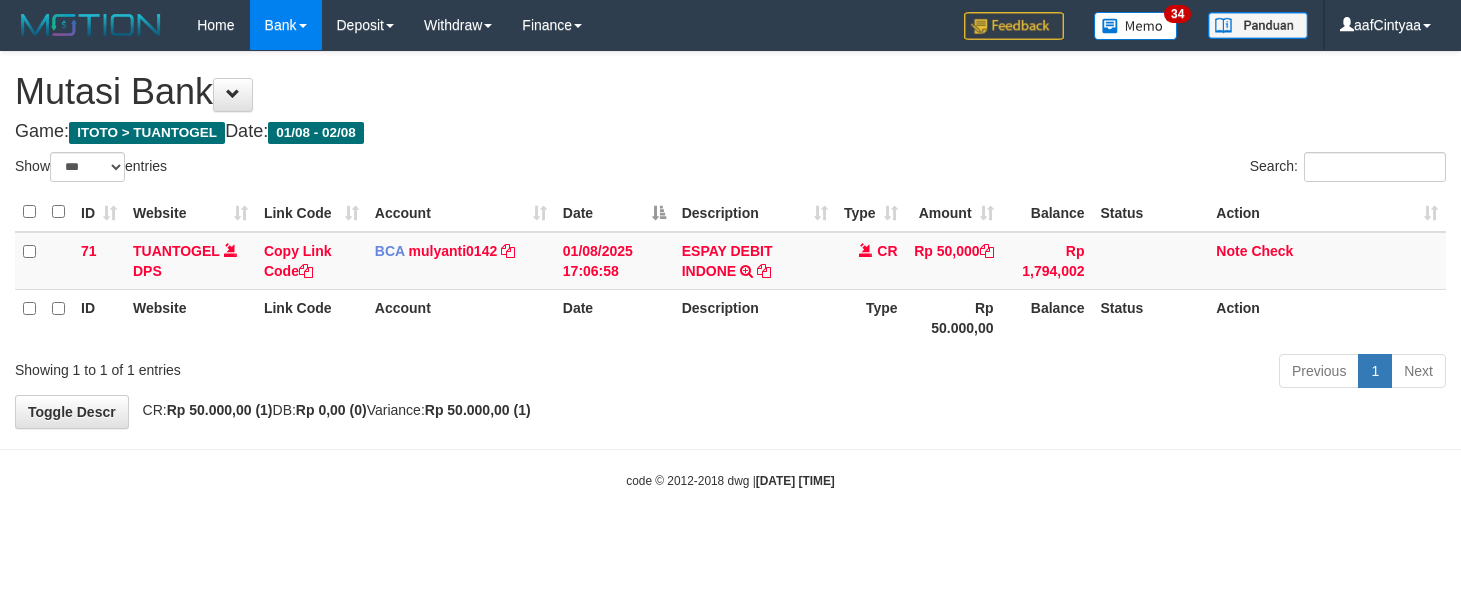 select on "***" 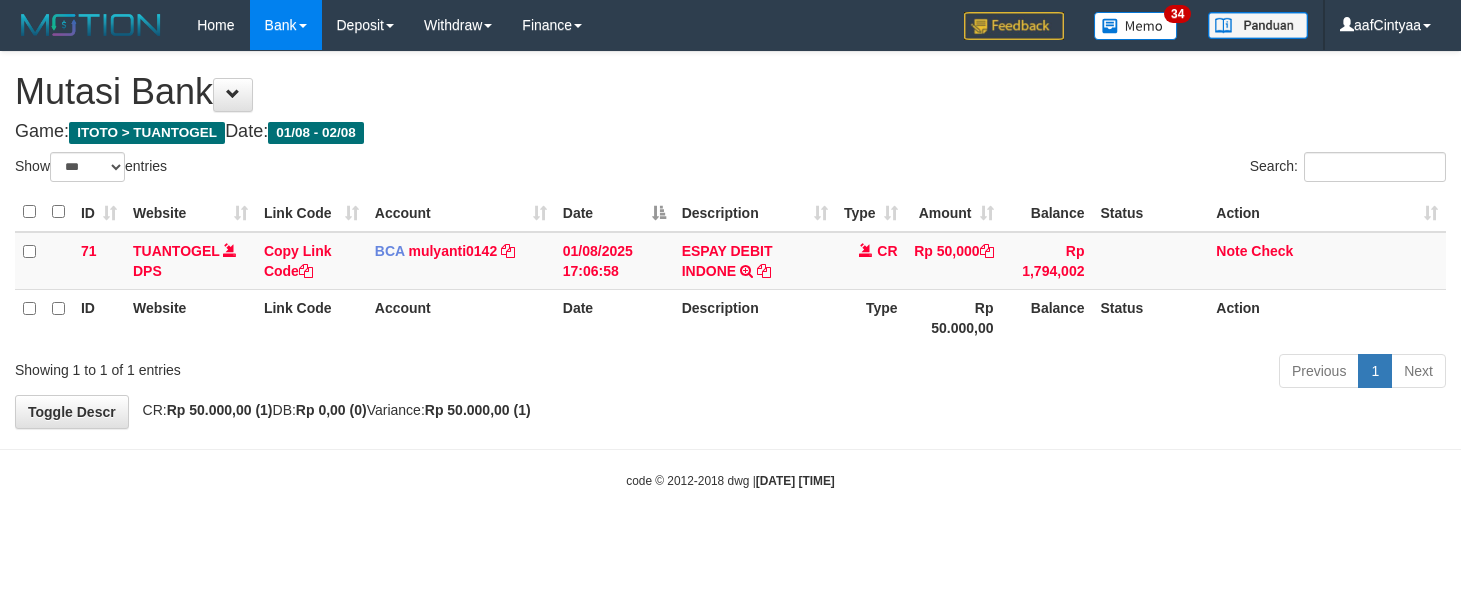 scroll, scrollTop: 0, scrollLeft: 0, axis: both 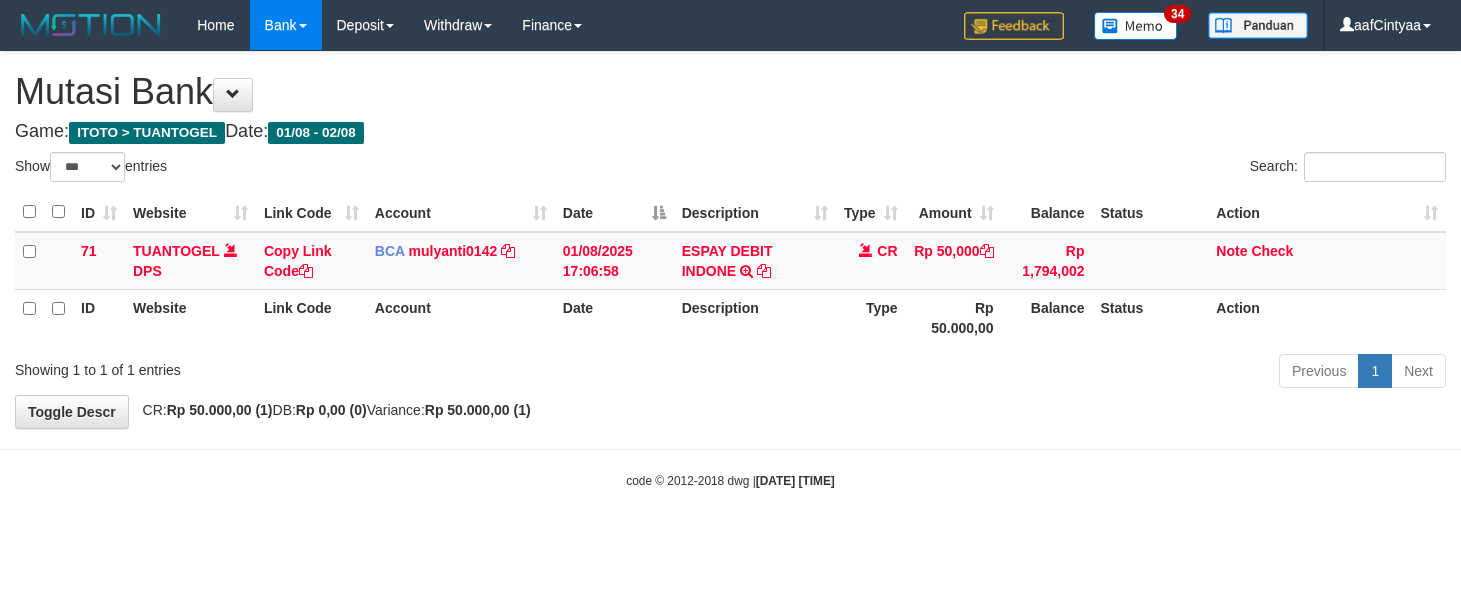 select on "***" 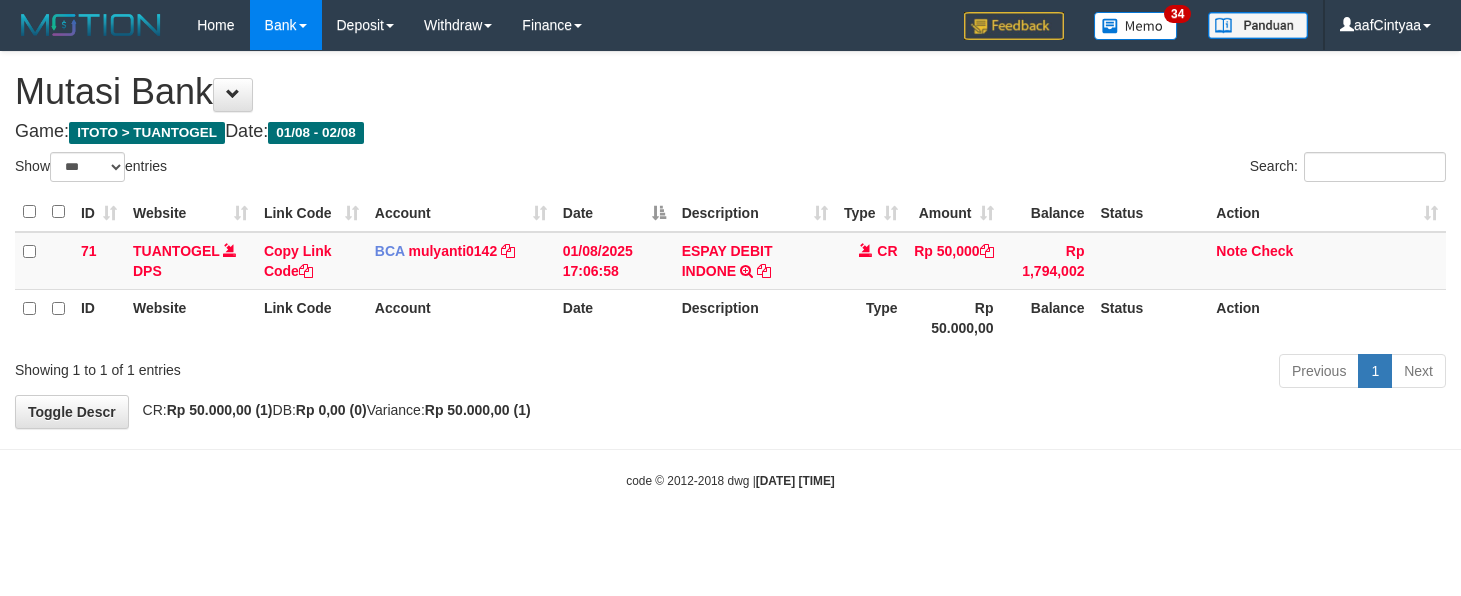 scroll, scrollTop: 0, scrollLeft: 0, axis: both 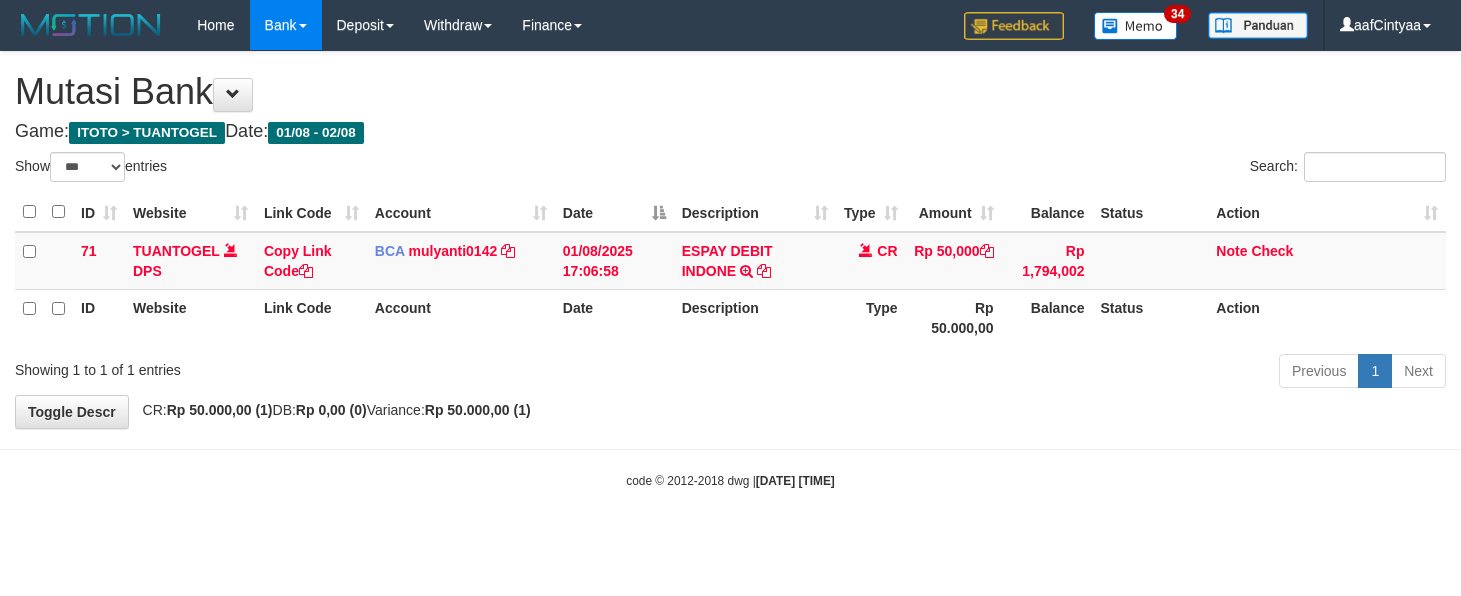 select on "***" 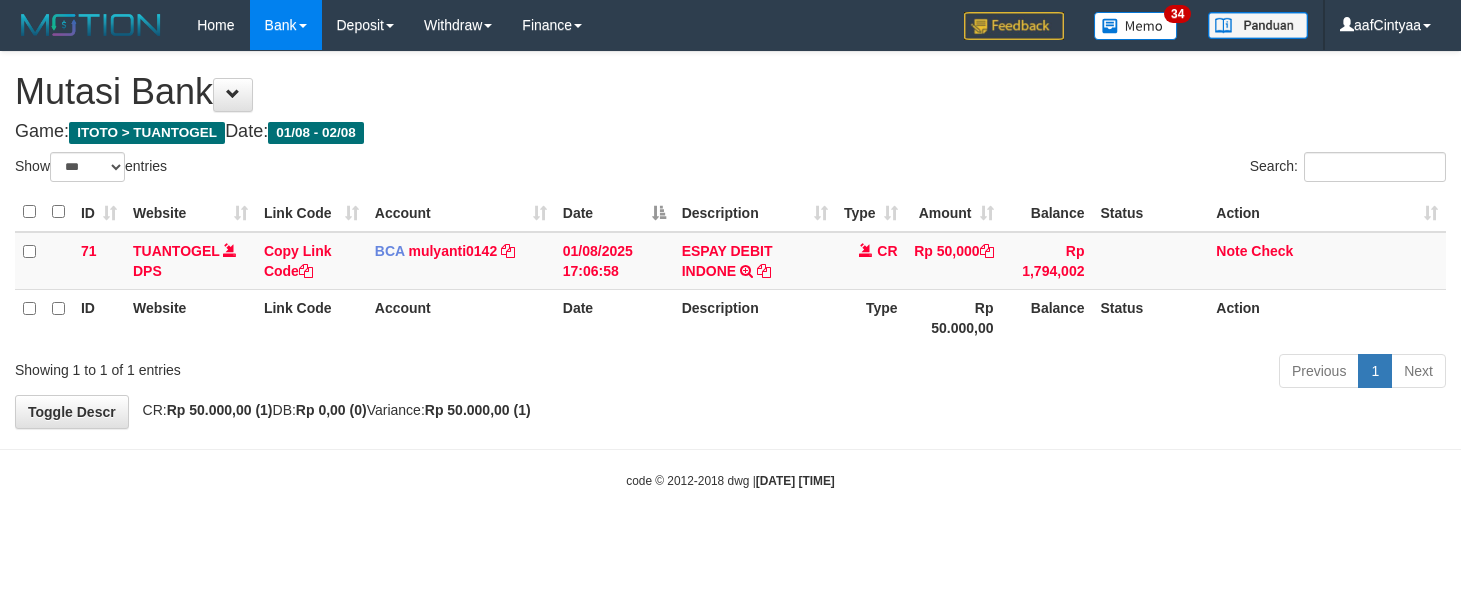 scroll, scrollTop: 0, scrollLeft: 0, axis: both 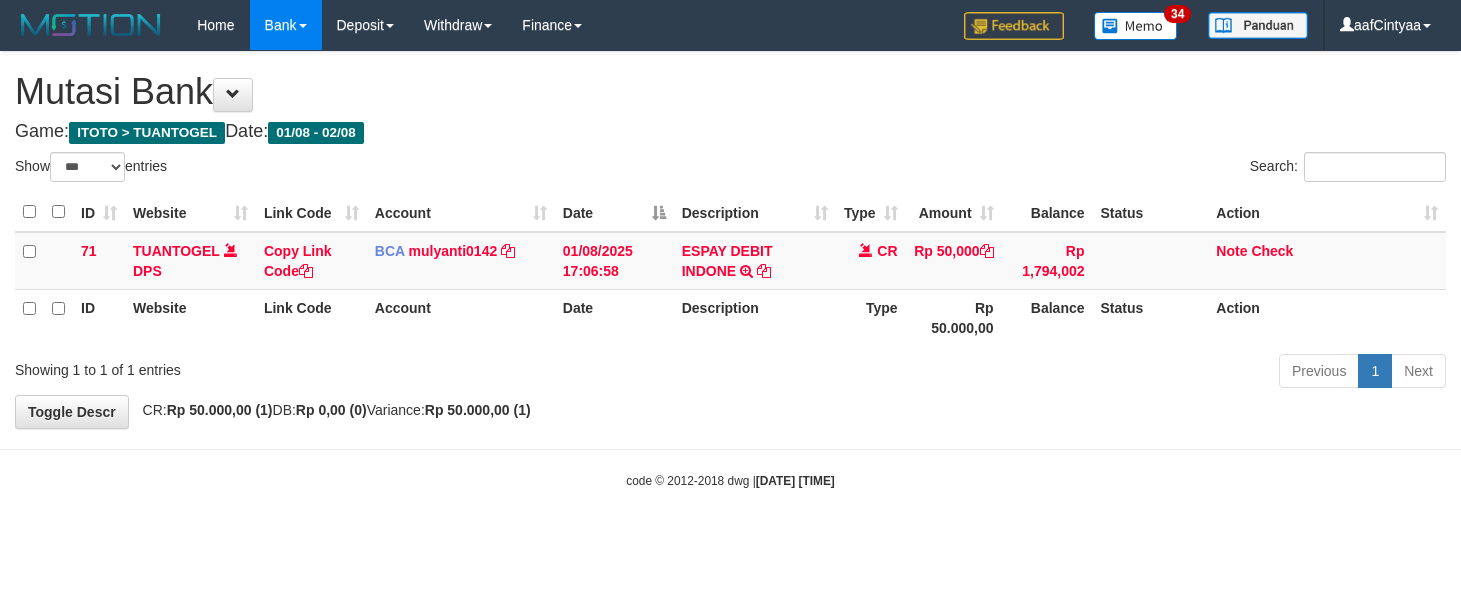 select on "***" 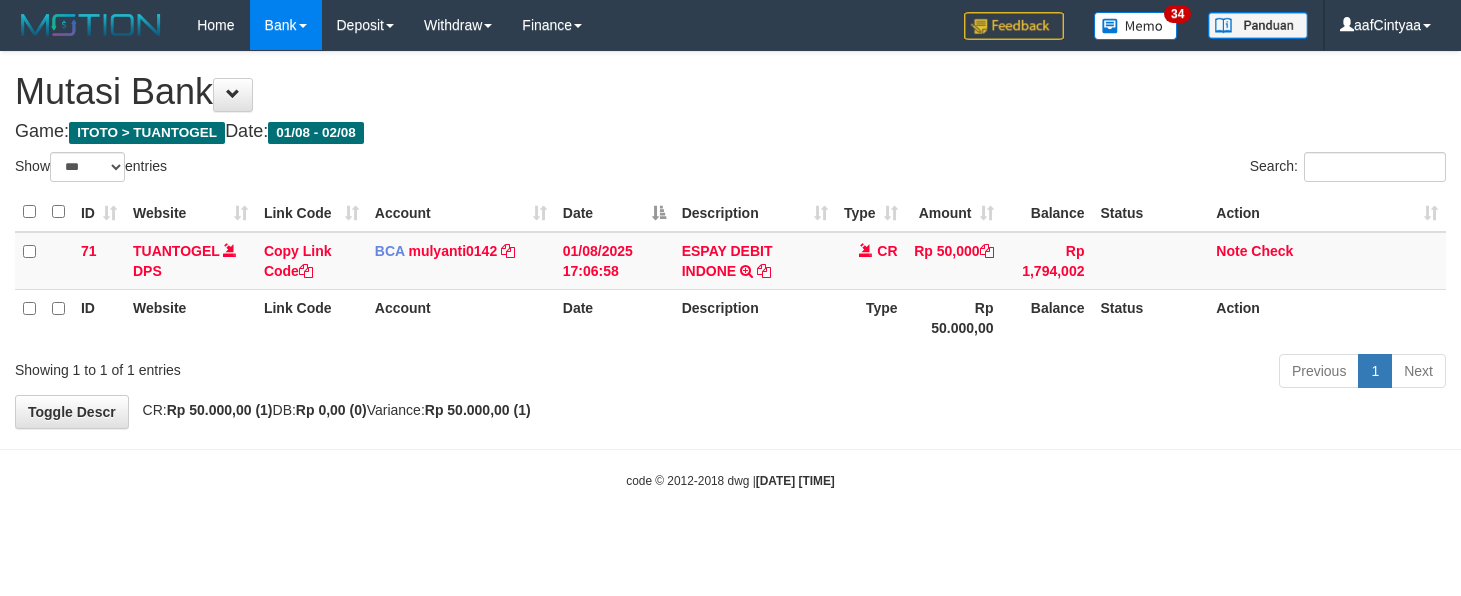 scroll, scrollTop: 0, scrollLeft: 0, axis: both 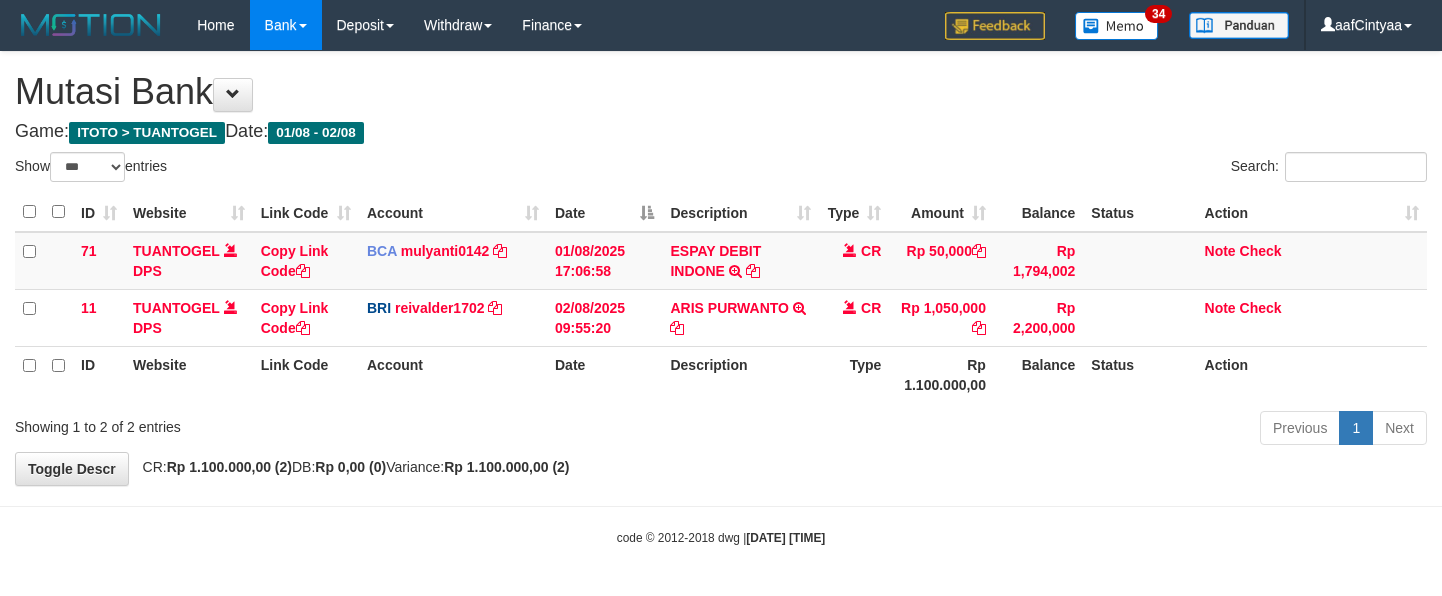 select on "***" 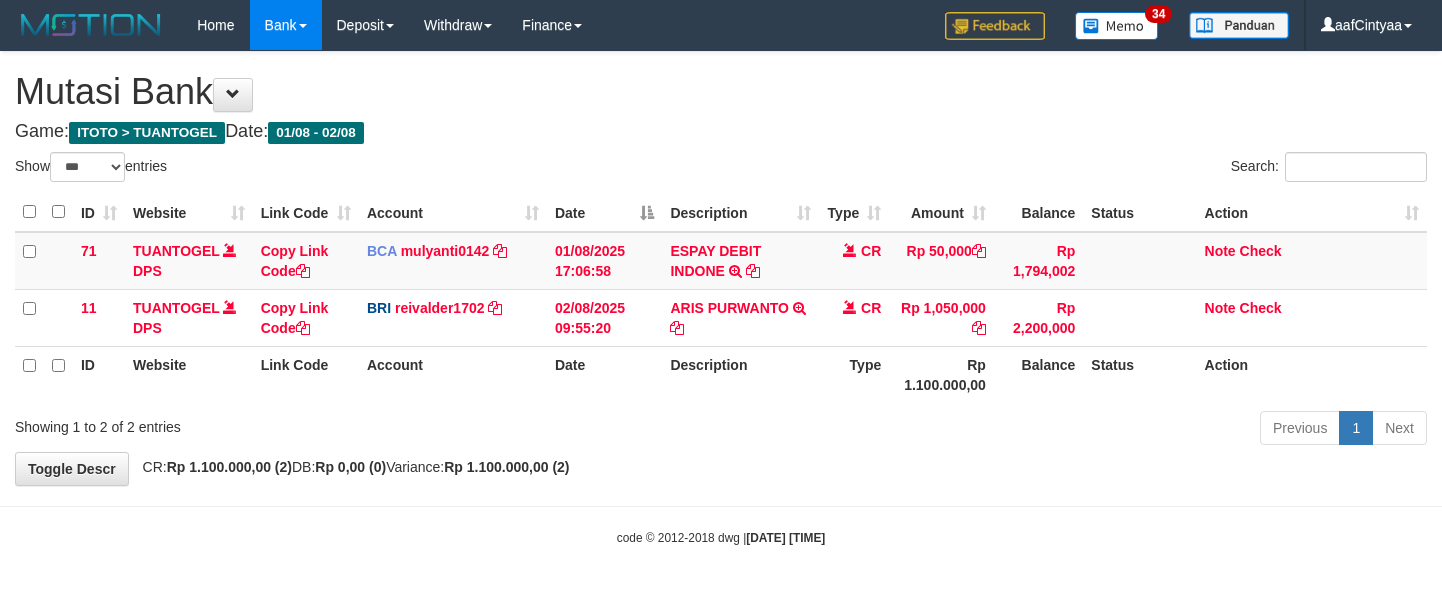 scroll, scrollTop: 0, scrollLeft: 0, axis: both 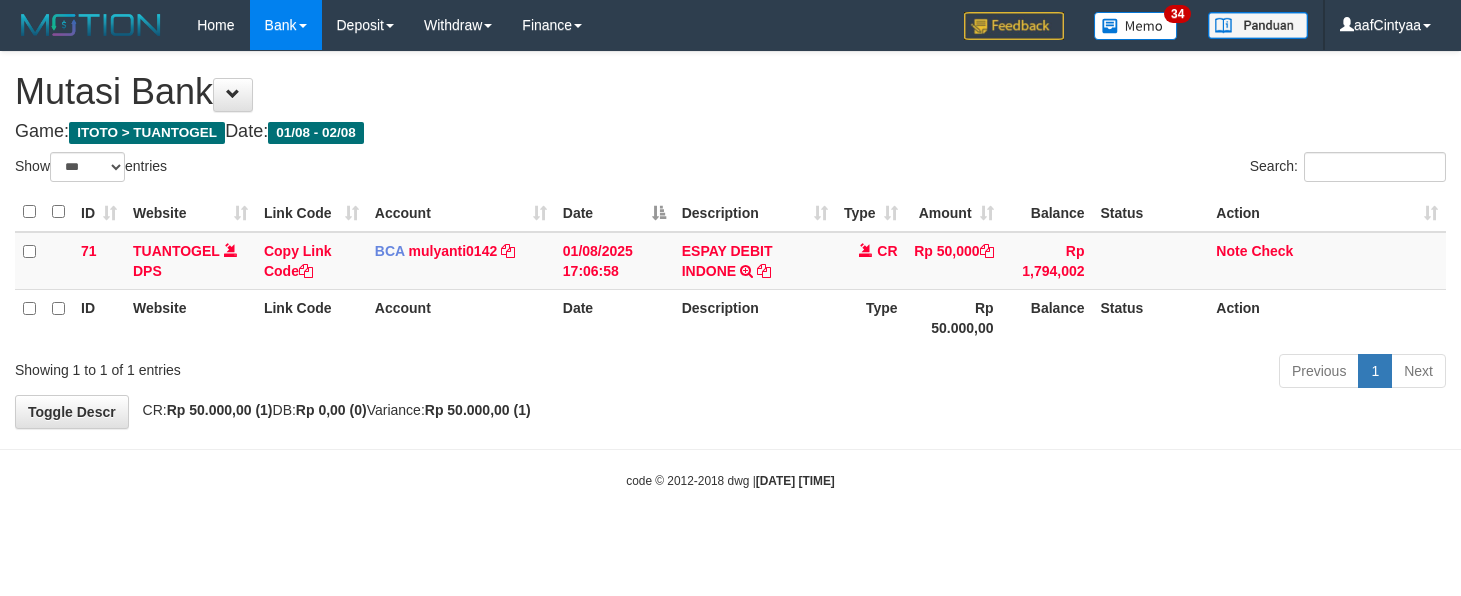 select on "***" 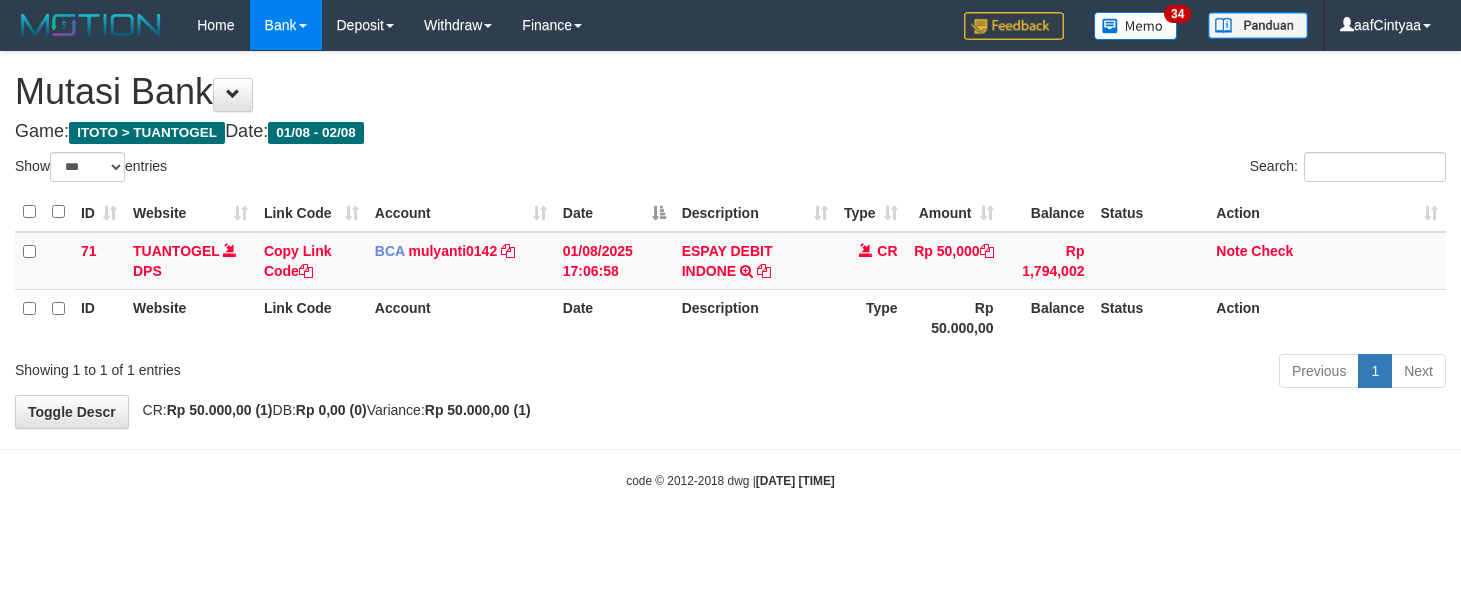 scroll, scrollTop: 0, scrollLeft: 0, axis: both 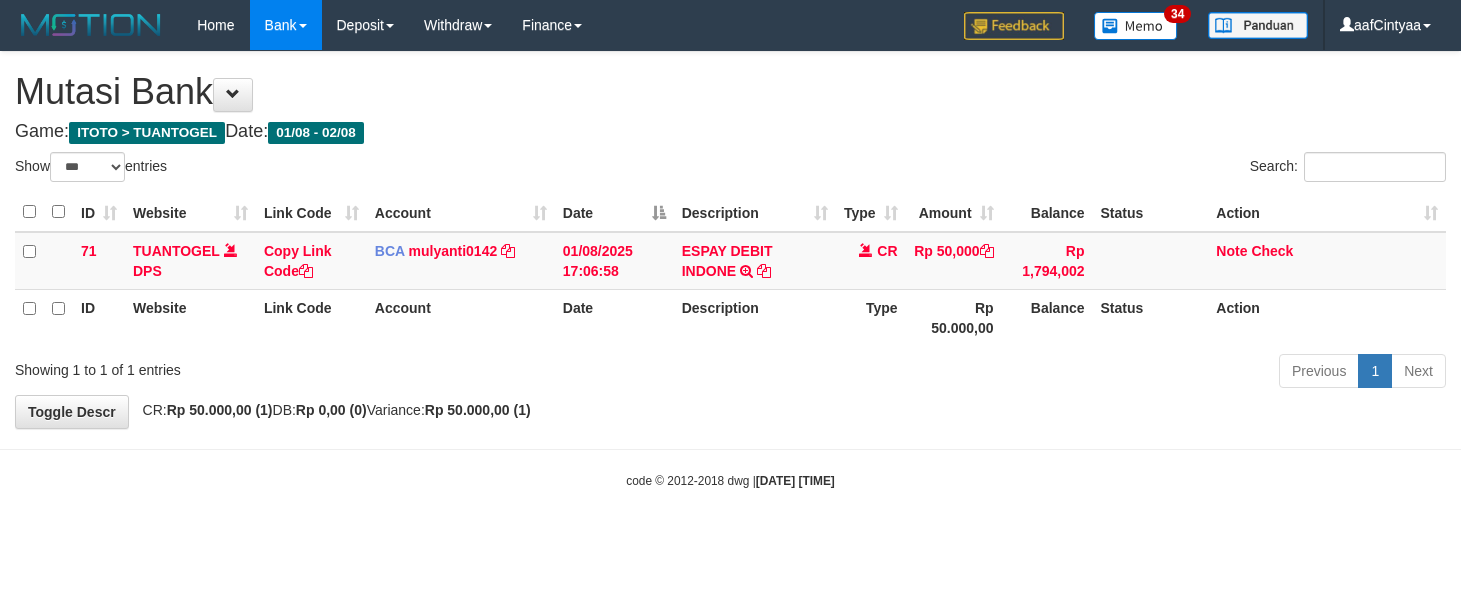 select on "***" 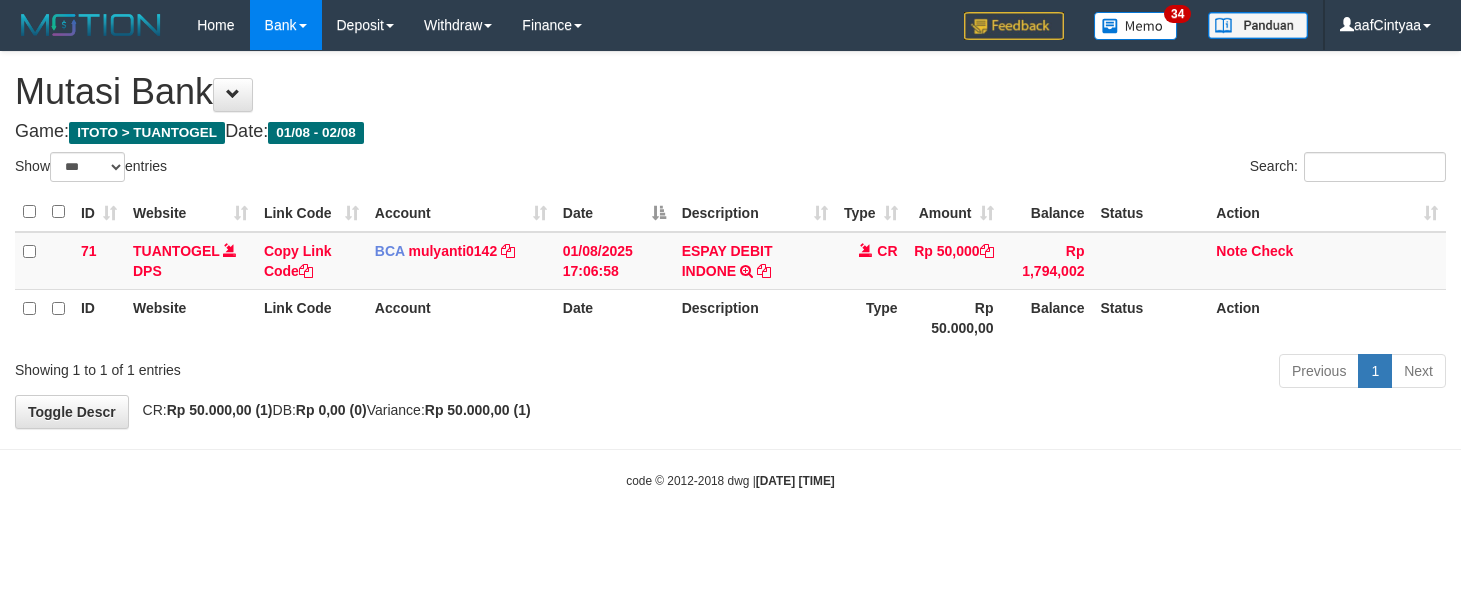 scroll, scrollTop: 0, scrollLeft: 0, axis: both 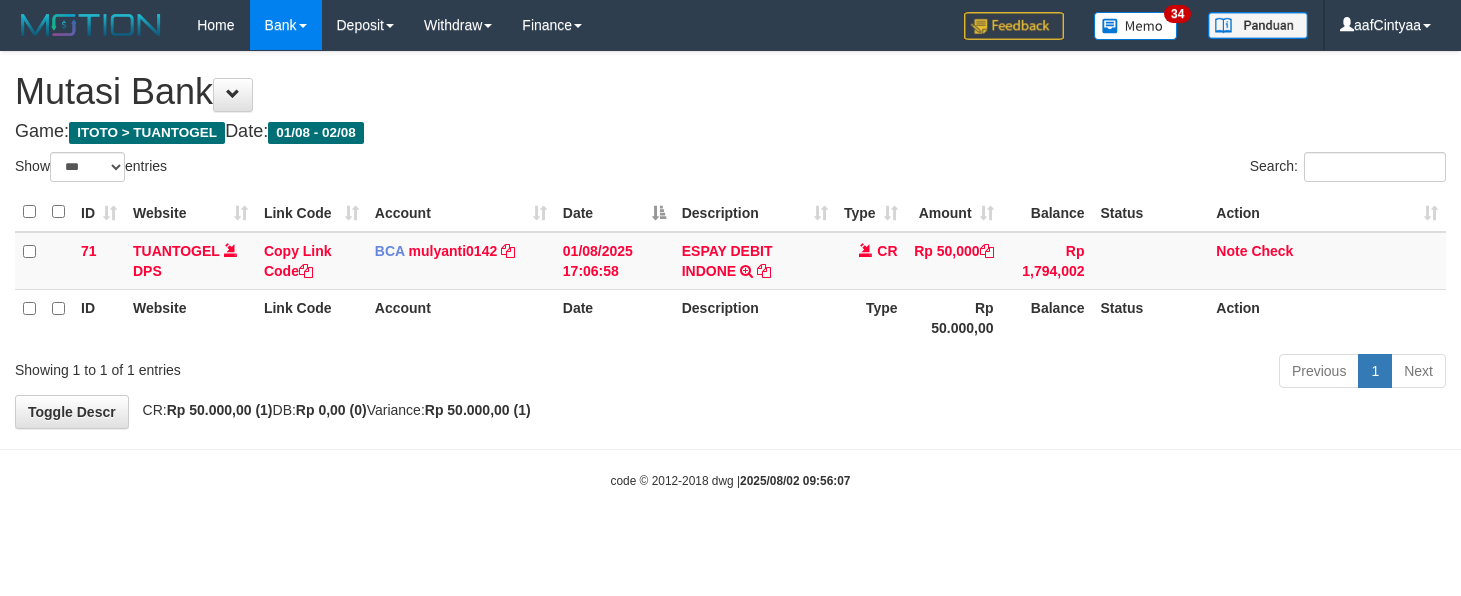 select on "***" 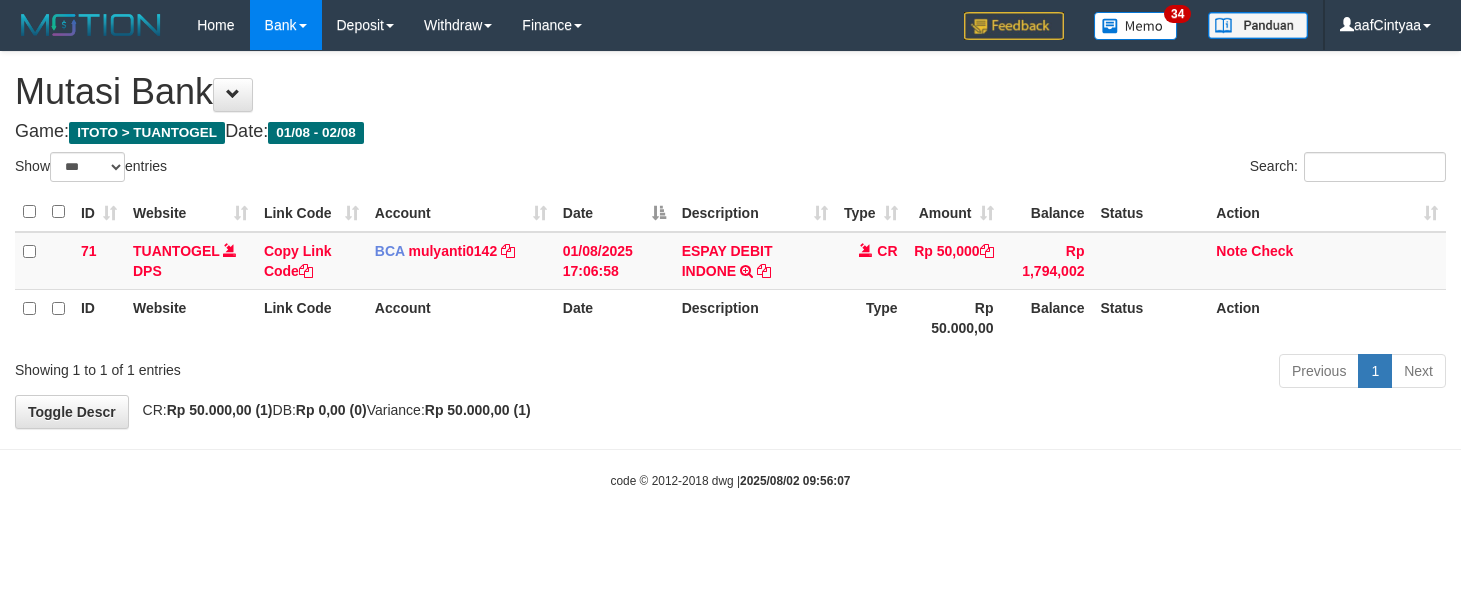 scroll, scrollTop: 0, scrollLeft: 0, axis: both 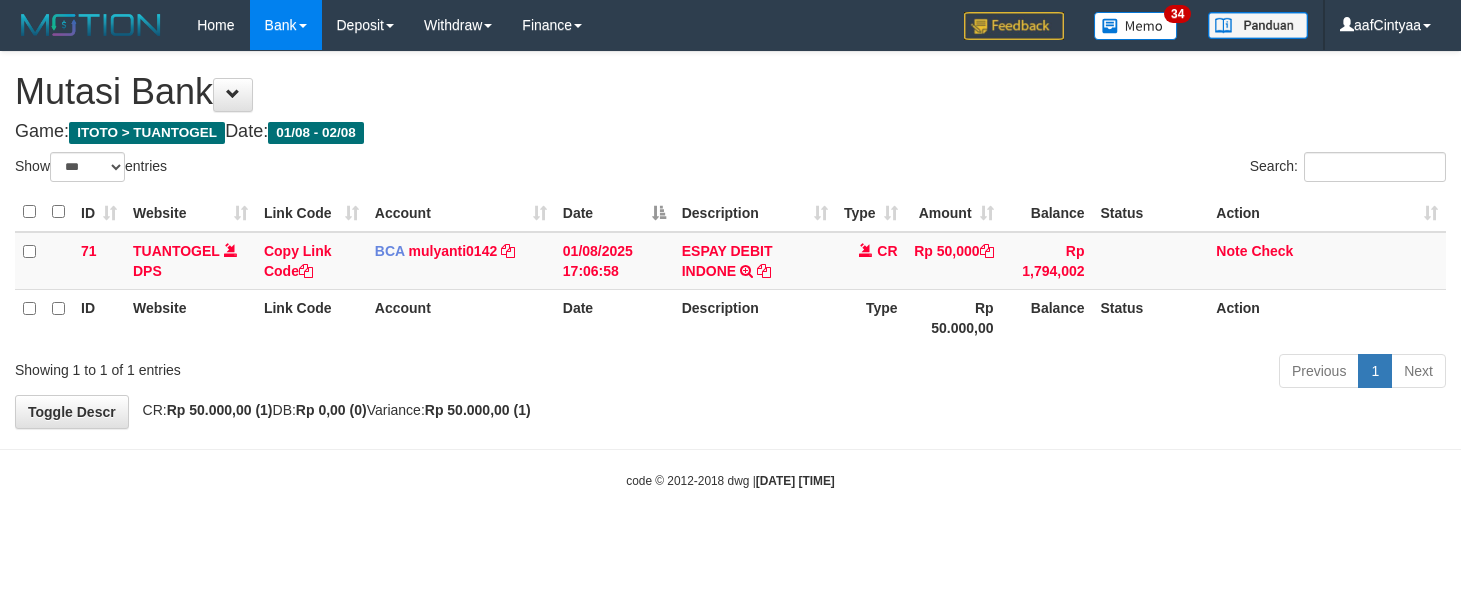 select on "***" 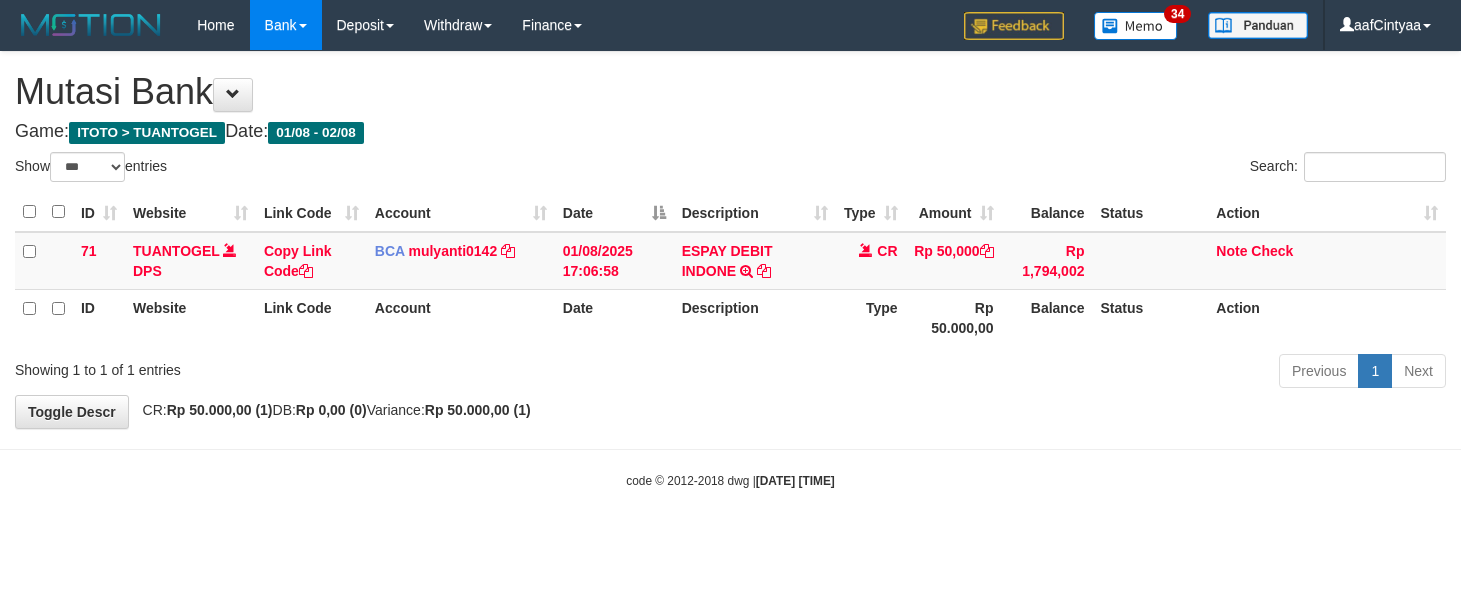 scroll, scrollTop: 0, scrollLeft: 0, axis: both 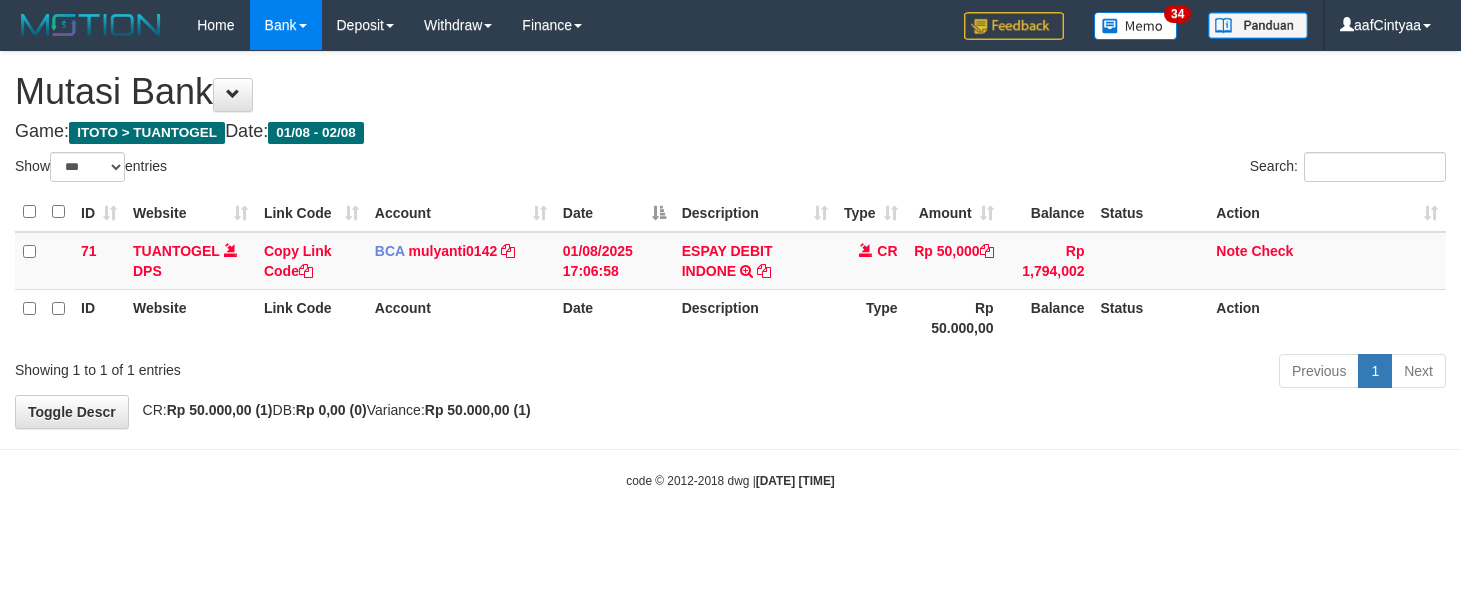 select on "***" 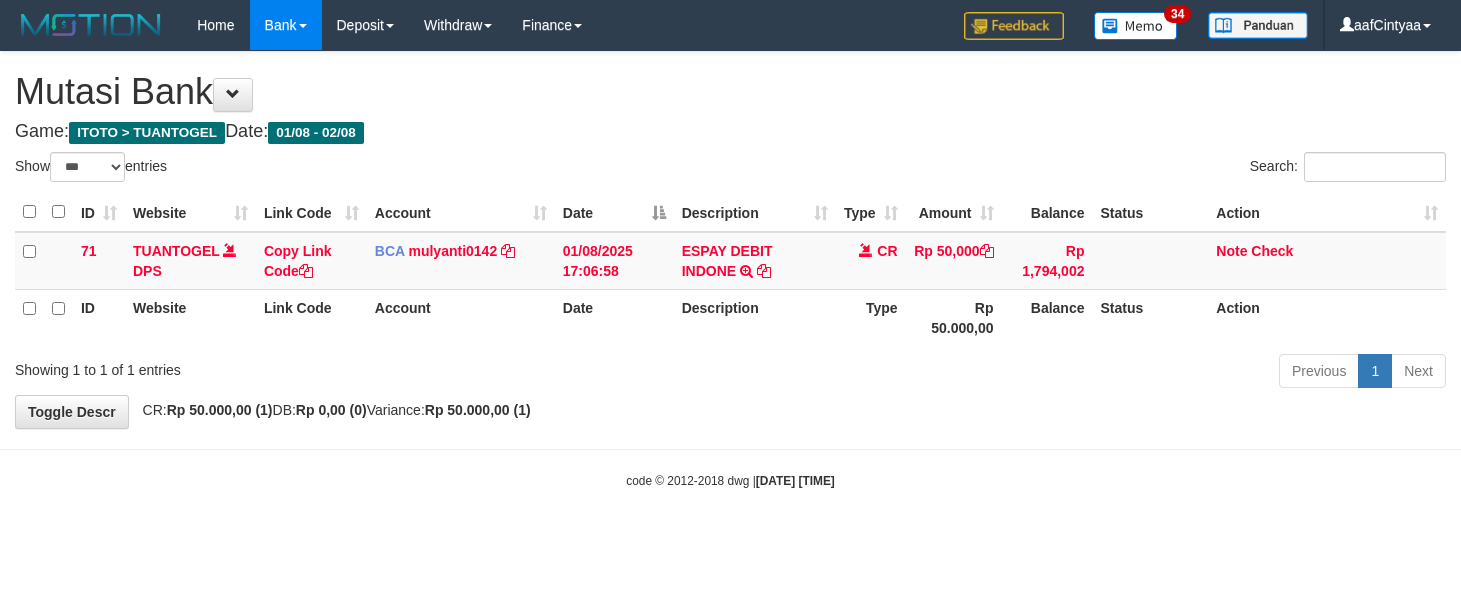 scroll, scrollTop: 0, scrollLeft: 0, axis: both 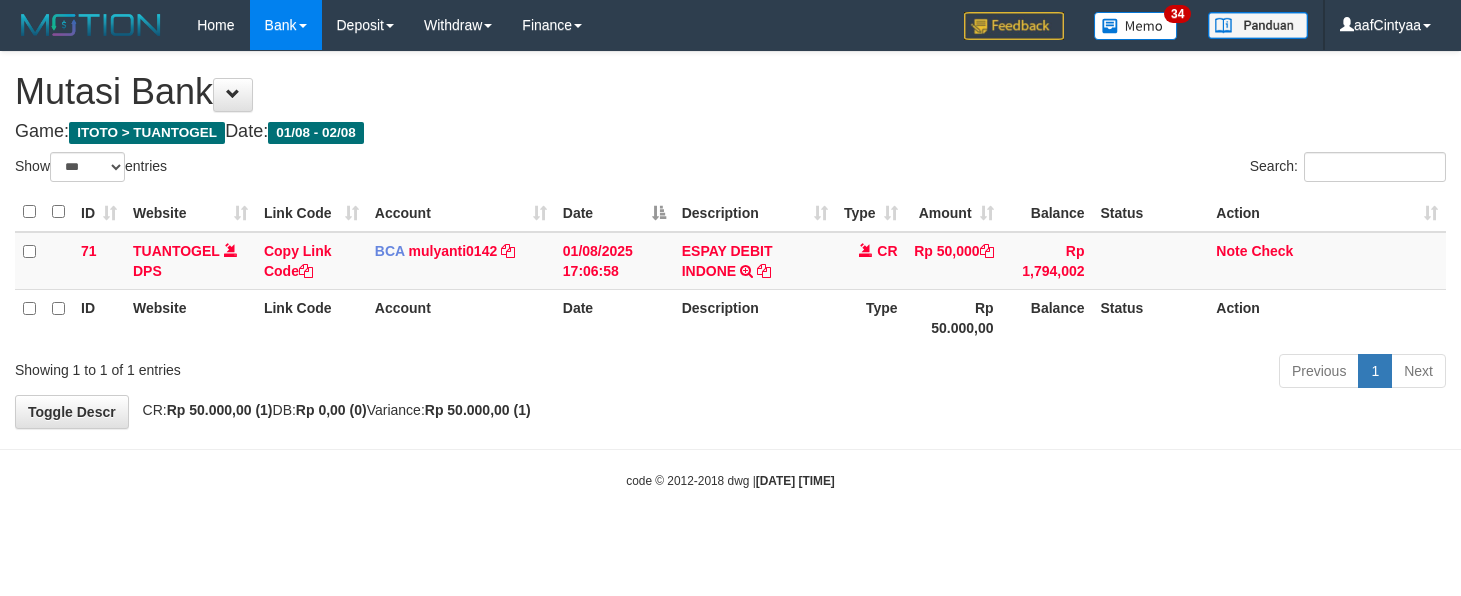 select on "***" 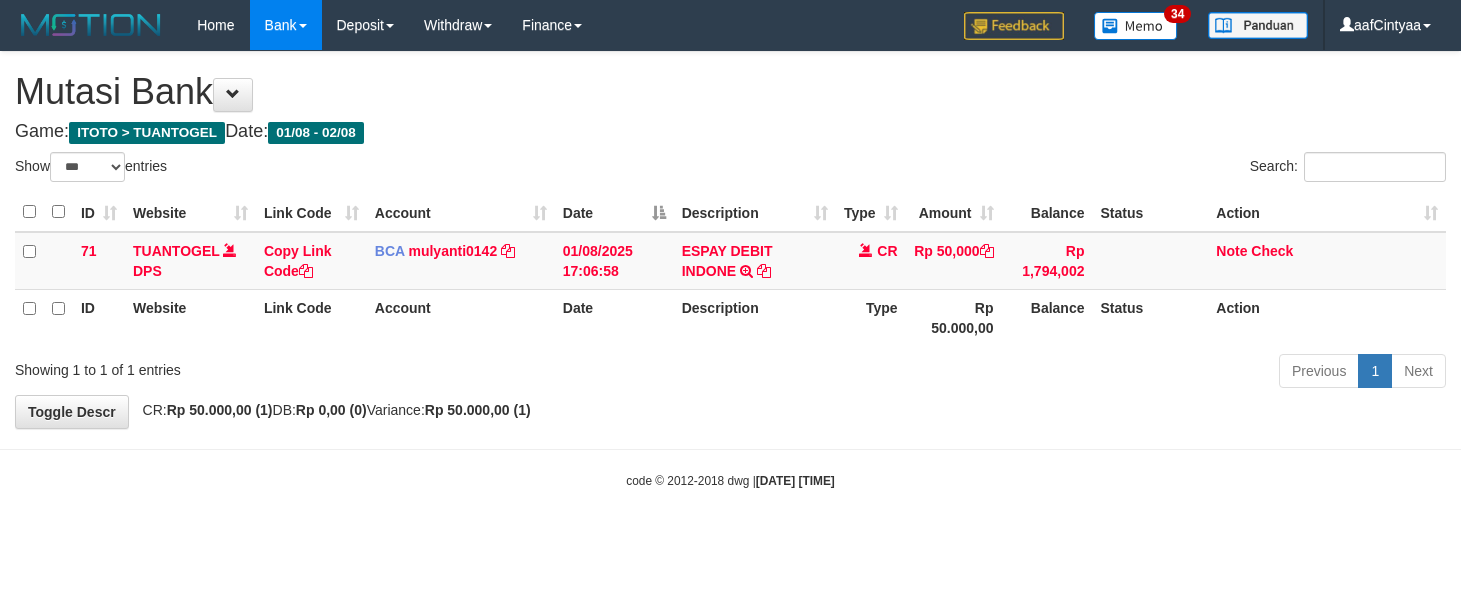 scroll, scrollTop: 0, scrollLeft: 0, axis: both 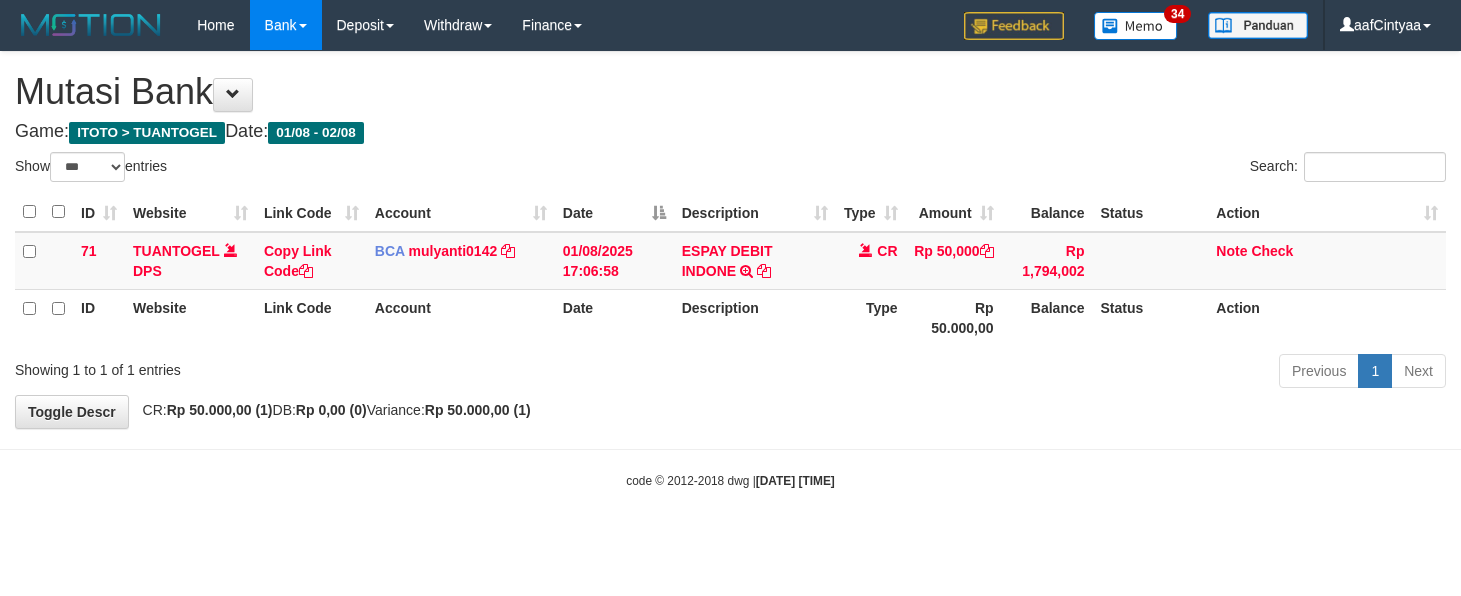 select on "***" 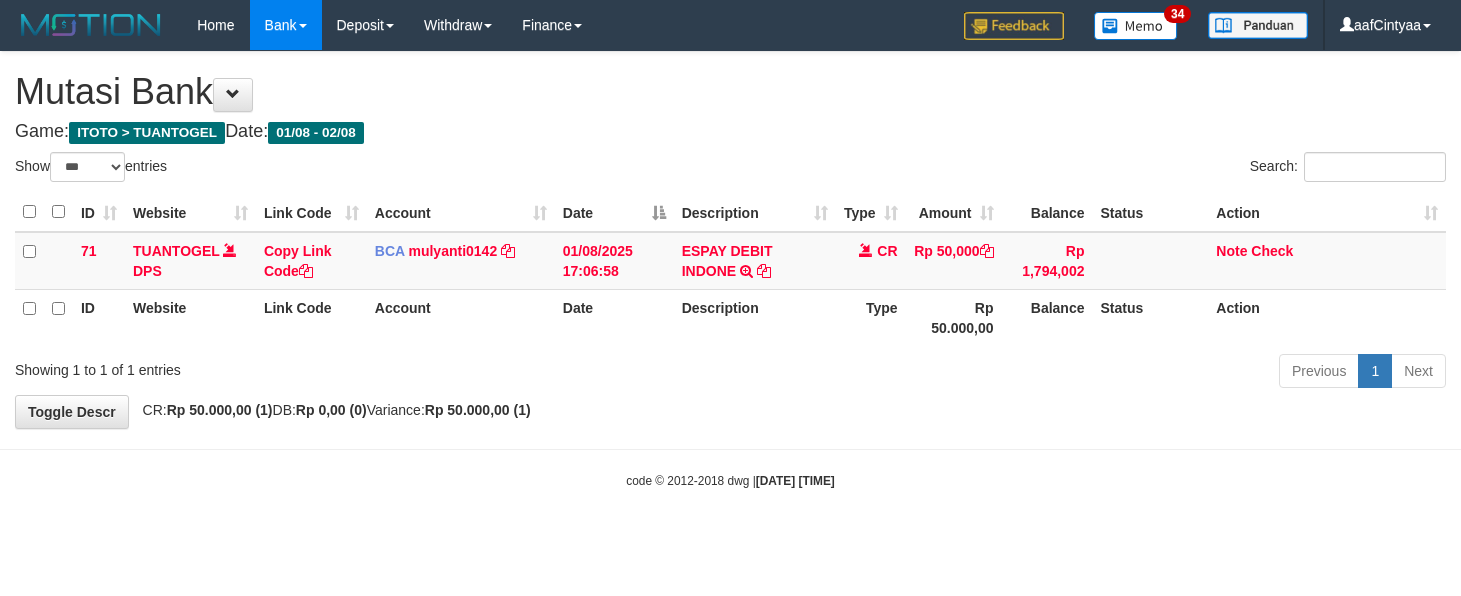 scroll, scrollTop: 0, scrollLeft: 0, axis: both 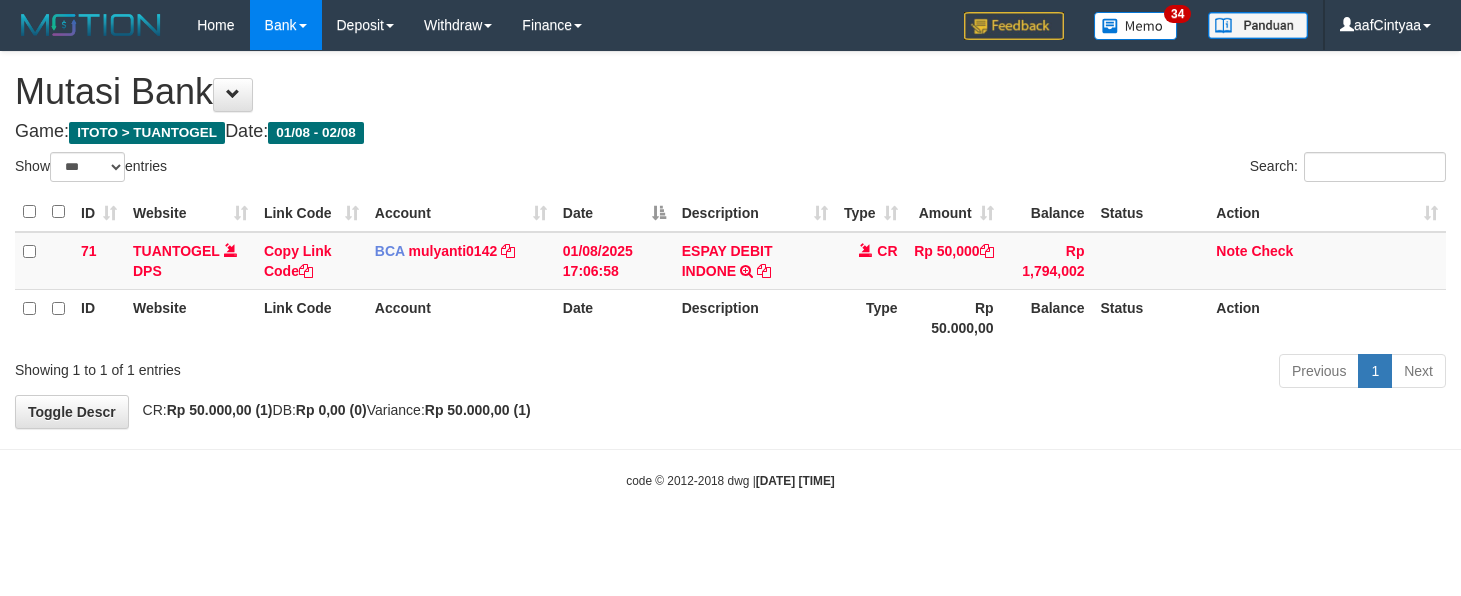 select on "***" 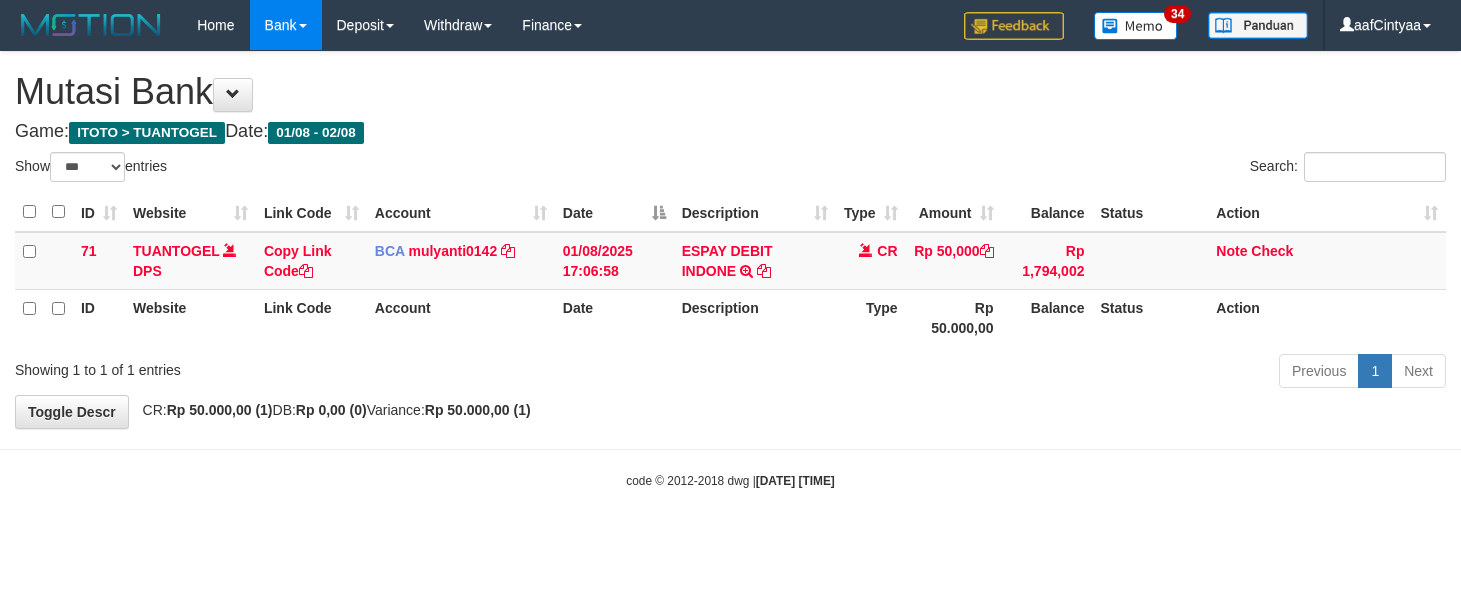 scroll, scrollTop: 0, scrollLeft: 0, axis: both 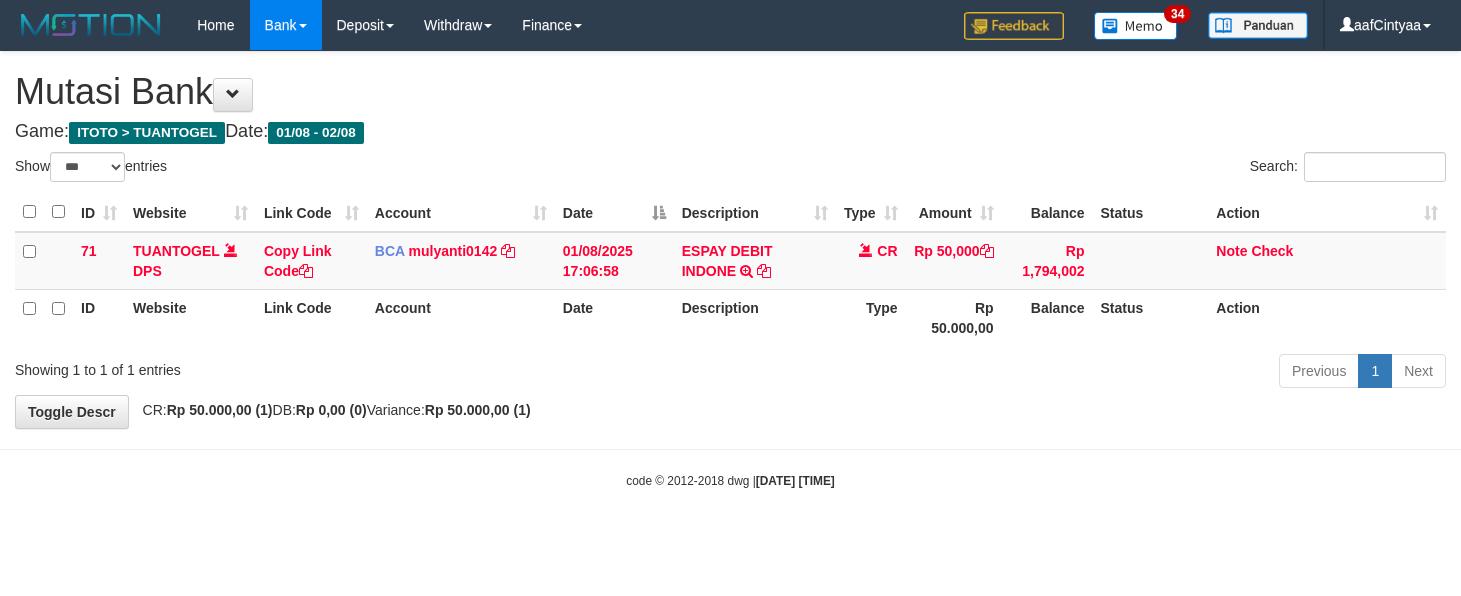 select on "***" 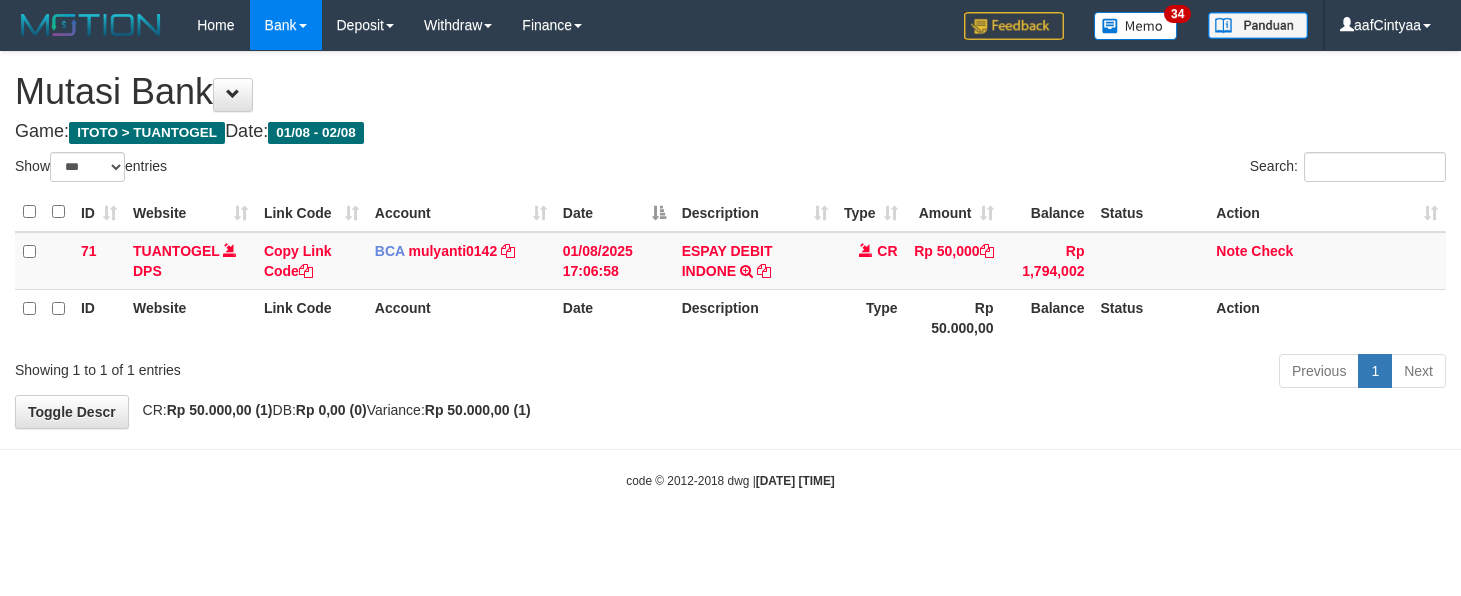 scroll, scrollTop: 0, scrollLeft: 0, axis: both 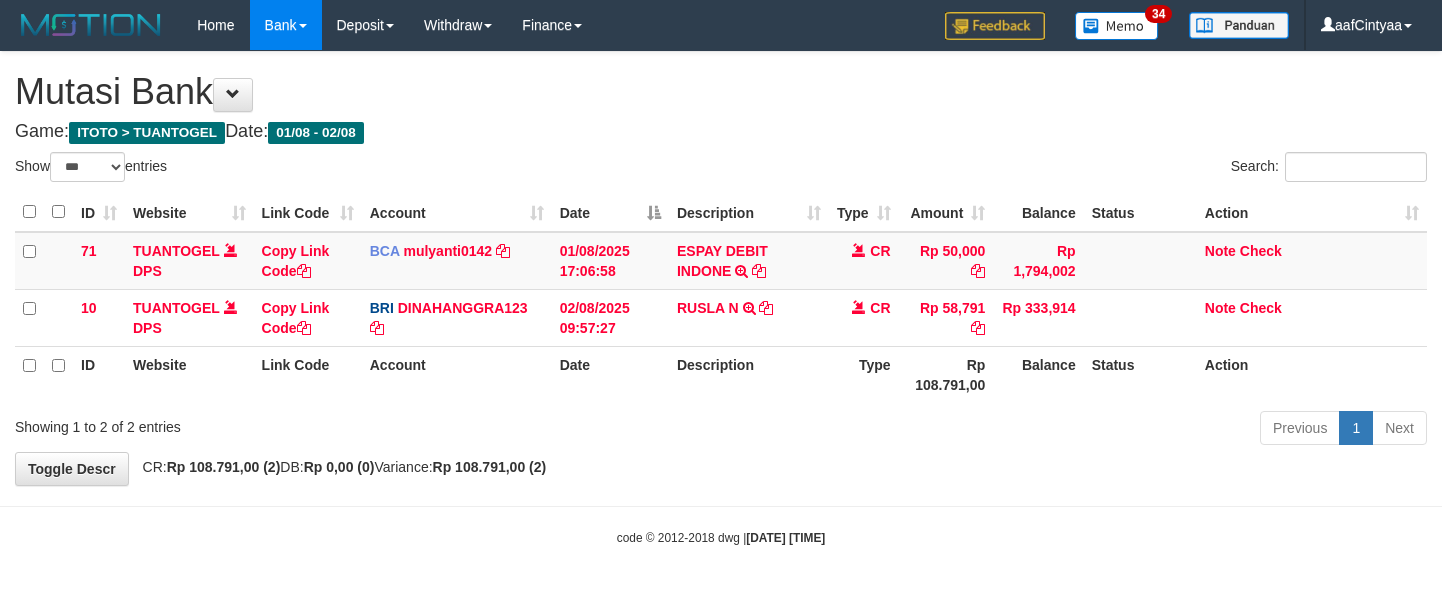 select on "***" 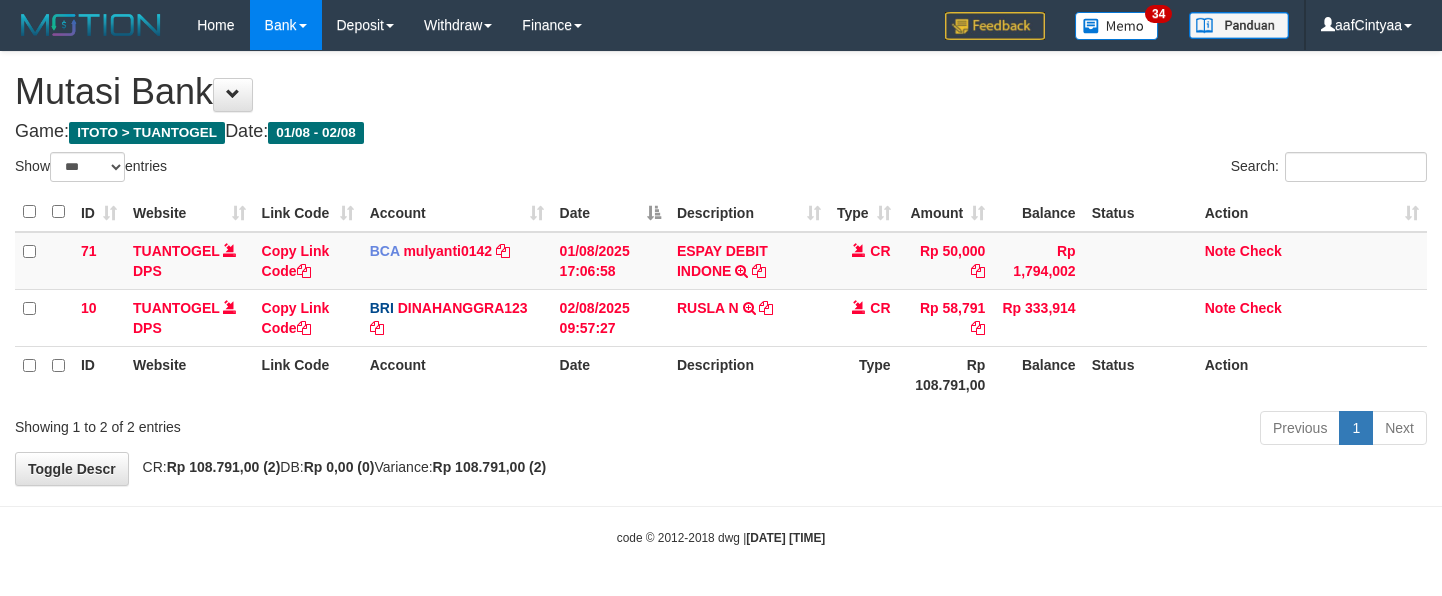 scroll, scrollTop: 0, scrollLeft: 0, axis: both 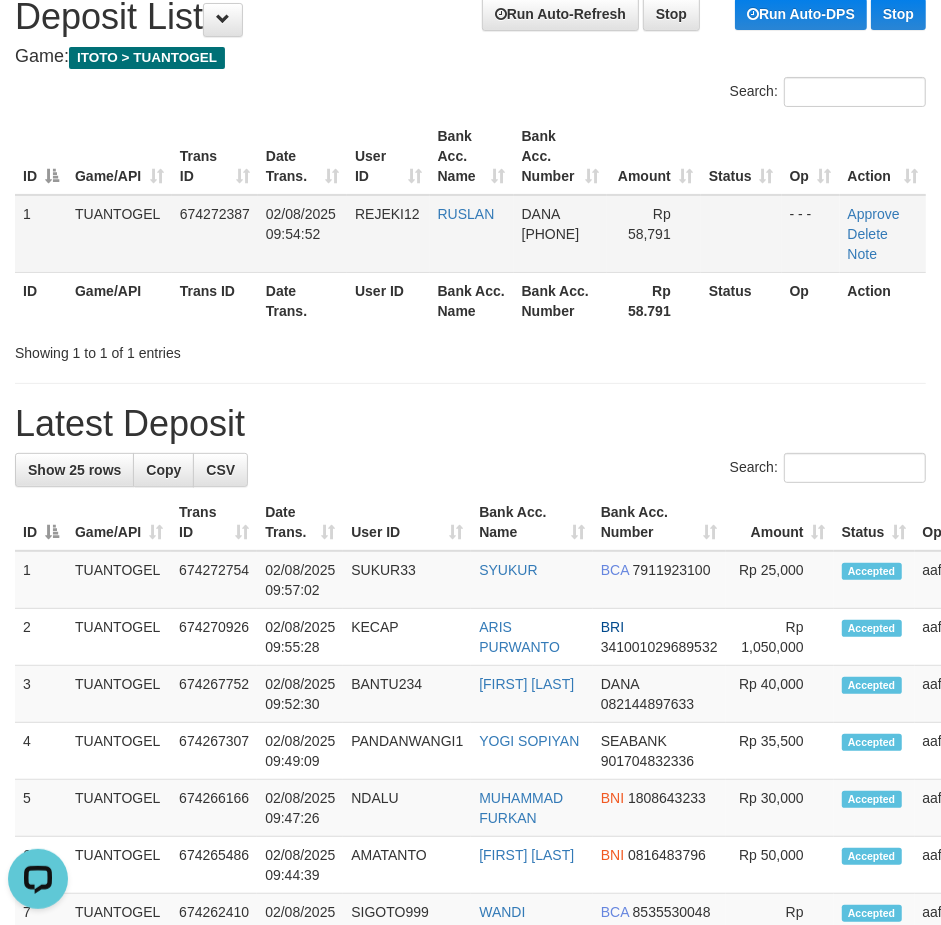 click on "REJEKI12" at bounding box center (387, 214) 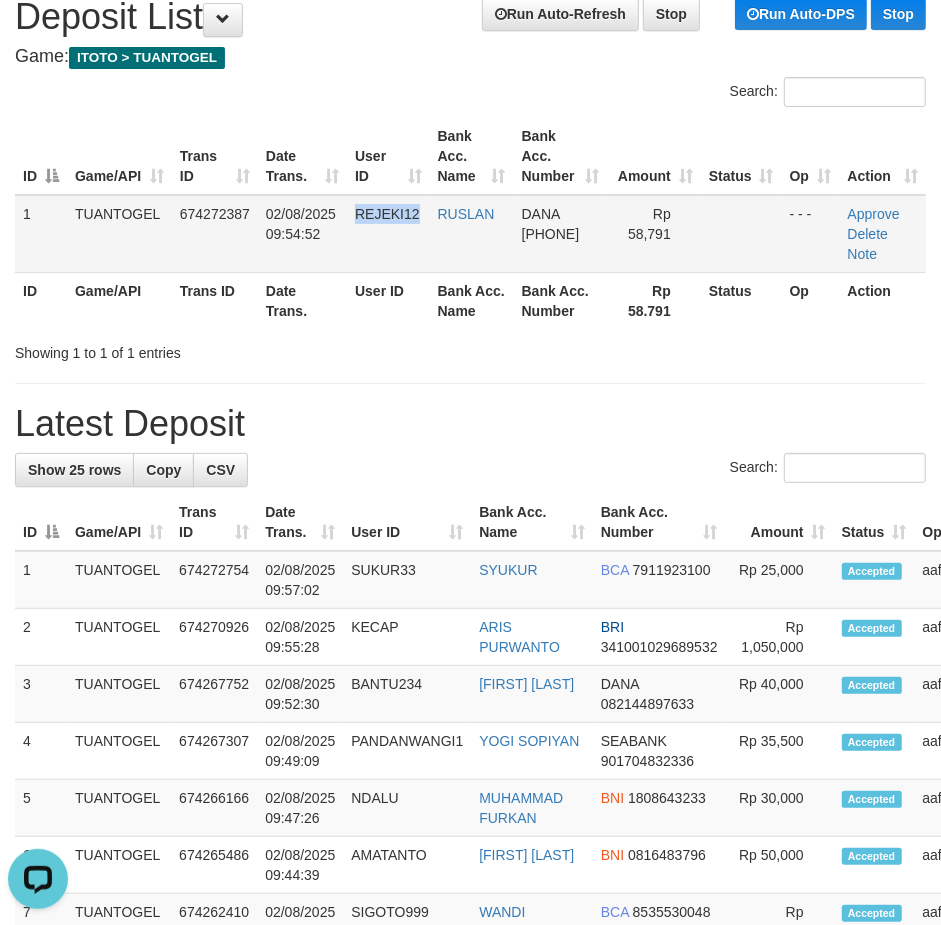 click on "REJEKI12" at bounding box center (387, 214) 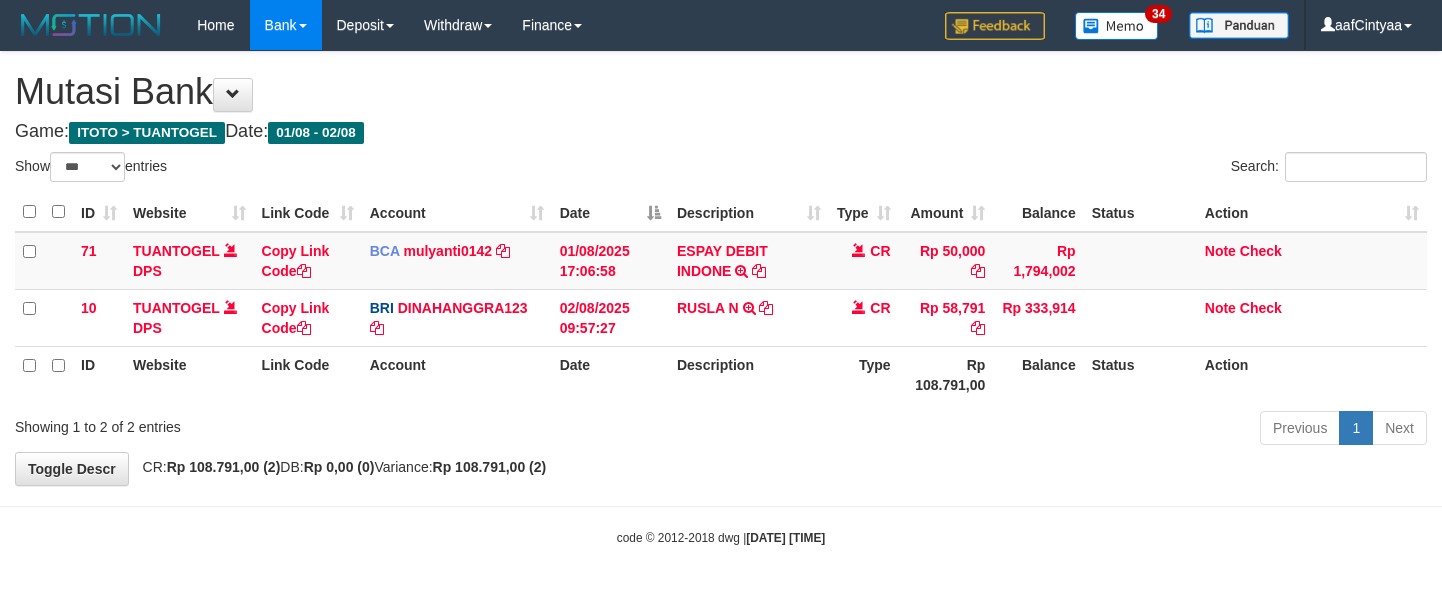 select on "***" 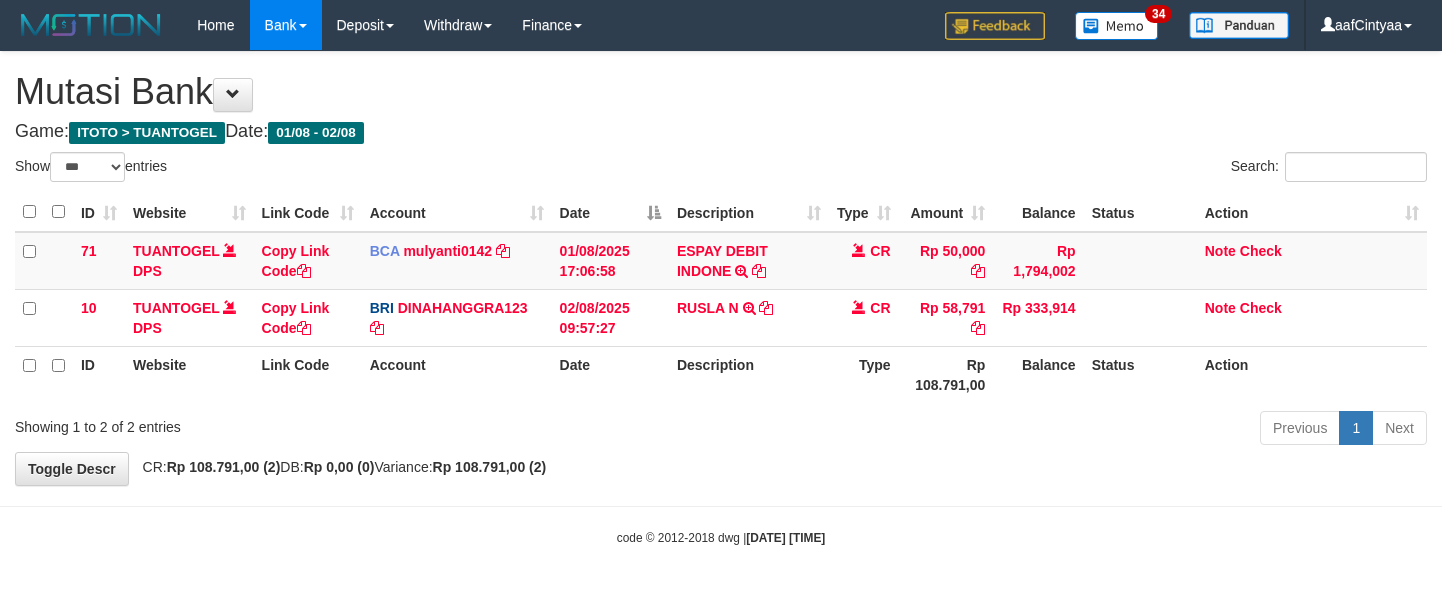 scroll, scrollTop: 0, scrollLeft: 0, axis: both 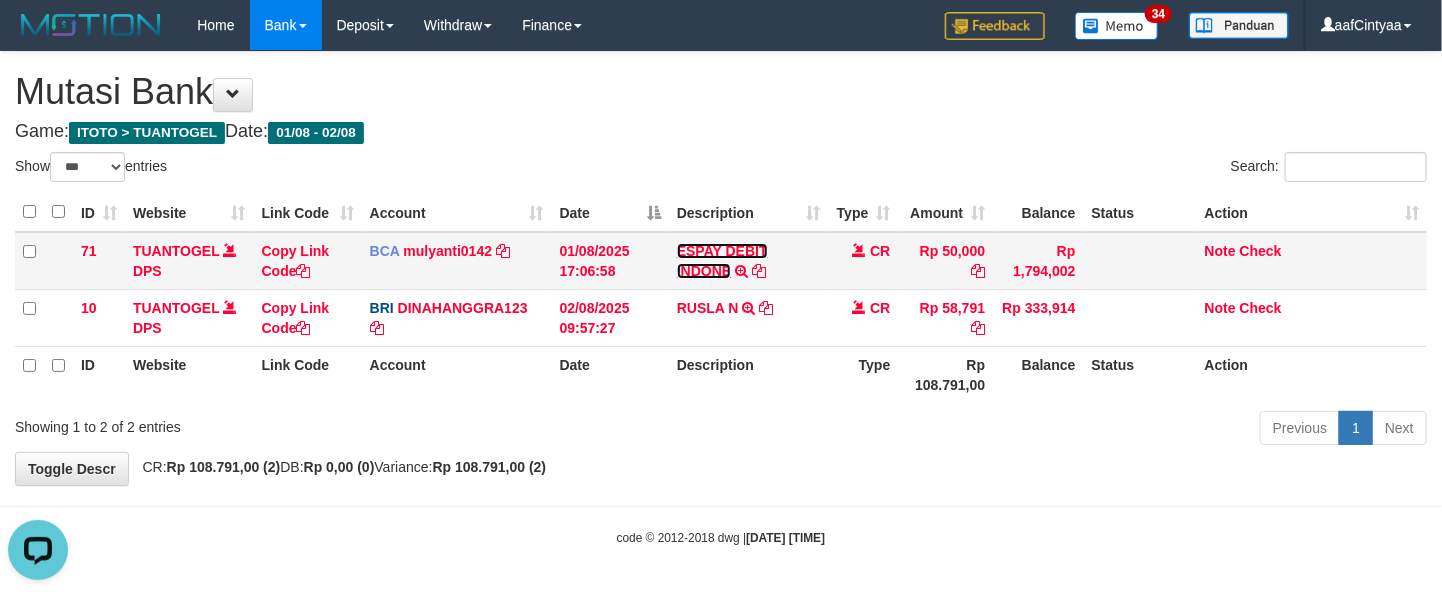 click on "ESPAY DEBIT INDONE" at bounding box center [722, 261] 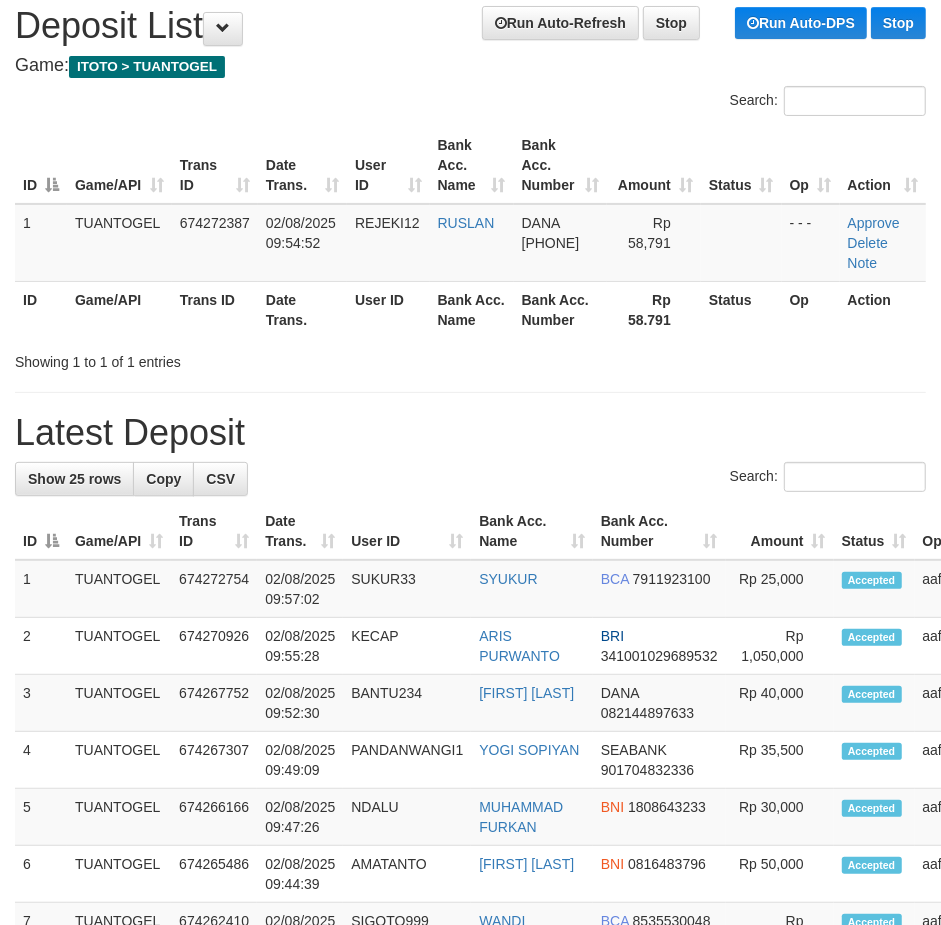 scroll, scrollTop: 125, scrollLeft: 0, axis: vertical 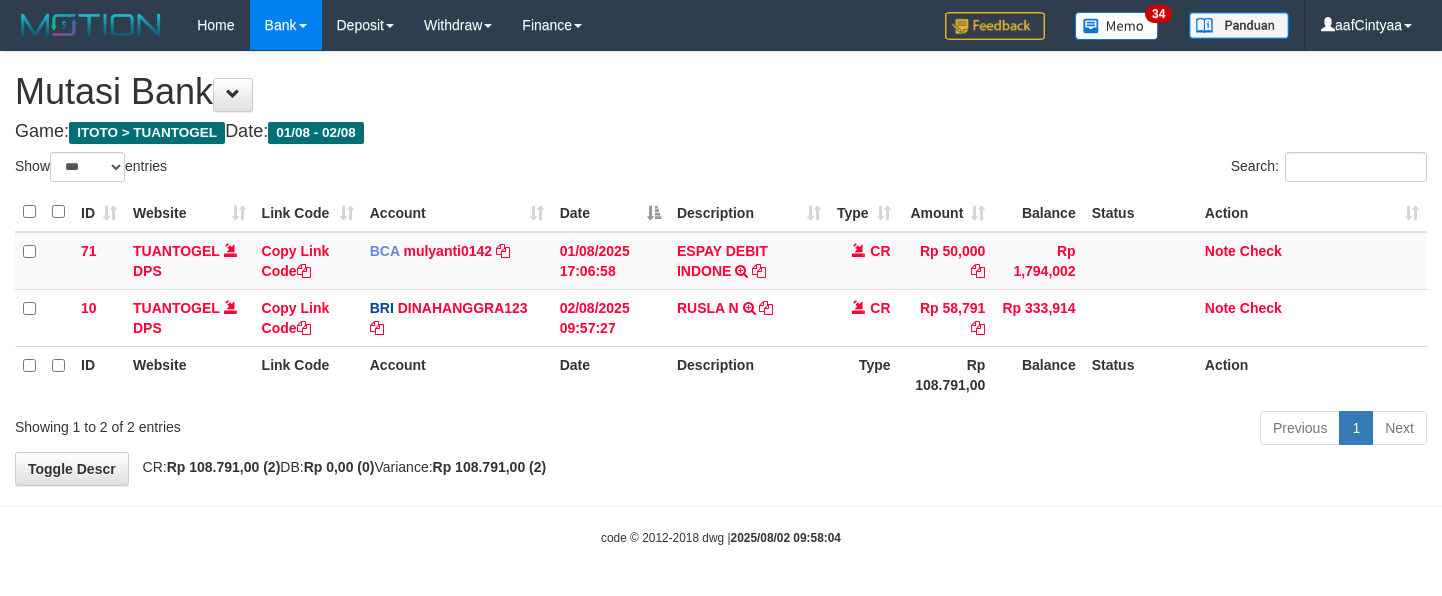select on "***" 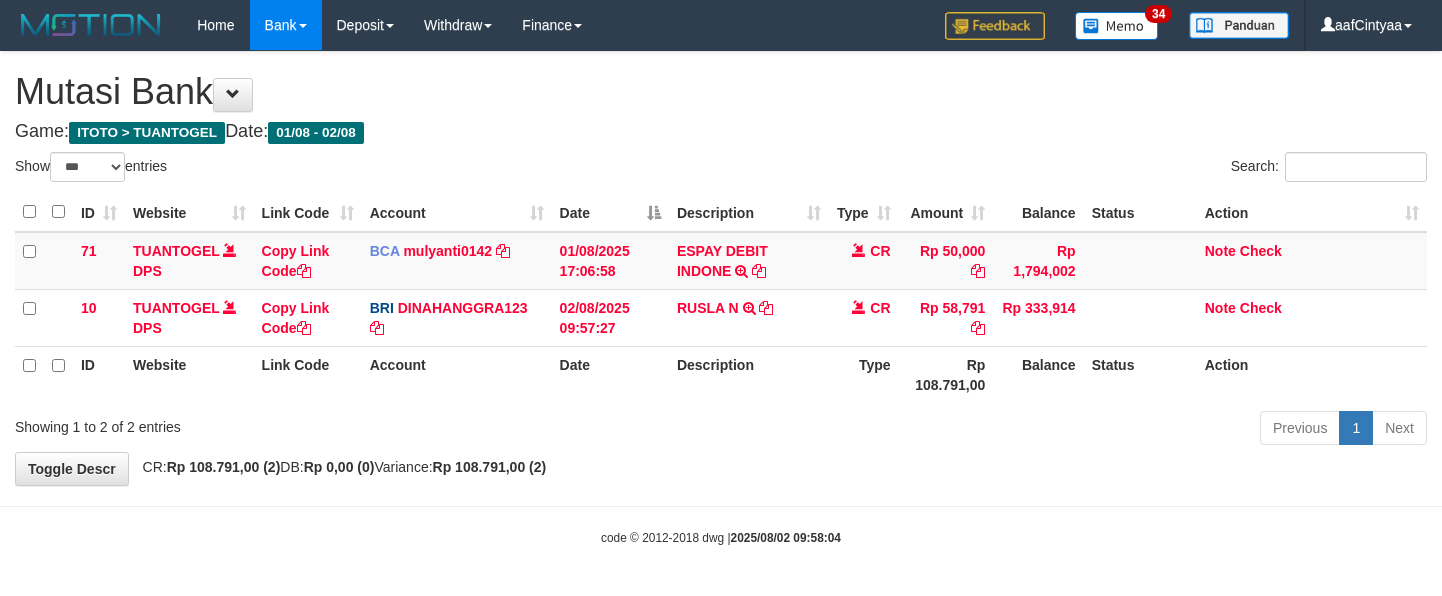 scroll, scrollTop: 0, scrollLeft: 0, axis: both 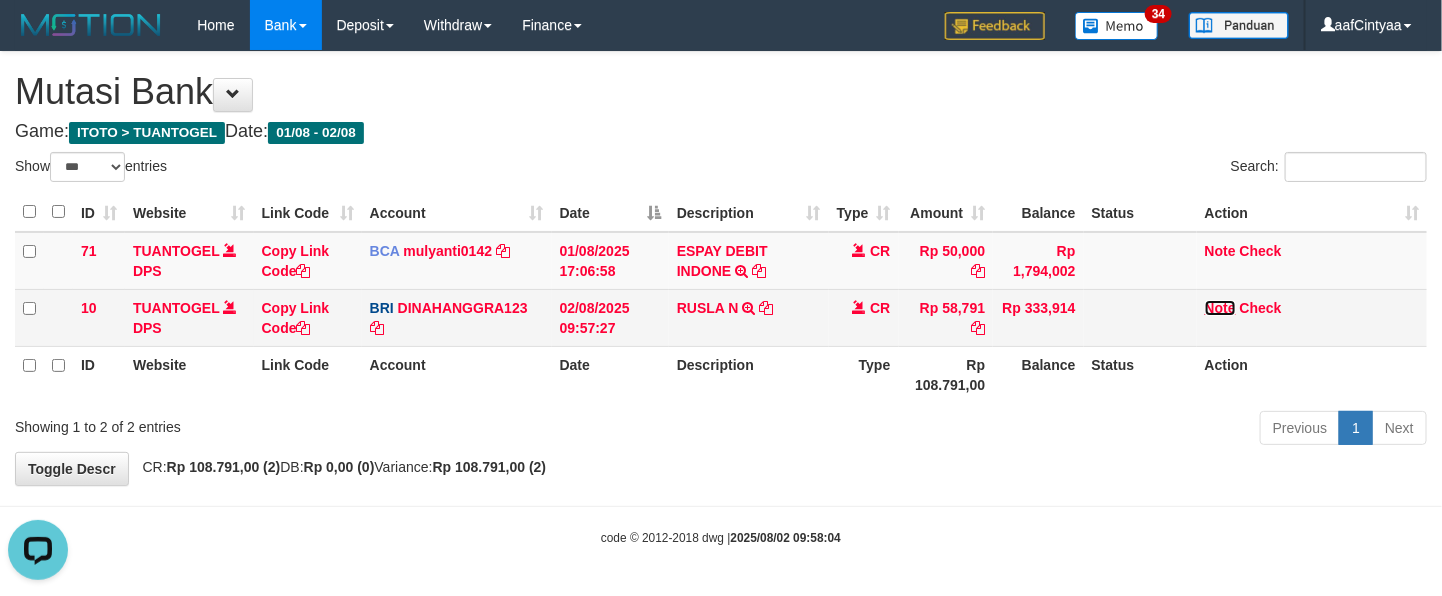 click on "Note" at bounding box center (1220, 308) 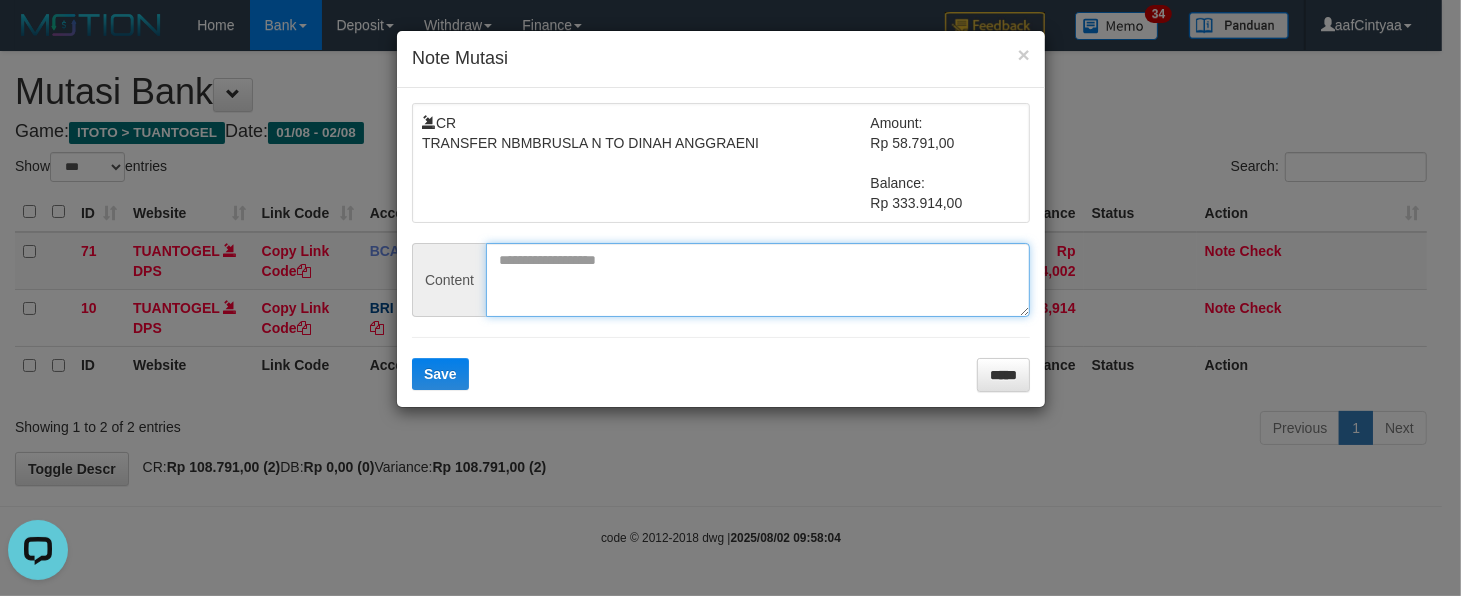 click at bounding box center [758, 280] 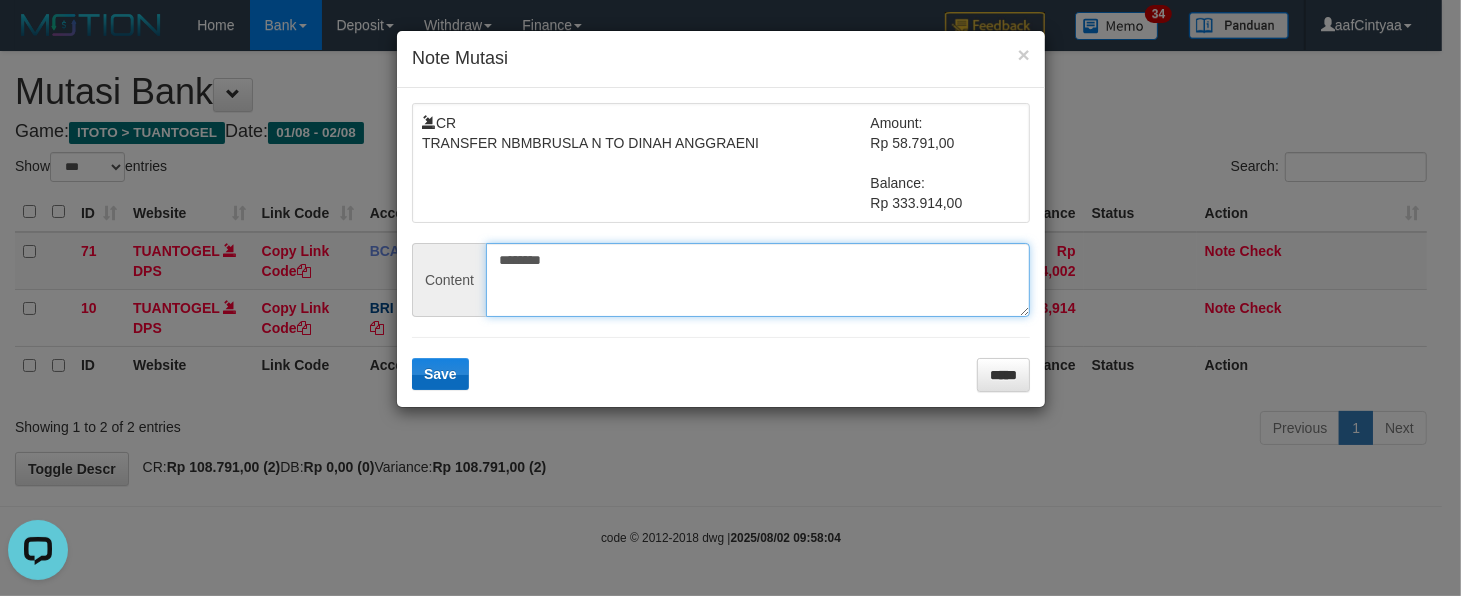 type on "********" 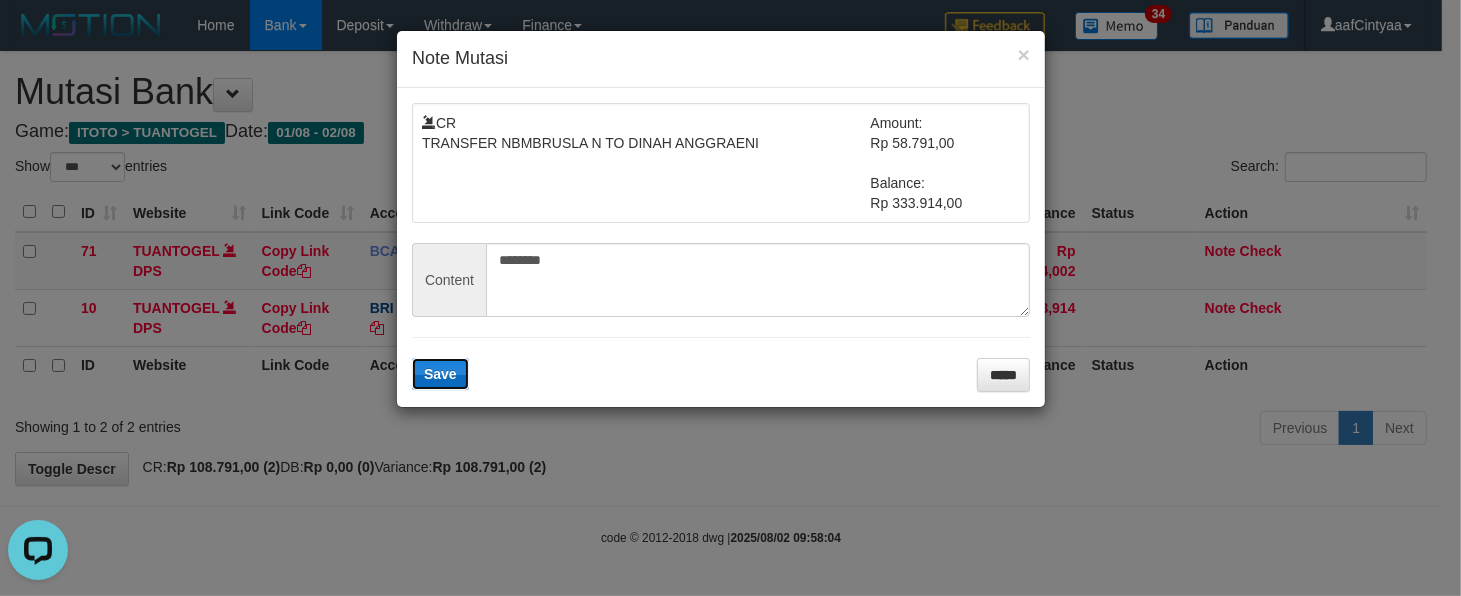 click on "Save" at bounding box center (440, 374) 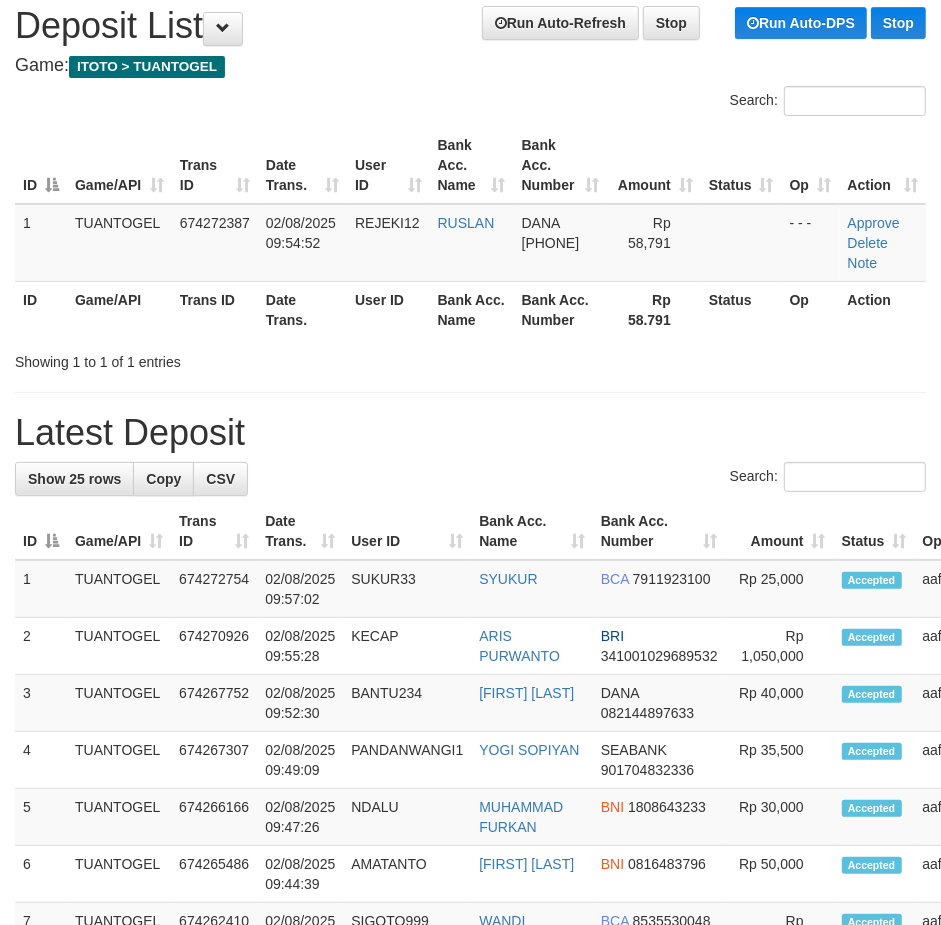 scroll, scrollTop: 125, scrollLeft: 0, axis: vertical 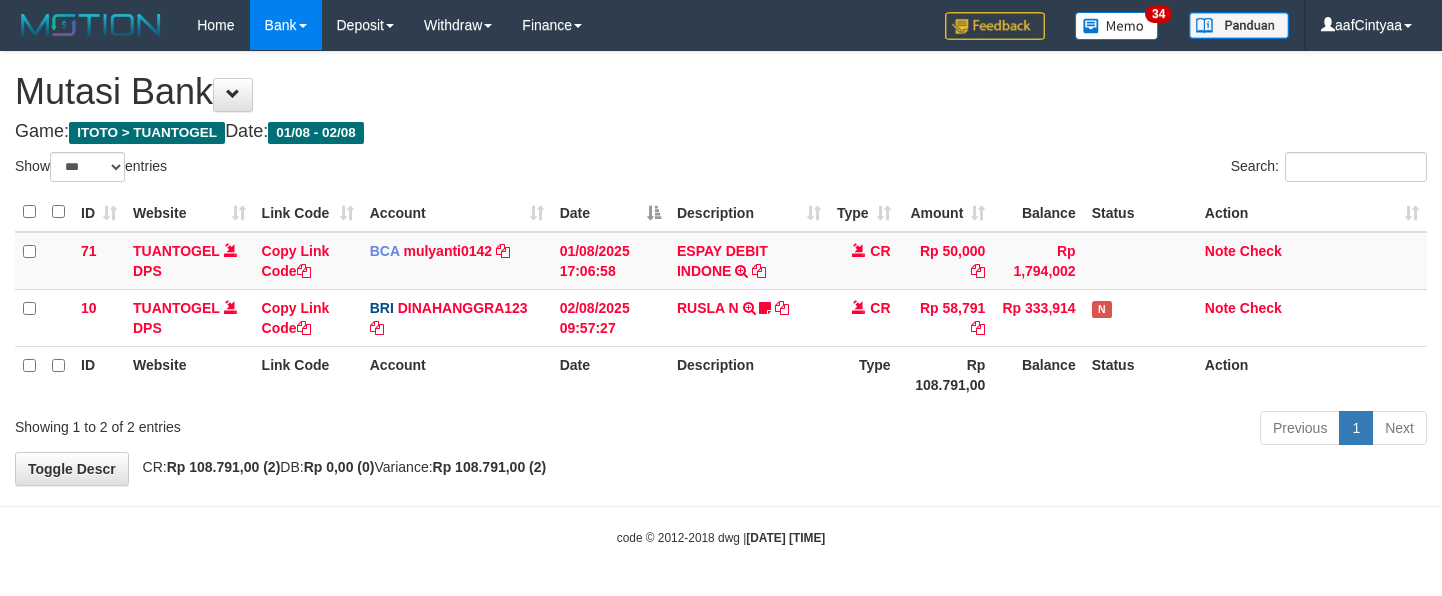select on "***" 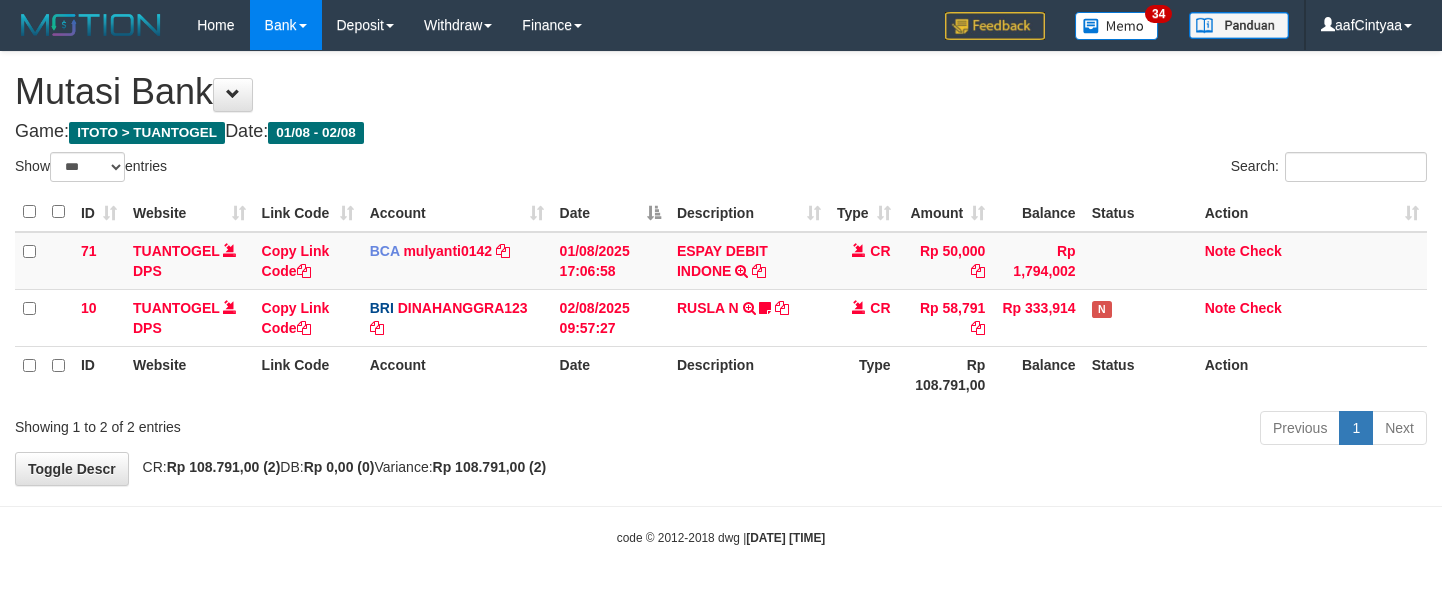 scroll, scrollTop: 0, scrollLeft: 0, axis: both 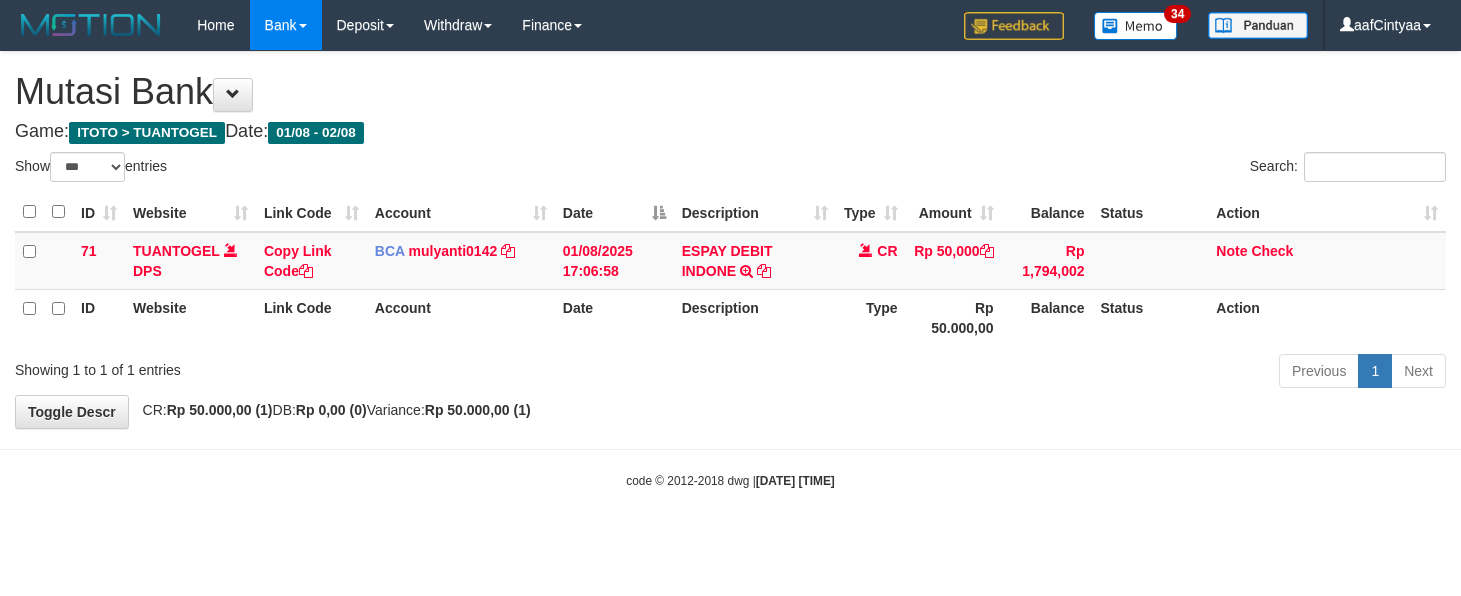 select on "***" 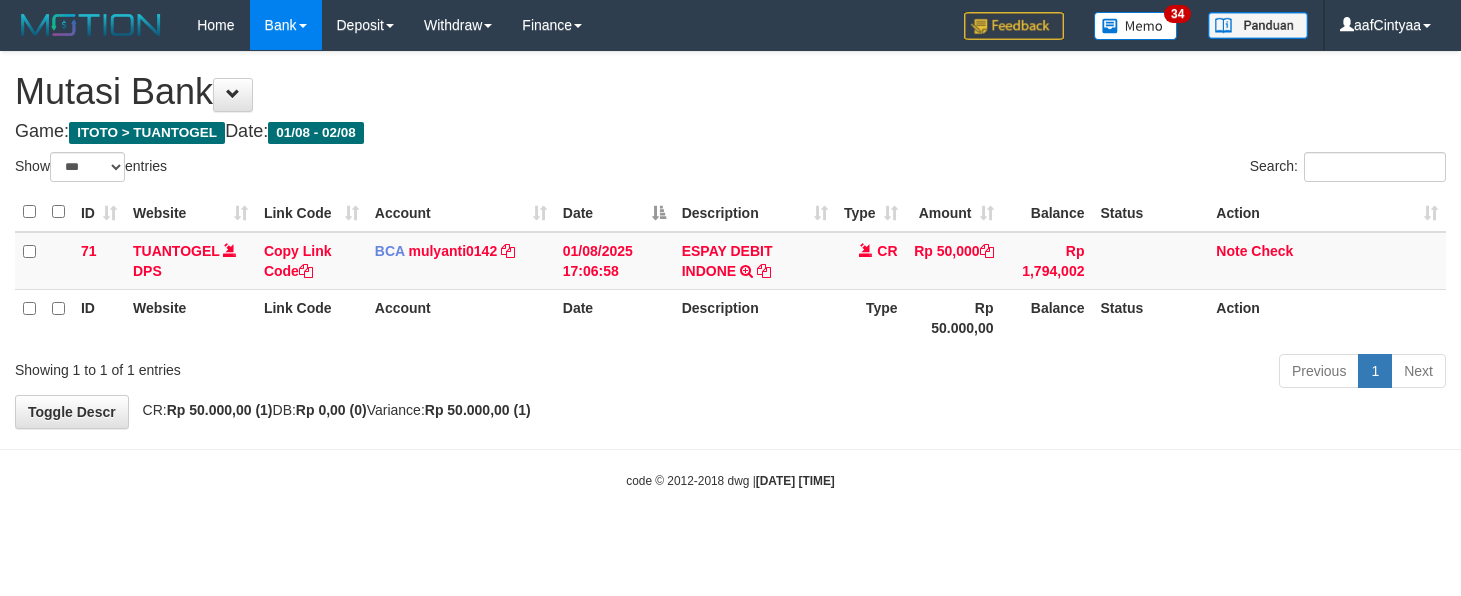 scroll, scrollTop: 0, scrollLeft: 0, axis: both 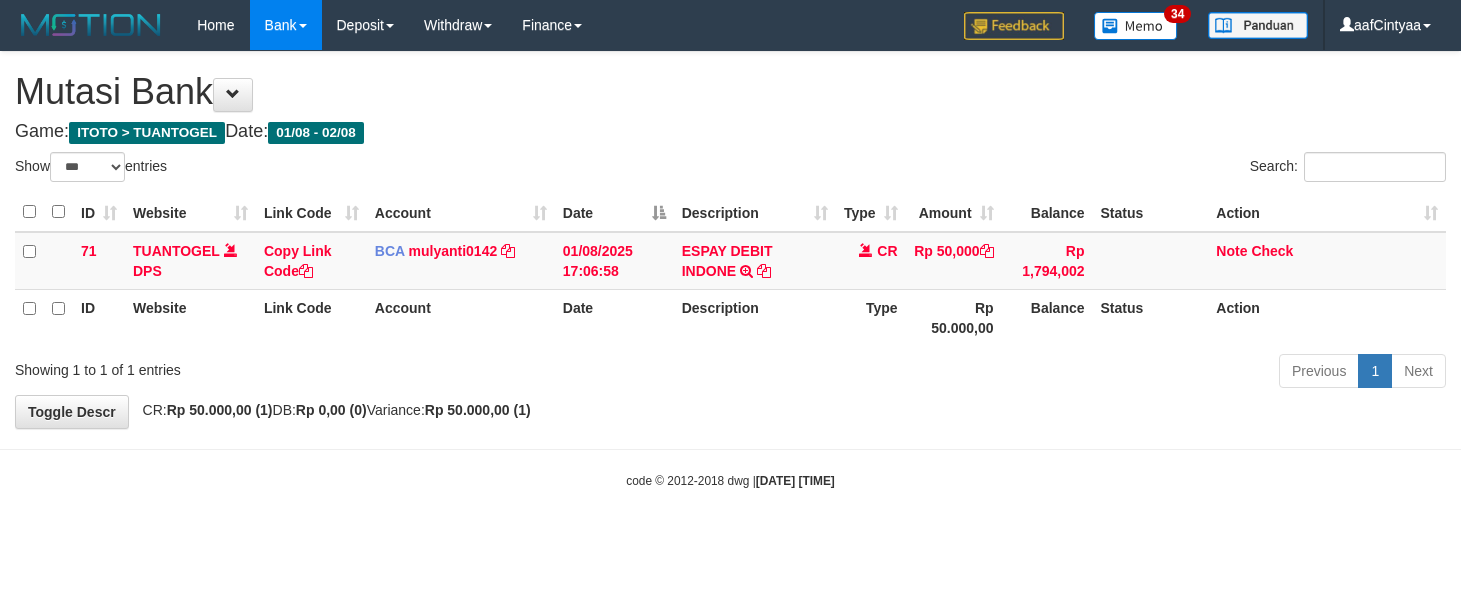 select on "***" 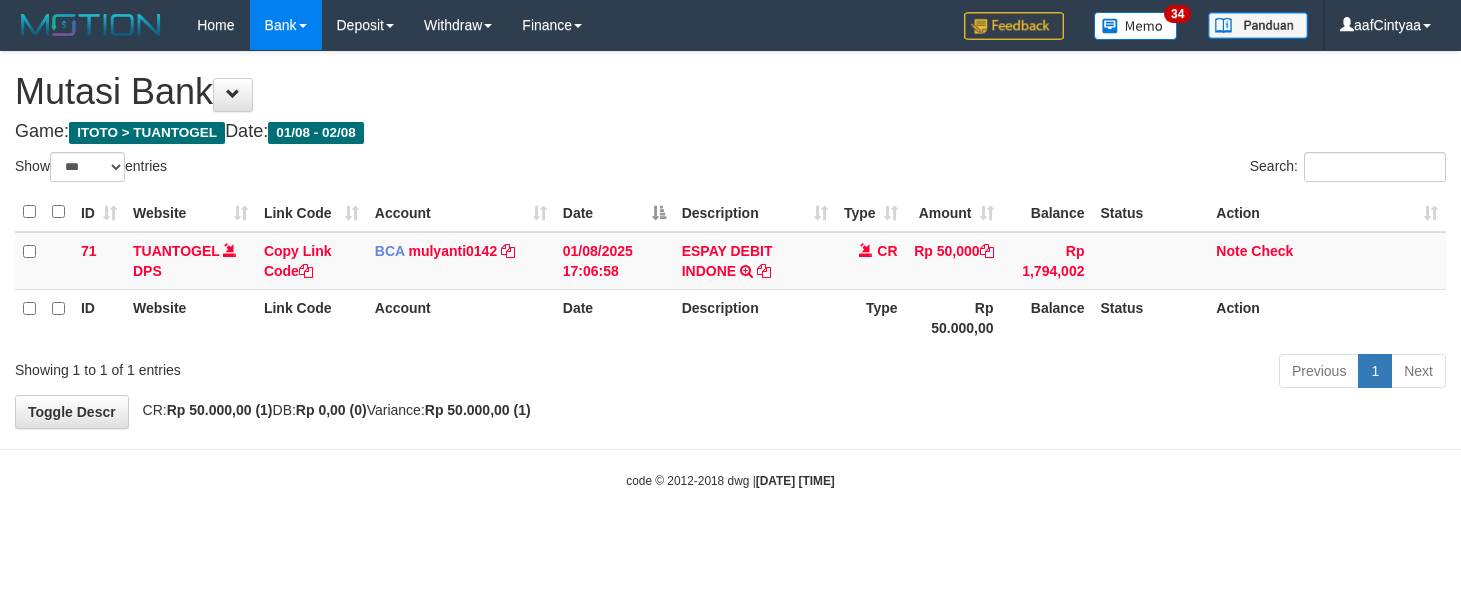 scroll, scrollTop: 0, scrollLeft: 0, axis: both 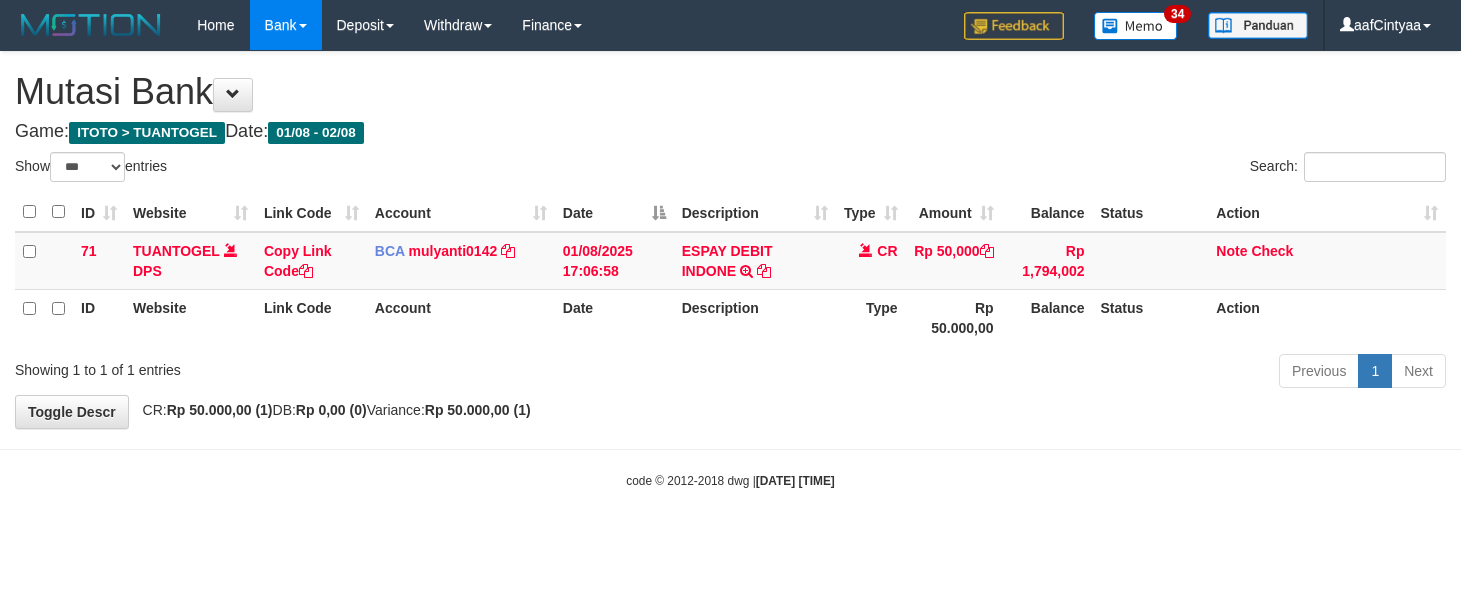 select on "***" 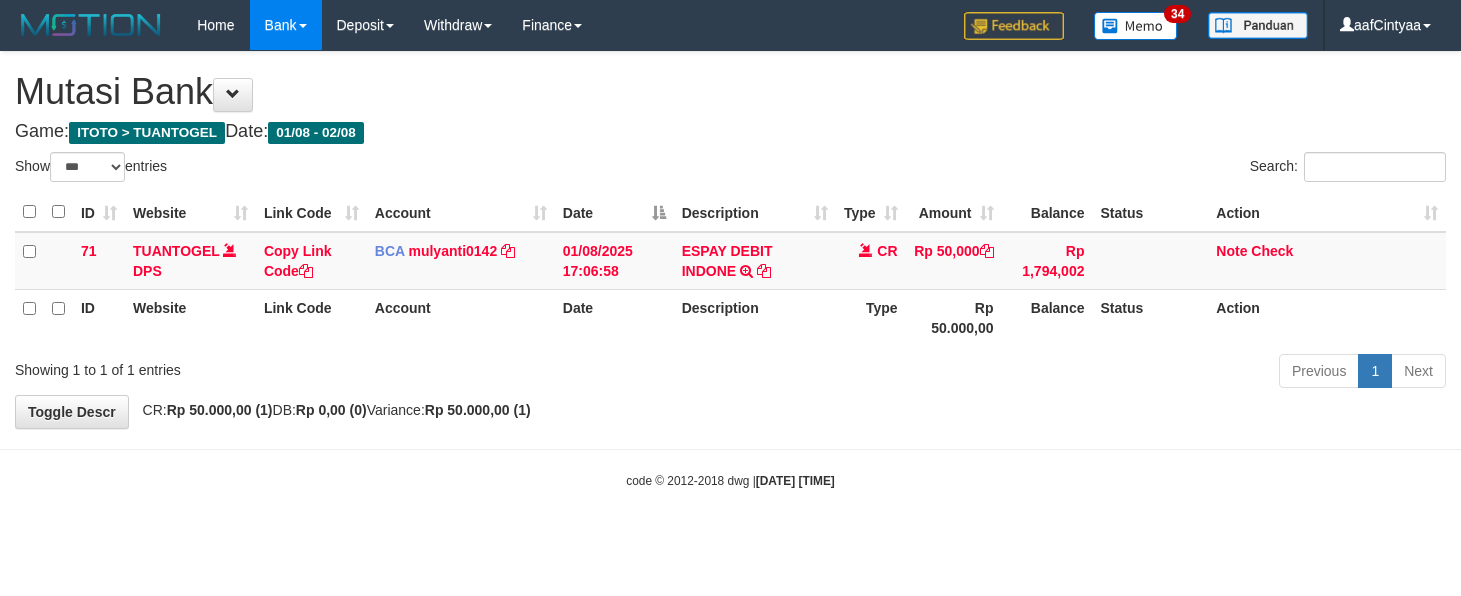 scroll, scrollTop: 0, scrollLeft: 0, axis: both 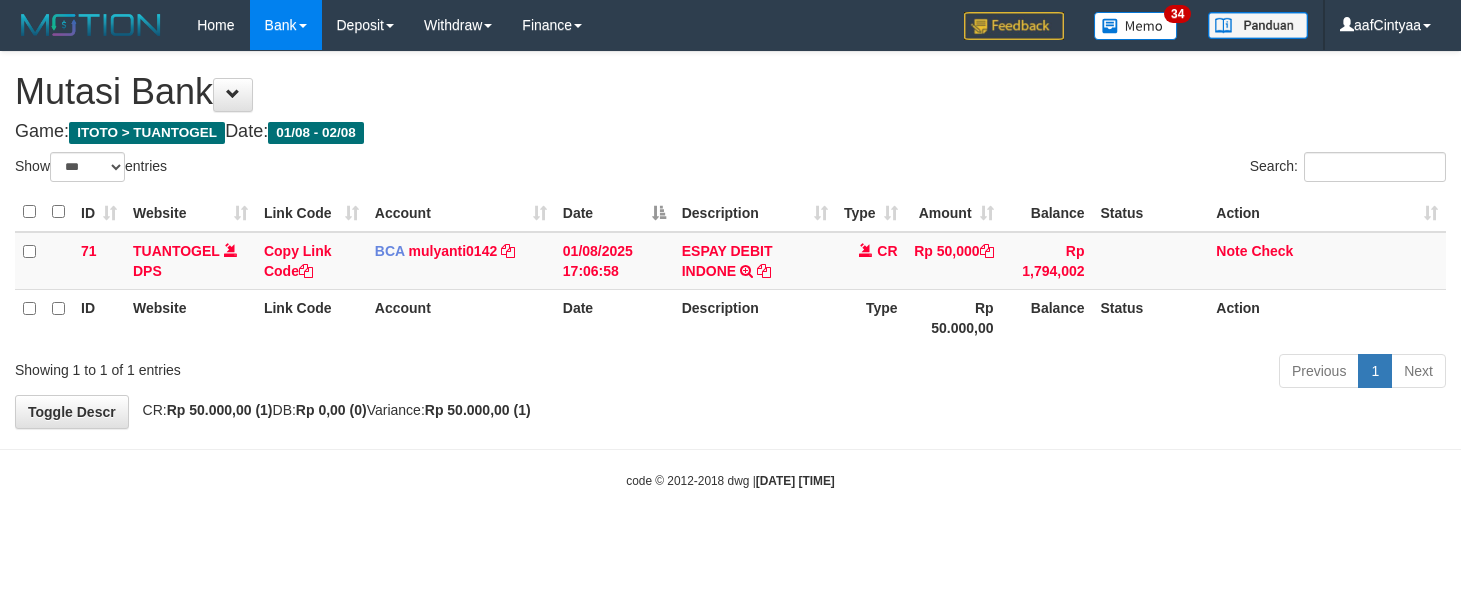 select on "***" 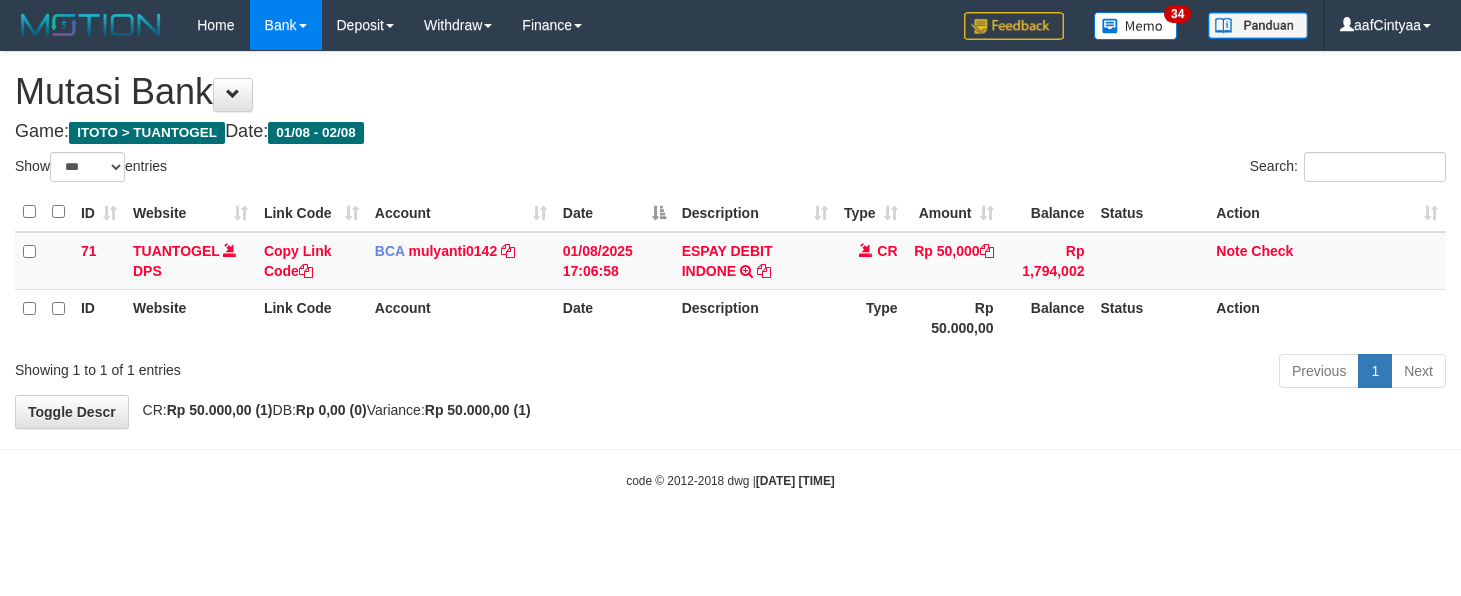 scroll, scrollTop: 0, scrollLeft: 0, axis: both 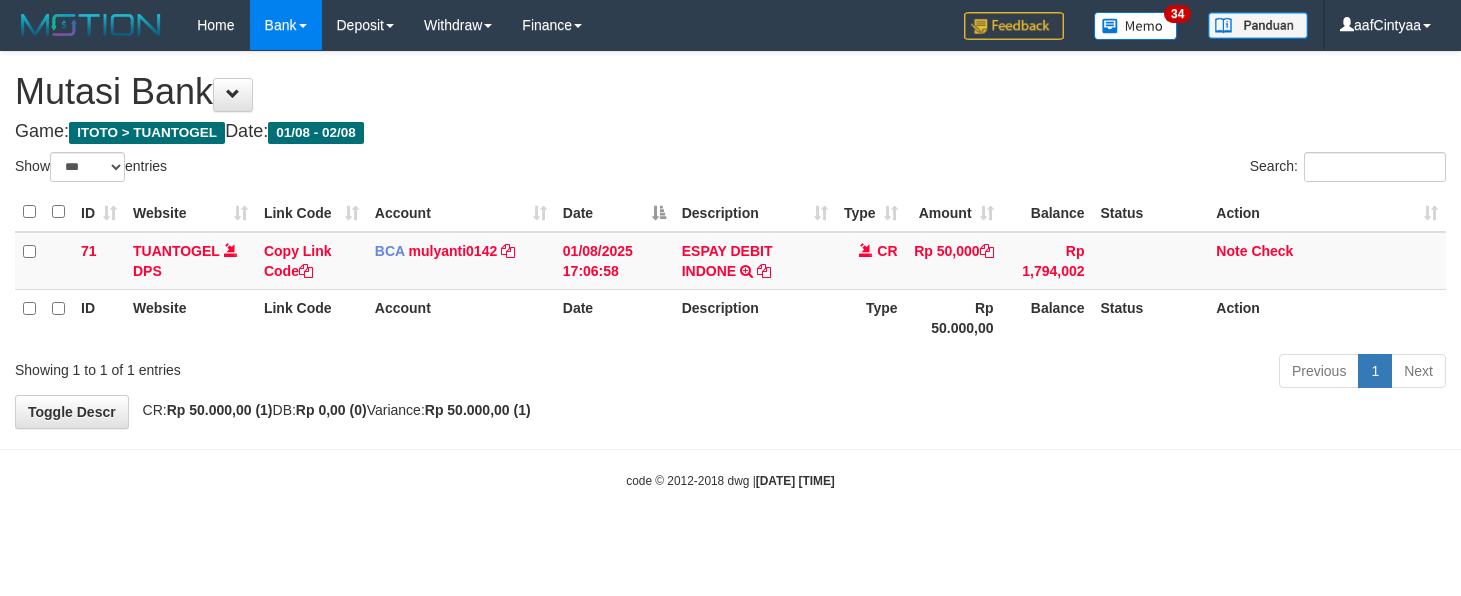 select on "***" 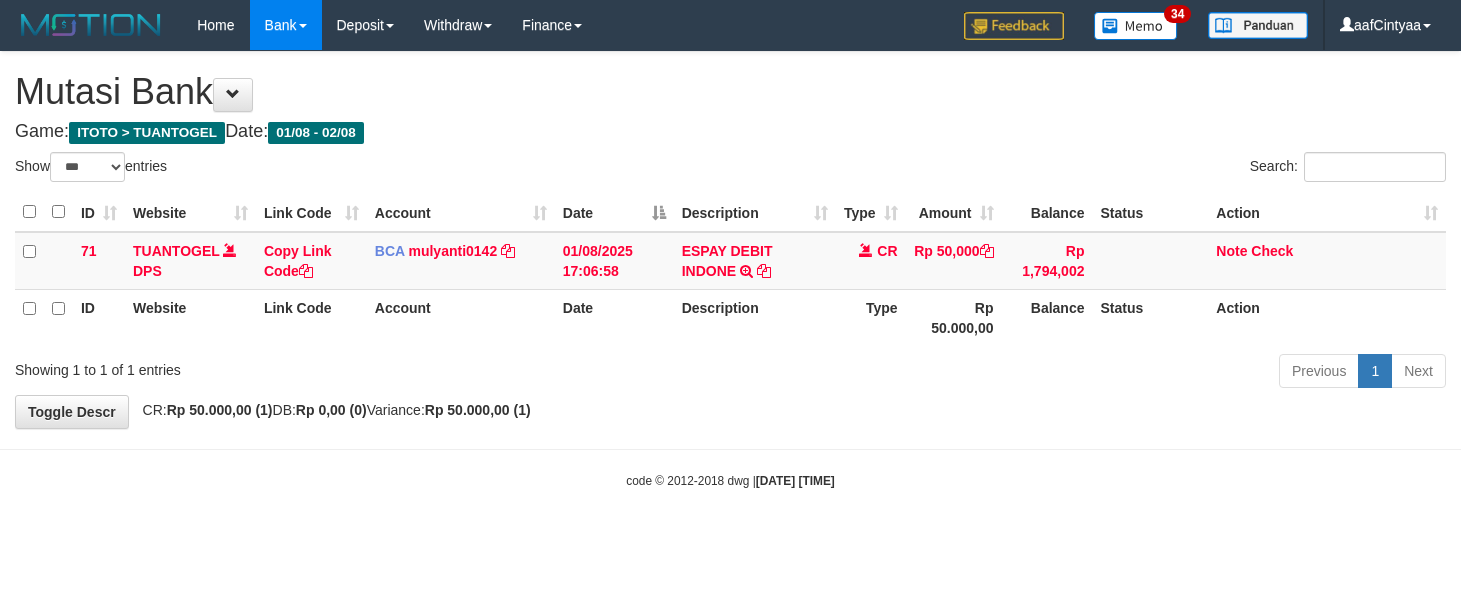 scroll, scrollTop: 0, scrollLeft: 0, axis: both 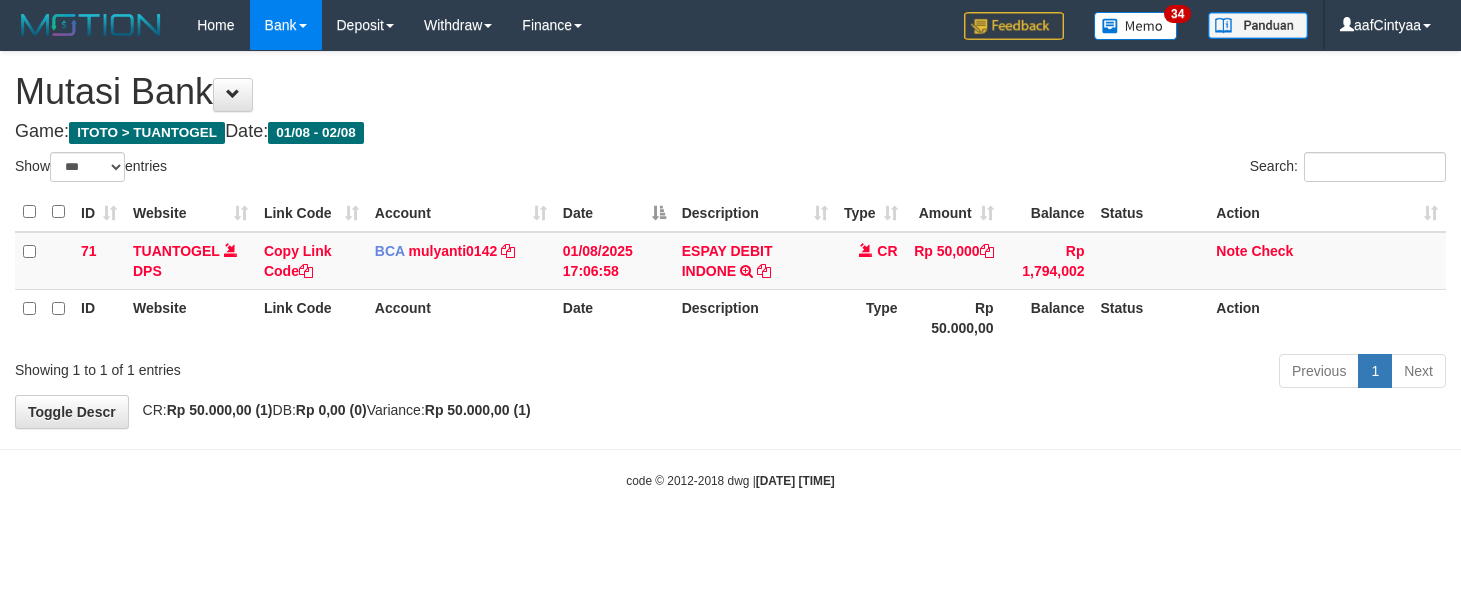 select on "***" 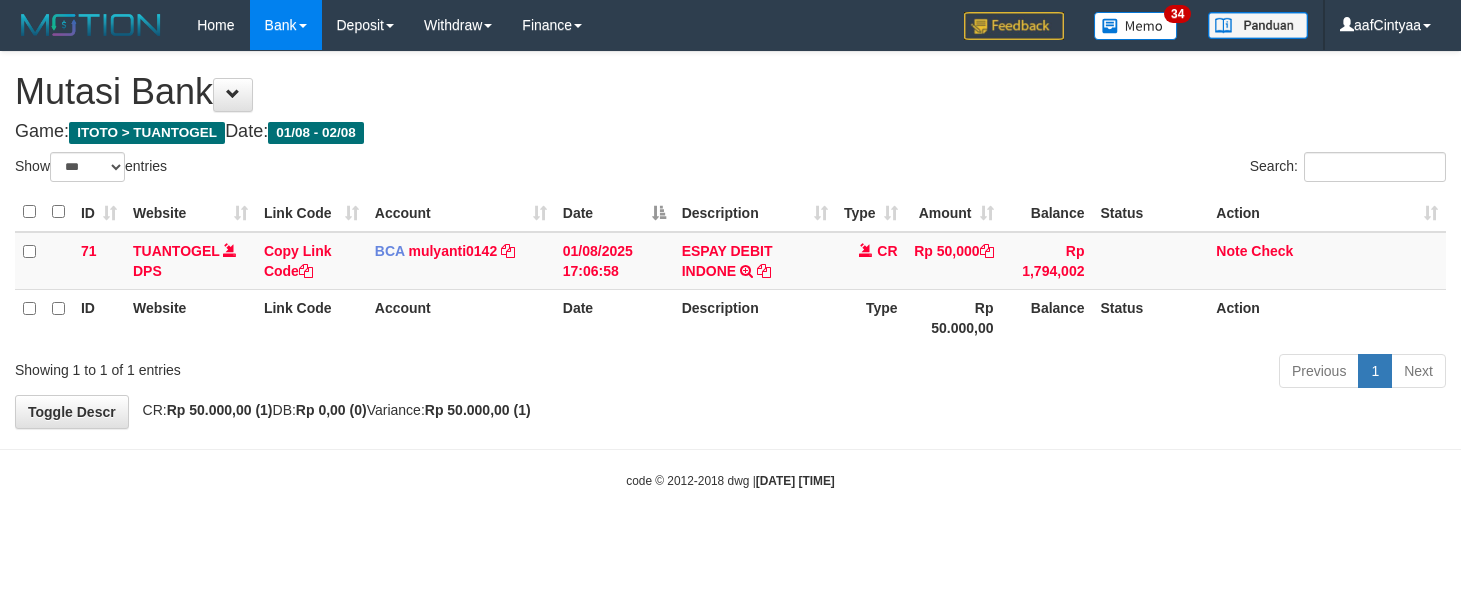 scroll, scrollTop: 0, scrollLeft: 0, axis: both 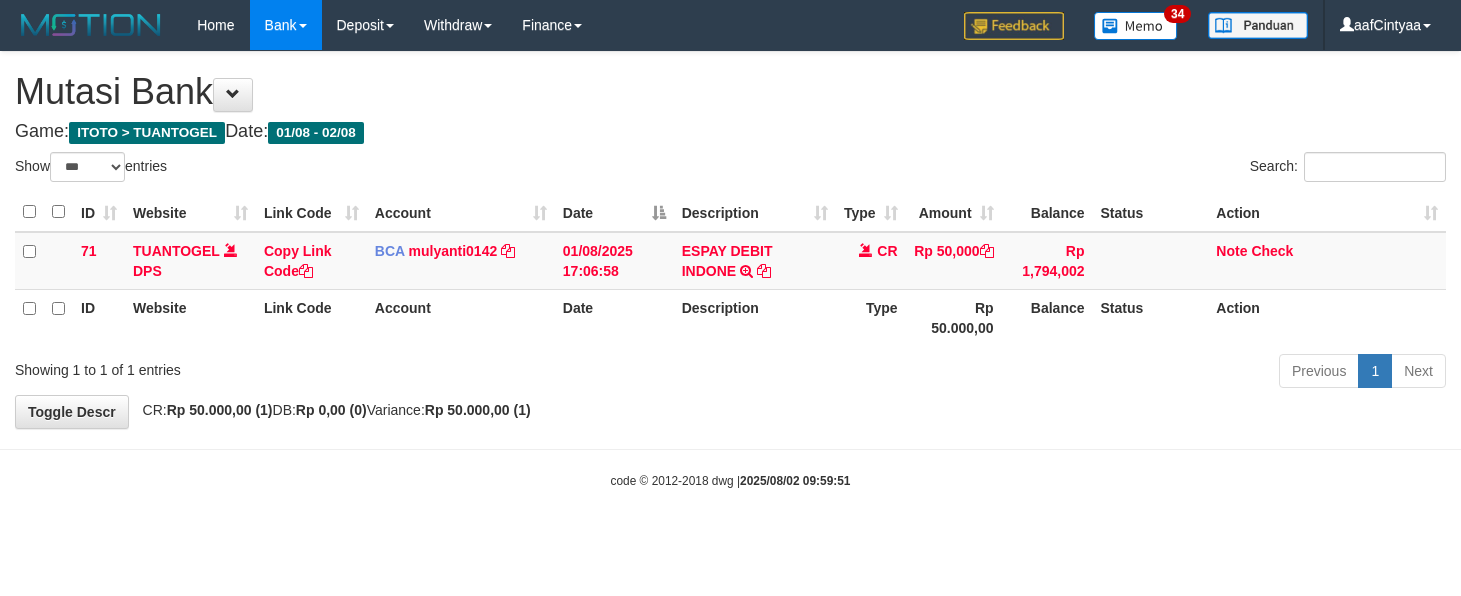 select on "***" 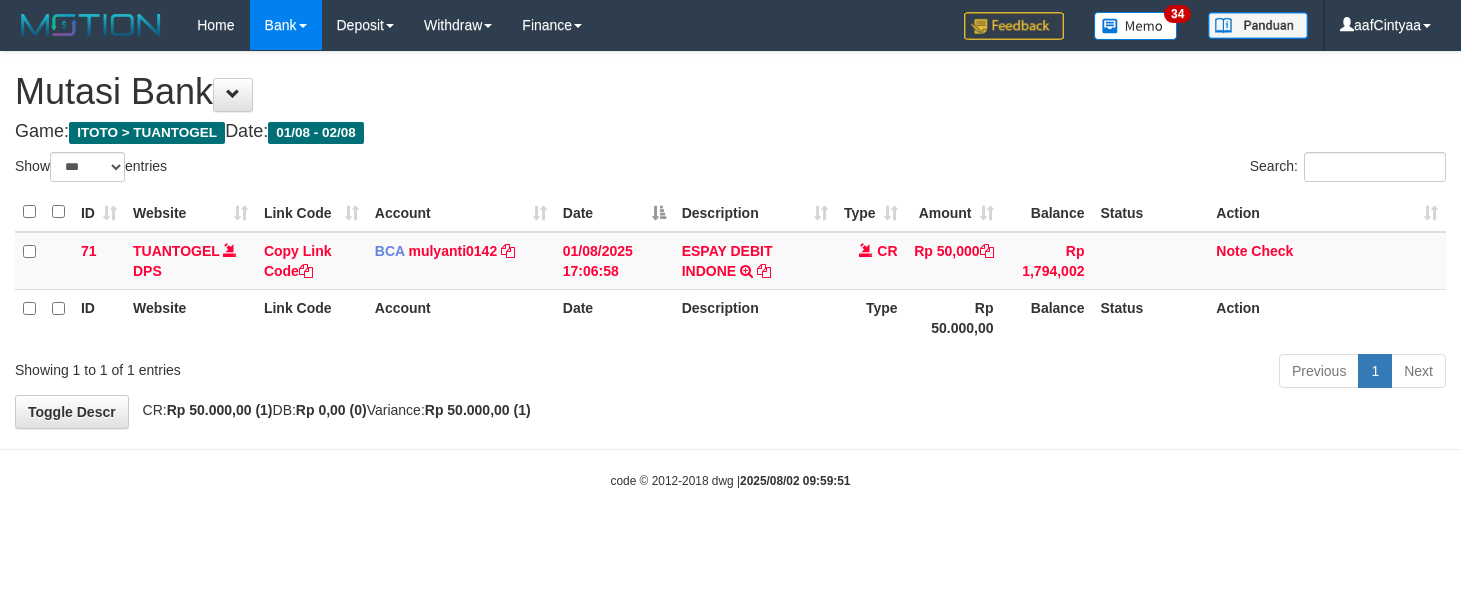 scroll, scrollTop: 0, scrollLeft: 0, axis: both 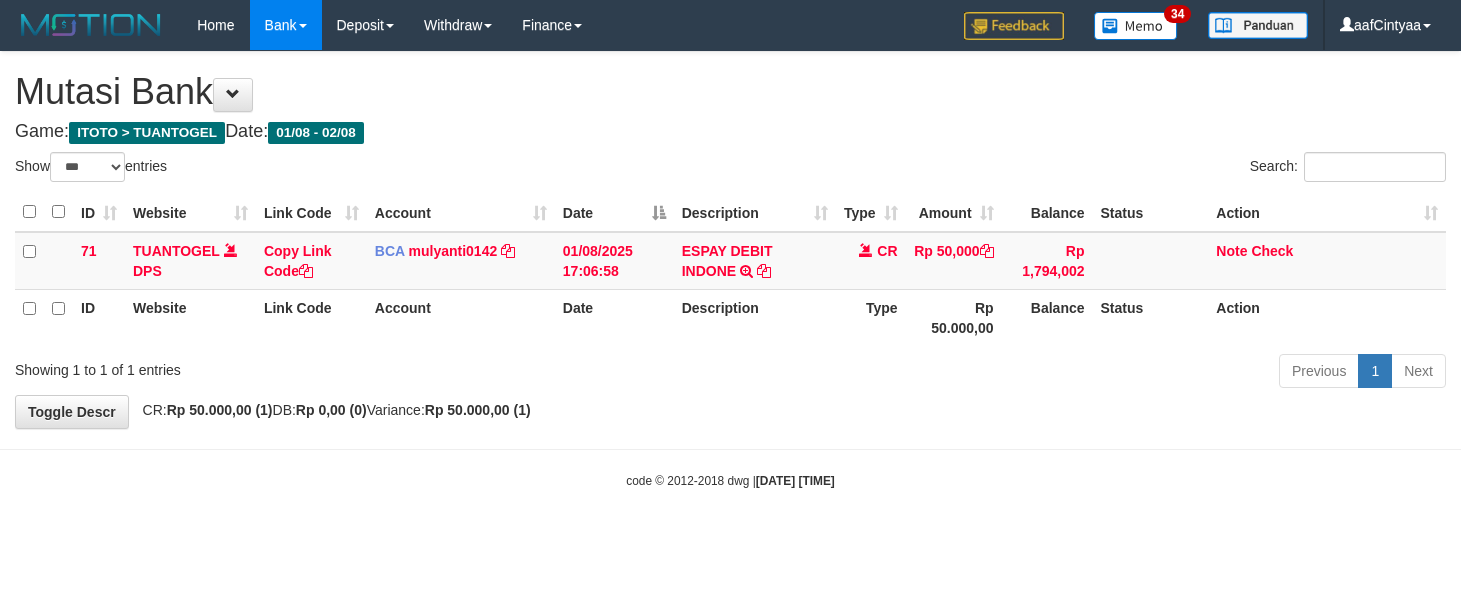 select on "***" 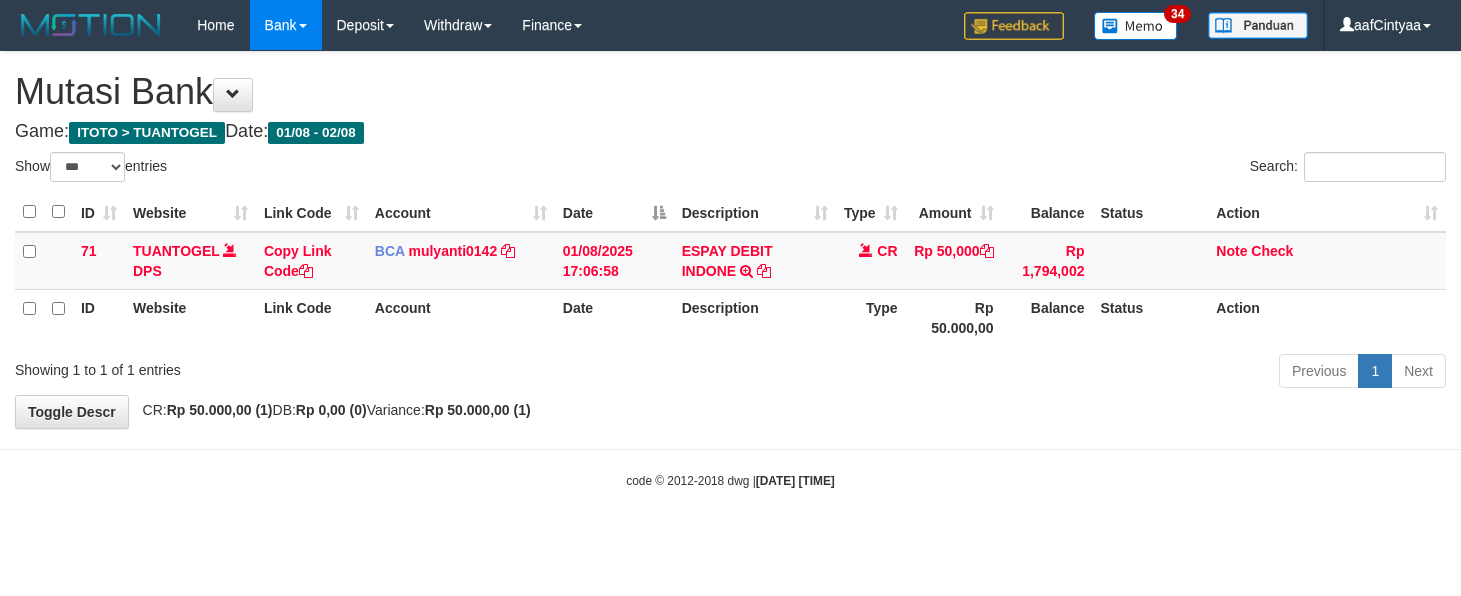 scroll, scrollTop: 0, scrollLeft: 0, axis: both 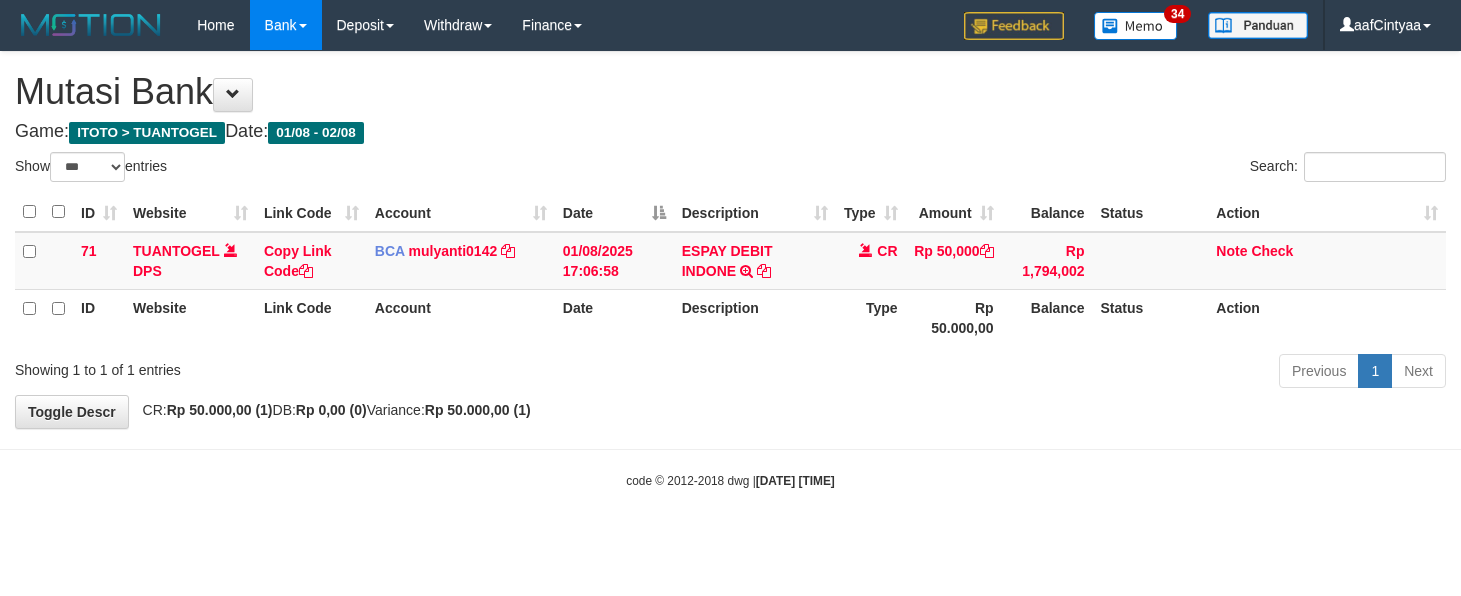 select on "***" 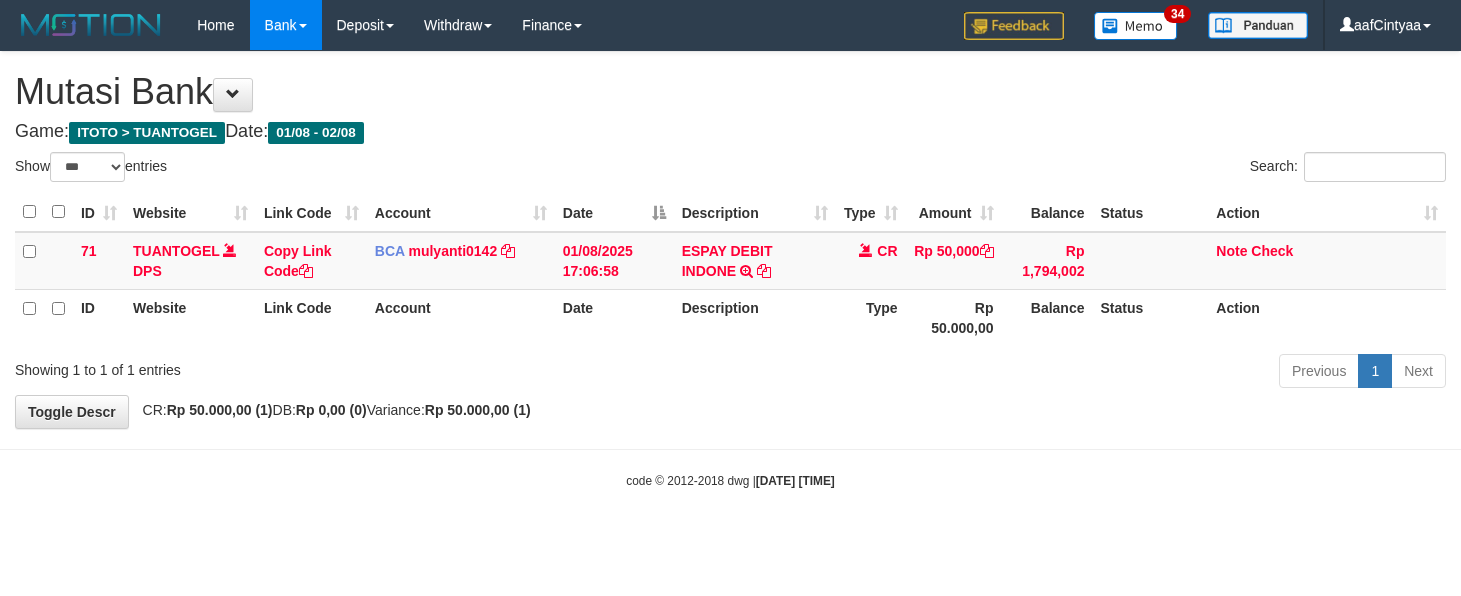 scroll, scrollTop: 0, scrollLeft: 0, axis: both 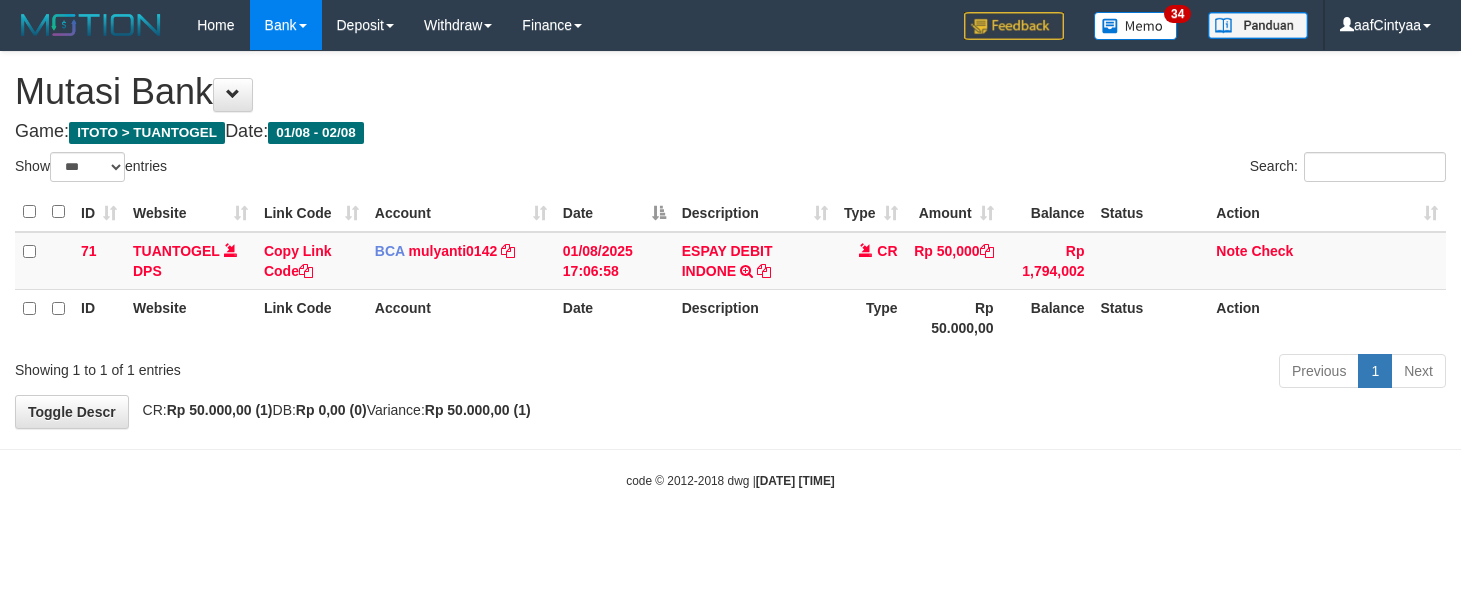 select on "***" 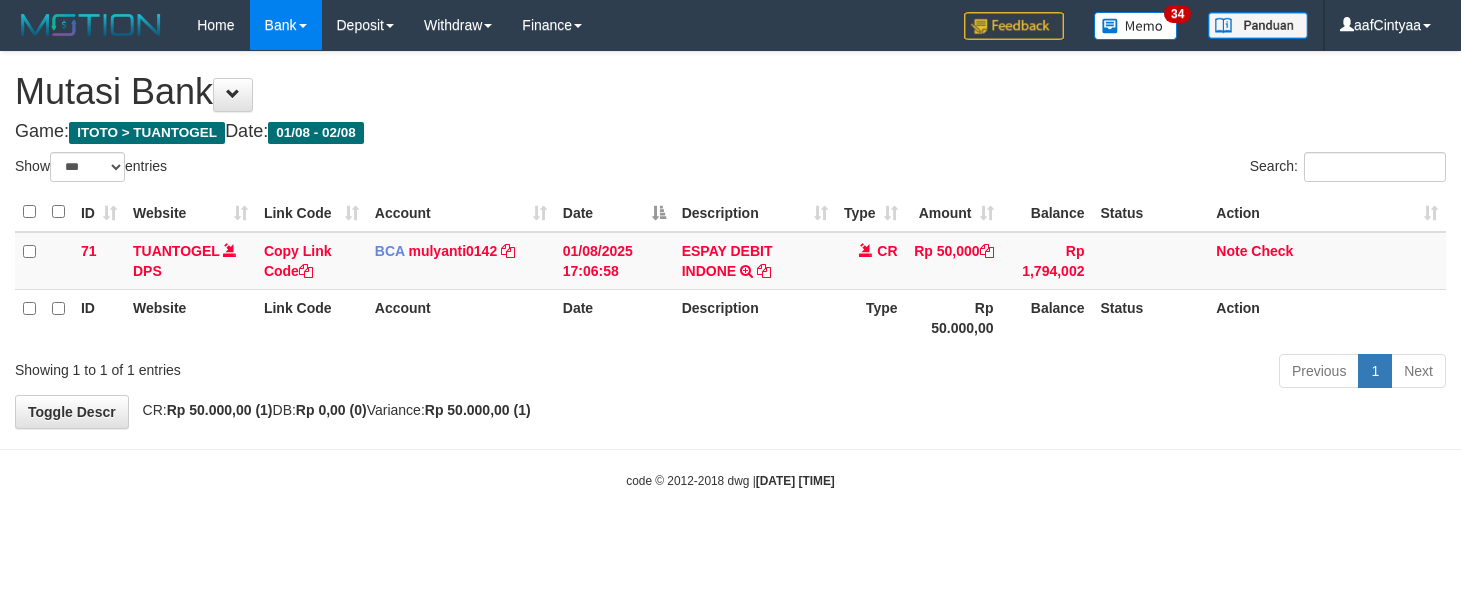 scroll, scrollTop: 0, scrollLeft: 0, axis: both 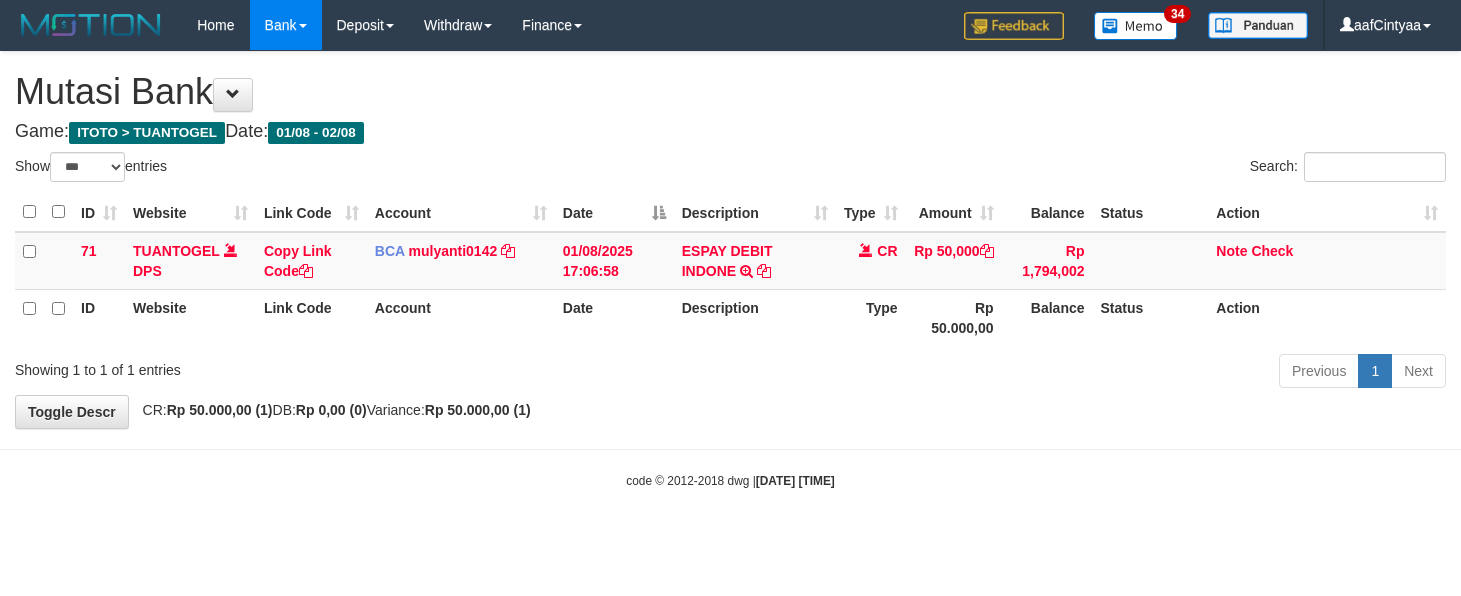 select on "***" 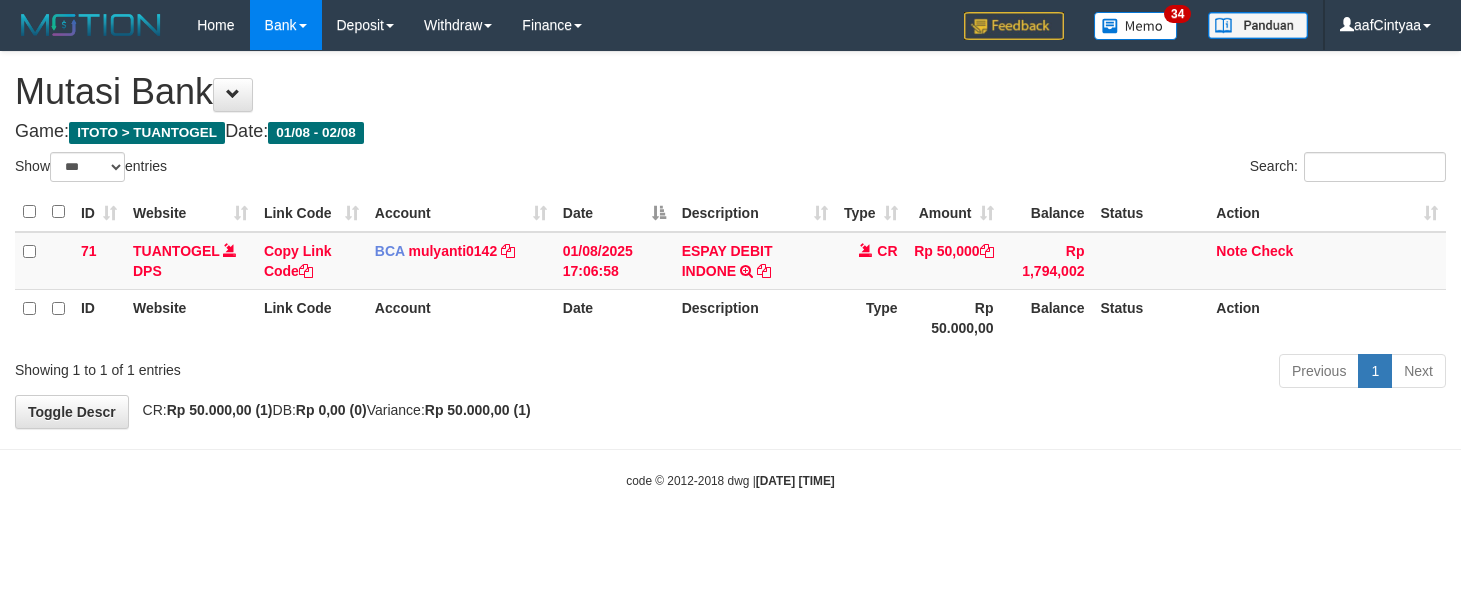 scroll, scrollTop: 0, scrollLeft: 0, axis: both 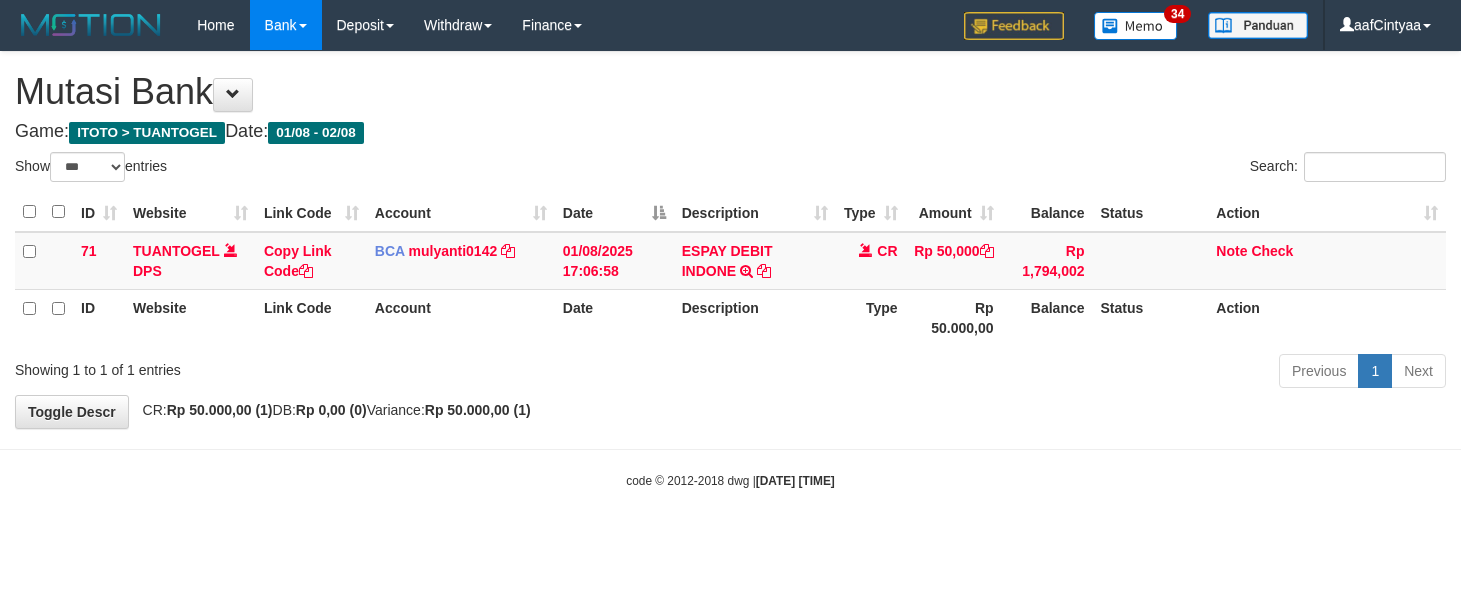 select on "***" 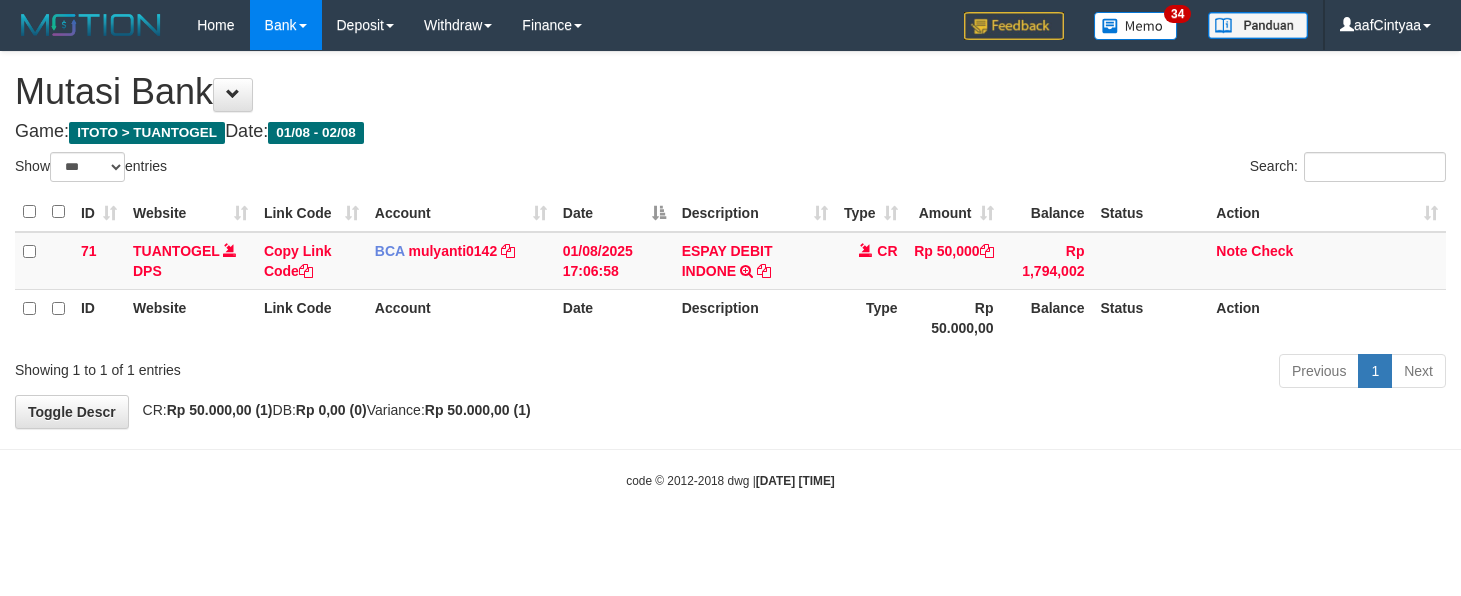 scroll, scrollTop: 0, scrollLeft: 0, axis: both 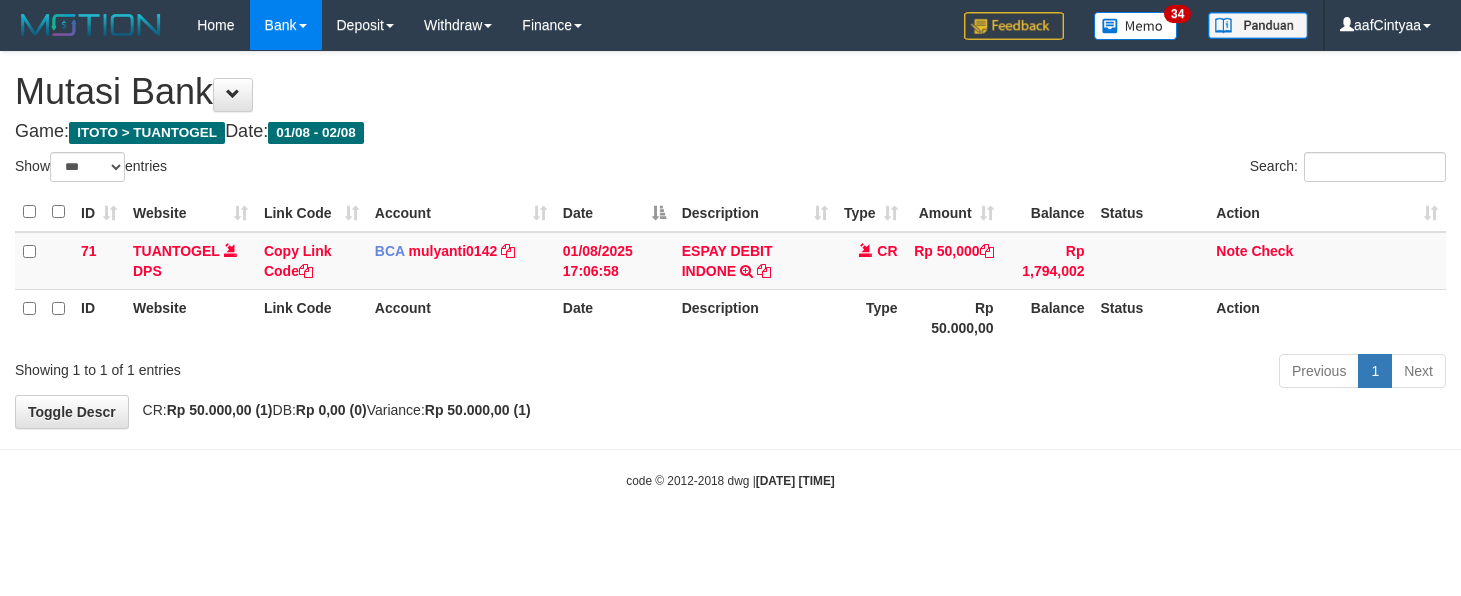select on "***" 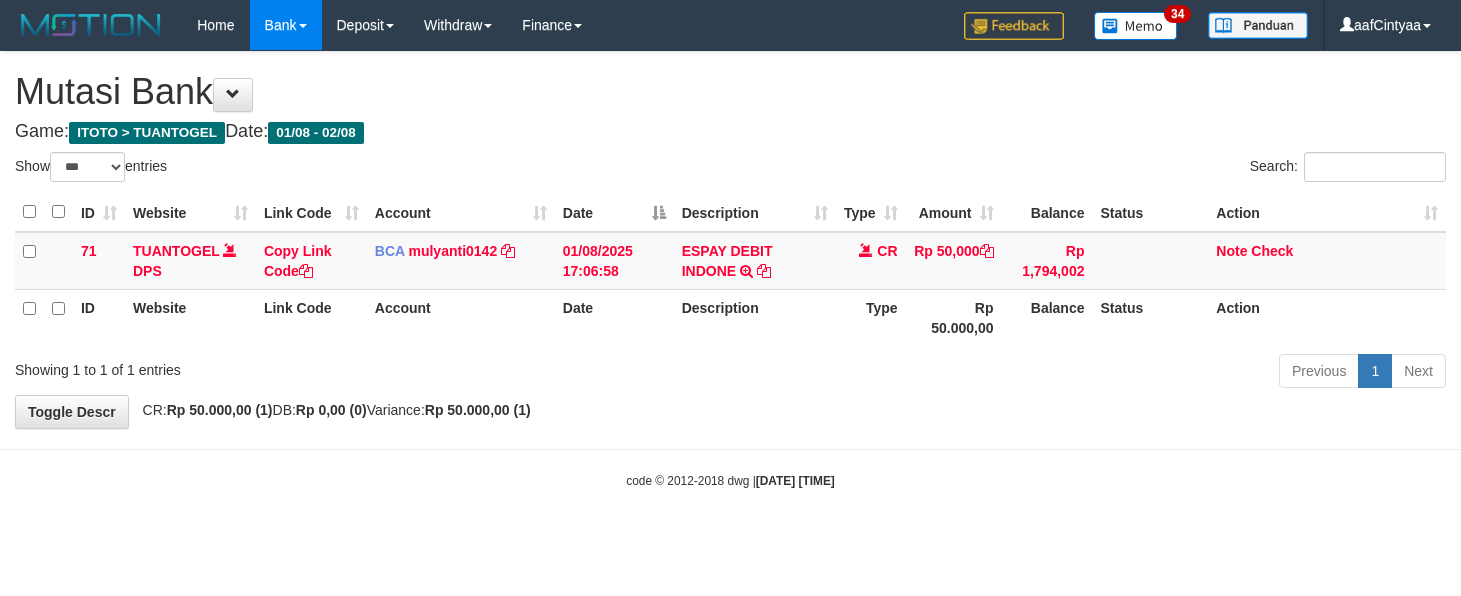 scroll, scrollTop: 0, scrollLeft: 0, axis: both 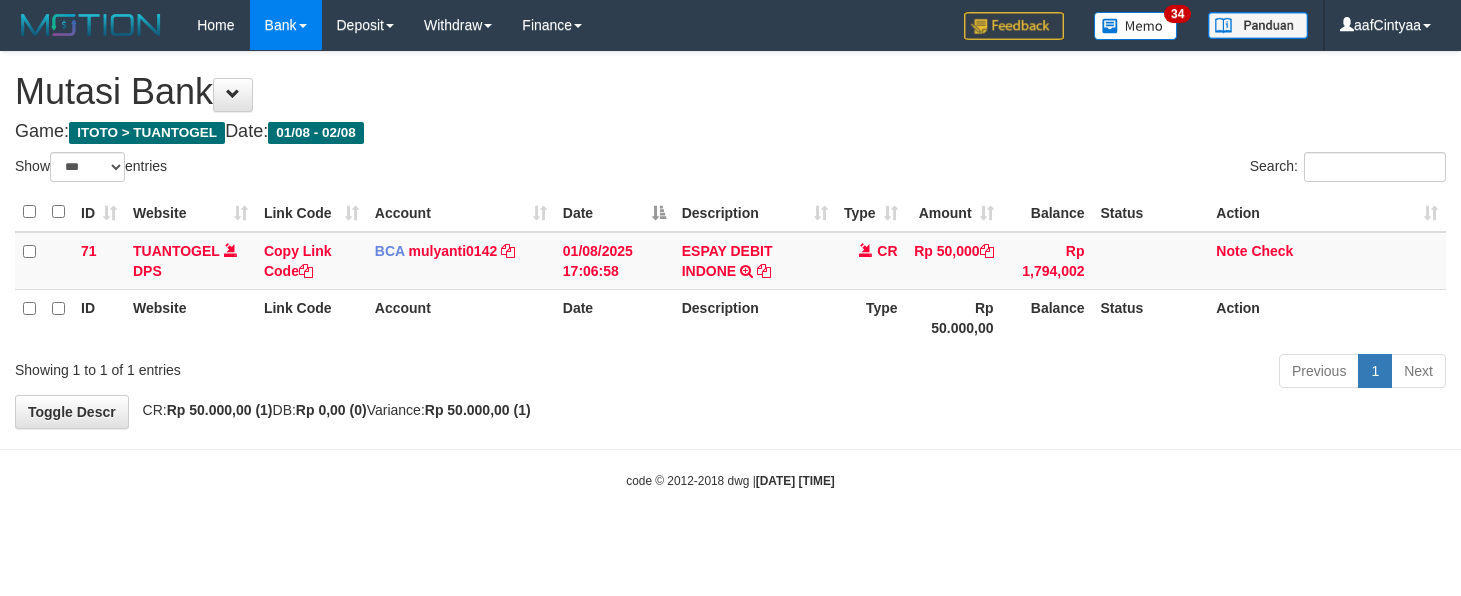 select on "***" 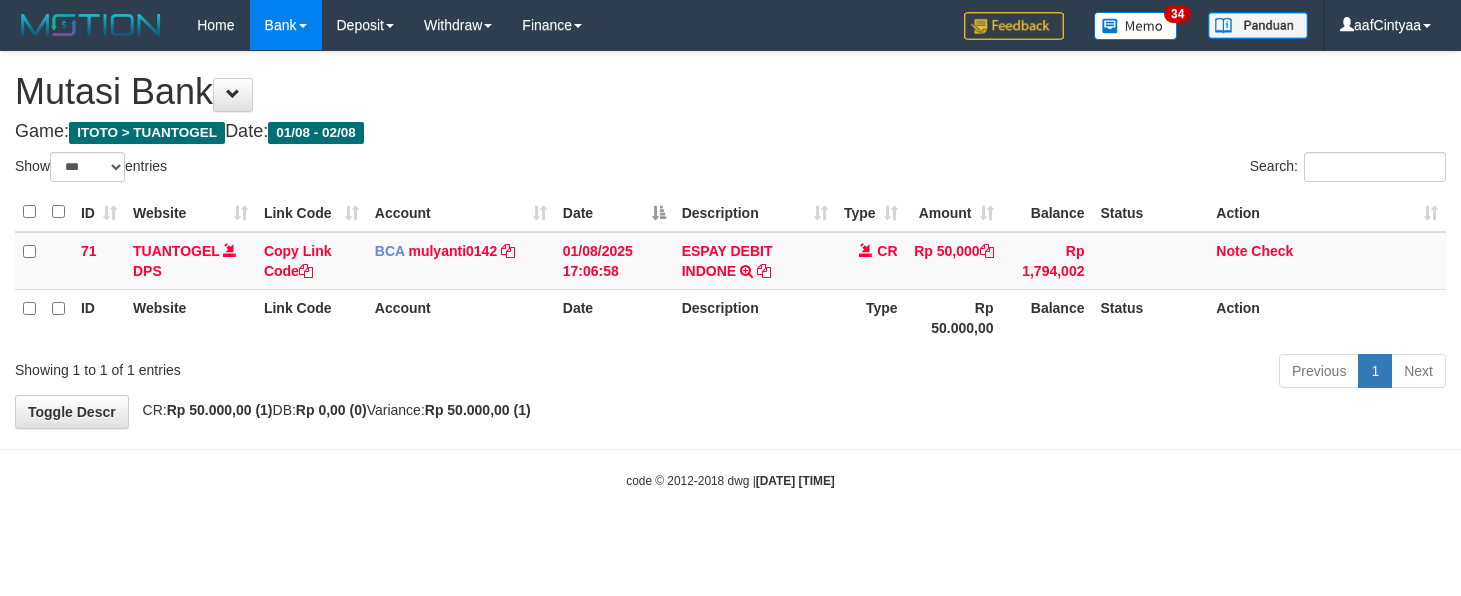 scroll, scrollTop: 0, scrollLeft: 0, axis: both 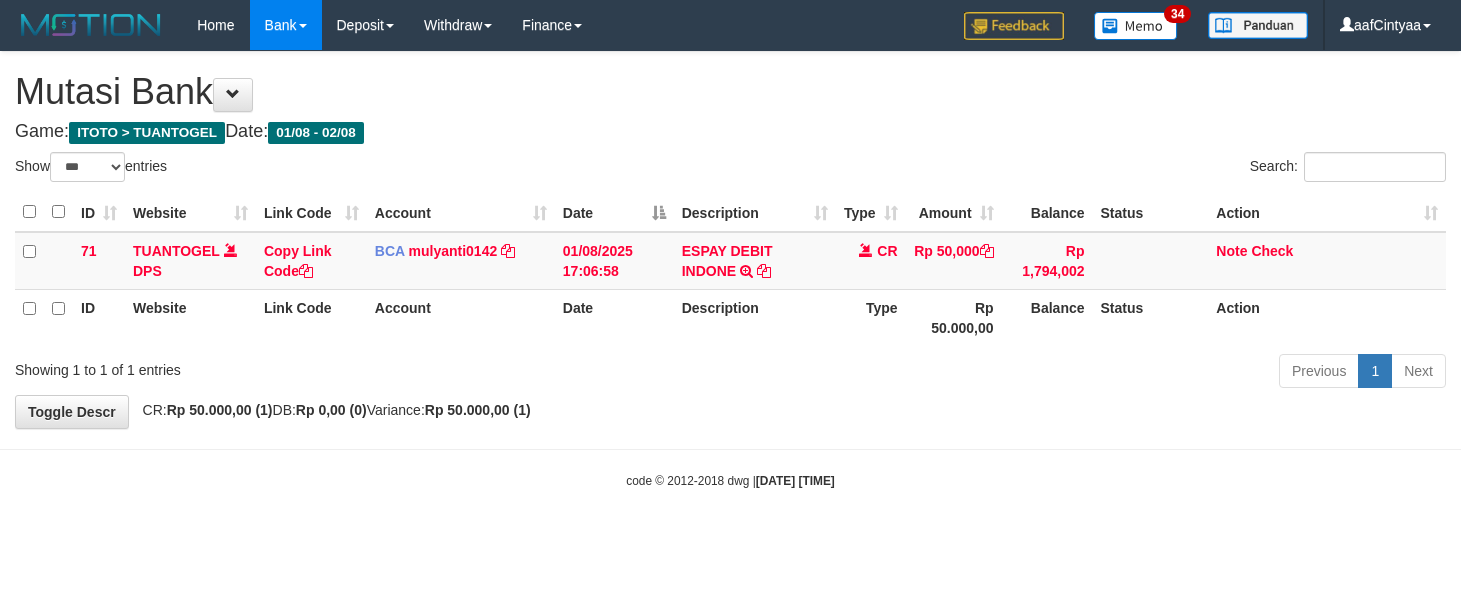 select on "***" 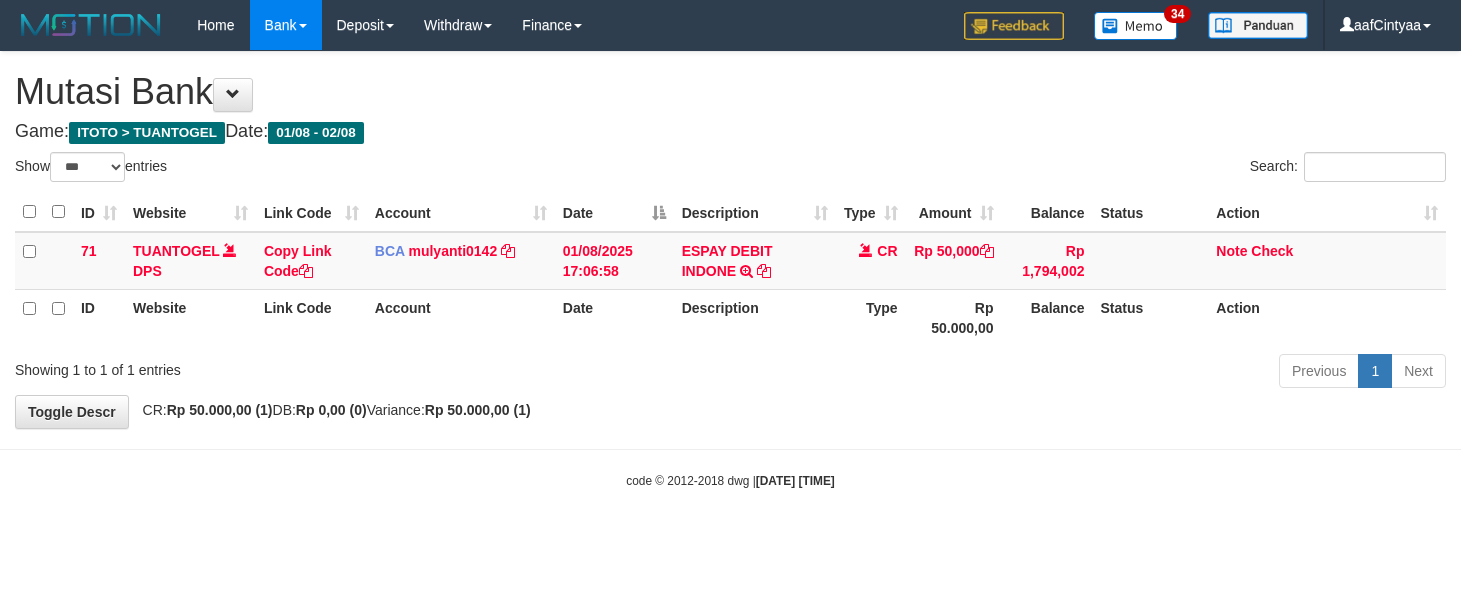 scroll, scrollTop: 0, scrollLeft: 0, axis: both 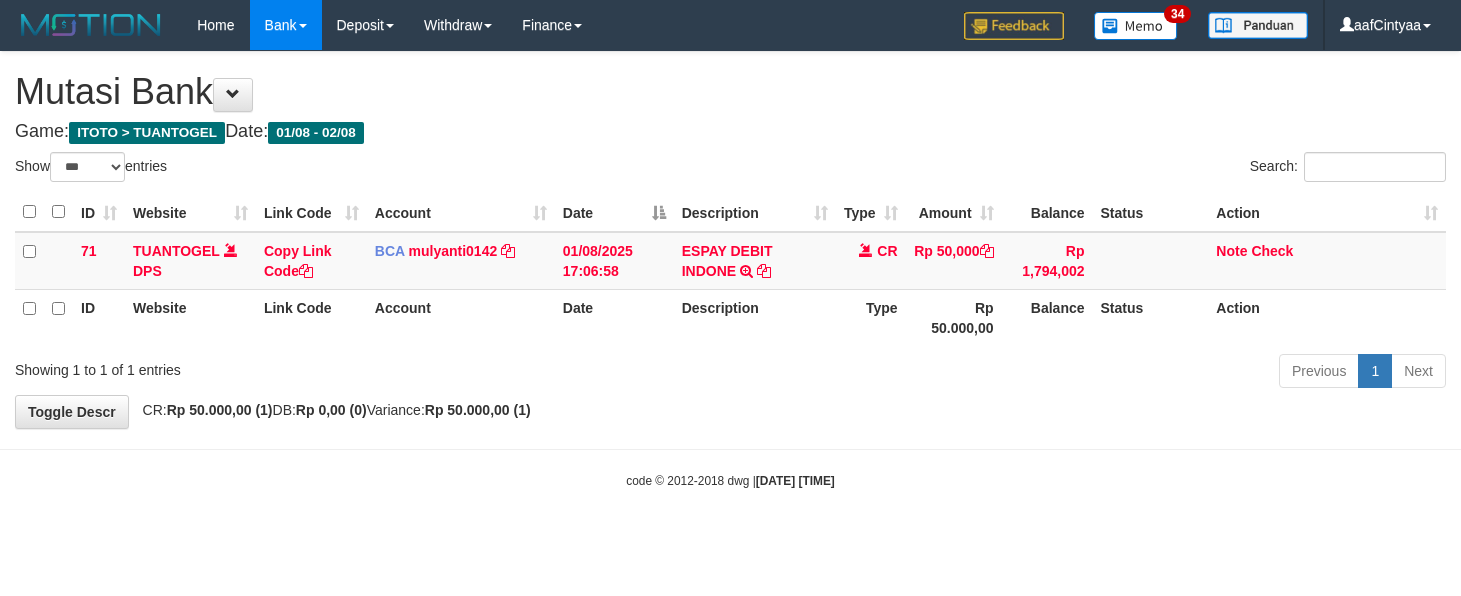 select on "***" 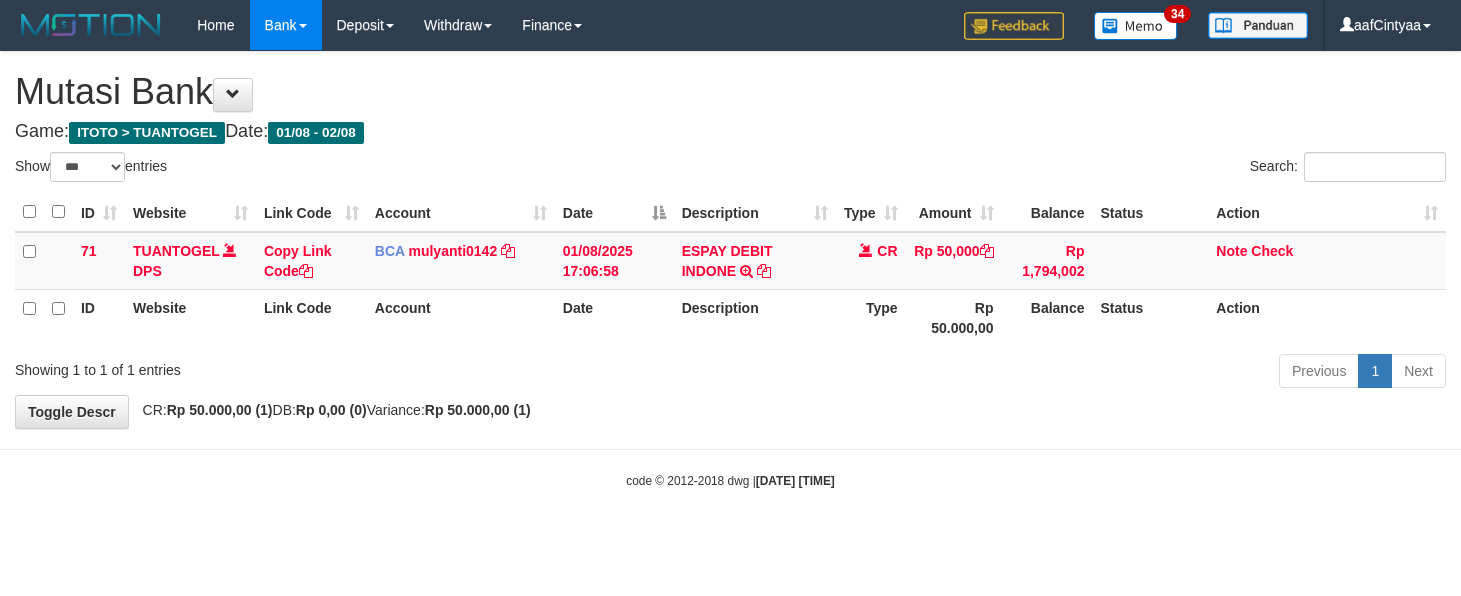 scroll, scrollTop: 0, scrollLeft: 0, axis: both 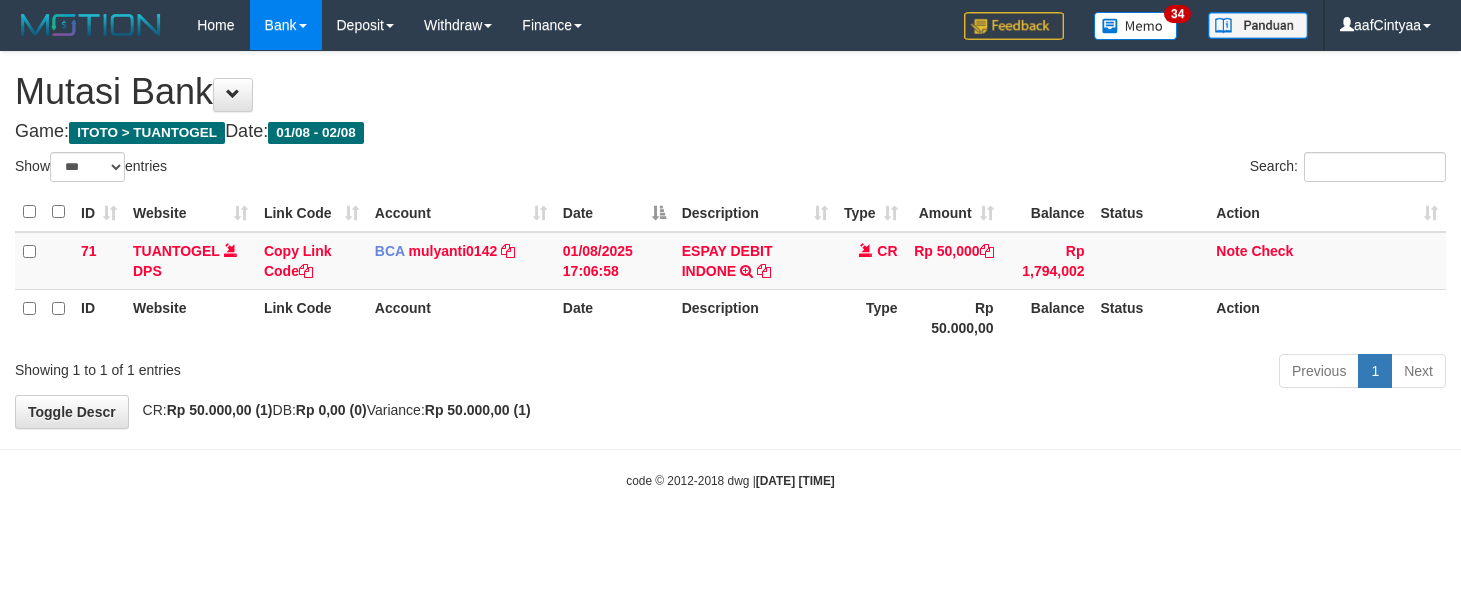 select on "***" 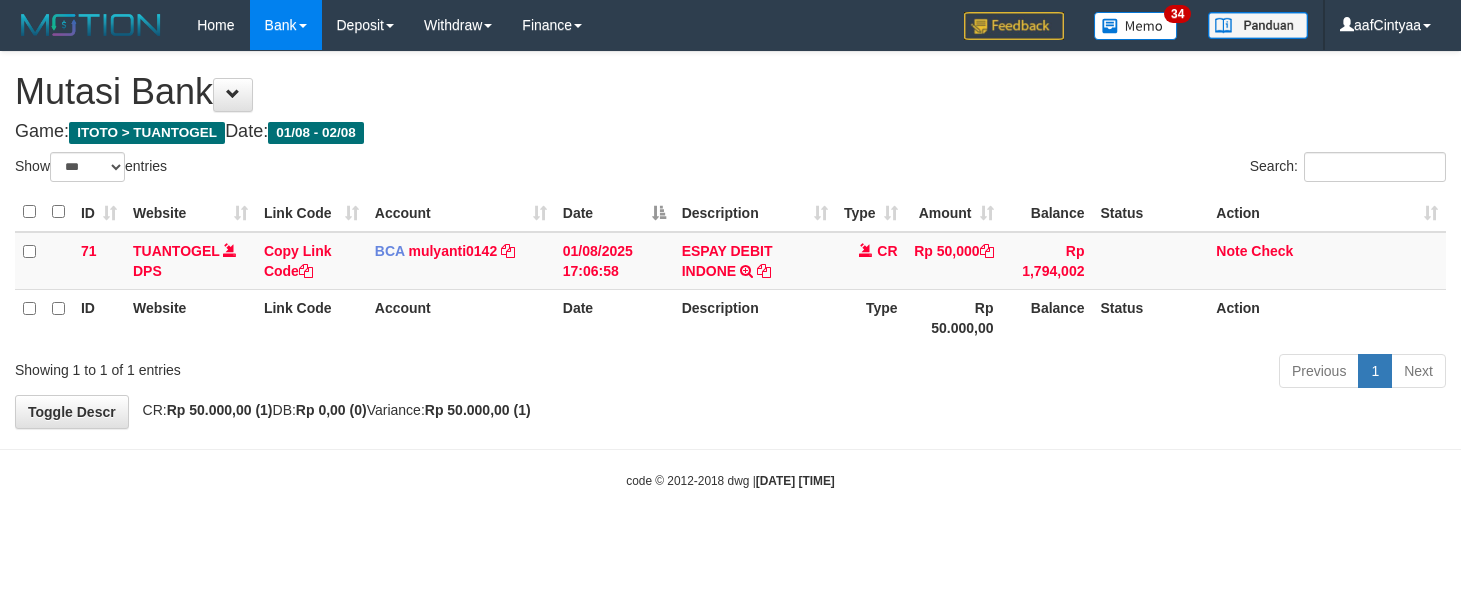 scroll, scrollTop: 0, scrollLeft: 0, axis: both 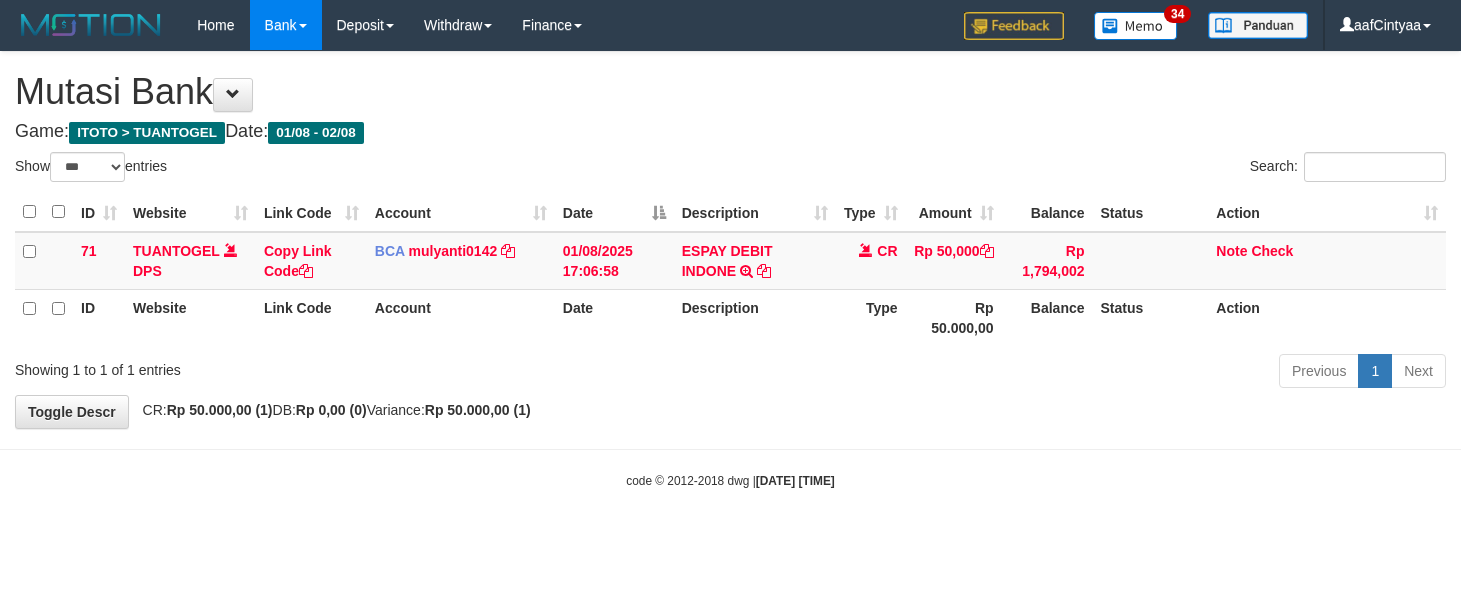 select on "***" 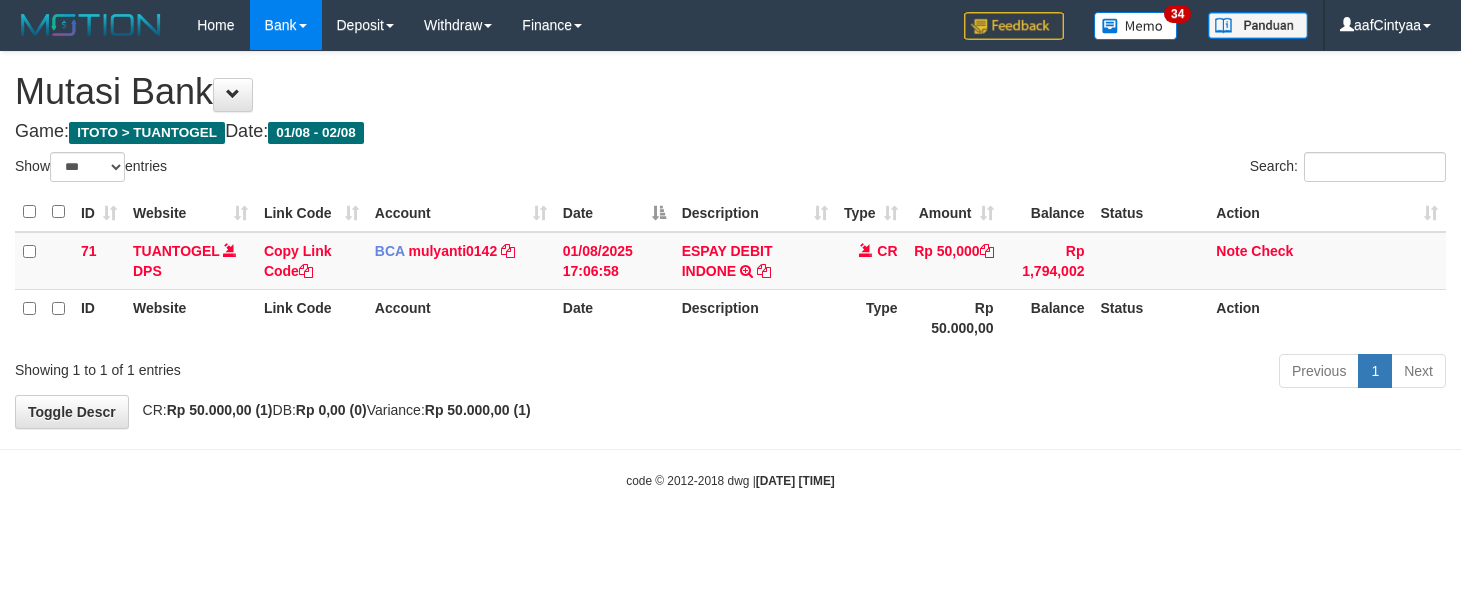 scroll, scrollTop: 0, scrollLeft: 0, axis: both 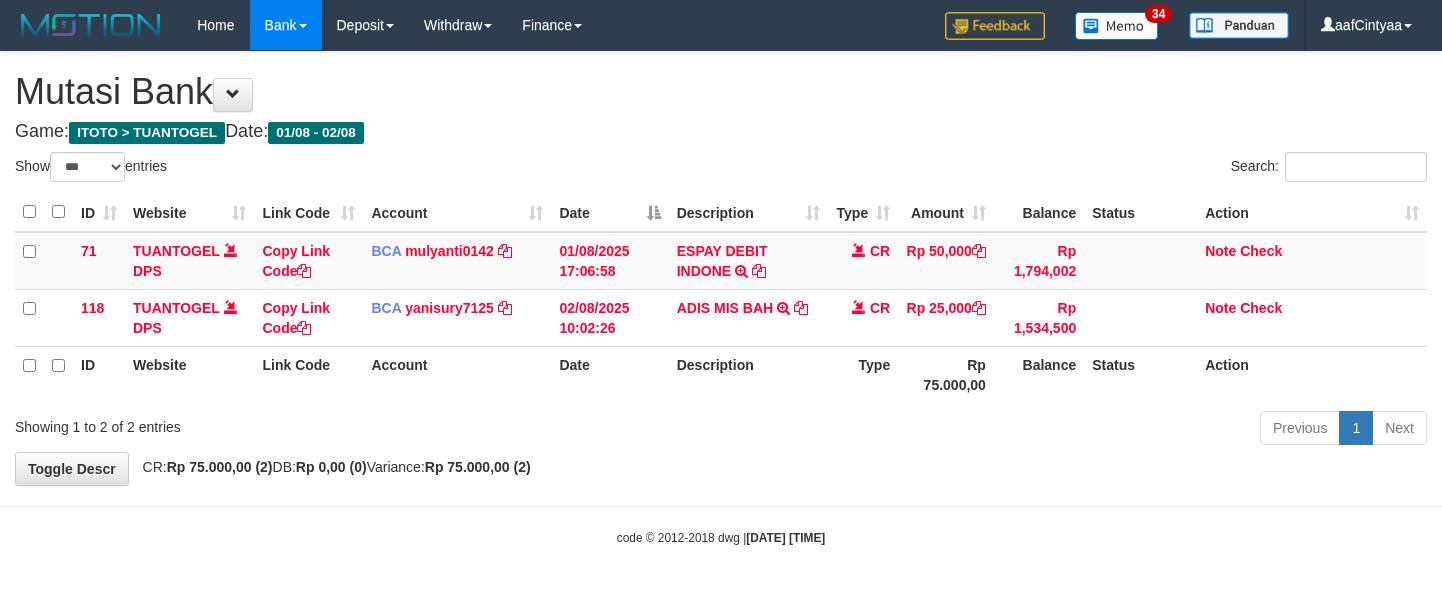 select on "***" 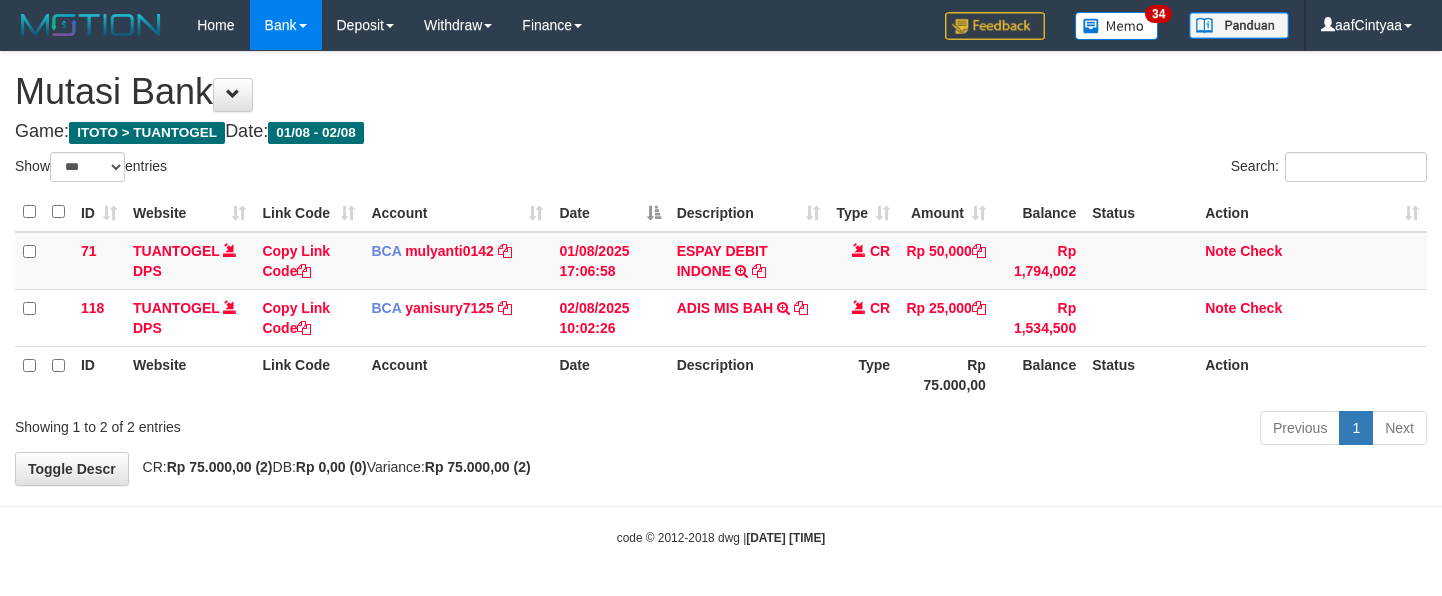 scroll, scrollTop: 0, scrollLeft: 0, axis: both 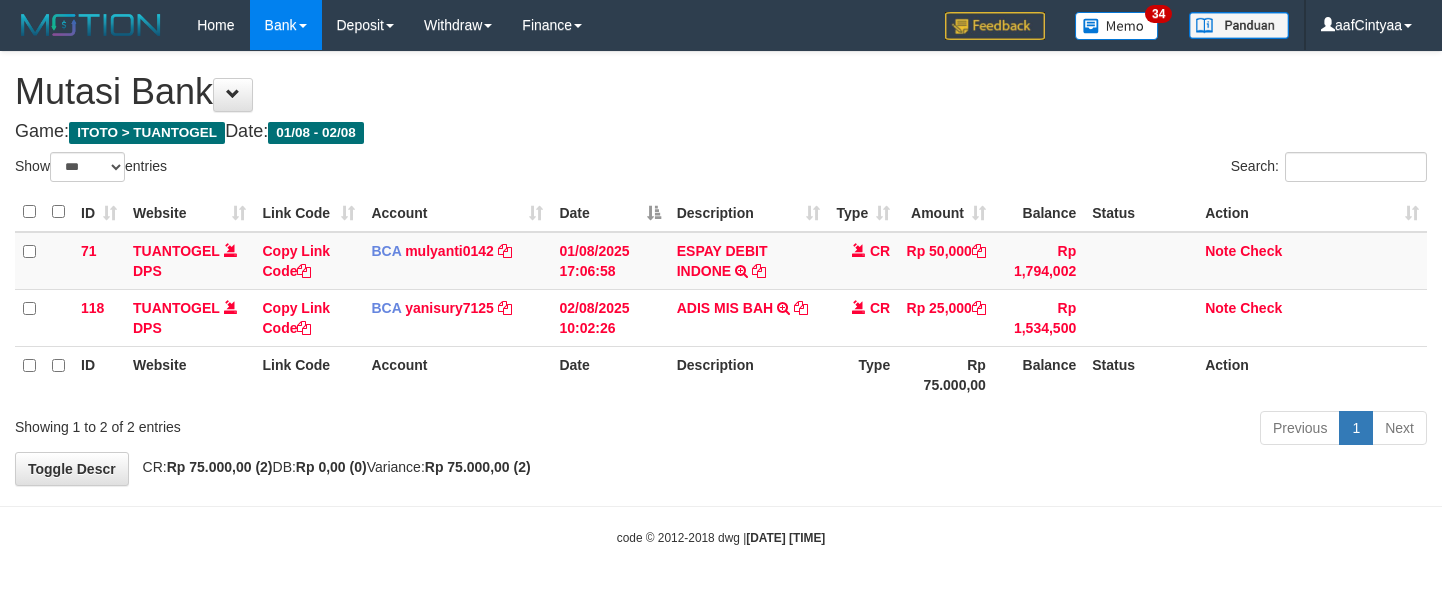 select on "***" 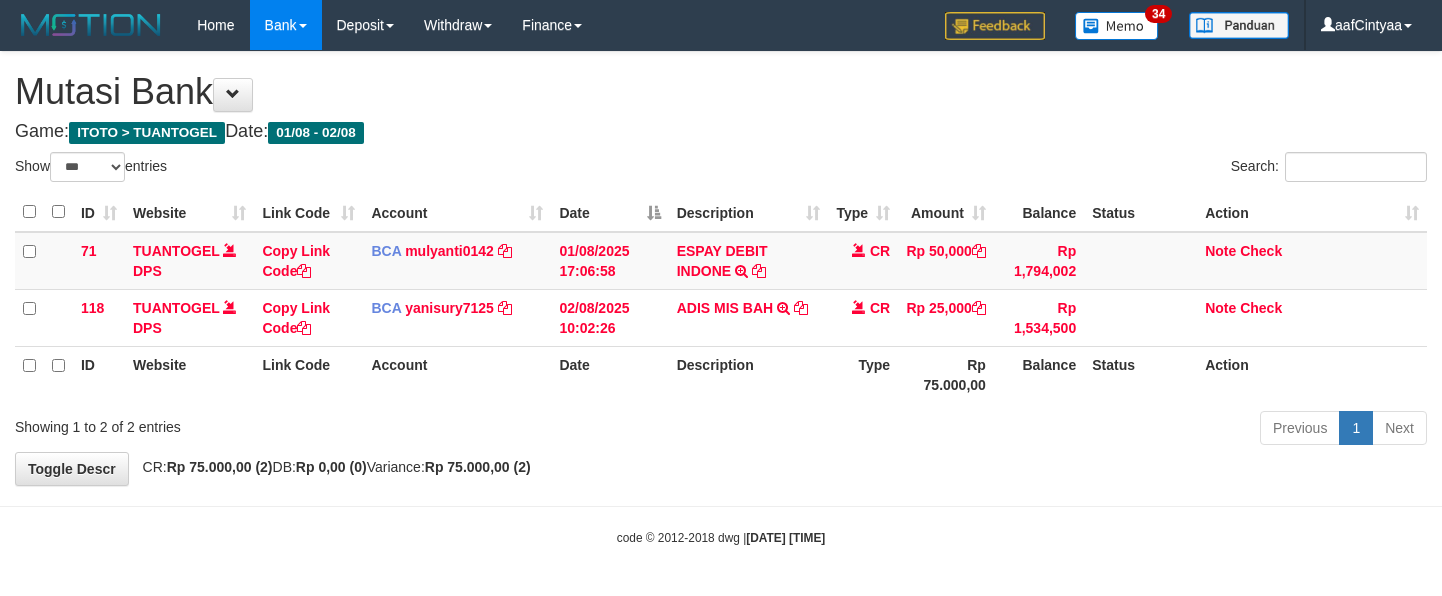 scroll, scrollTop: 0, scrollLeft: 0, axis: both 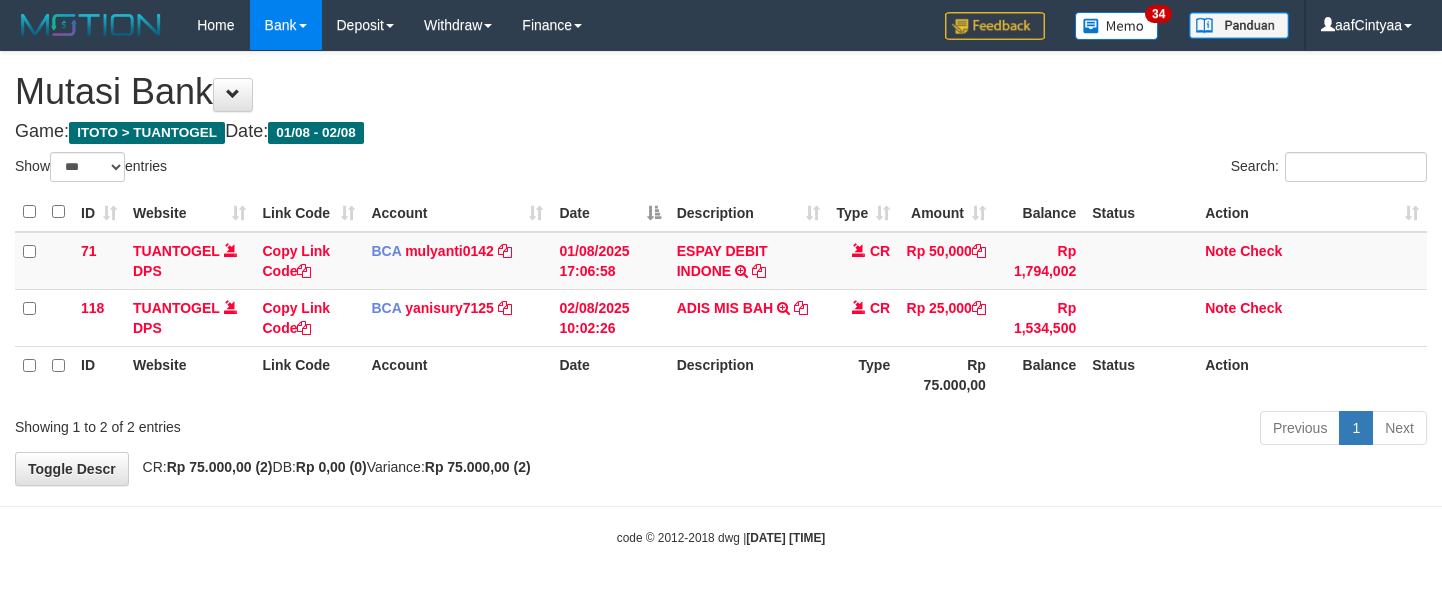 select on "***" 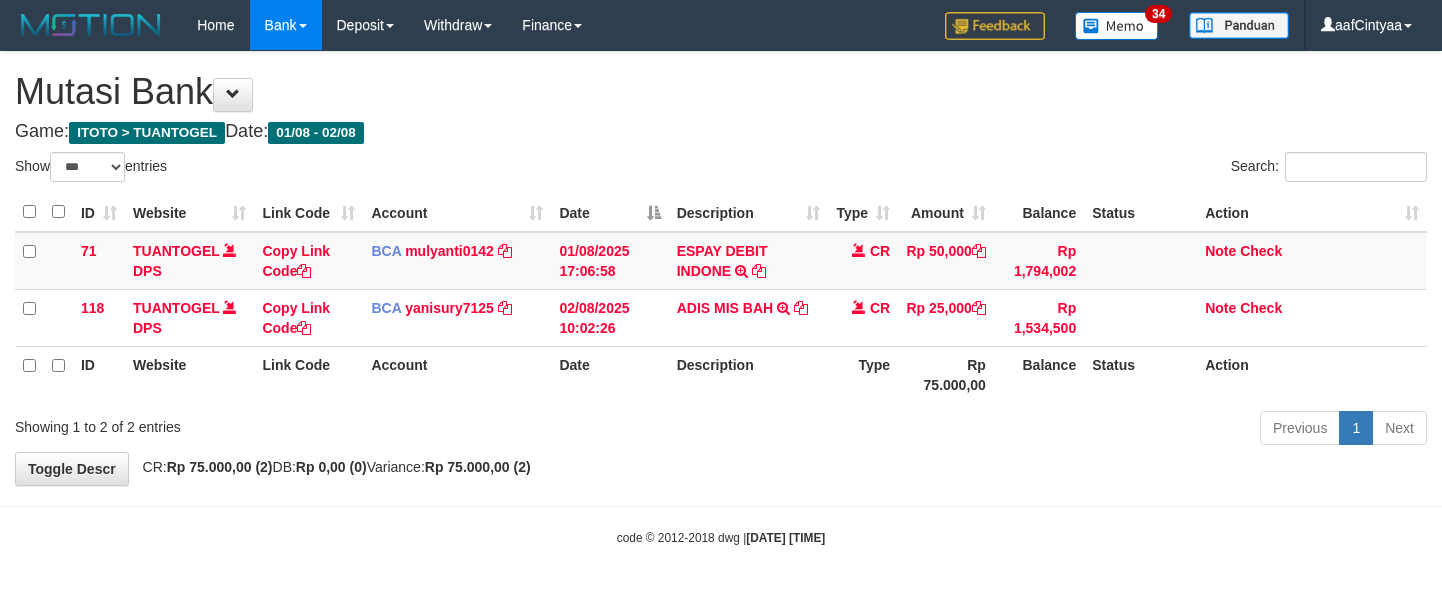 scroll, scrollTop: 0, scrollLeft: 0, axis: both 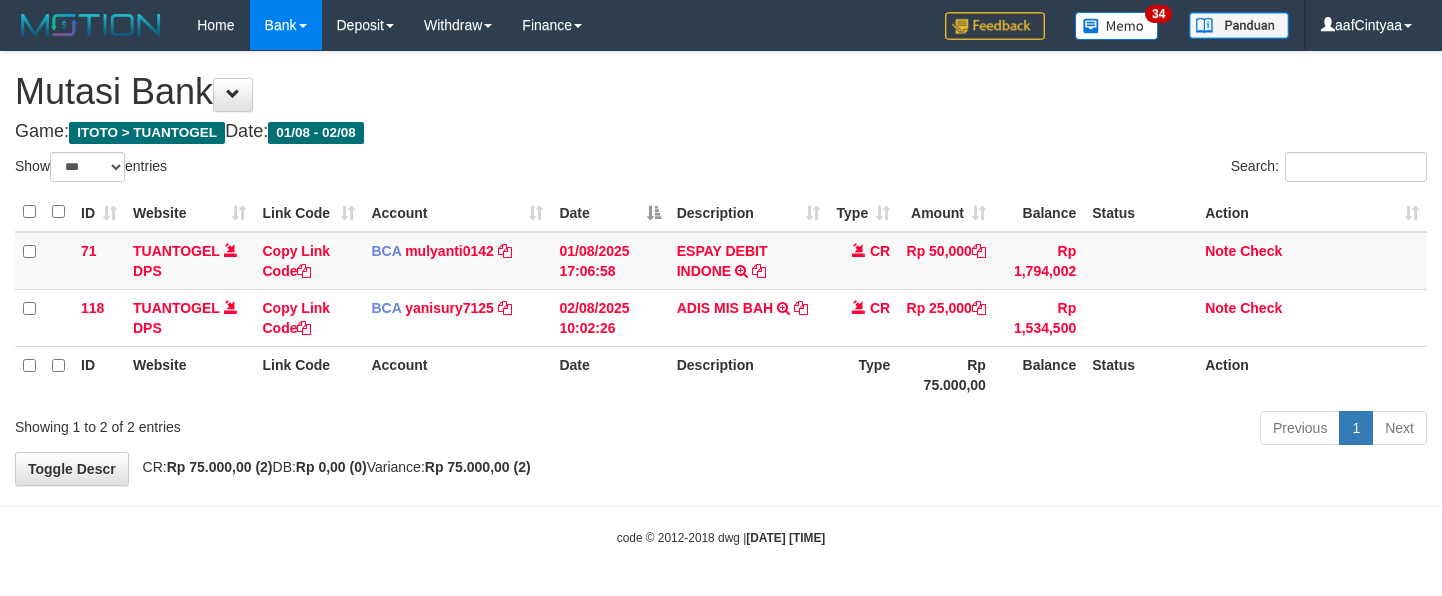 select on "***" 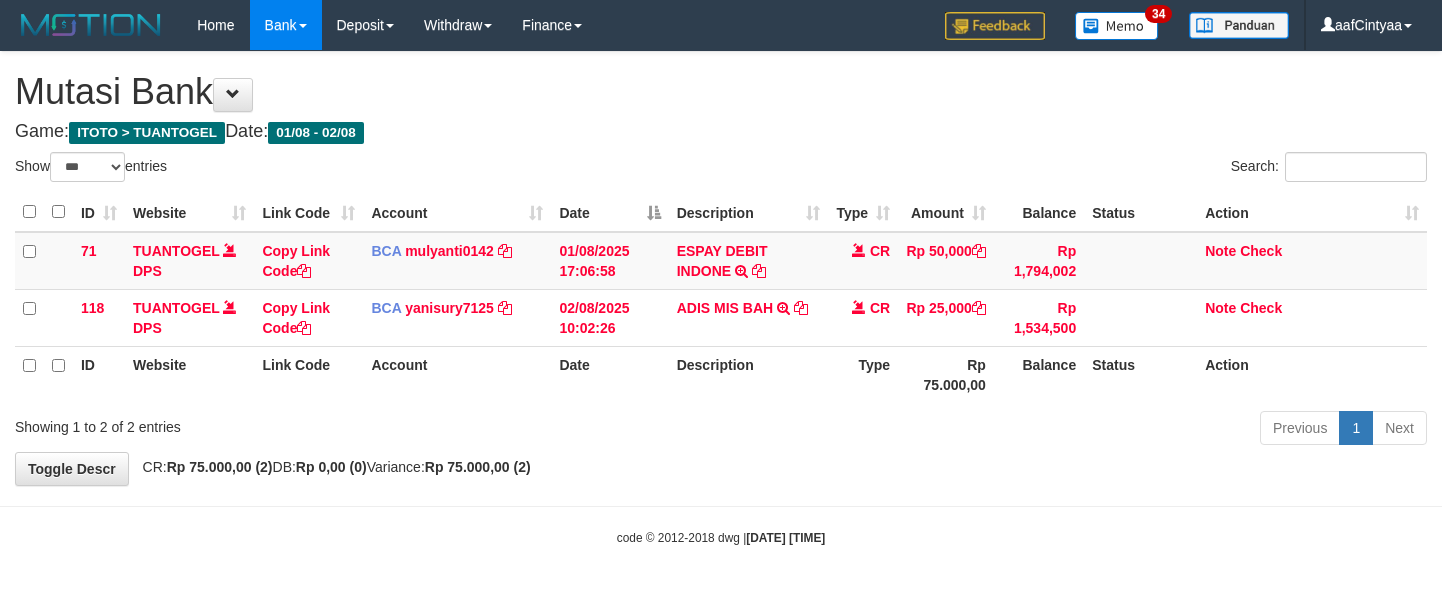 scroll, scrollTop: 0, scrollLeft: 0, axis: both 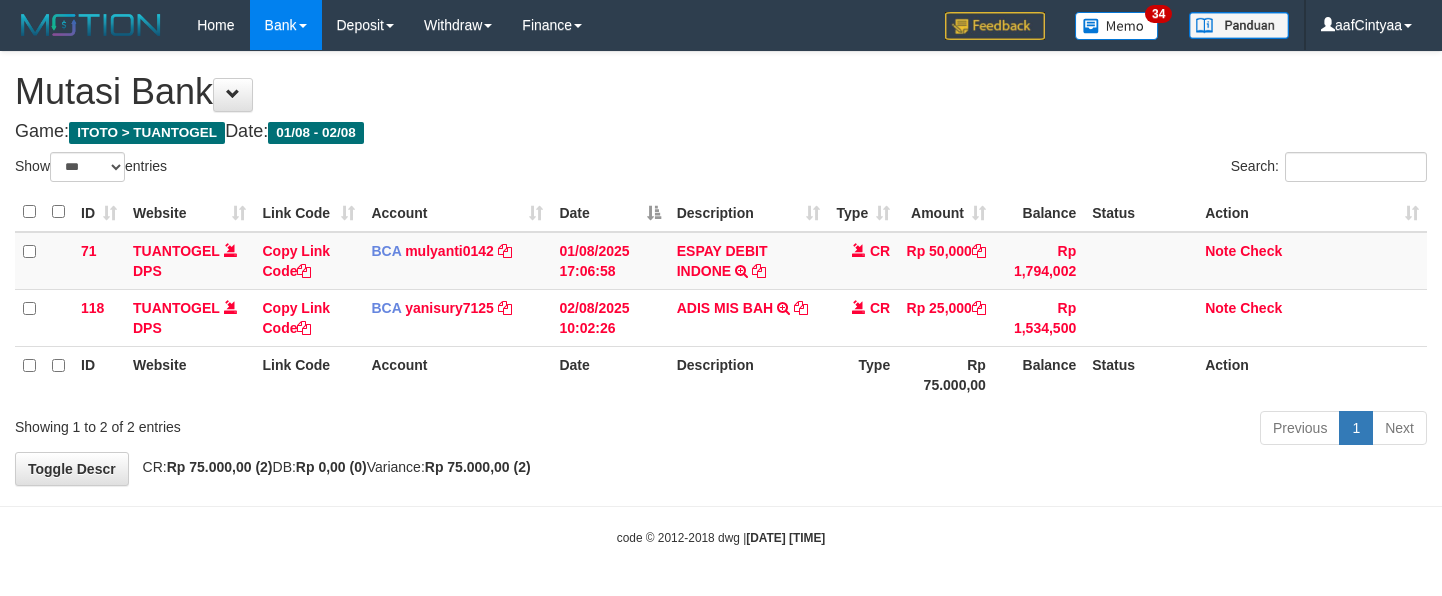 select on "***" 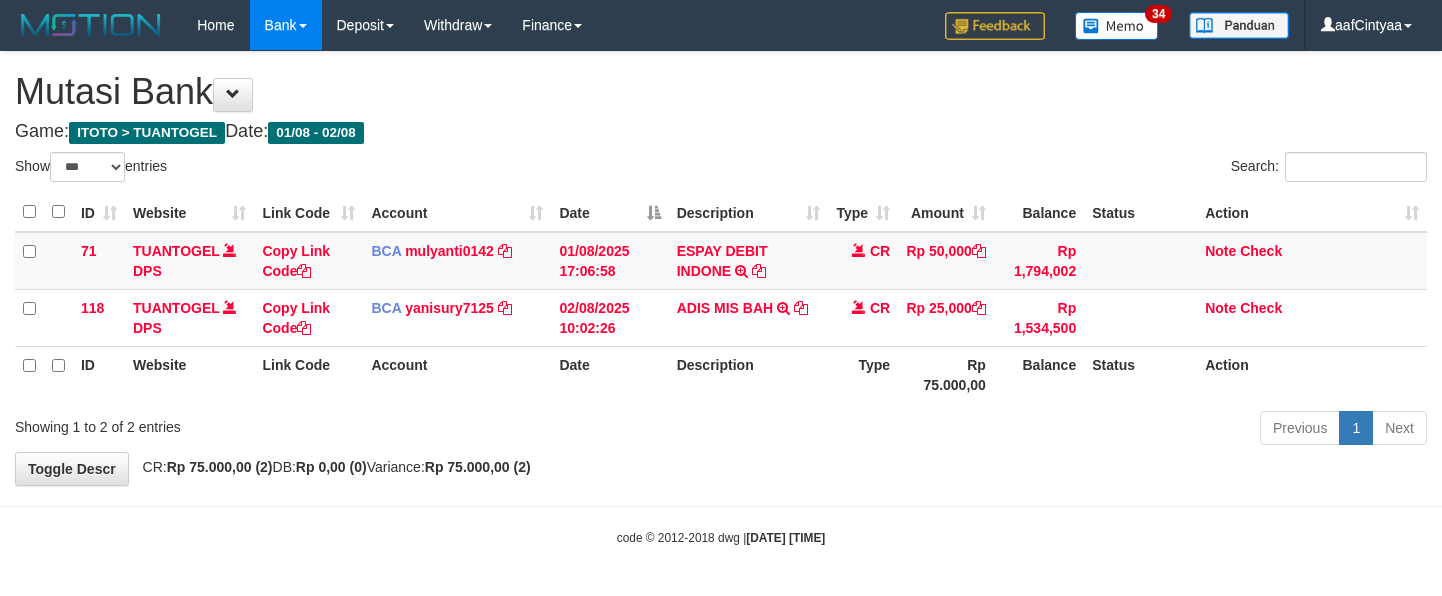 scroll, scrollTop: 0, scrollLeft: 0, axis: both 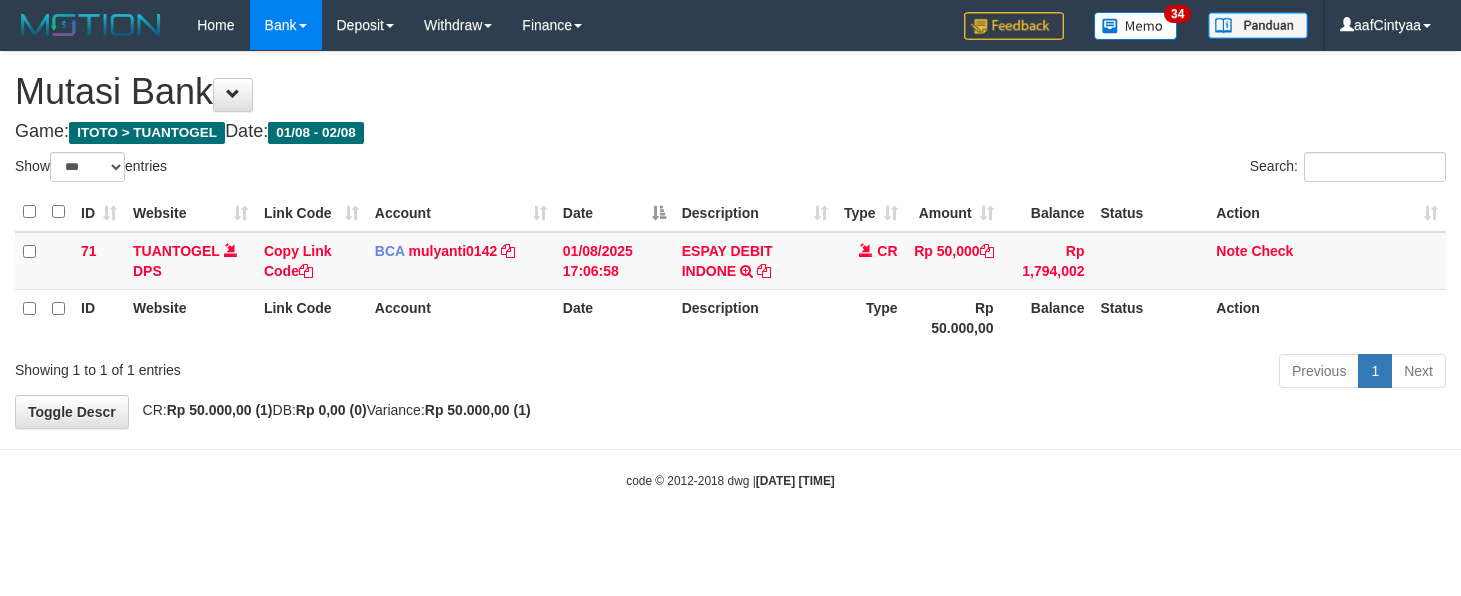 select on "***" 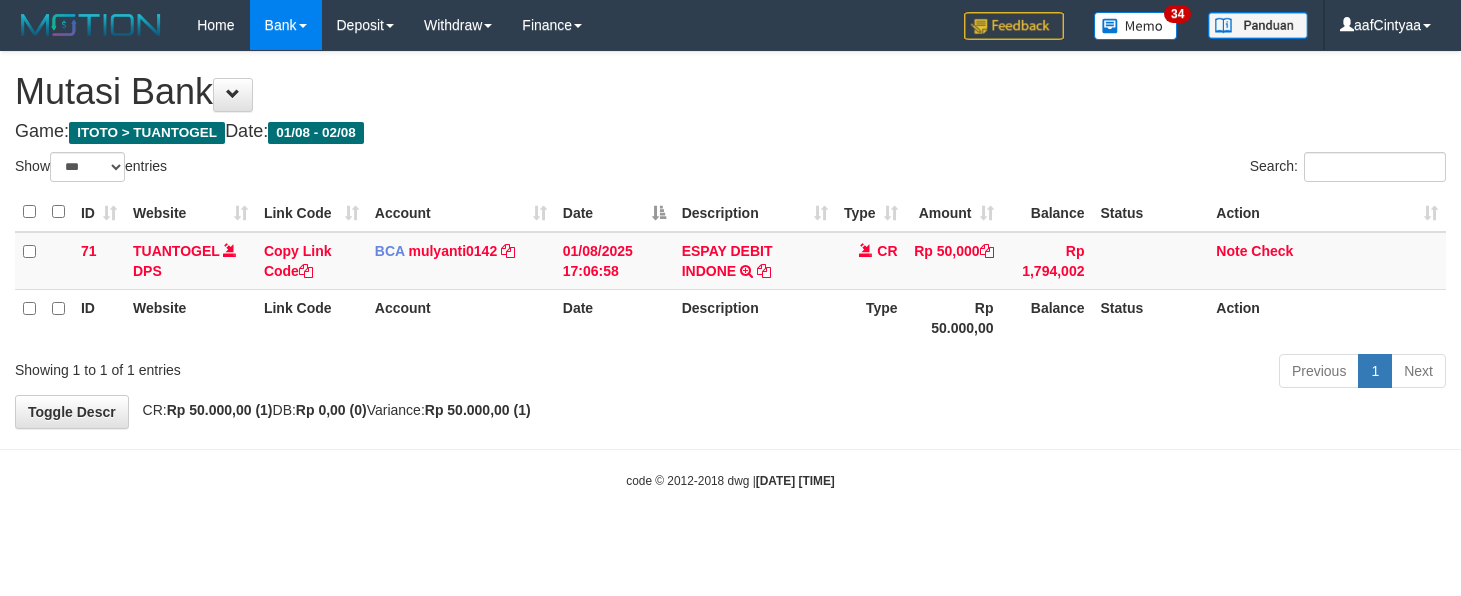 scroll, scrollTop: 0, scrollLeft: 0, axis: both 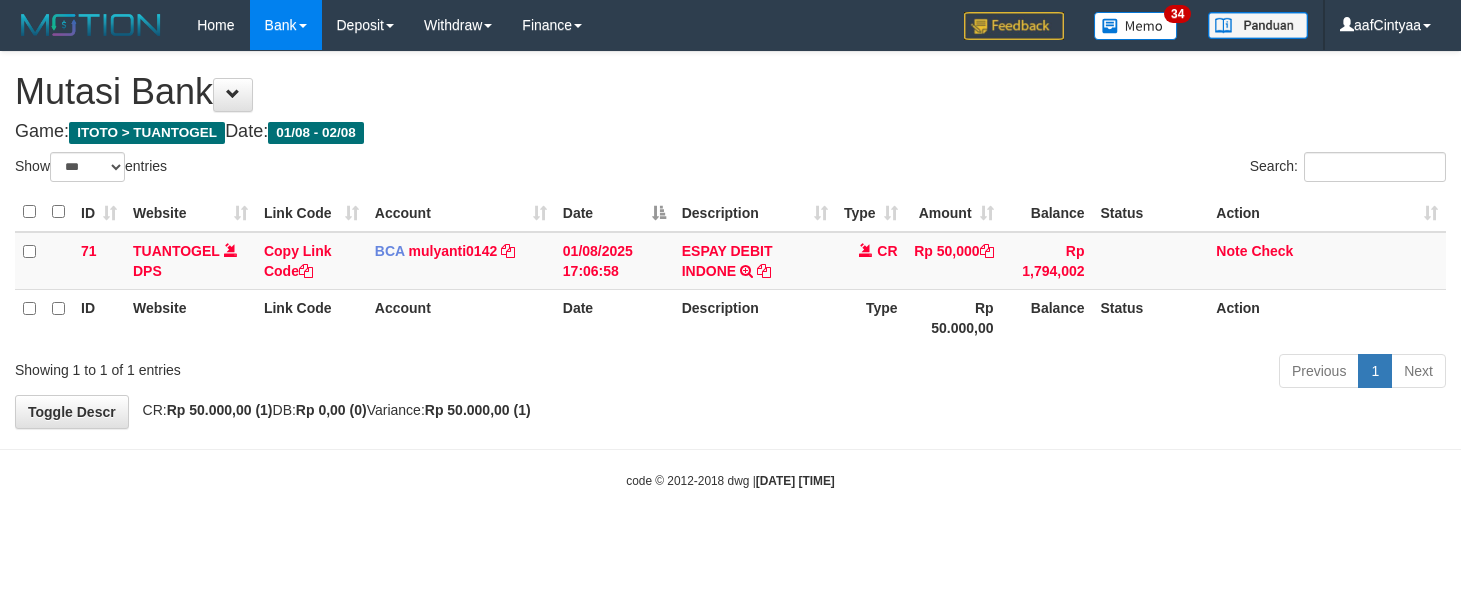 select on "***" 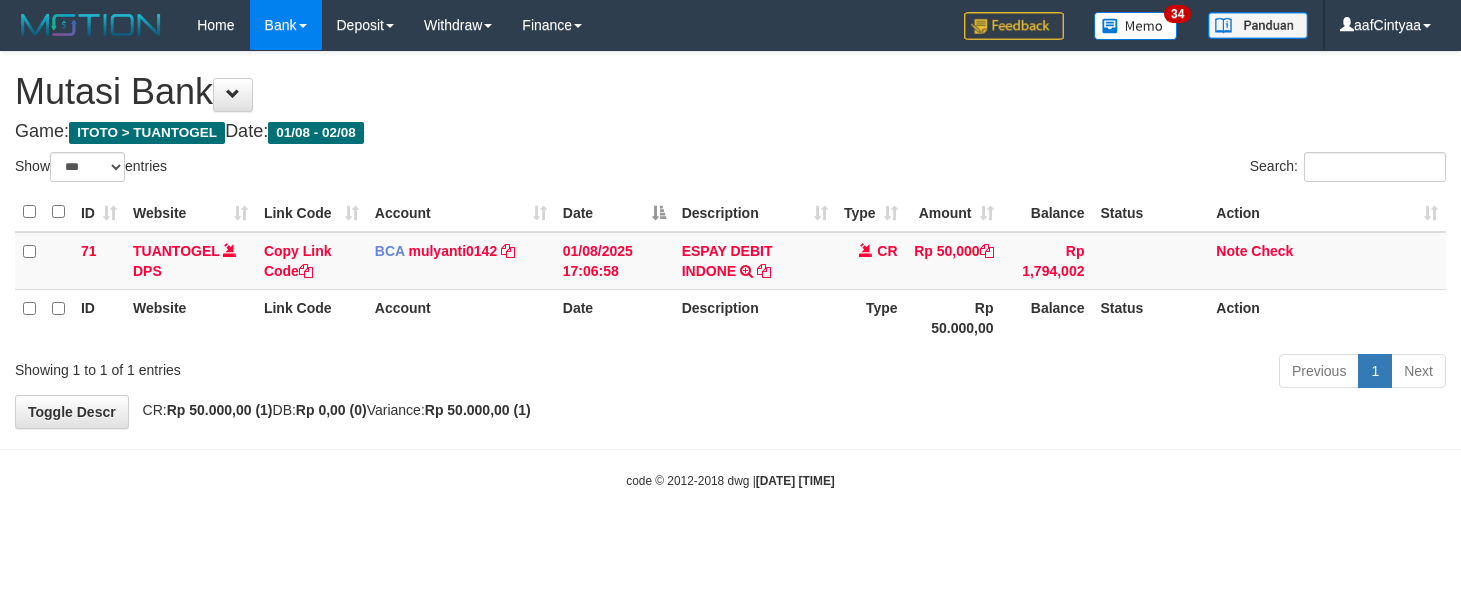 scroll, scrollTop: 0, scrollLeft: 0, axis: both 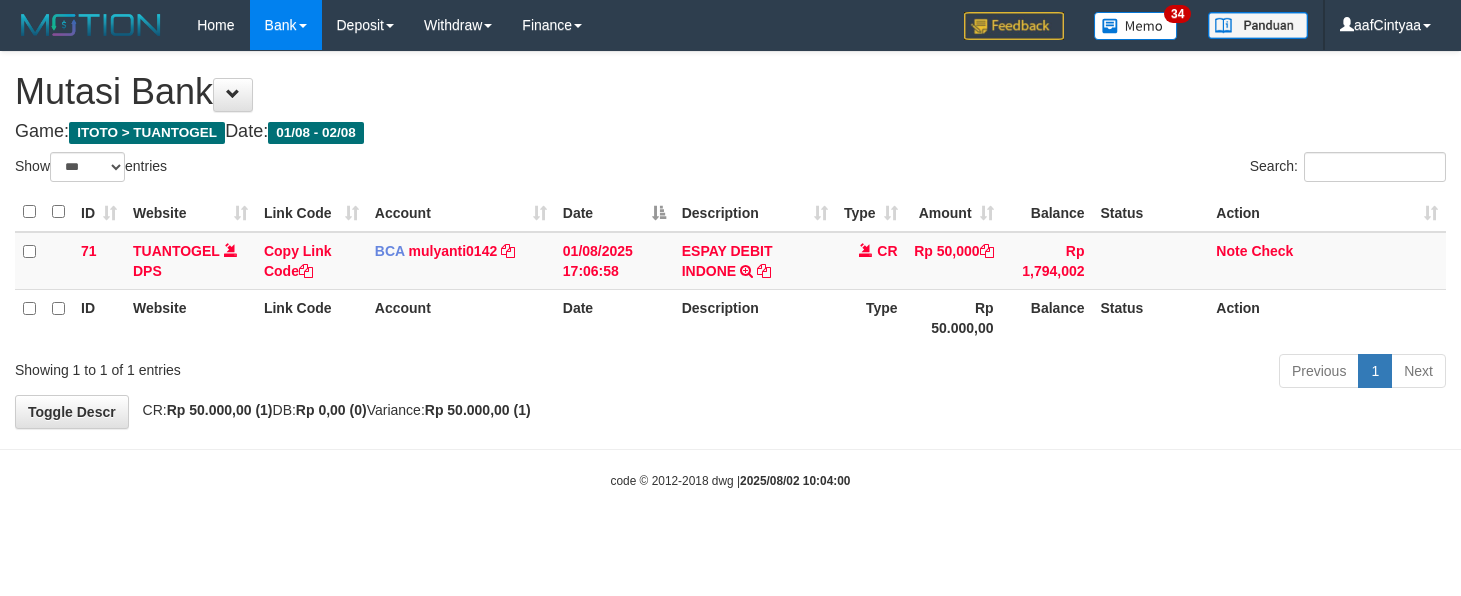 select on "***" 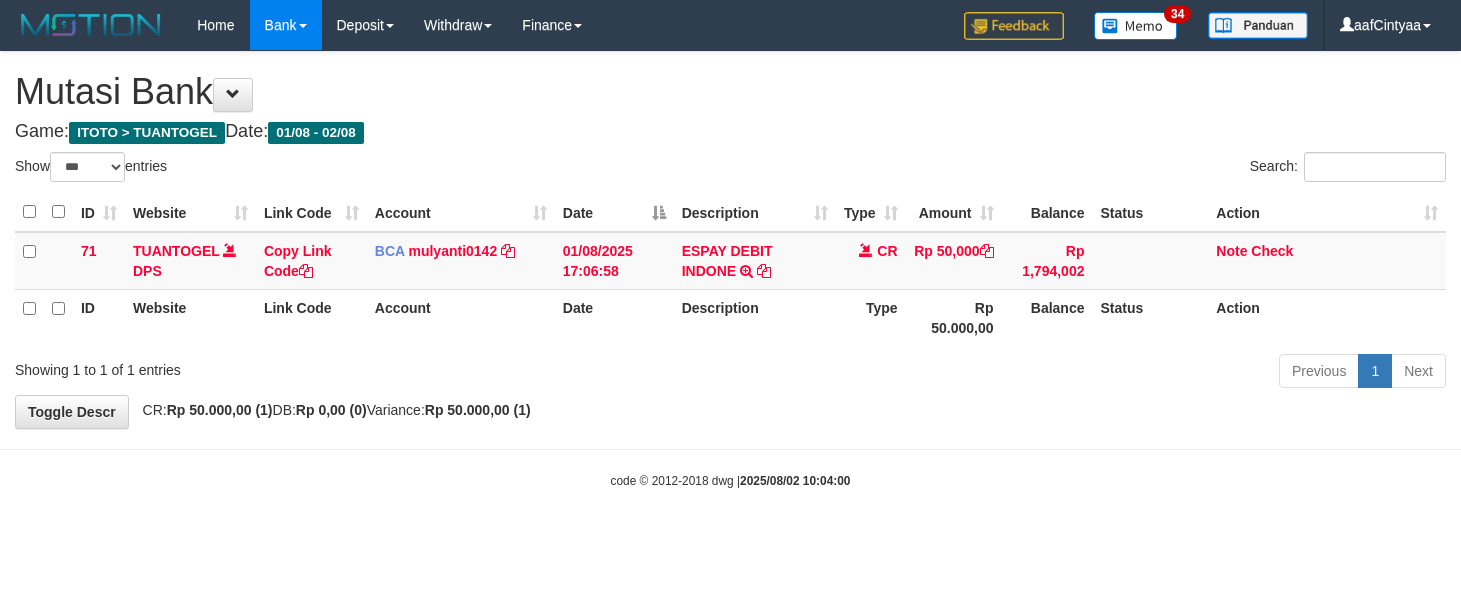 scroll, scrollTop: 0, scrollLeft: 0, axis: both 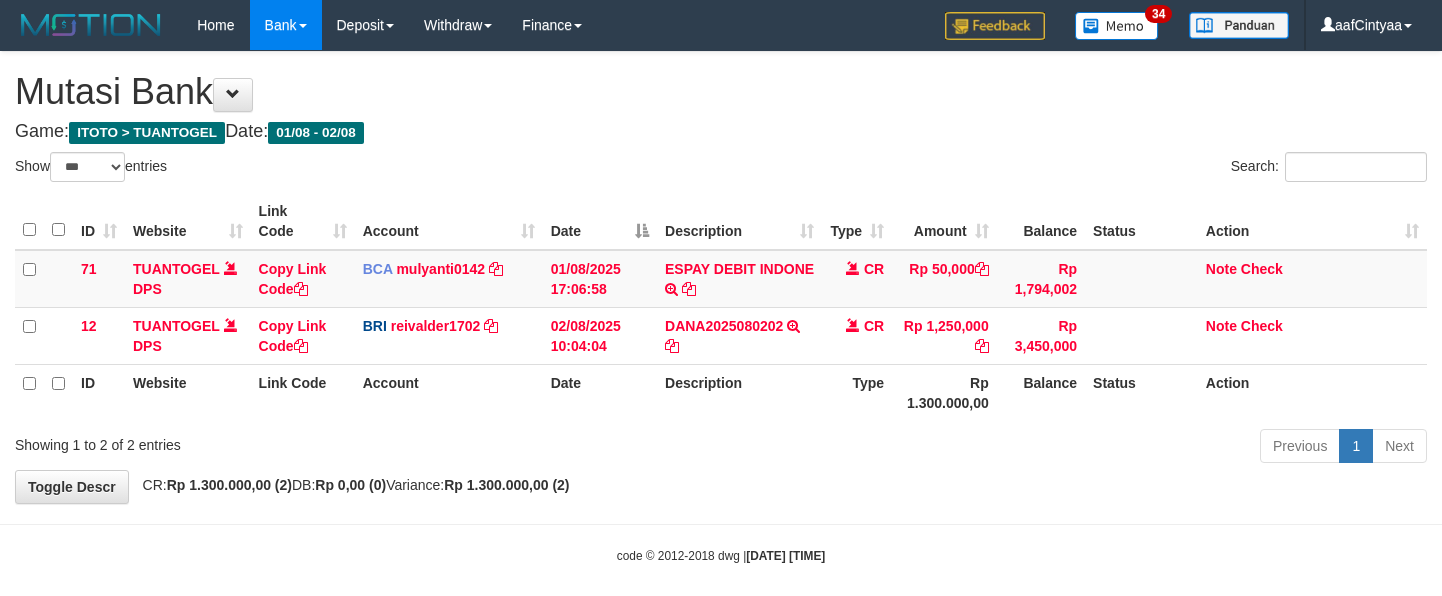 select on "***" 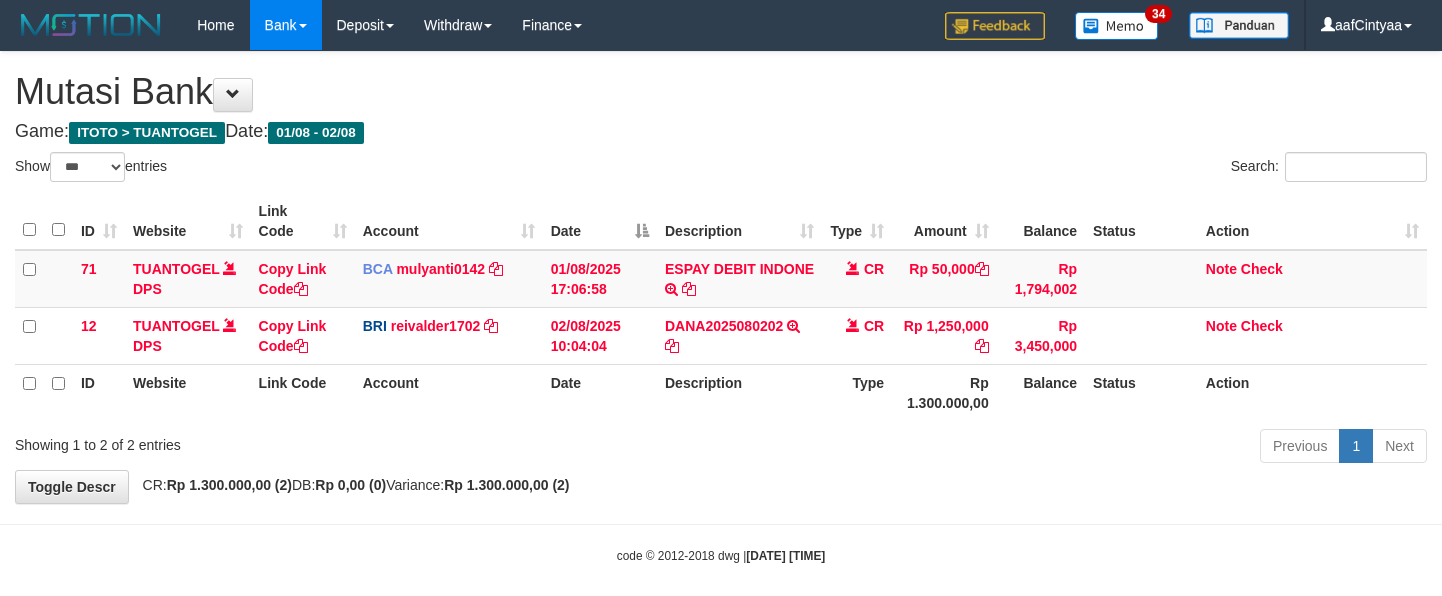 scroll, scrollTop: 0, scrollLeft: 0, axis: both 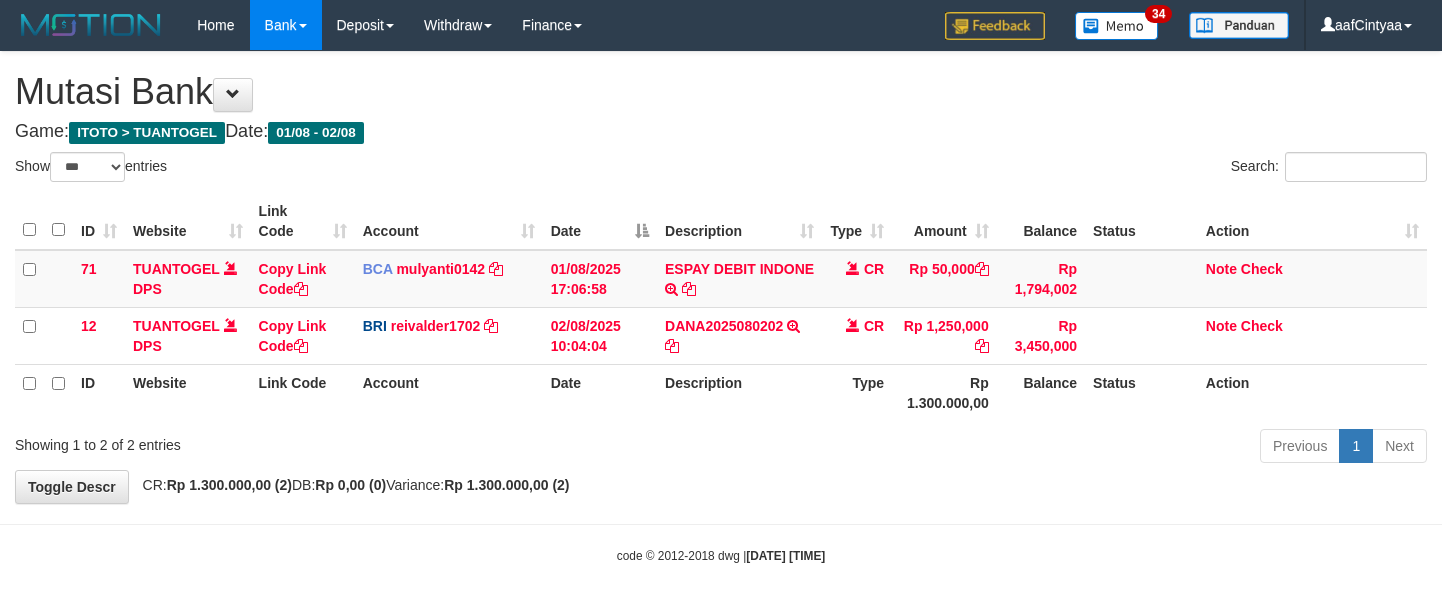 select on "***" 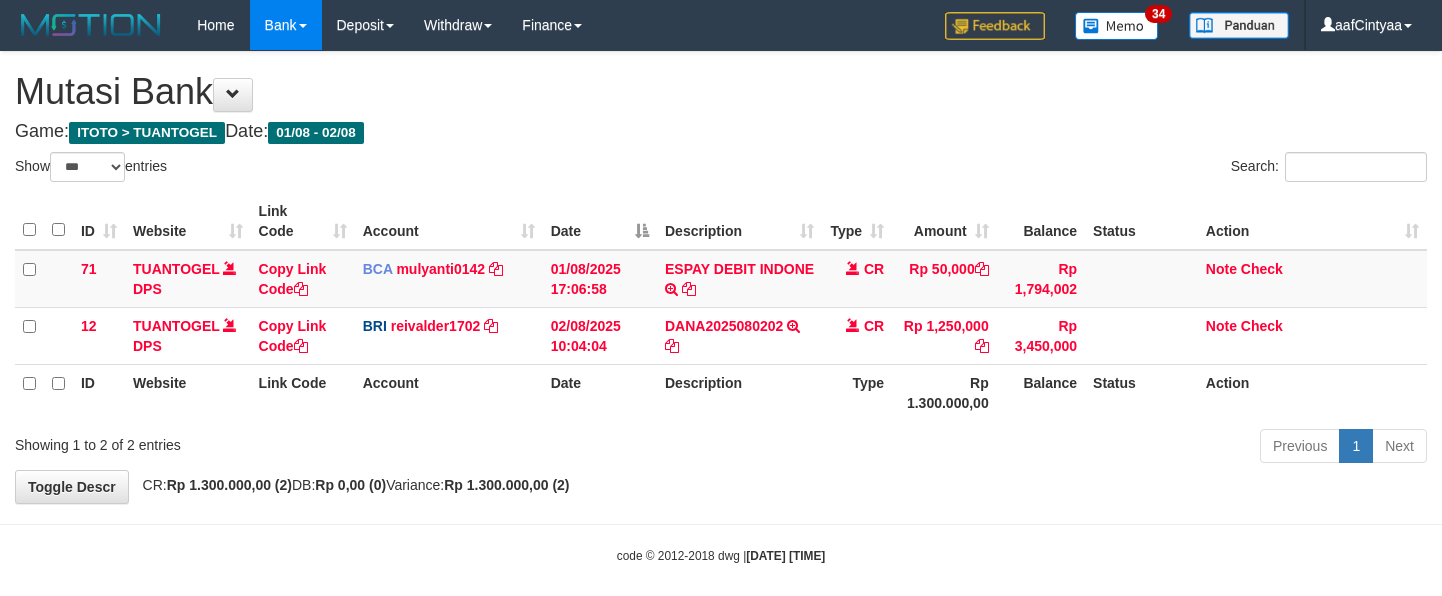scroll, scrollTop: 0, scrollLeft: 0, axis: both 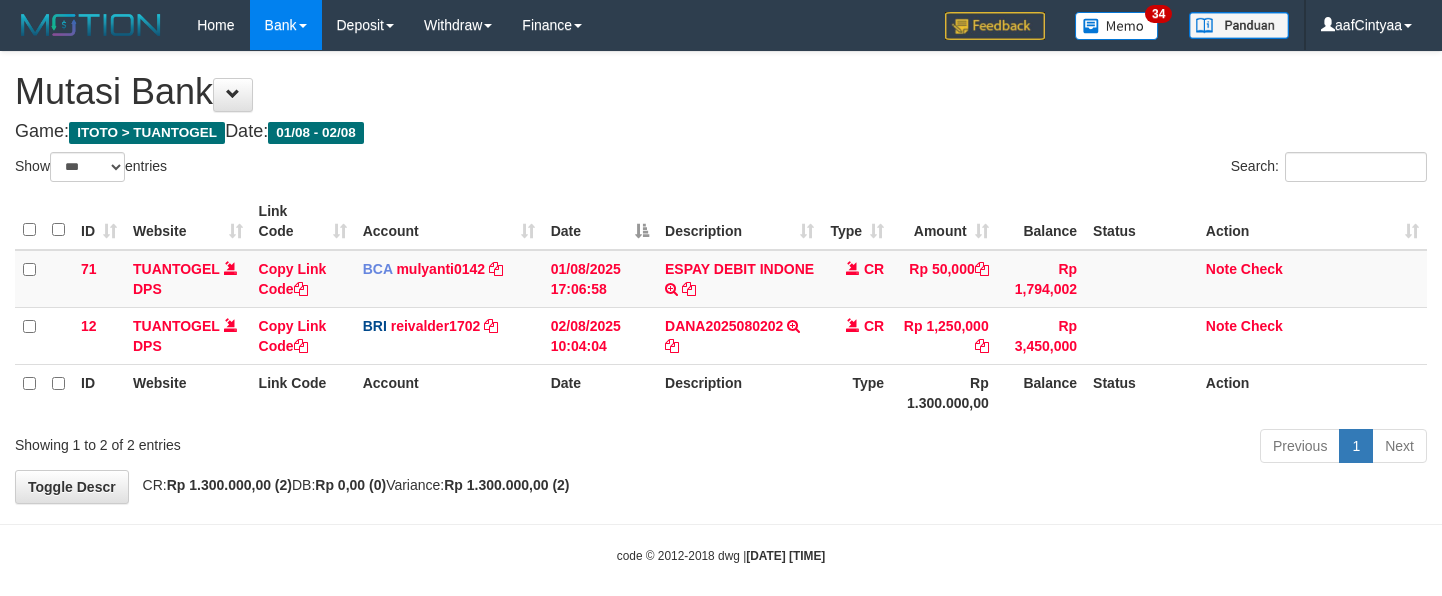 select on "***" 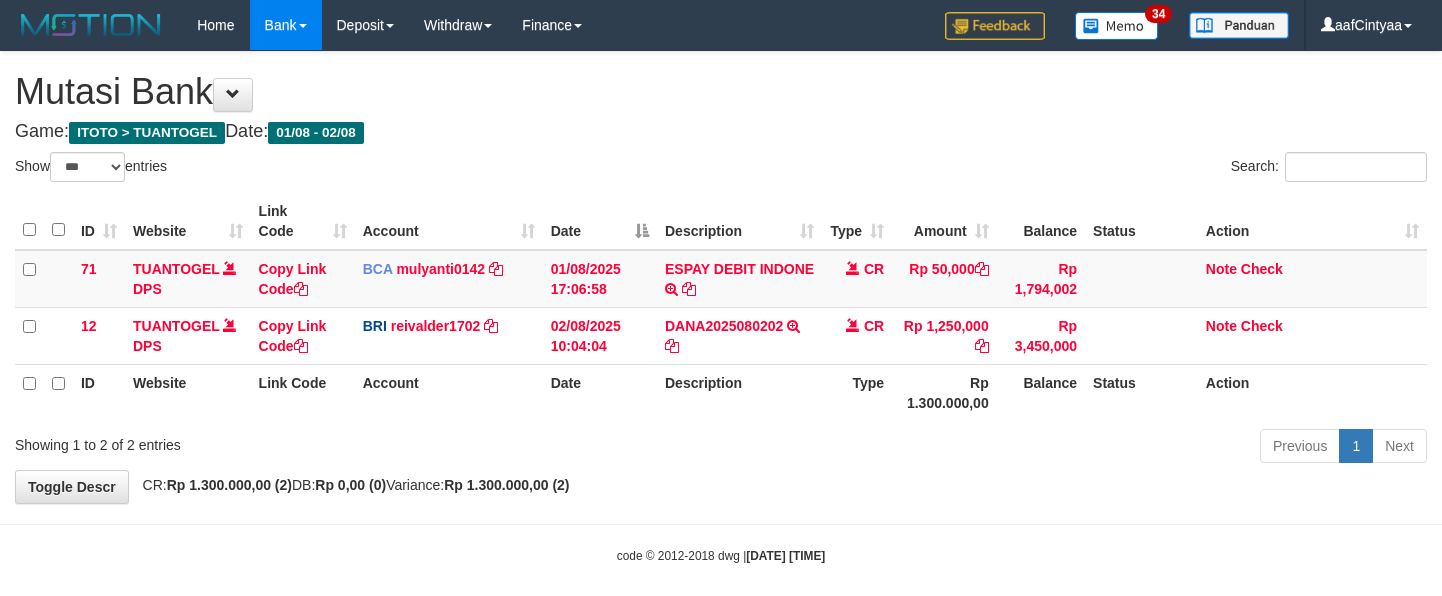 scroll, scrollTop: 0, scrollLeft: 0, axis: both 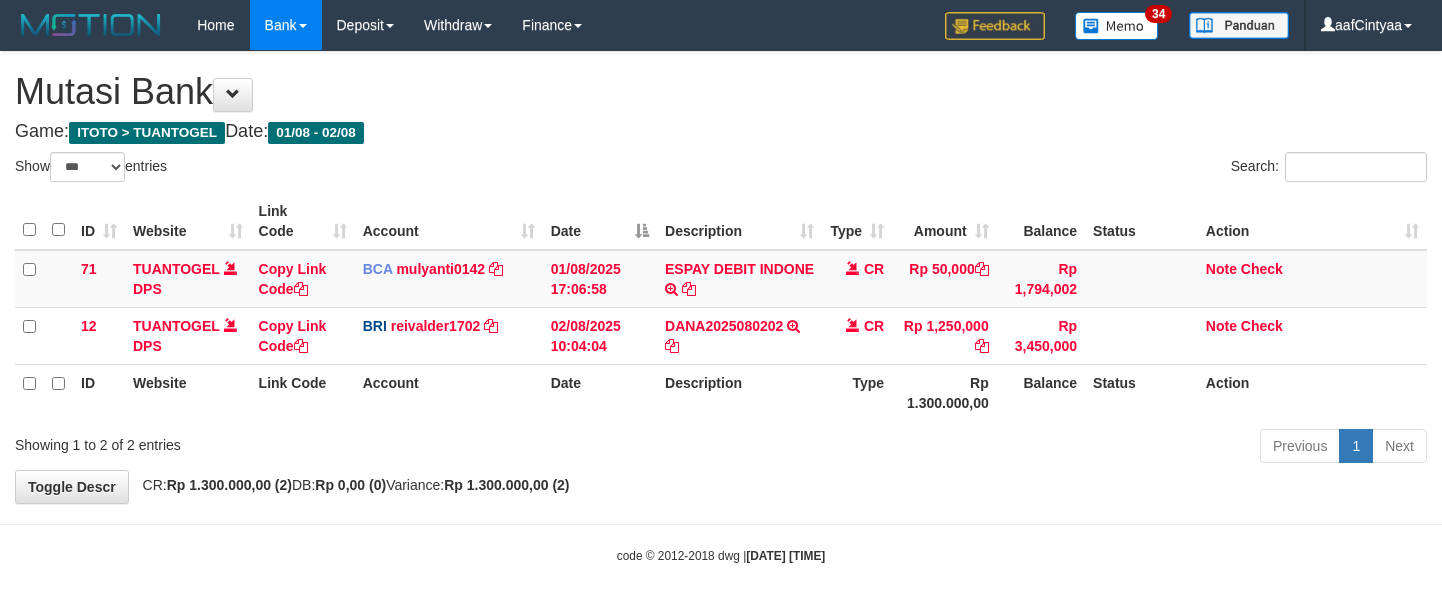 select on "***" 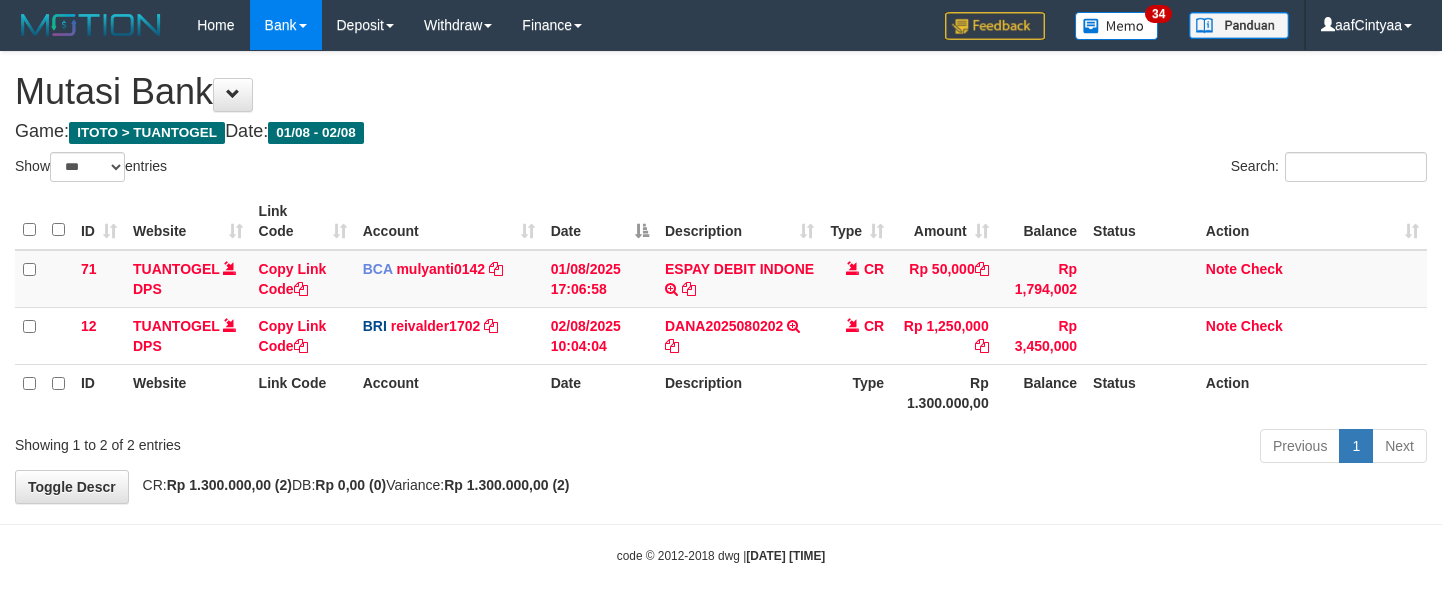 scroll, scrollTop: 0, scrollLeft: 0, axis: both 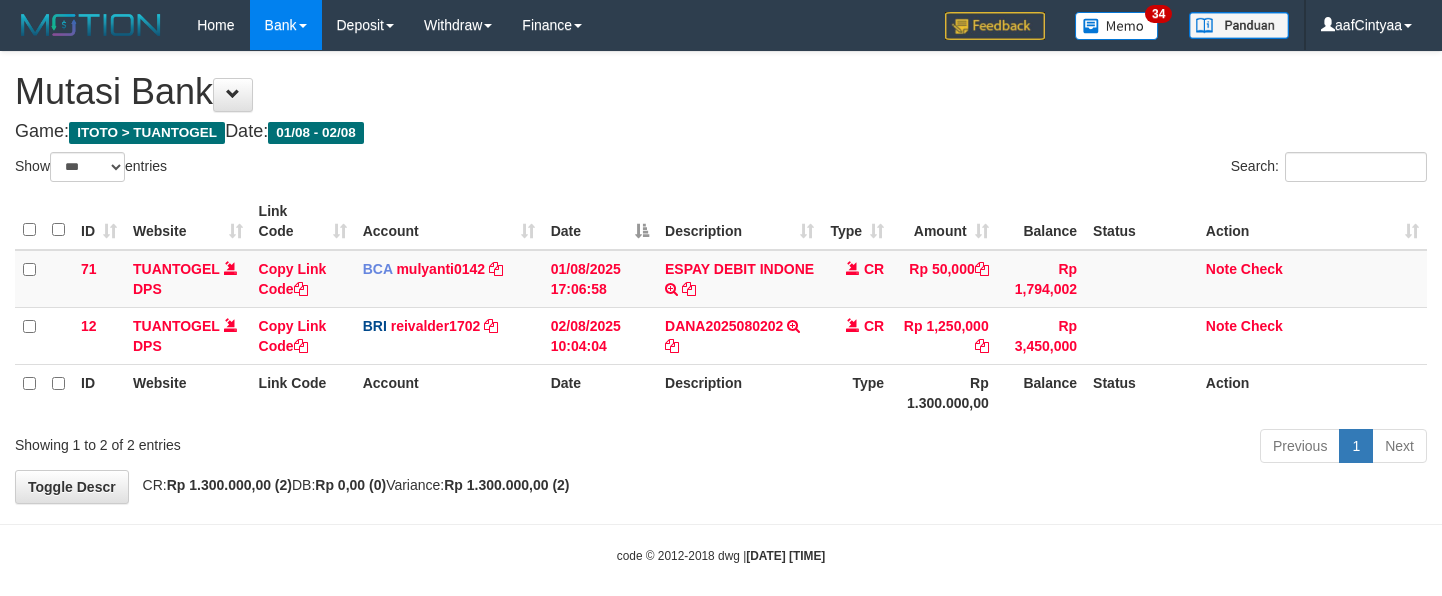 select on "***" 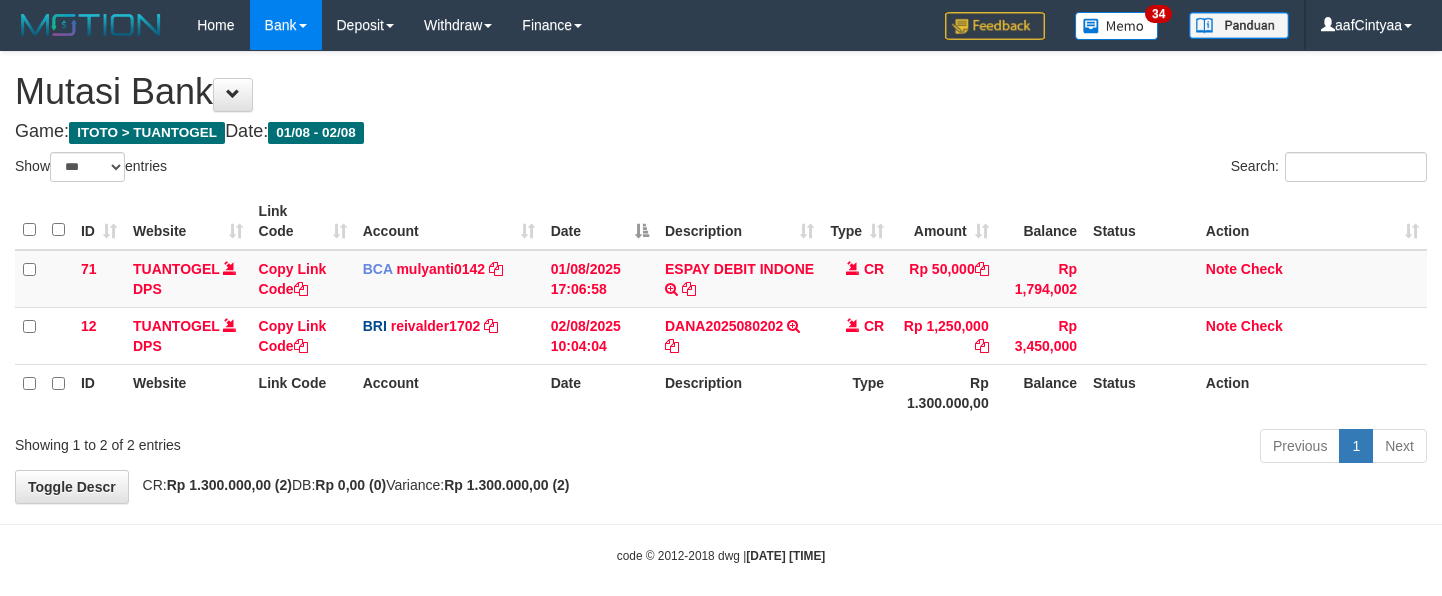 scroll, scrollTop: 0, scrollLeft: 0, axis: both 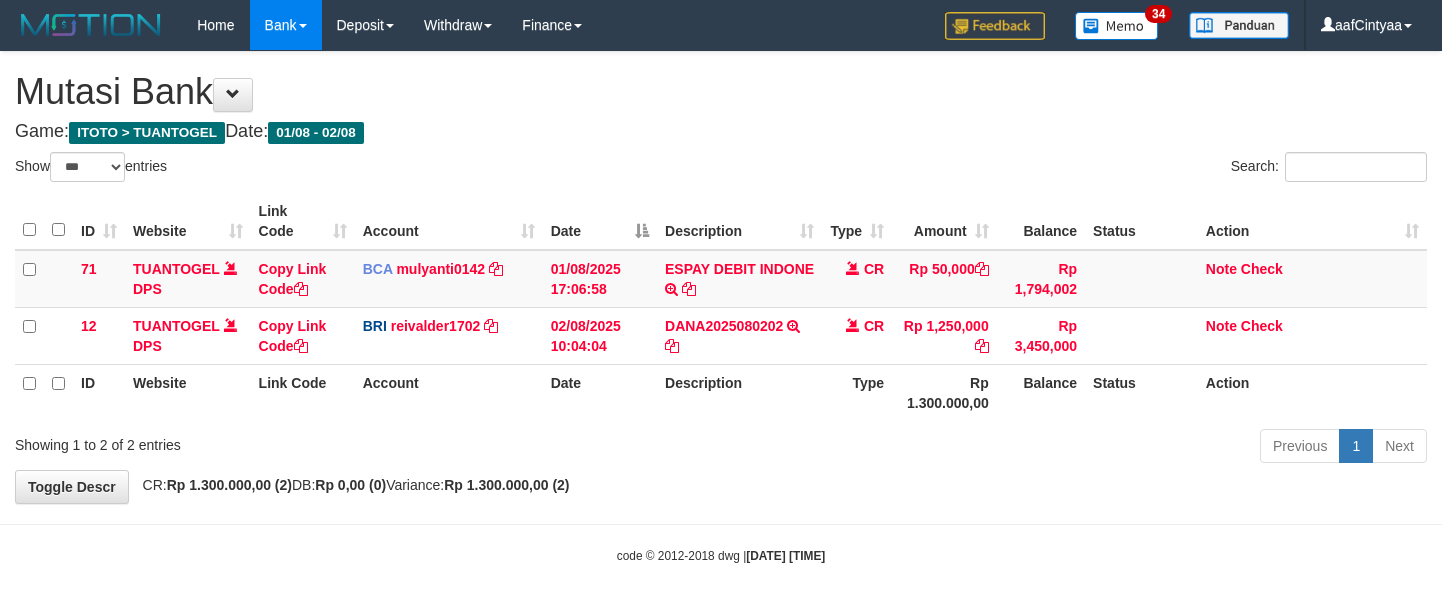 select on "***" 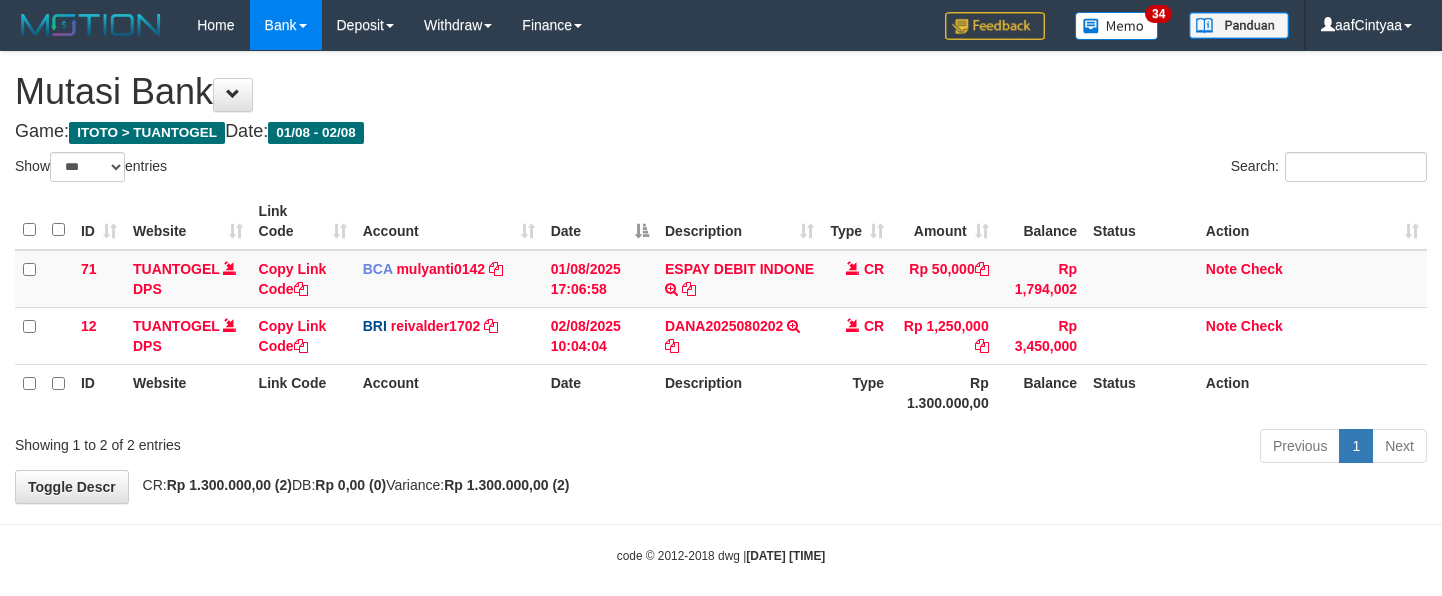 scroll, scrollTop: 0, scrollLeft: 0, axis: both 